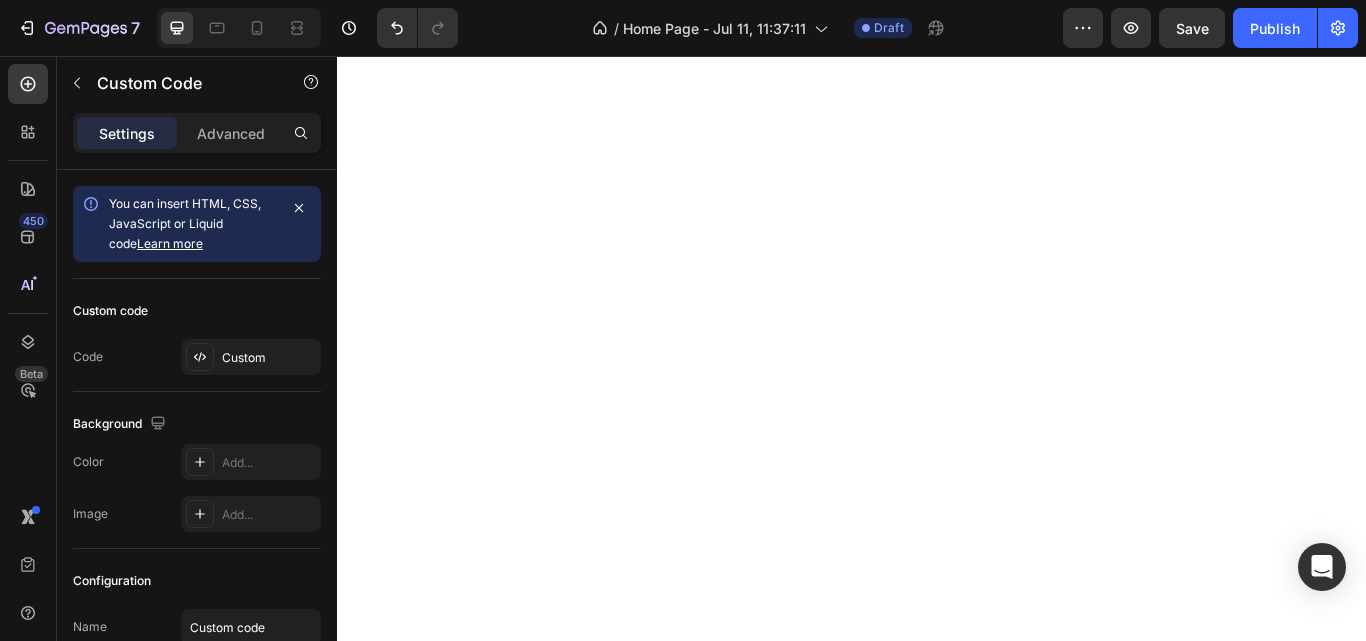 scroll, scrollTop: 0, scrollLeft: 0, axis: both 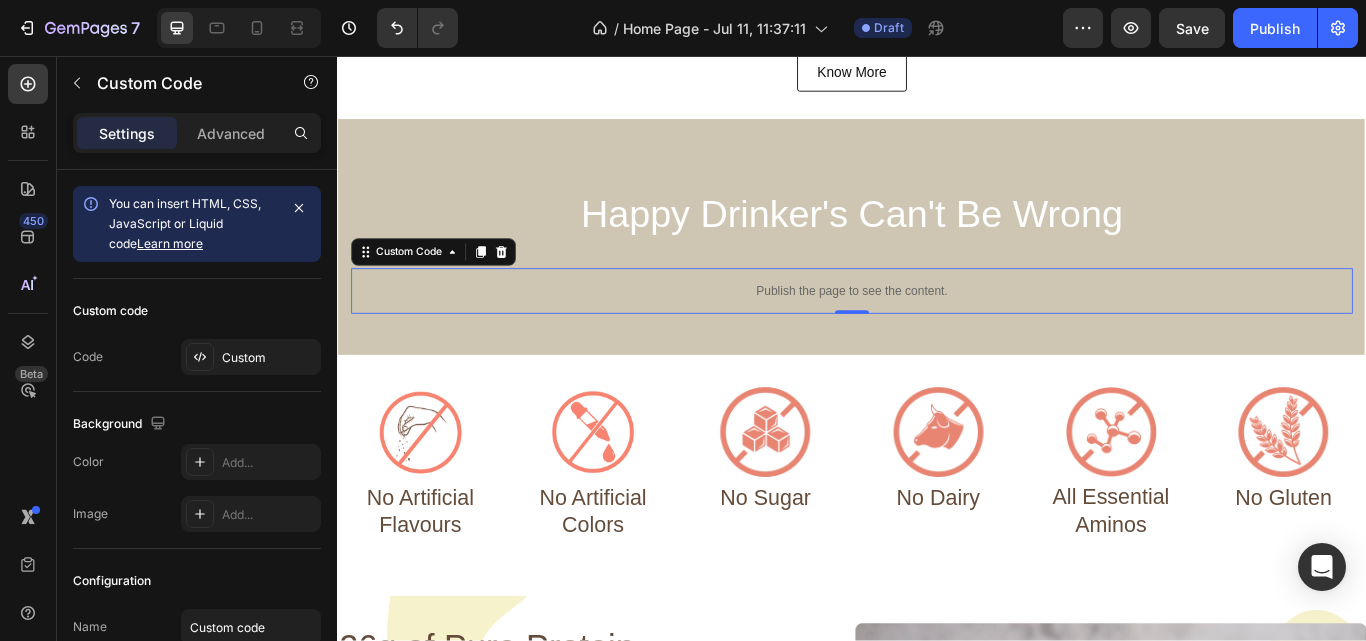 click on "Custom" at bounding box center [269, 358] 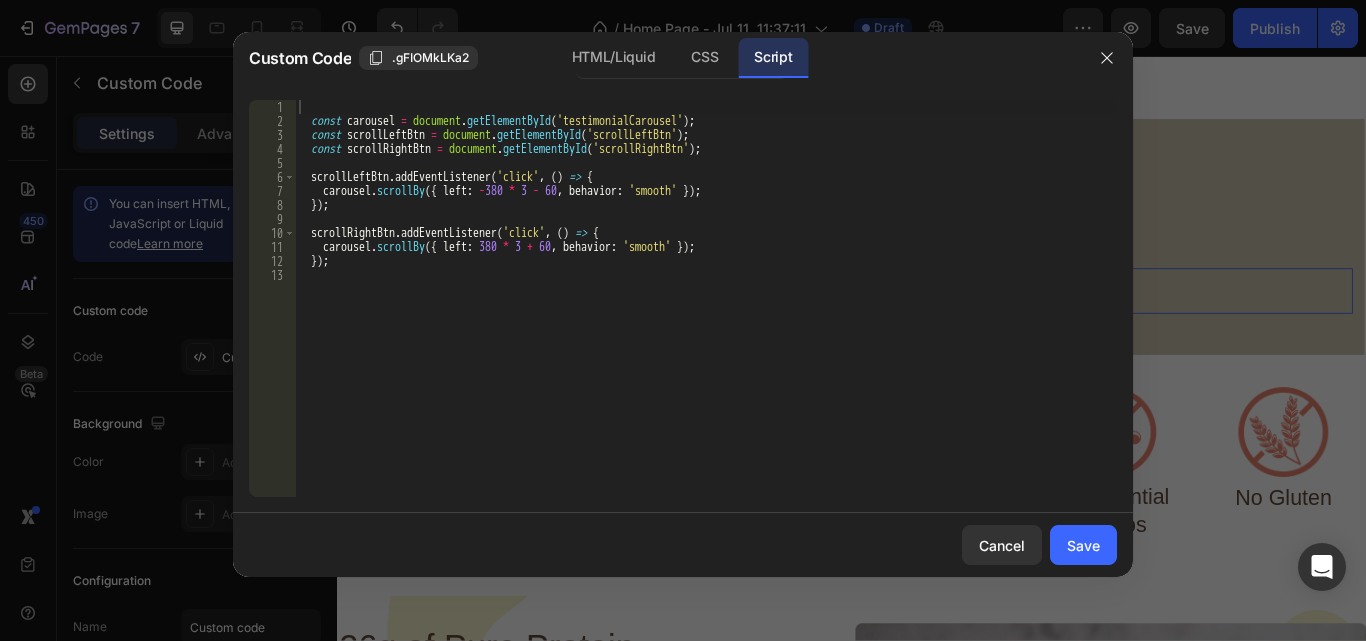 scroll, scrollTop: 868, scrollLeft: 0, axis: vertical 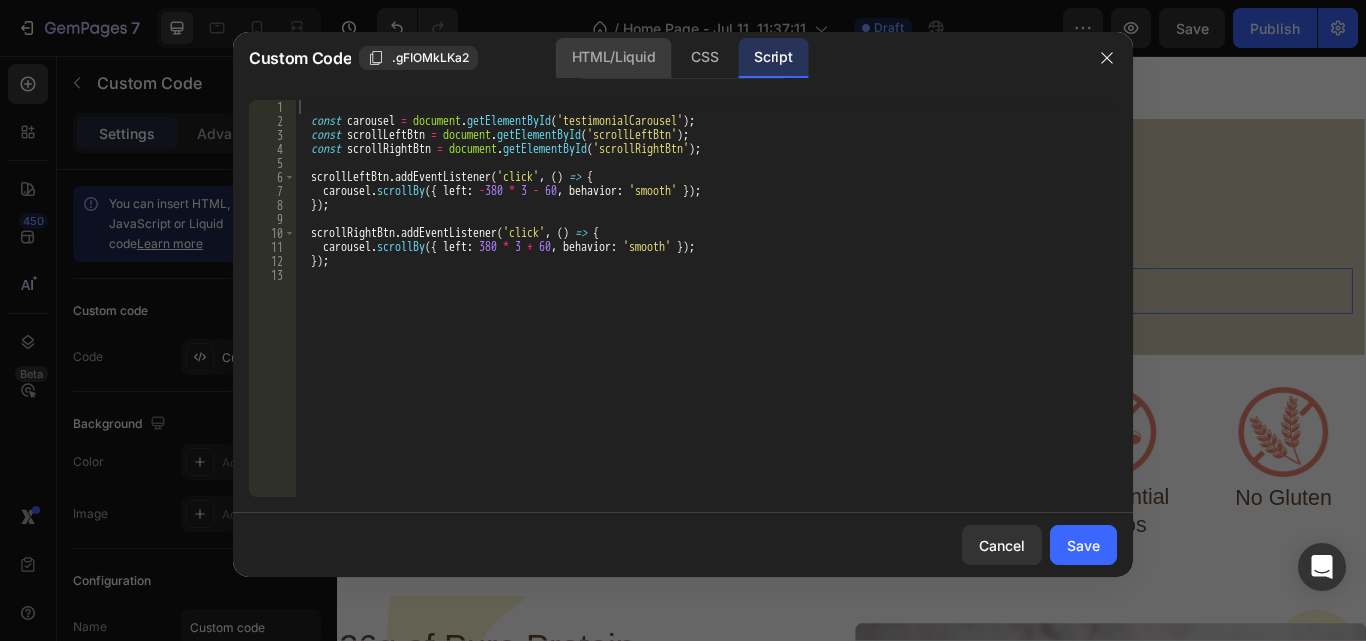 click on "HTML/Liquid" 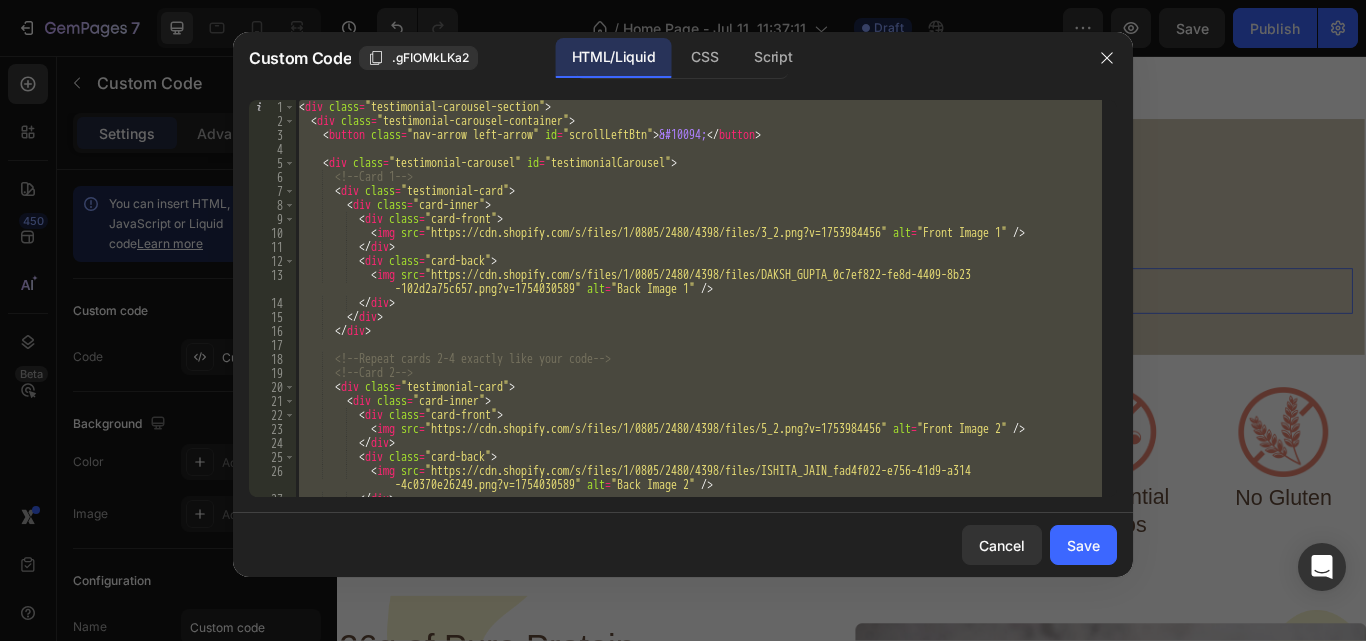 click on "< div   class = "testimonial-carousel-section" >    < div   class = "testimonial-carousel-container" >      < button   class = "nav-arrow left-arrow"   id = "scrollLeftBtn" > &#10094; </ button >      < div   class = "testimonial-carousel"   id = "testimonialCarousel" >         <!--  Card 1  -->         < div   class = "testimonial-card" >           < div   class = "card-inner" >              < div   class = "card-front" >                < img   src = "https://cdn.shopify.com/s/files/1/0805/2480/4398/files/3_2.png?v=1753984456"   alt = "Front Image 1"   />              </ div >              < div   class = "card-back" >                < img   src = "https://cdn.shopify.com/s/files/1/0805/2480/4398/files/DAKSH_GUPTA_0c7ef822-fe8d-4409-8b23                  -102d2a75c657.png?v=1754030589"   alt = "Back Image 1"   />              </ div >           </ div >         </ div >         <!--  Repeat cards 2-4 exactly like your code  -->         <!--  Card 2  -->         < div   class = >           <" at bounding box center [698, 298] 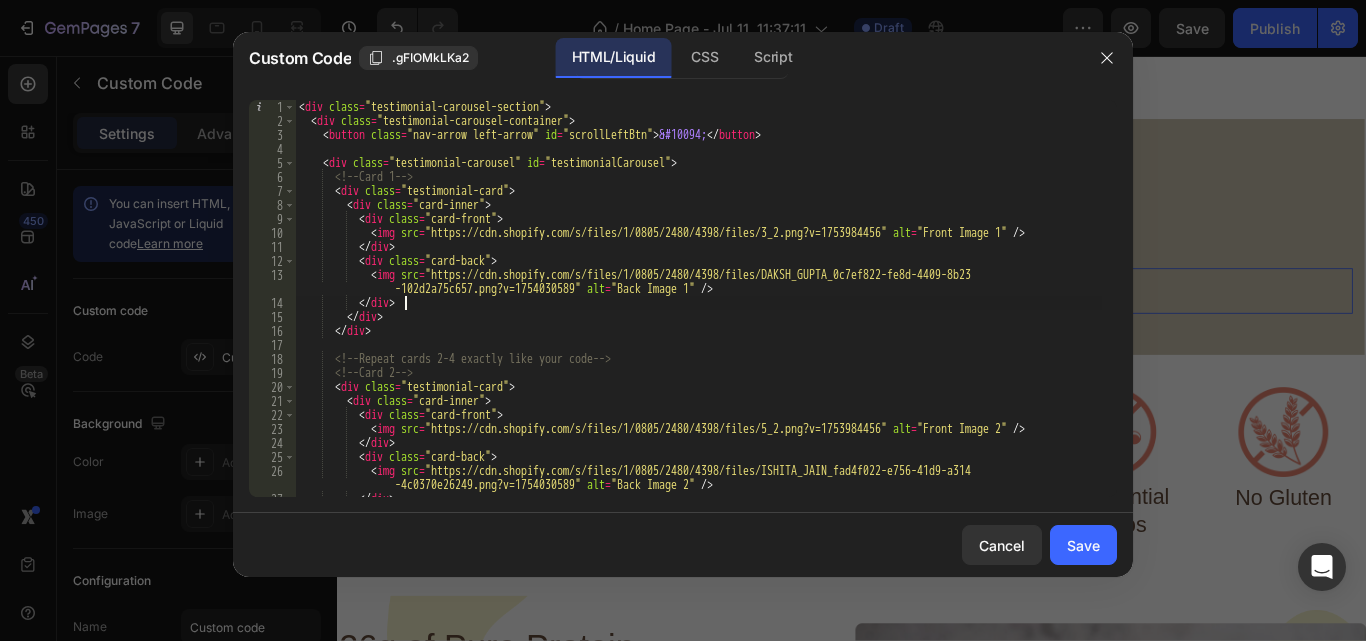 type on "</div>" 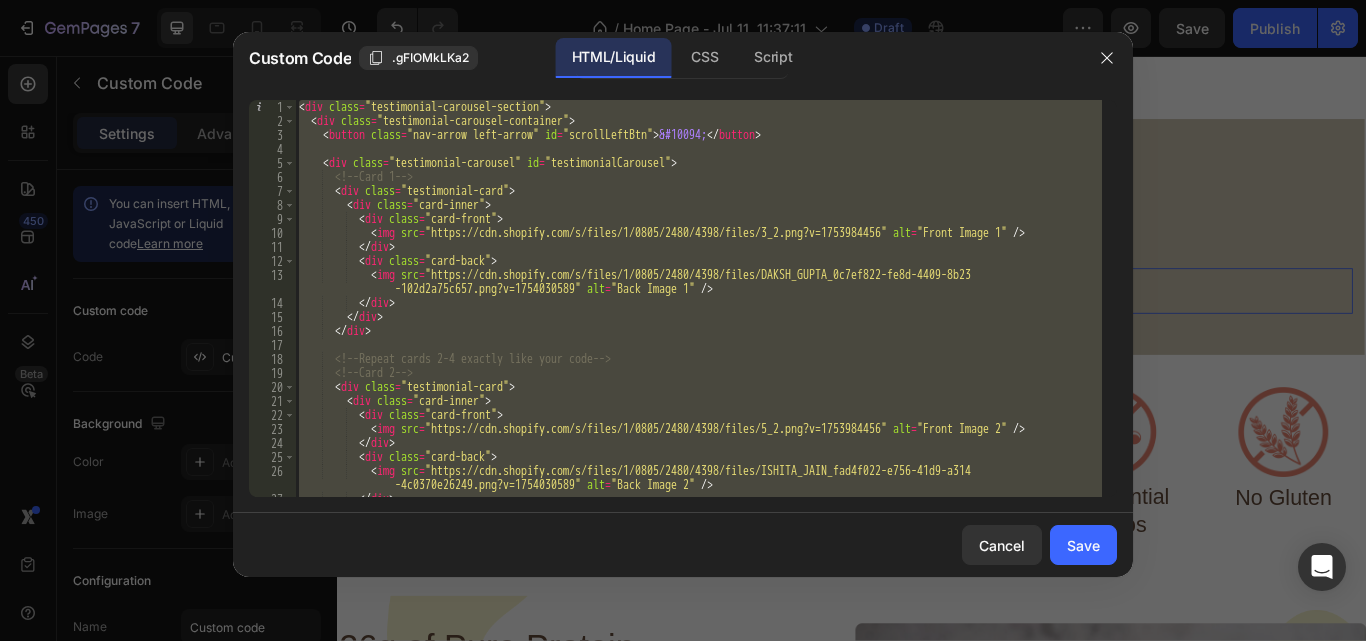 paste 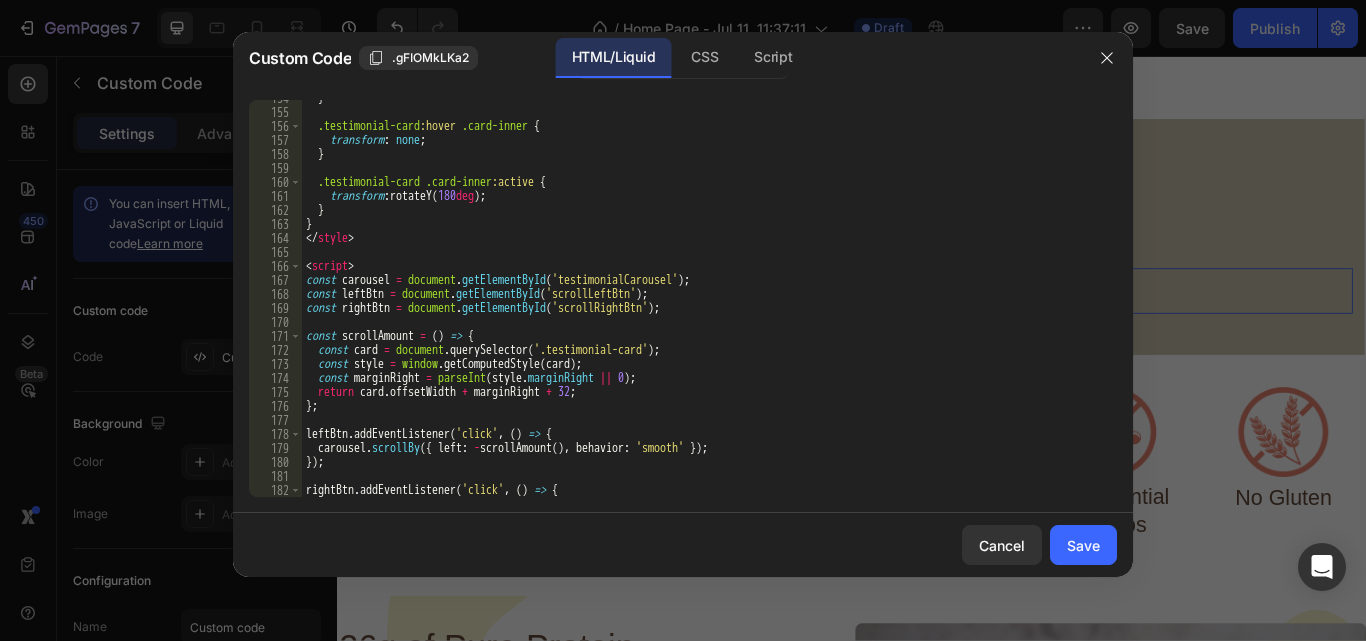 click on "}    .testimonial-card :hover   .card-inner   {      transform :   none ;    }    .testimonial-card   .card-inner :active   {      transform :  rotateY( 180 deg ) ;    } } </ style > < script > const   carousel   =   document . getElementById ( 'testimonialCarousel' ) ; const   leftBtn   =   document . getElementById ( 'scrollLeftBtn' ) ; const   rightBtn   =   document . getElementById ( 'scrollRightBtn' ) ; const   scrollAmount   =   ( )   =>   {    const   card   =   document . querySelector ( '.testimonial-card' ) ;    const   style   =   window . getComputedStyle ( card ) ;    const   marginRight   =   parseInt ( style . marginRight   ||   0 ) ;    return   card . offsetWidth   +   marginRight   +   32 ; } ; leftBtn . addEventListener ( 'click' ,   ( )   =>   {    carousel . scrollBy ({   left :   - scrollAmount ( ) ,   behavior :   'smooth'   }) ; }) ; rightBtn . addEventListener ( 'click' ,   ( )   =>   {    carousel . scrollBy ({   left :   scrollAmount ( ) ,   behavior :   'smooth'   }) ;" at bounding box center (702, 303) 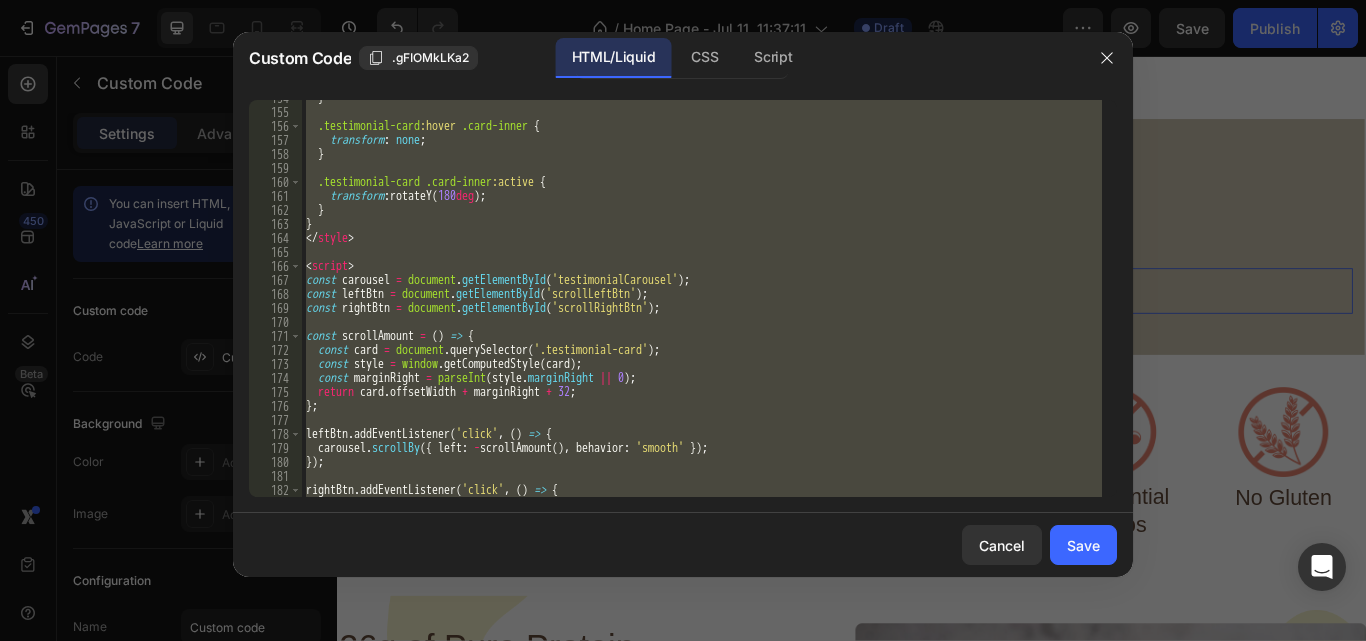 paste on "div>" 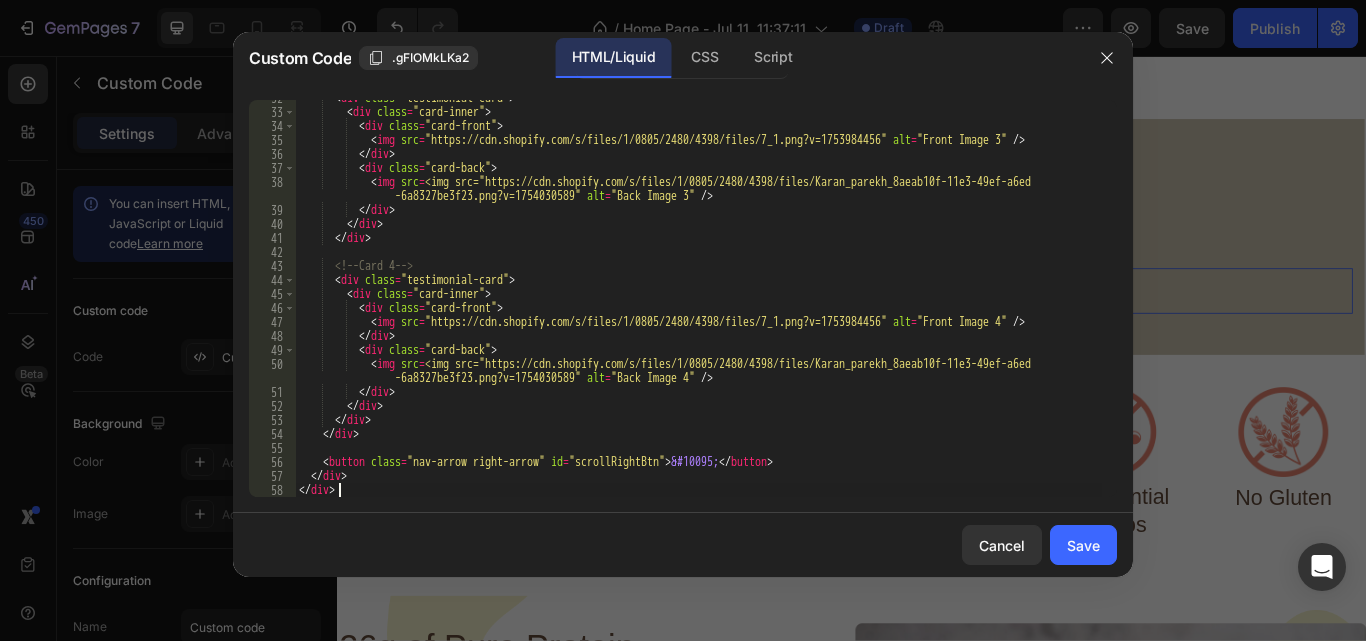 scroll, scrollTop: 471, scrollLeft: 0, axis: vertical 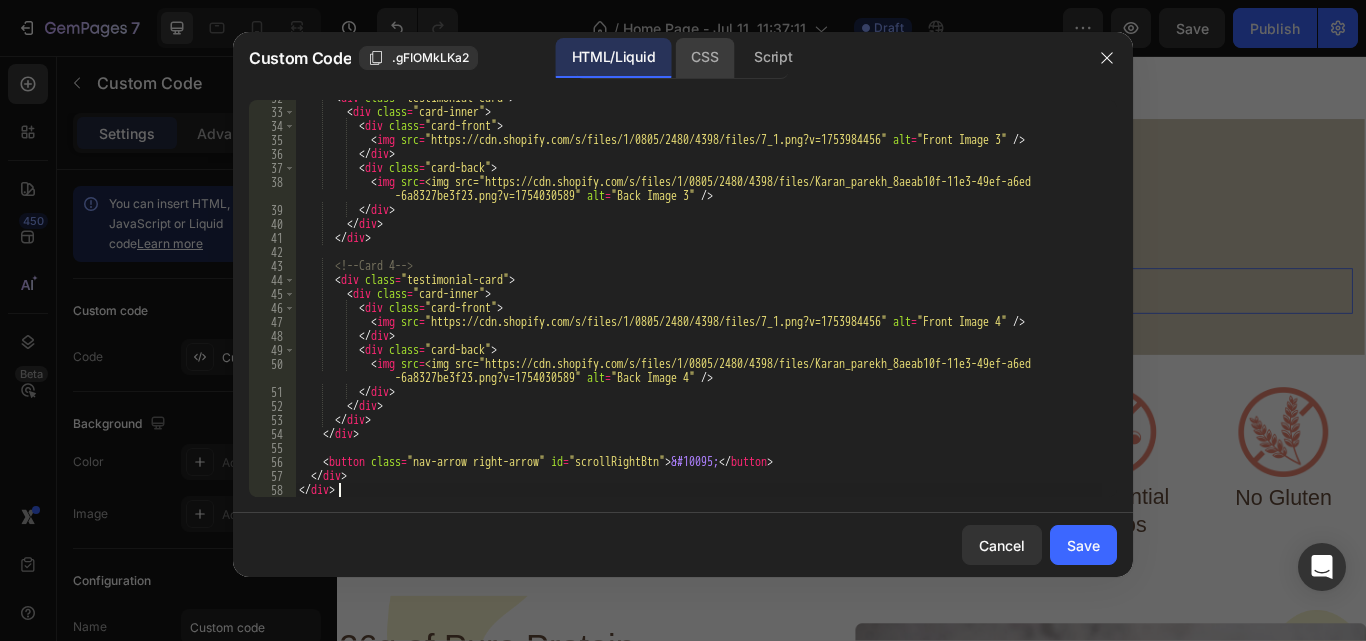 click on "CSS" 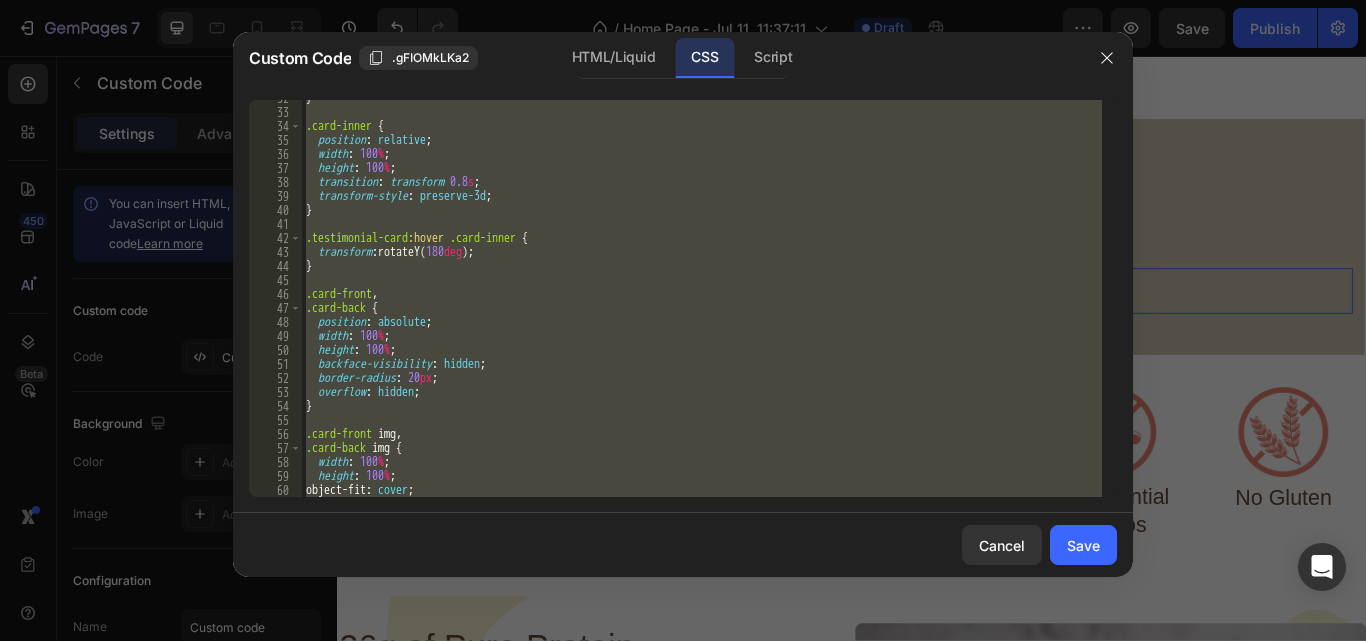 scroll, scrollTop: 457, scrollLeft: 0, axis: vertical 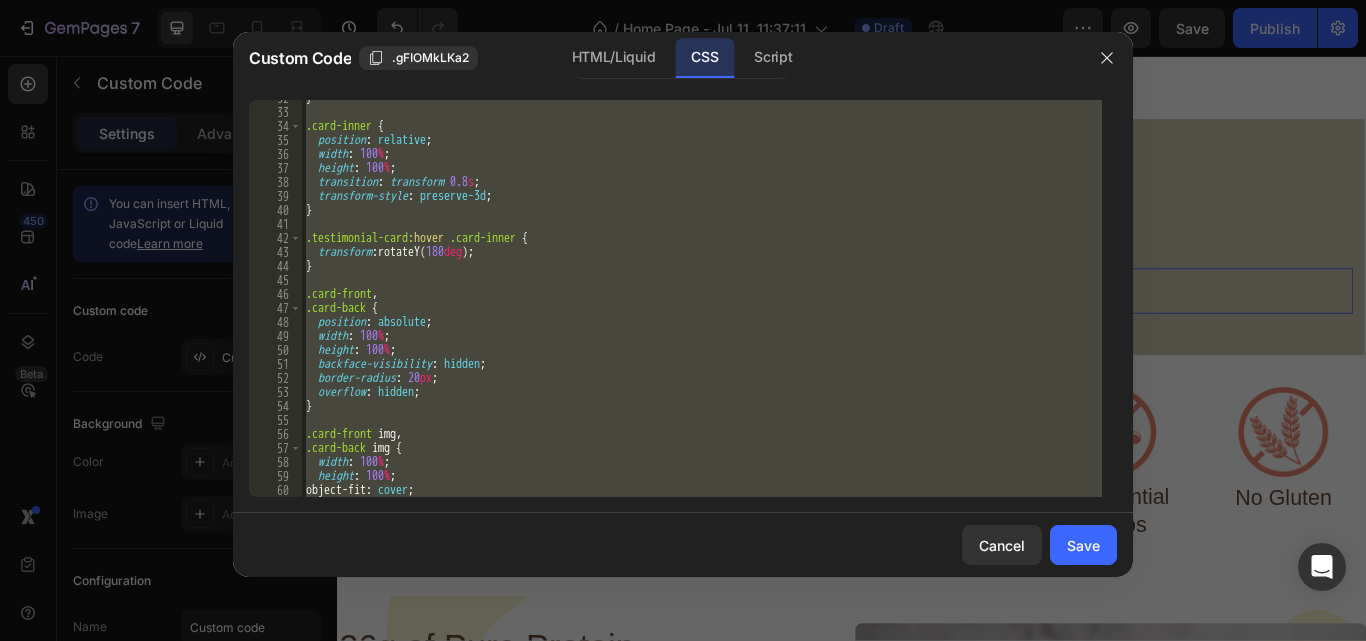click on "} .card-inner   {    position :   relative ;    width :   100 % ;    height :   100 % ;    transition :   transform   0.8 s ;    transform-style :   preserve-3d ; } .testimonial-card :hover   .card-inner   {    transform :  rotateY( 180 deg ) ; } .card-front , .card-back   {    position :   absolute ;    width :   100 % ;    height :   100 % ;    backface-visibility :   hidden ;    border-radius :   20 px ;    overflow :   hidden ; } .card-front   img , .card-back   img   {    width :   100 % ;    height :   100 % ;   object-fit :   cover ; }" at bounding box center [702, 298] 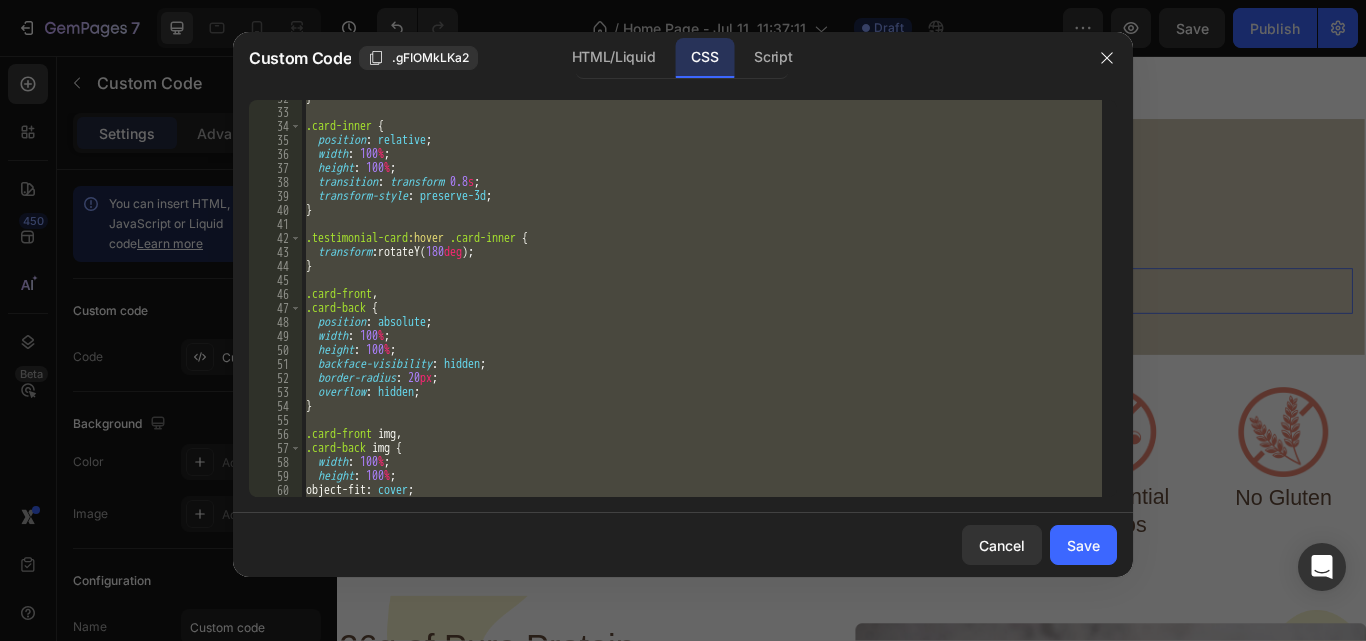 click on "} .card-inner   {    position :   relative ;    width :   100 % ;    height :   100 % ;    transition :   transform   0.8 s ;    transform-style :   preserve-3d ; } .testimonial-card :hover   .card-inner   {    transform :  rotateY( 180 deg ) ; } .card-front , .card-back   {    position :   absolute ;    width :   100 % ;    height :   100 % ;    backface-visibility :   hidden ;    border-radius :   20 px ;    overflow :   hidden ; } .card-front   img , .card-back   img   {    width :   100 % ;    height :   100 % ;   object-fit :   cover ; }" at bounding box center [702, 298] 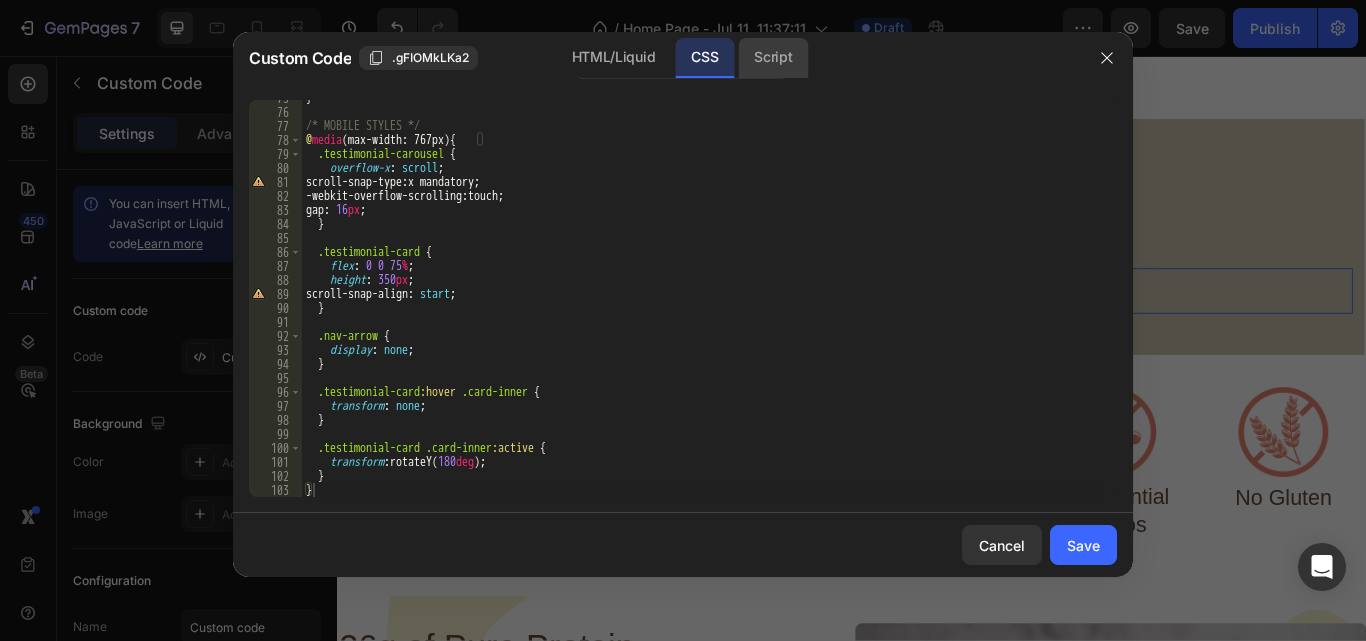 click on "Script" 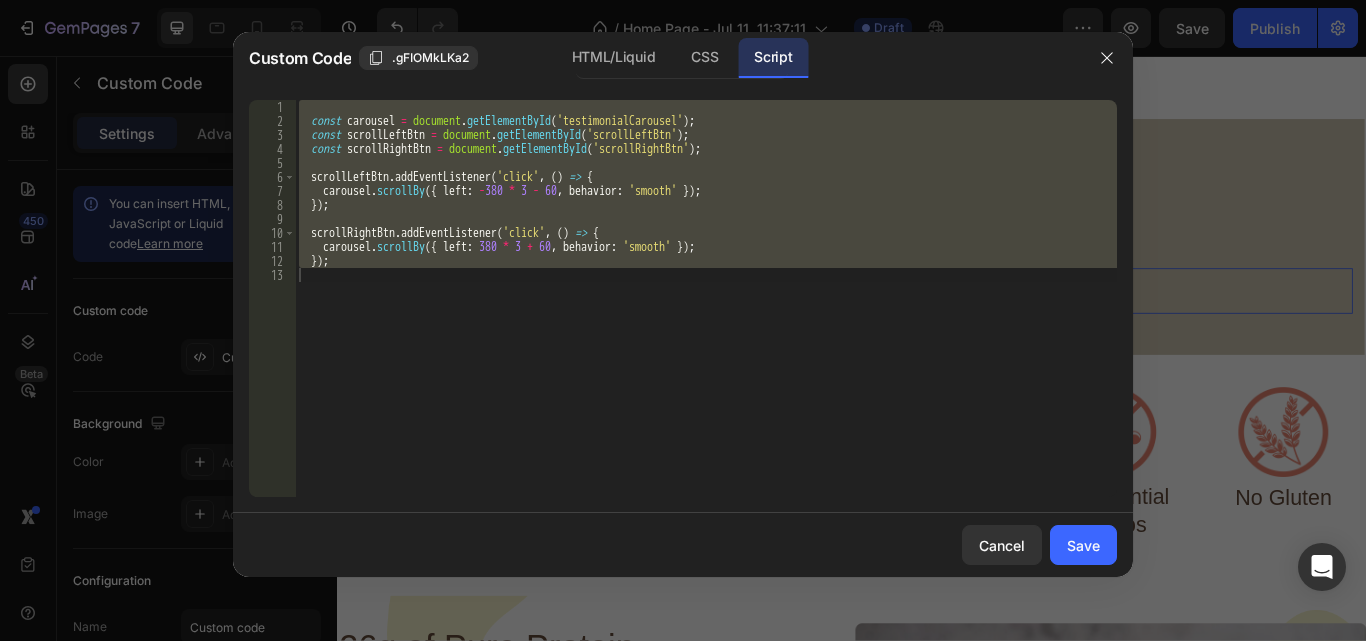 type on "});" 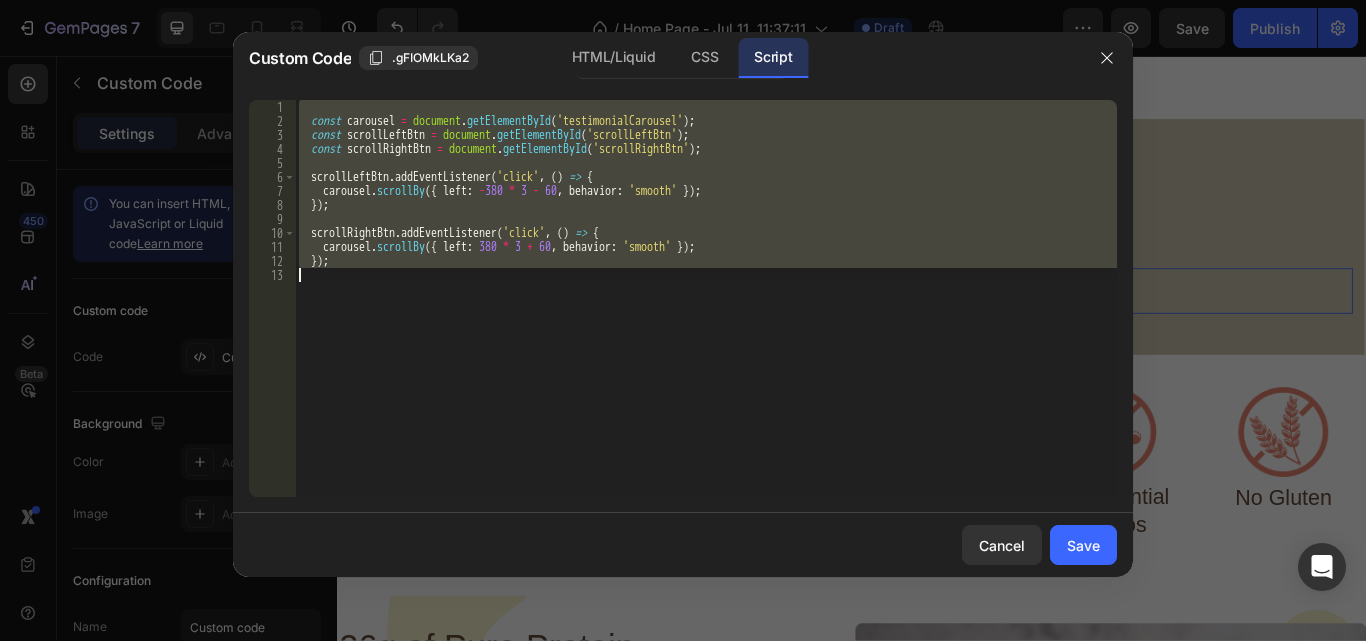 click on "const   carousel   =   document . getElementById ( 'testimonialCarousel' ) ;    const   scrollLeftBtn   =   document . getElementById ( 'scrollLeftBtn' ) ;    const   scrollRightBtn   =   document . getElementById ( 'scrollRightBtn' ) ;    scrollLeftBtn . addEventListener ( 'click' ,   ( )   =>   {      carousel . scrollBy ({   left :   - 380   *   3   -   60 ,   behavior :   'smooth'   }) ;    }) ;    scrollRightBtn . addEventListener ( 'click' ,   ( )   =>   {      carousel . scrollBy ({   left :   380   *   3   +   60 ,   behavior :   'smooth'   }) ;    }) ;" at bounding box center (706, 298) 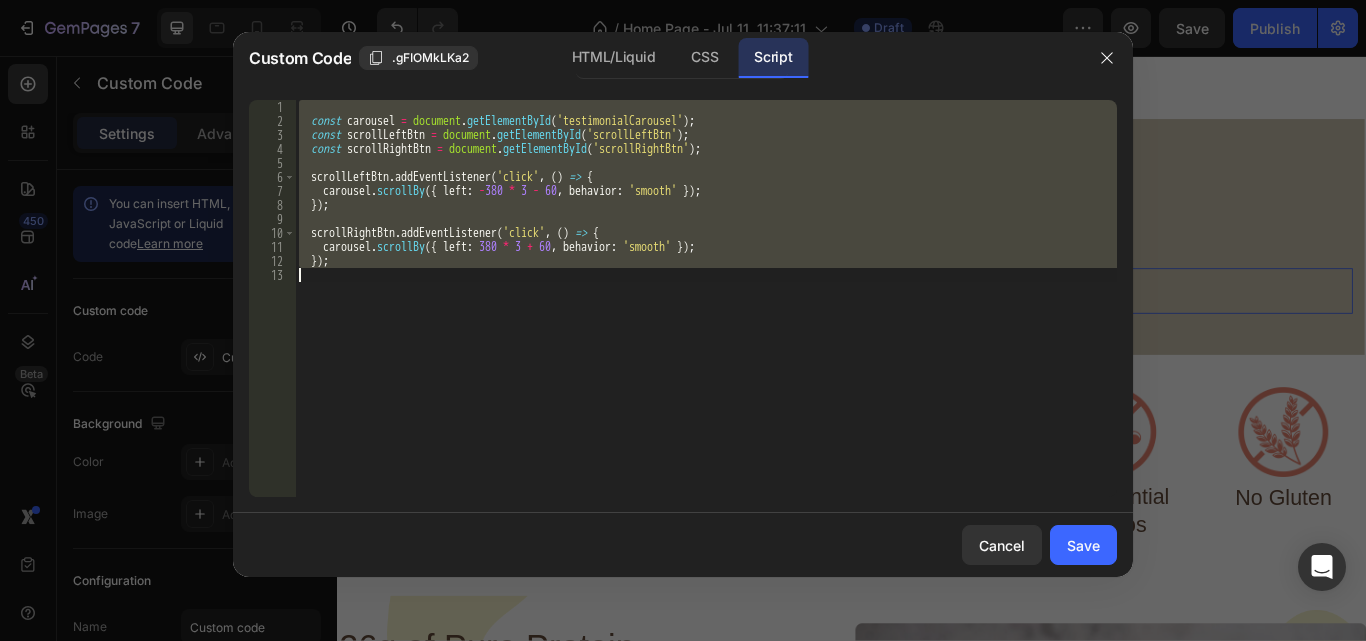 paste on "});" 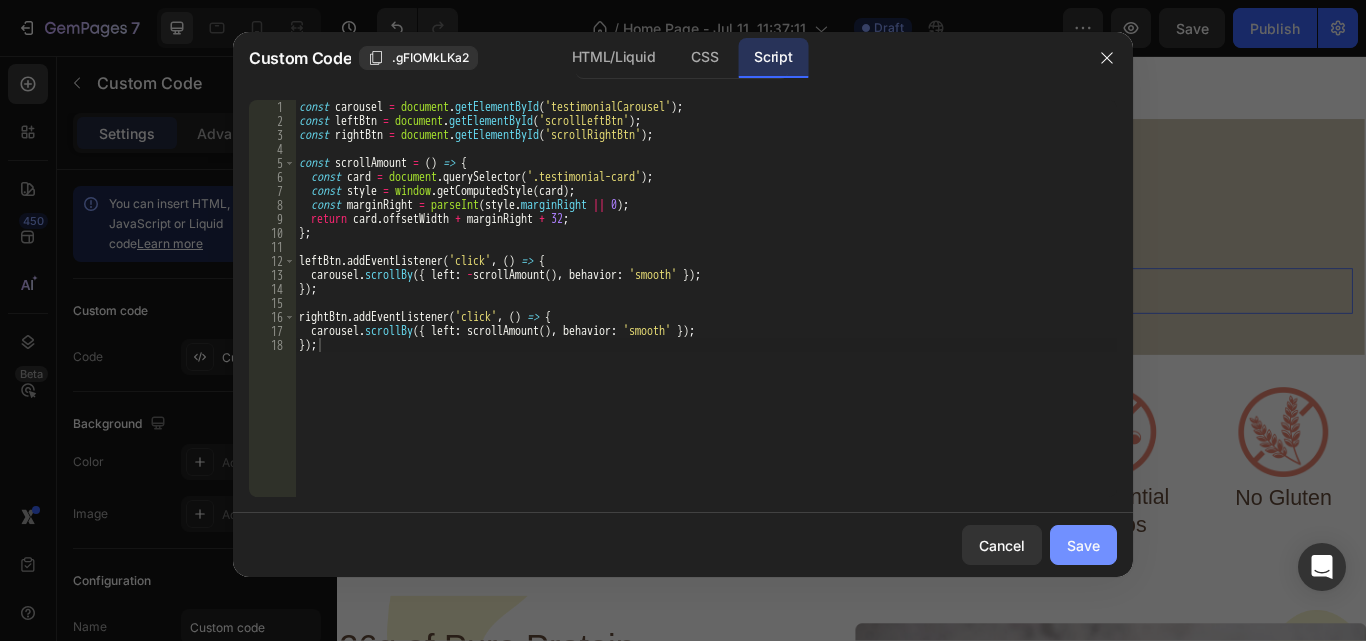 click on "Save" at bounding box center [1083, 545] 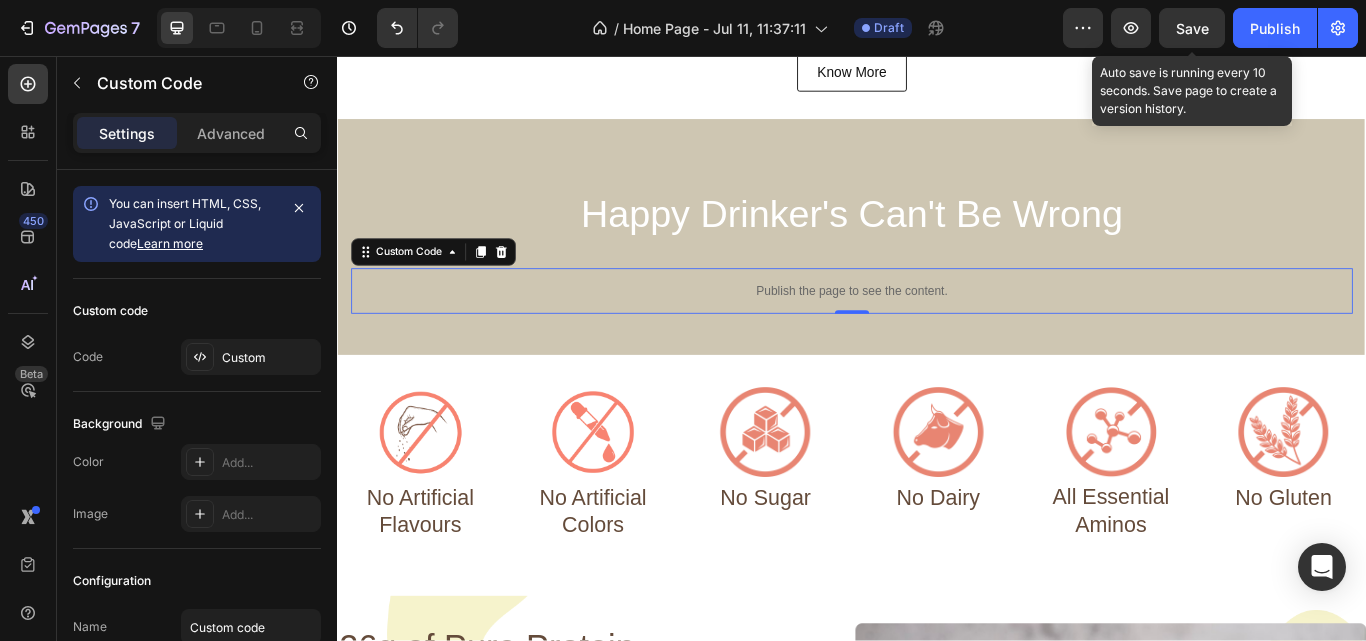 click on "Save" at bounding box center [1192, 28] 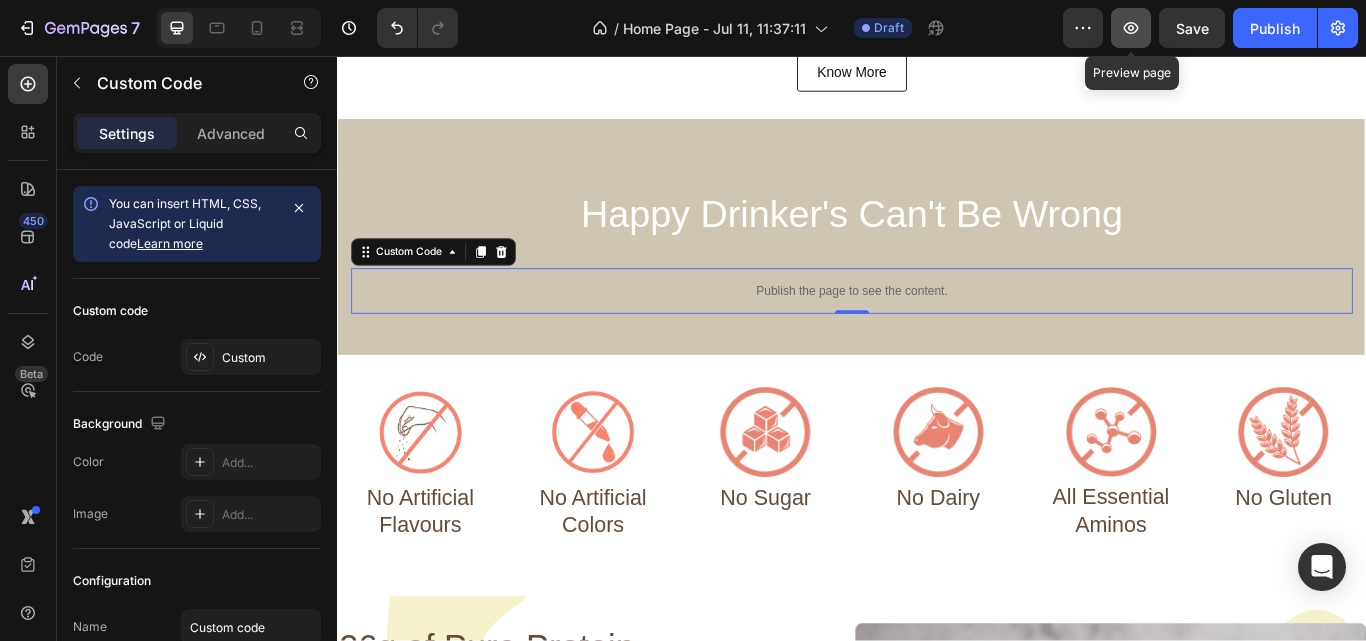 click 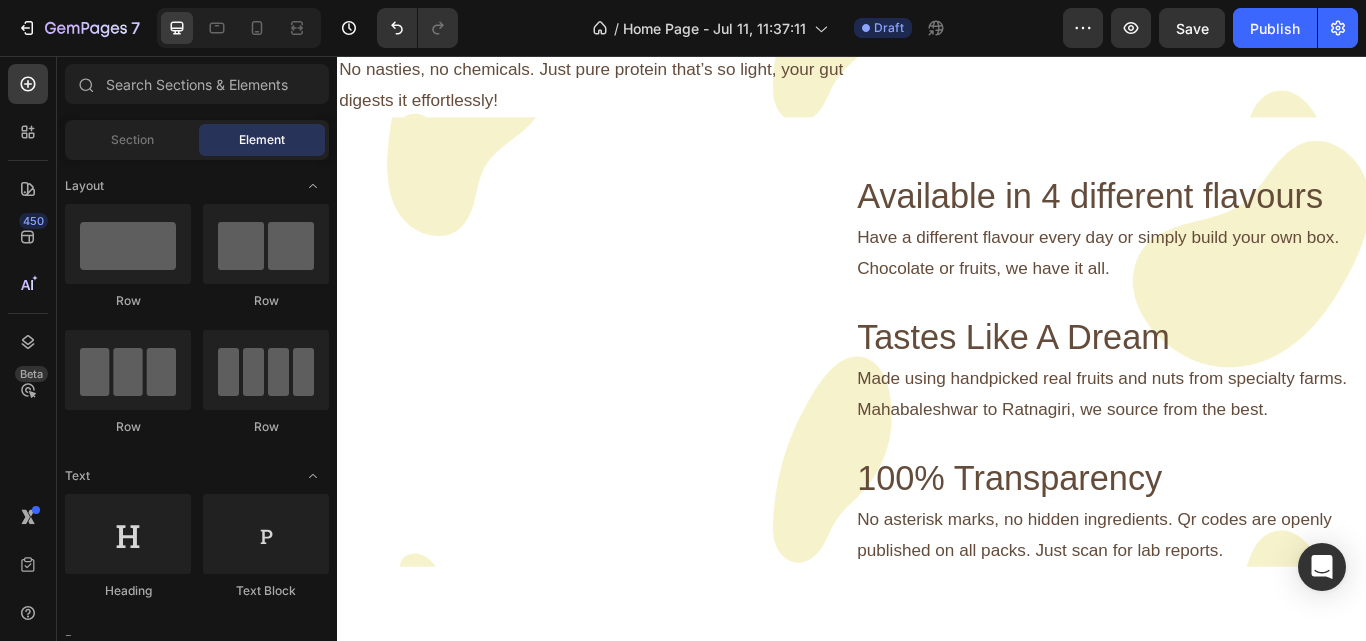 scroll, scrollTop: 1967, scrollLeft: 0, axis: vertical 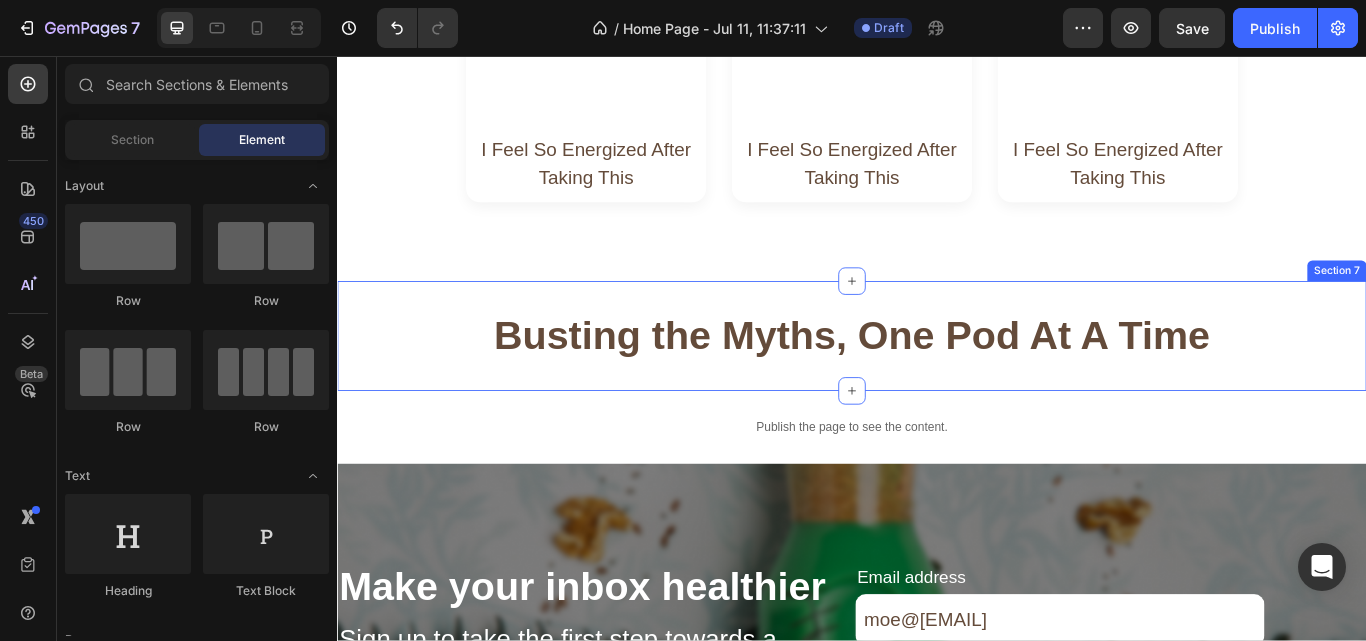 click on "Busting the Myths, One Pod At A Time Heading Row Section 7" at bounding box center [937, 383] 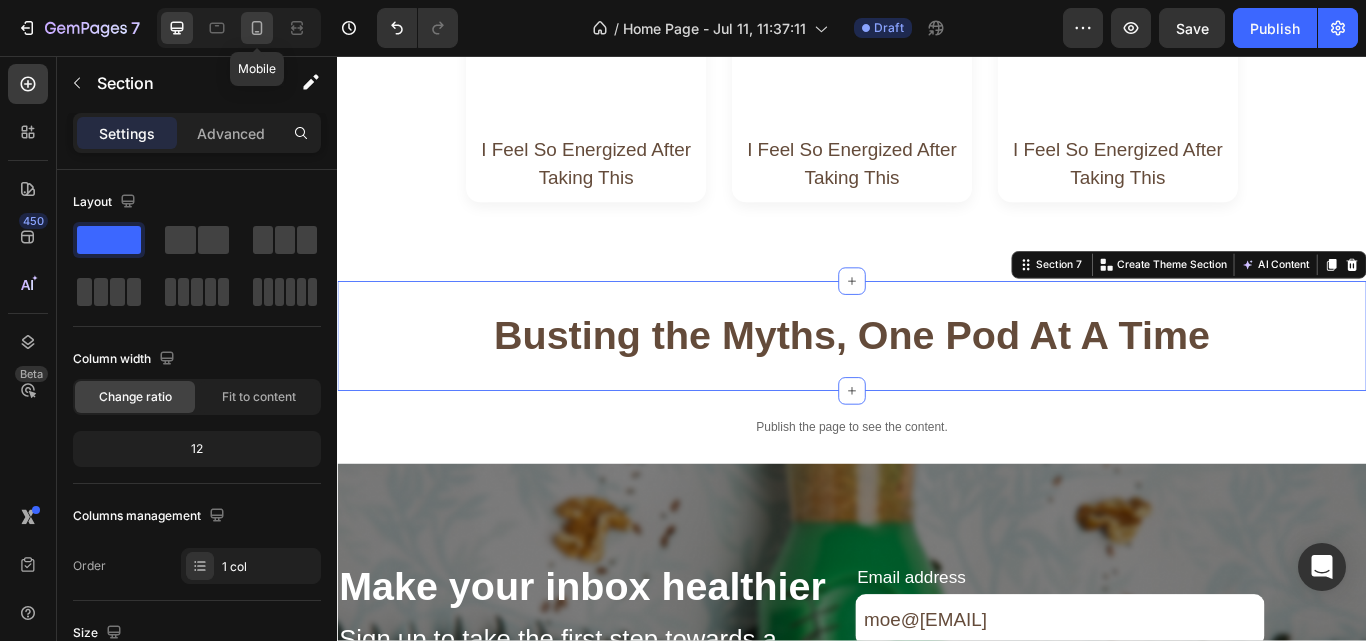 click 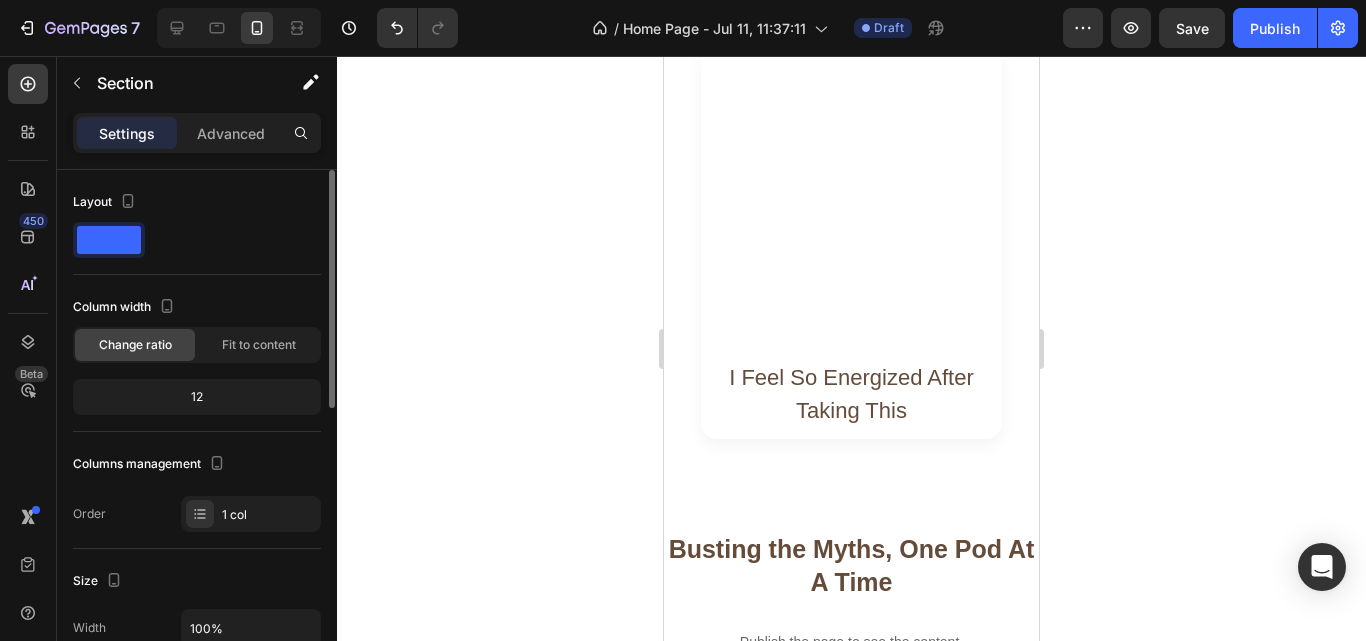 scroll, scrollTop: 4017, scrollLeft: 0, axis: vertical 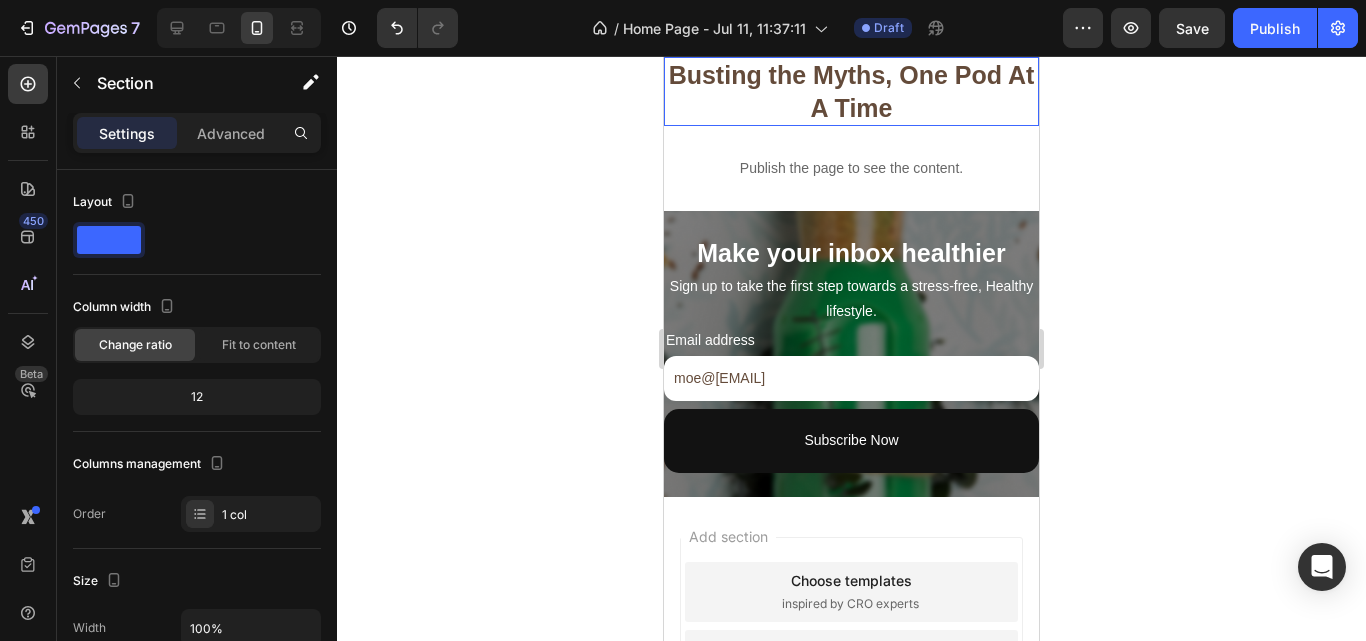 click on "Busting the Myths, One Pod At A Time" at bounding box center (851, 91) 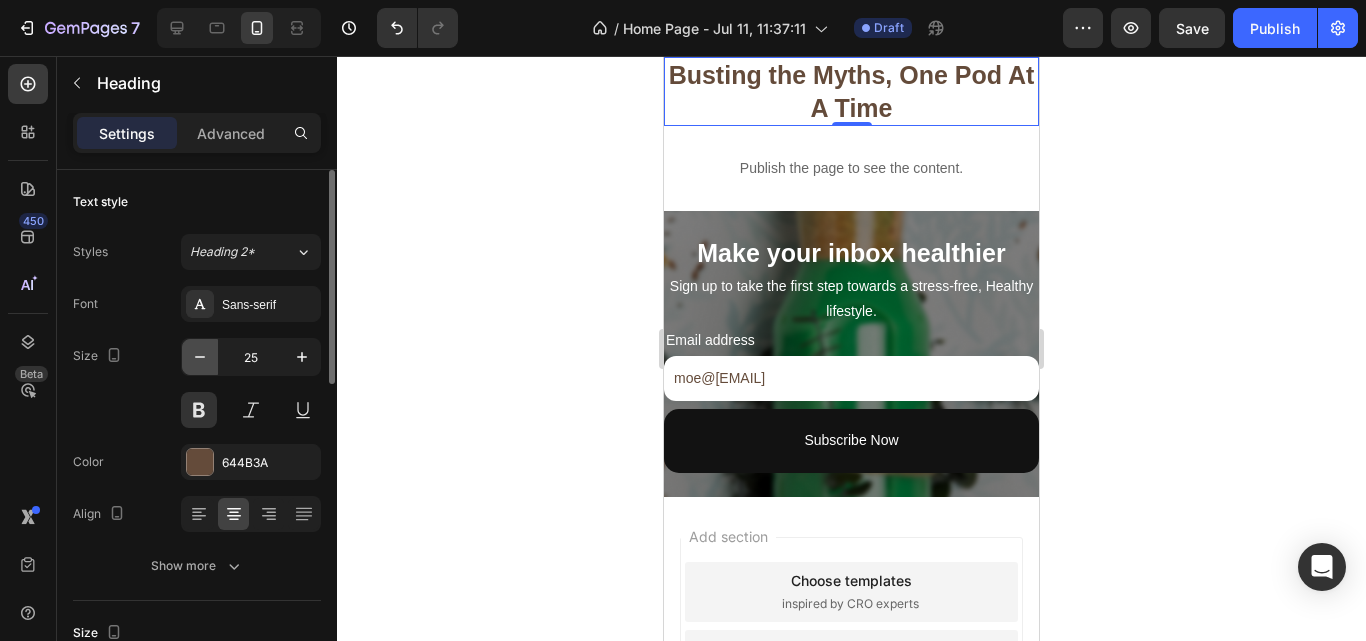 click 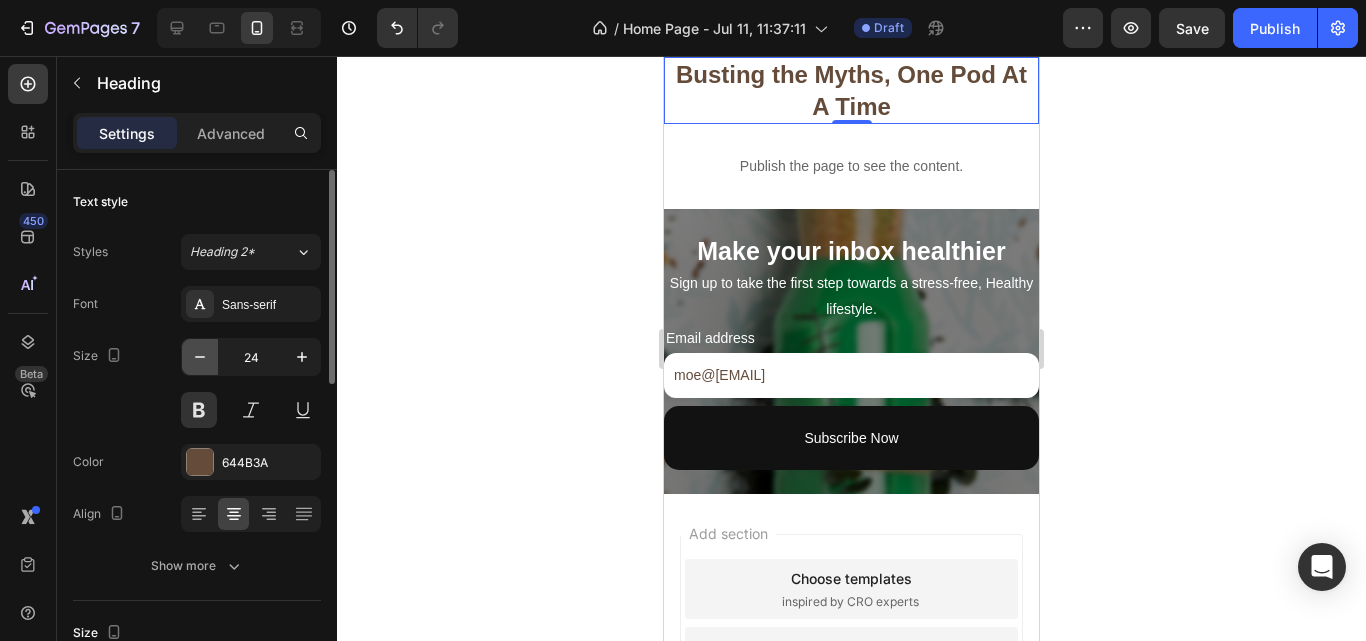 click 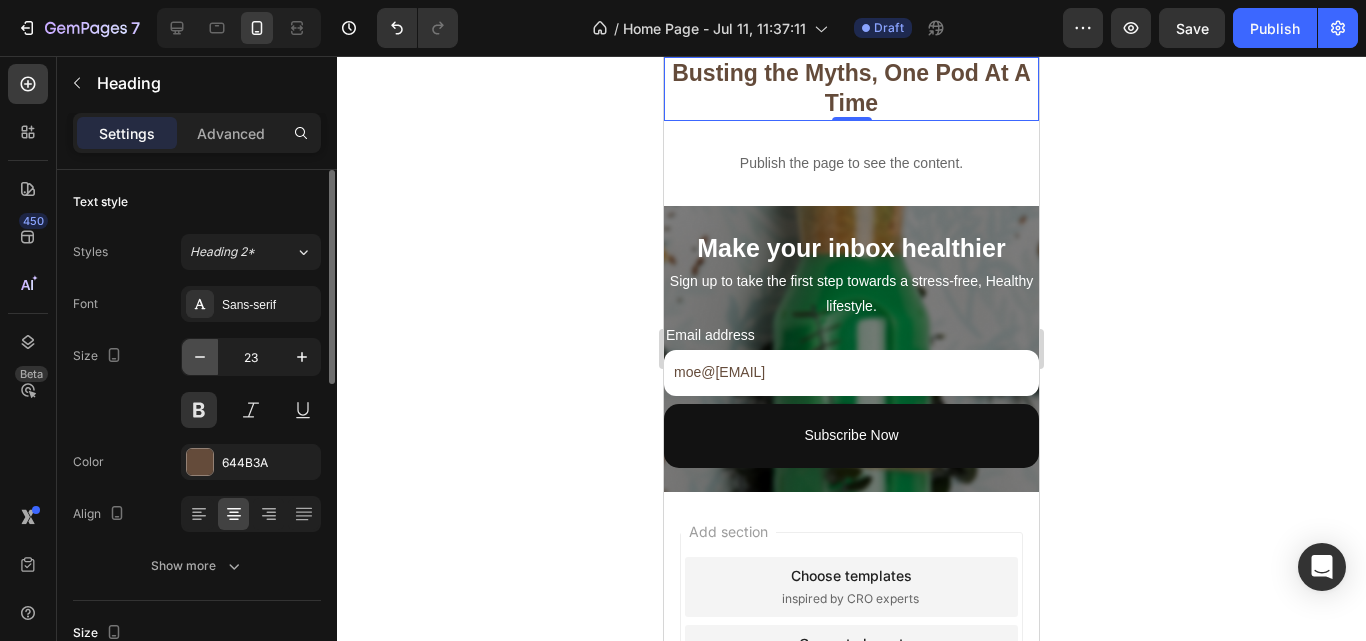 click 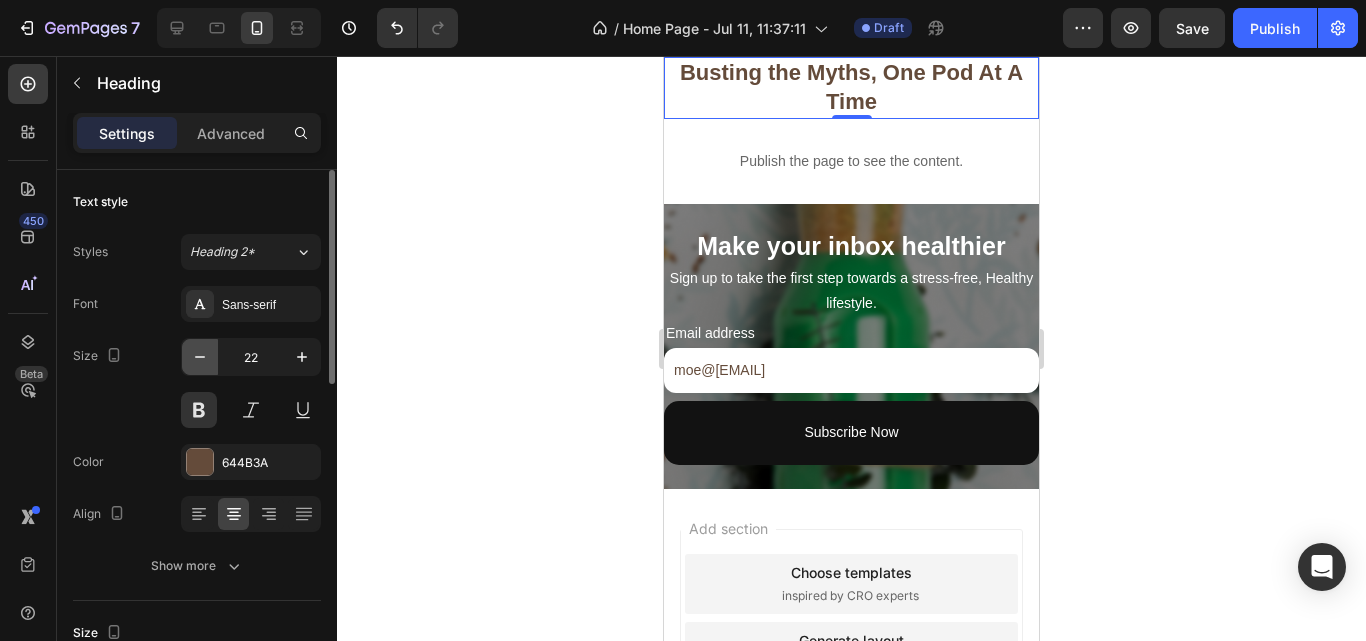 click 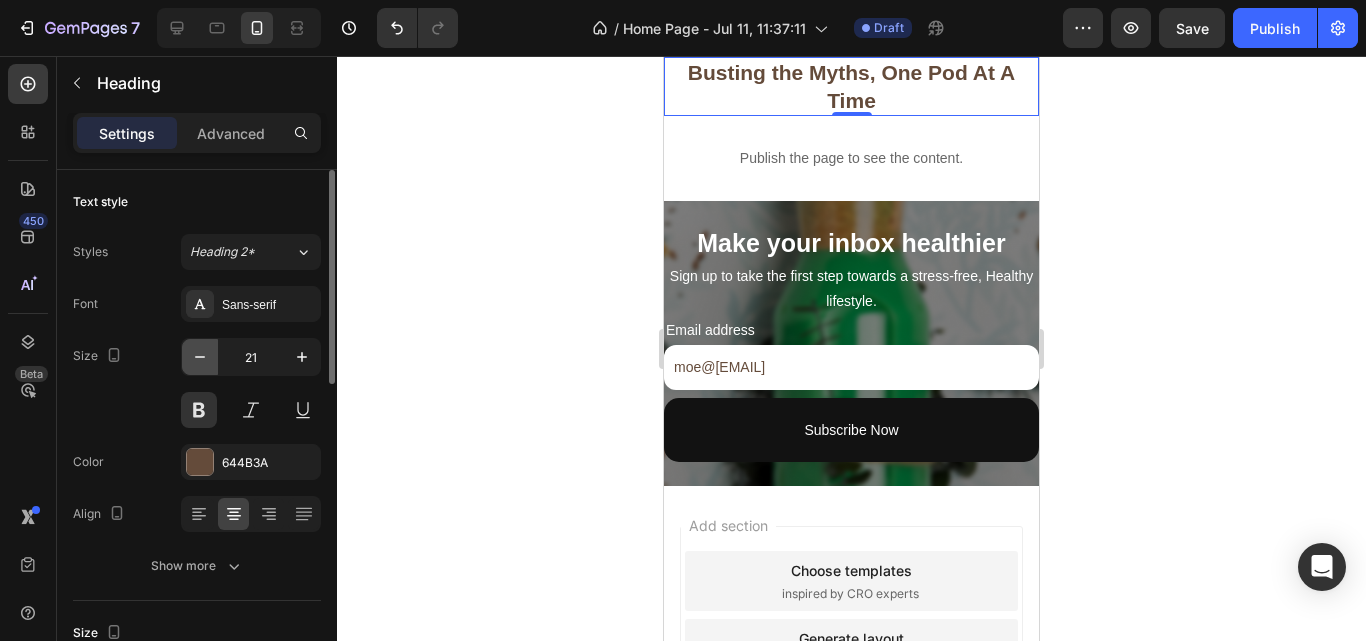 click 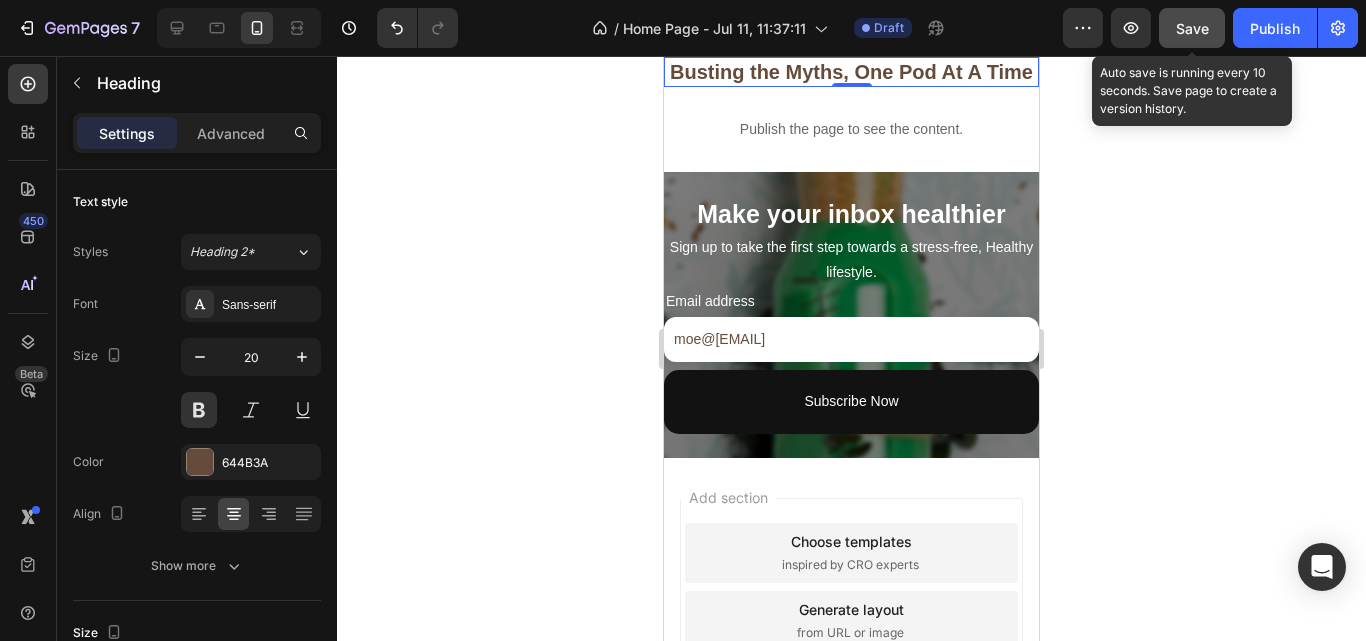 click on "Save" at bounding box center (1192, 28) 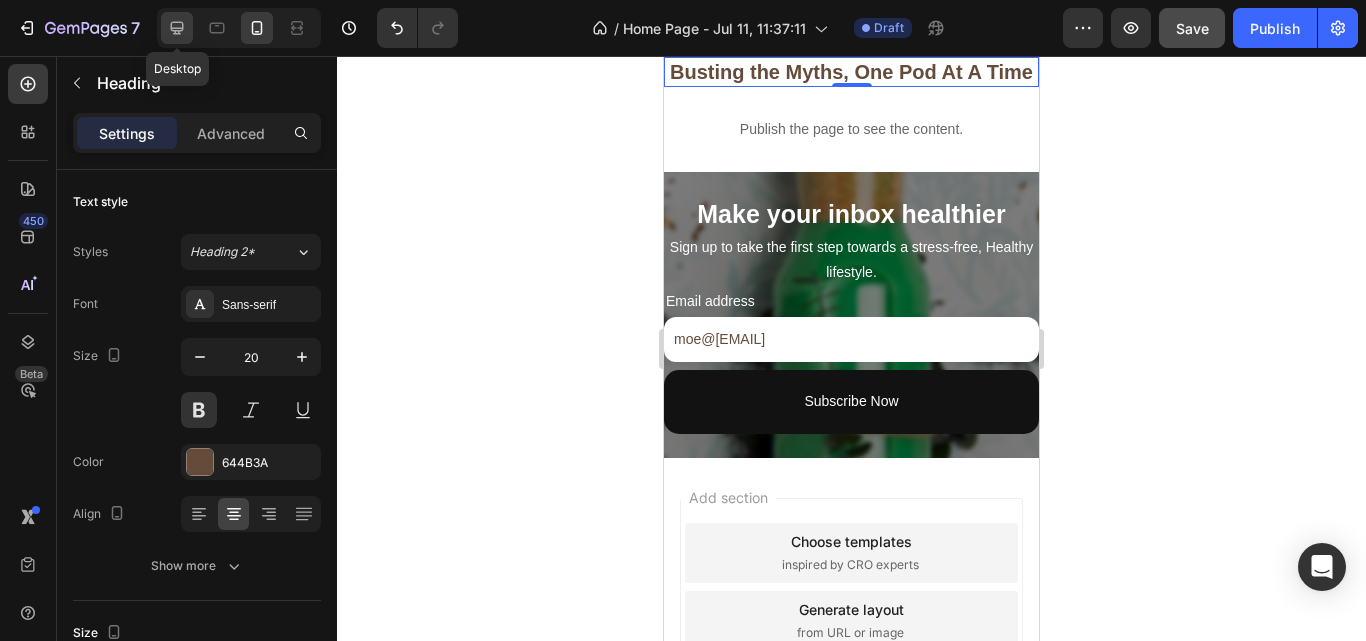 click 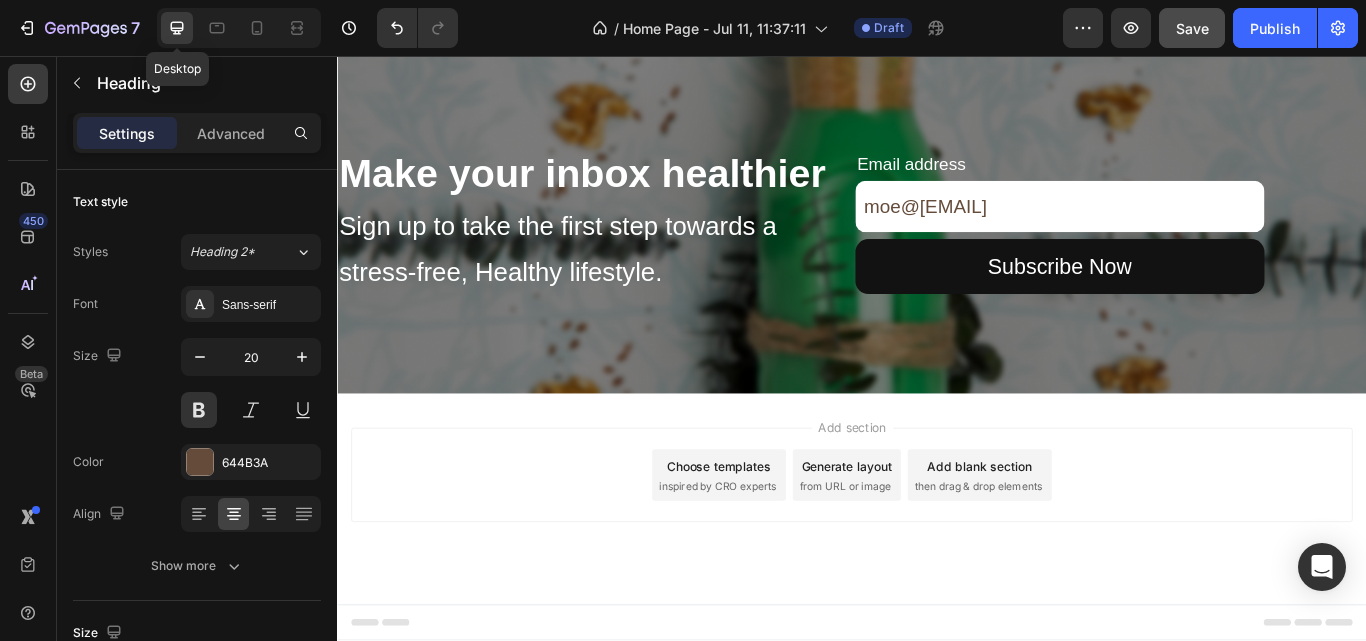 scroll, scrollTop: 3537, scrollLeft: 0, axis: vertical 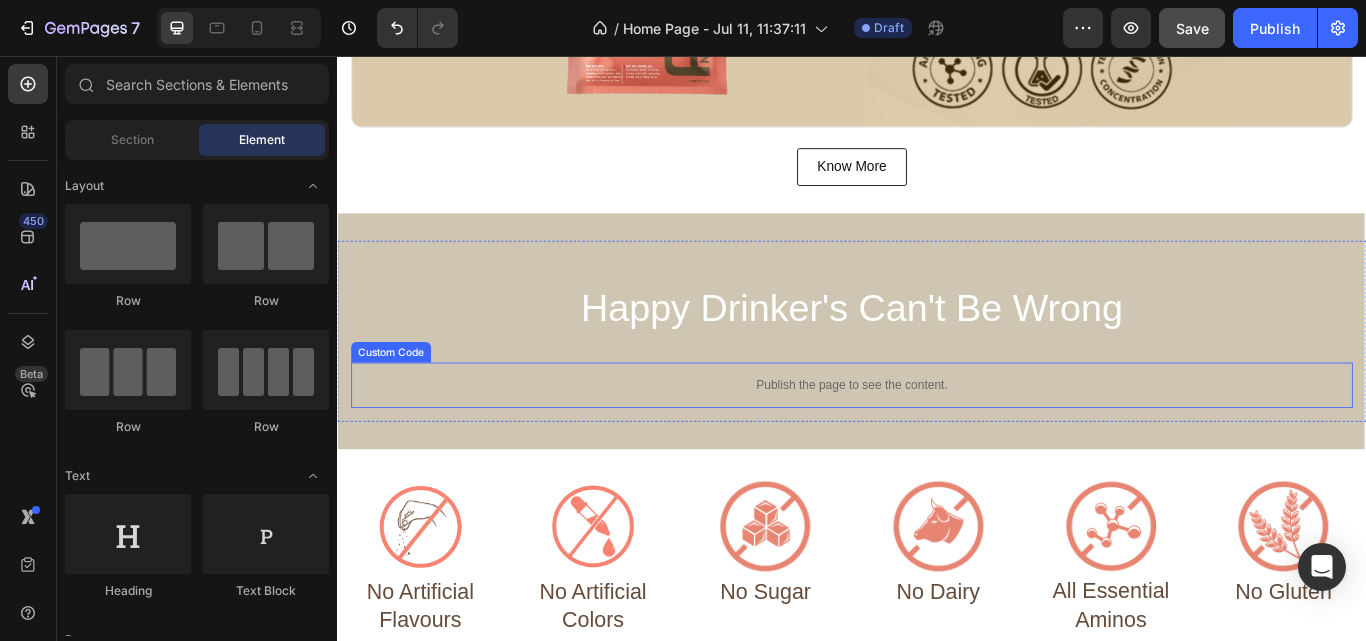 click on "Publish the page to see the content." at bounding box center [937, 440] 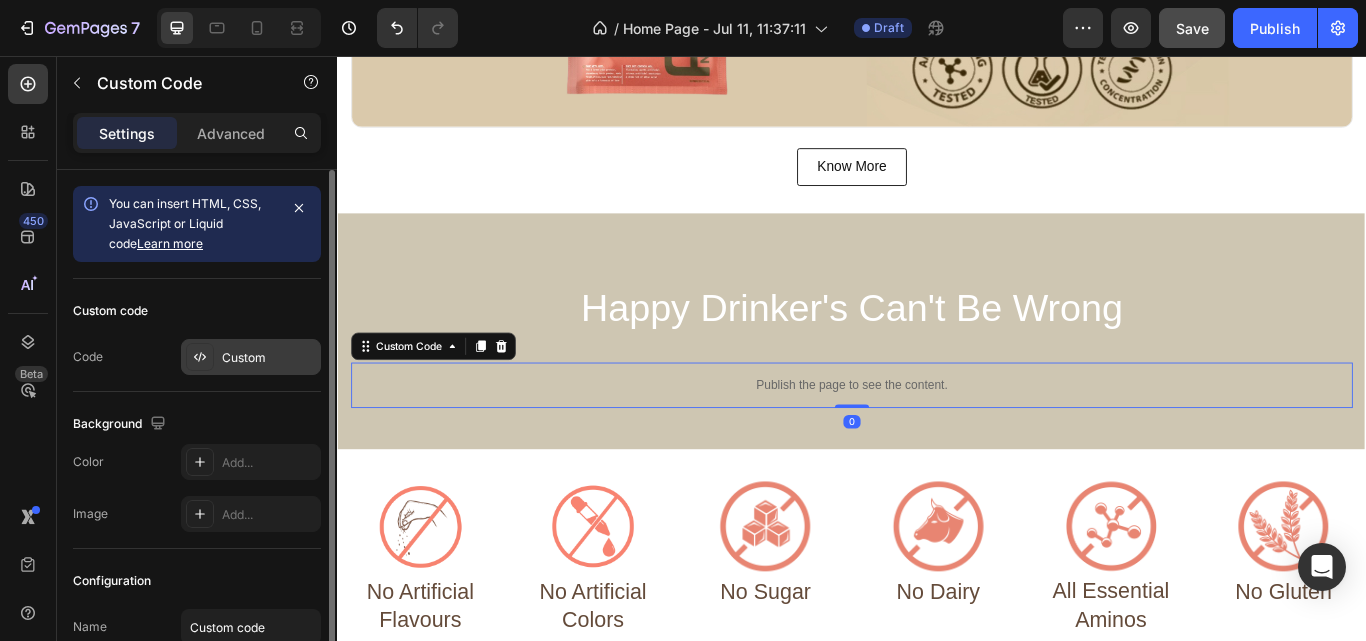 click on "Custom" at bounding box center (269, 358) 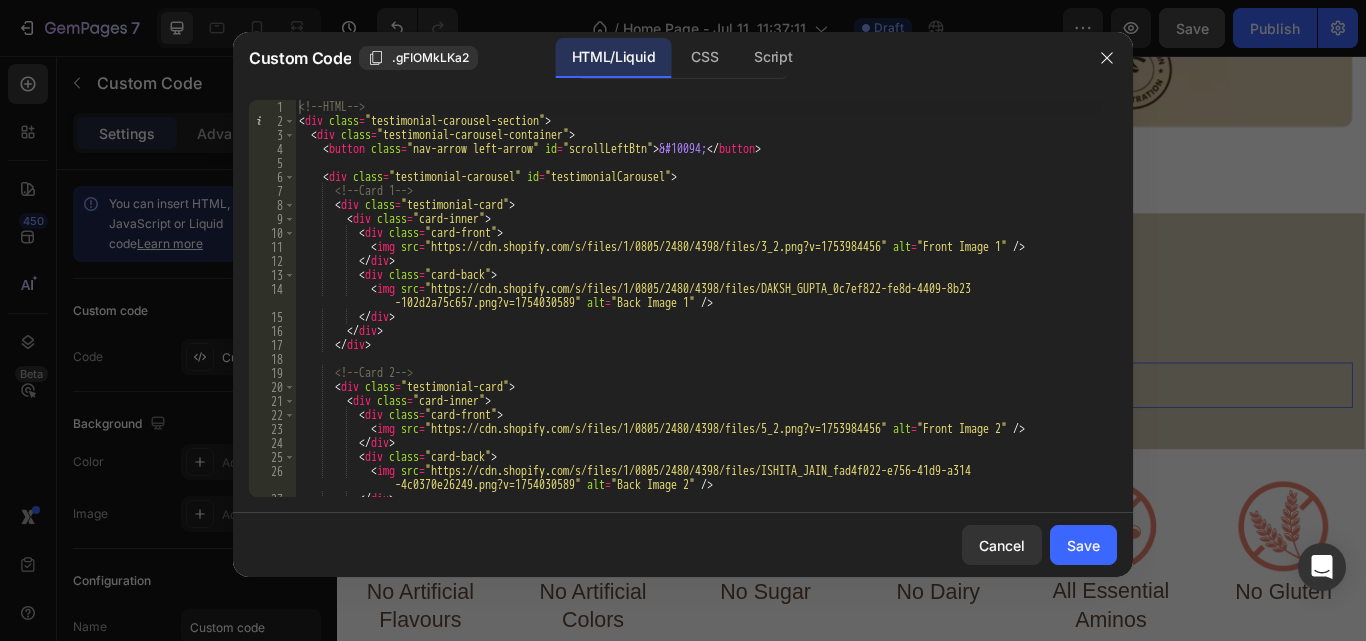 click on "<!--  HTML  --> < div   class = "testimonial-carousel-section" >    < div   class = "testimonial-carousel-container" >      < button   class = "nav-arrow left-arrow"   id = "scrollLeftBtn" > &#10094; </ button >      < div   class = "testimonial-carousel"   id = "testimonialCarousel" >         <!--  Card 1  -->         < div   class = "testimonial-card" >           < div   class = "card-inner" >              < div   class = "card-front" >                < img   src = "https://cdn.shopify.com/s/files/1/0805/2480/4398/files/3_2.png?v=1753984456"   alt = "Front Image 1"   />              </ div >              < div   class = "card-back" >                < img   src = "https://cdn.shopify.com/s/files/1/0805/2480/4398/files/DAKSH_GUPTA_0c7ef822-fe8d-4409-8b23                  -102d2a75c657.png?v=1754030589"   alt = "Back Image 1"   />              </ div >           </ div >         </ div >         <!--  Card 2  -->         < div   class = "testimonial-card" >           < div   class = >" at bounding box center [698, 312] 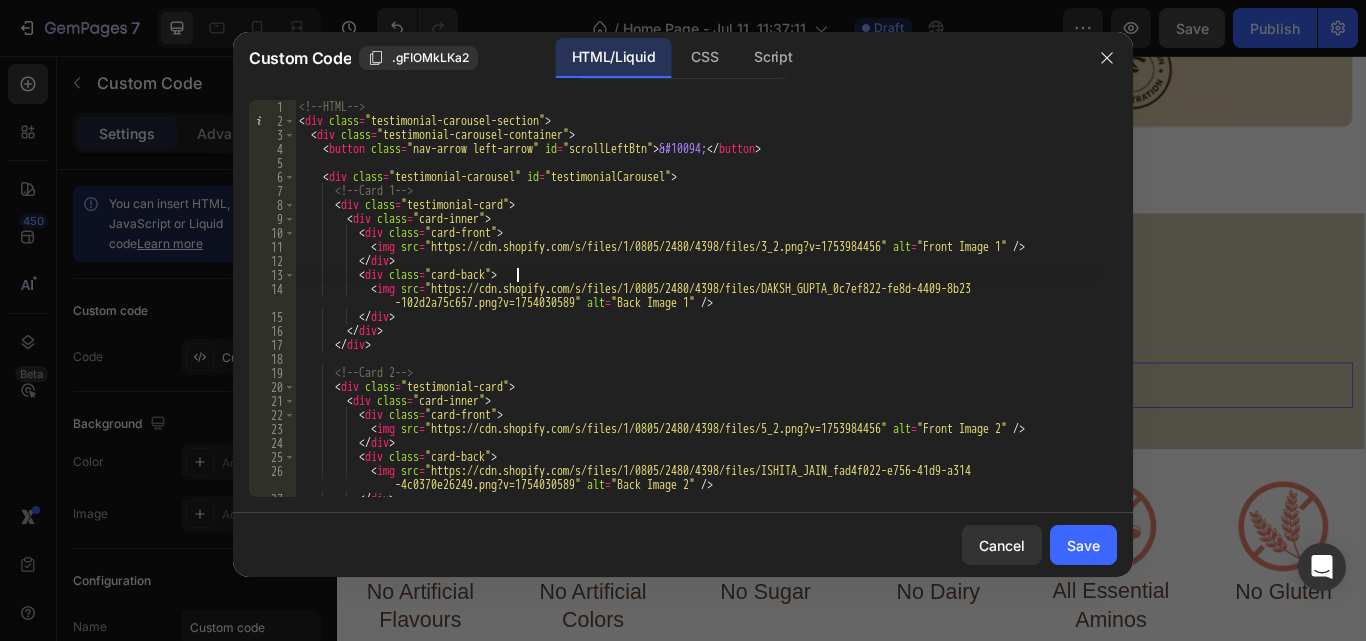 type on "</div>
</div>" 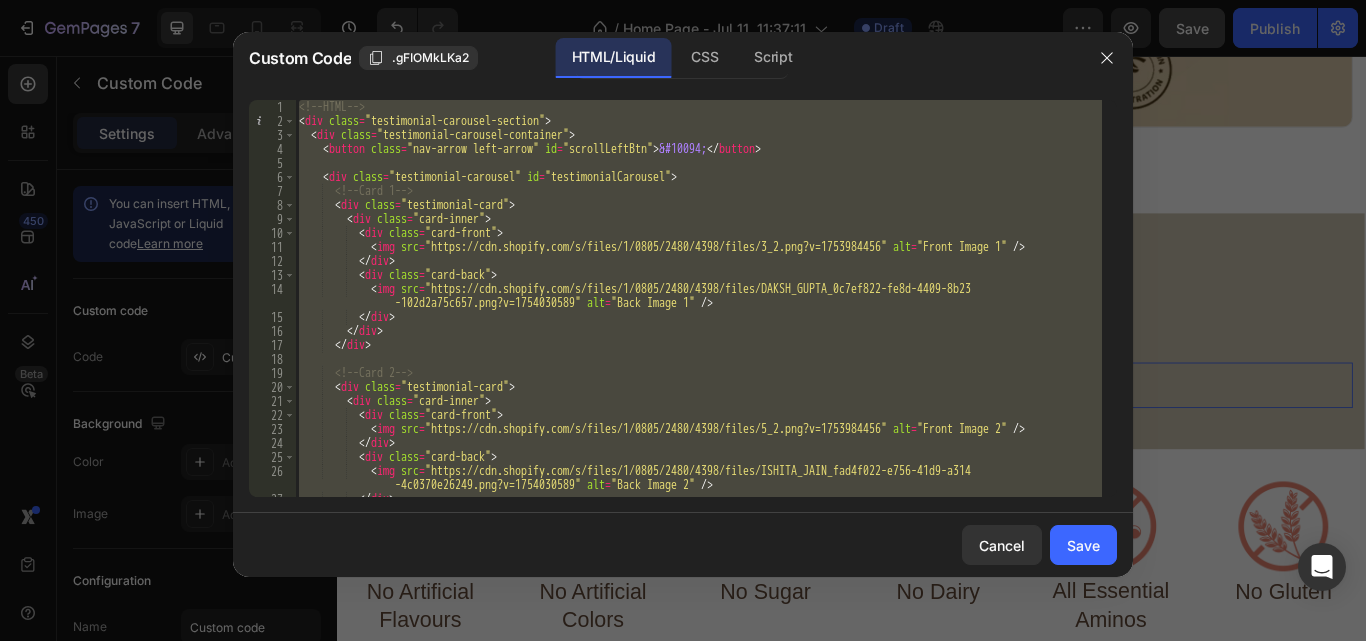 paste 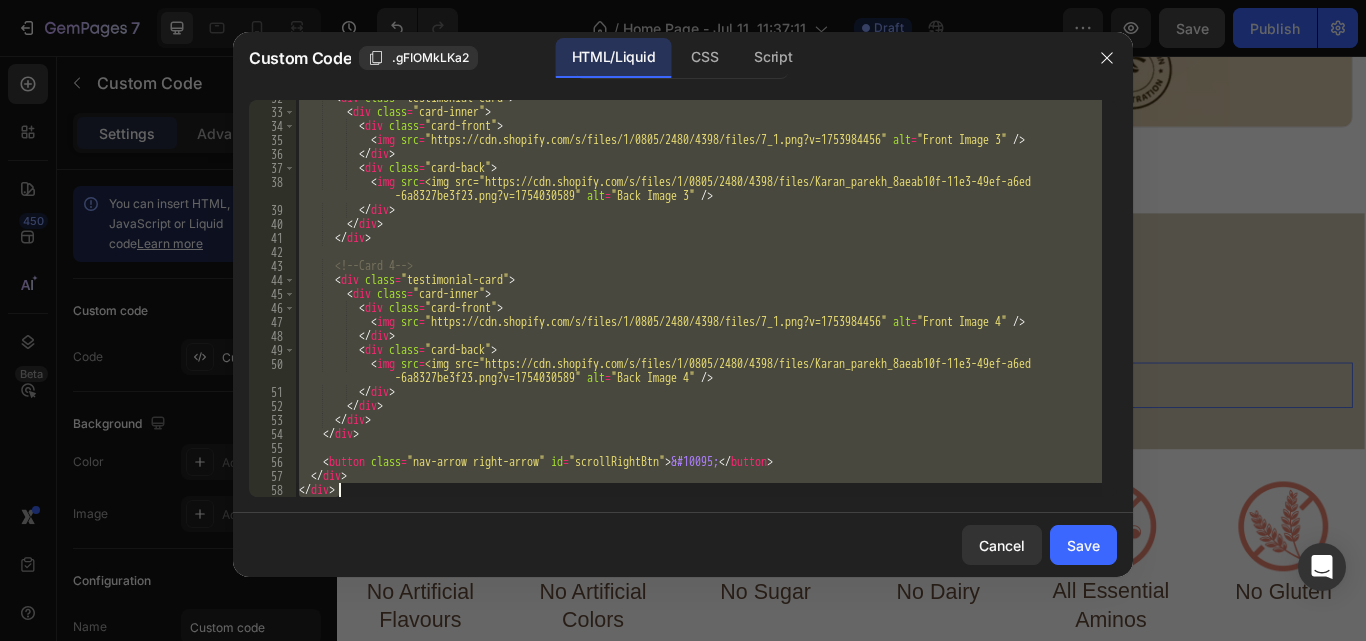 scroll, scrollTop: 471, scrollLeft: 0, axis: vertical 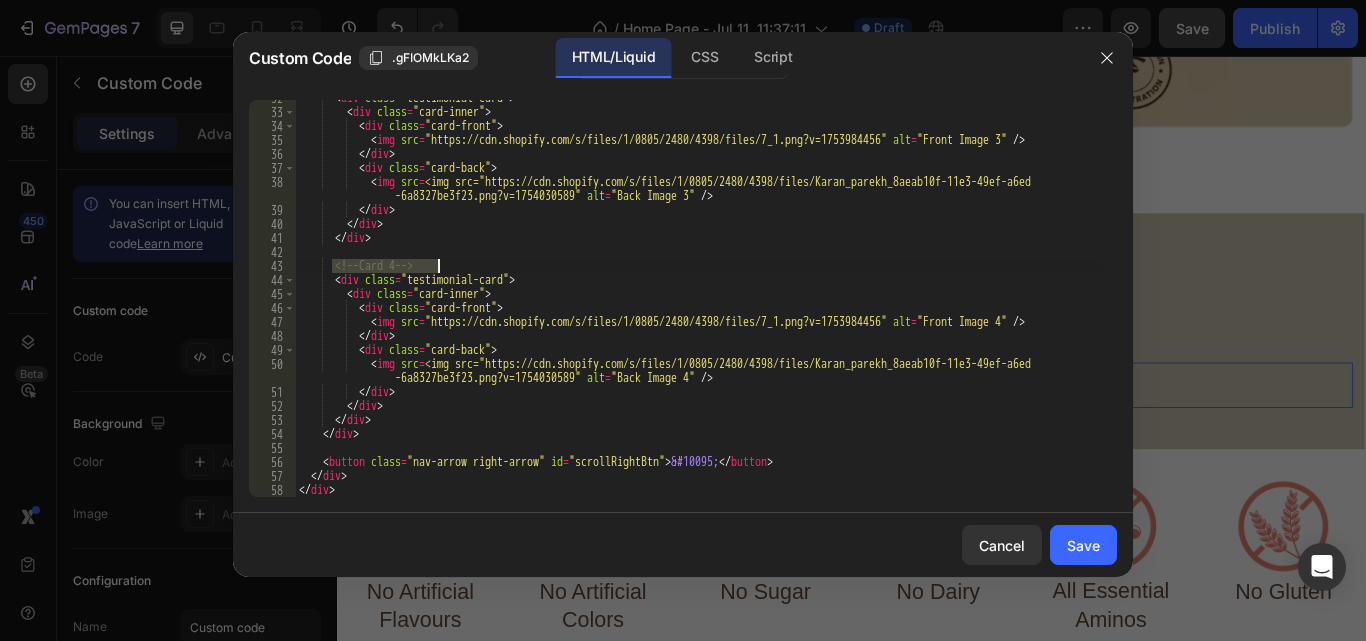 drag, startPoint x: 332, startPoint y: 266, endPoint x: 479, endPoint y: 264, distance: 147.01361 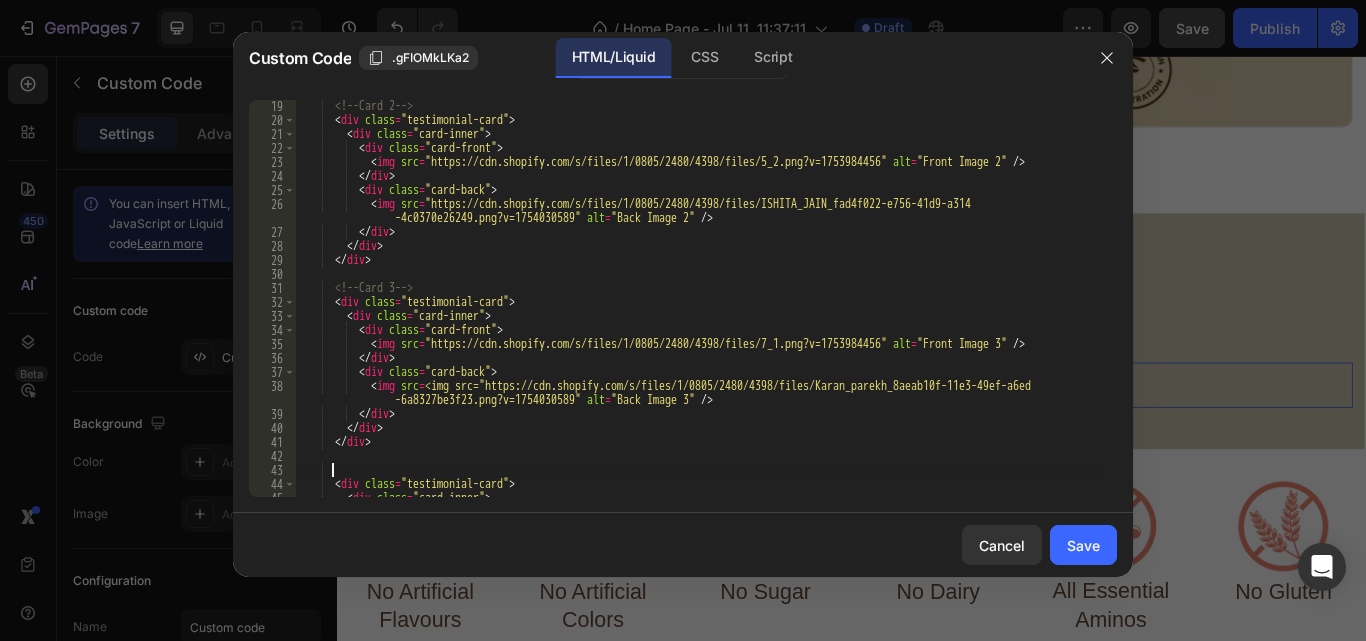 scroll, scrollTop: 166, scrollLeft: 0, axis: vertical 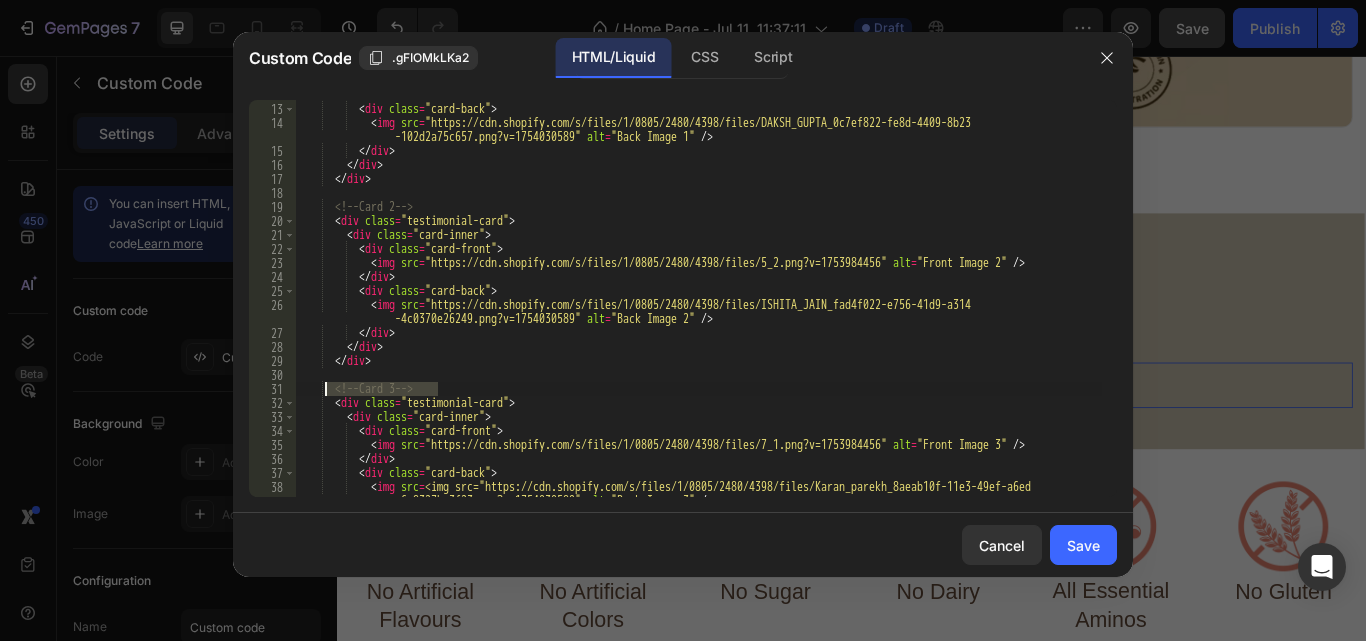 drag, startPoint x: 454, startPoint y: 387, endPoint x: 317, endPoint y: 394, distance: 137.17871 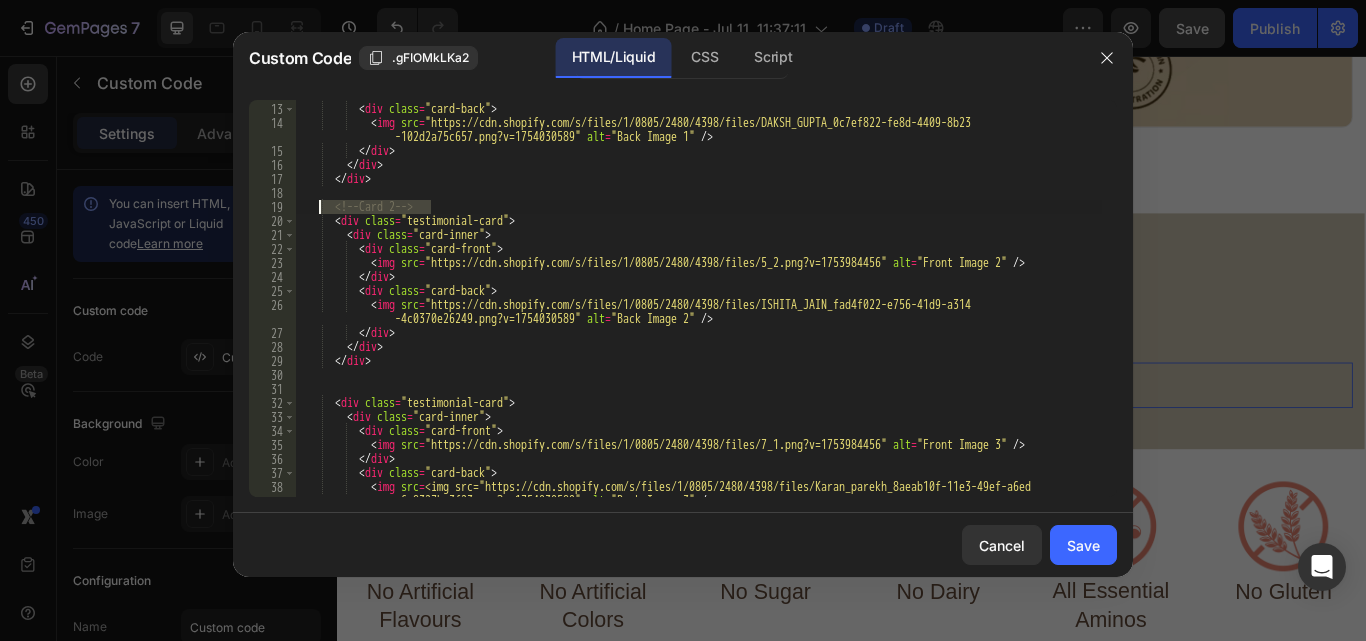 drag, startPoint x: 433, startPoint y: 207, endPoint x: 319, endPoint y: 206, distance: 114.00439 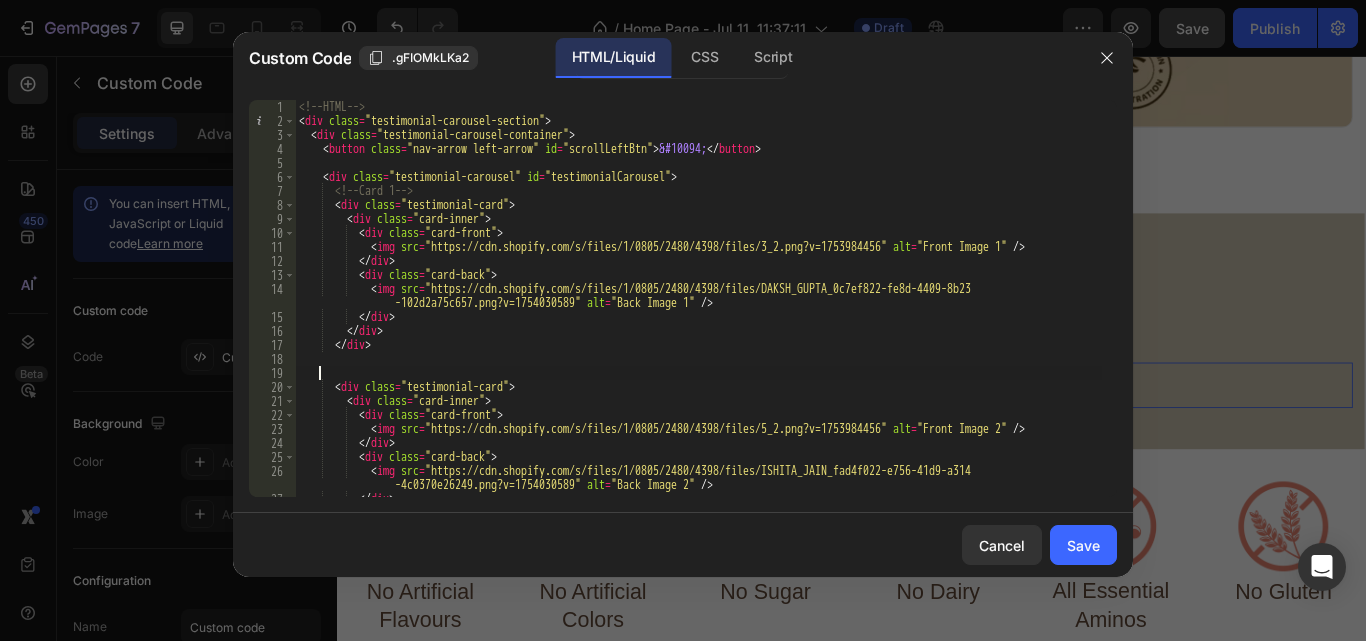 scroll, scrollTop: 0, scrollLeft: 0, axis: both 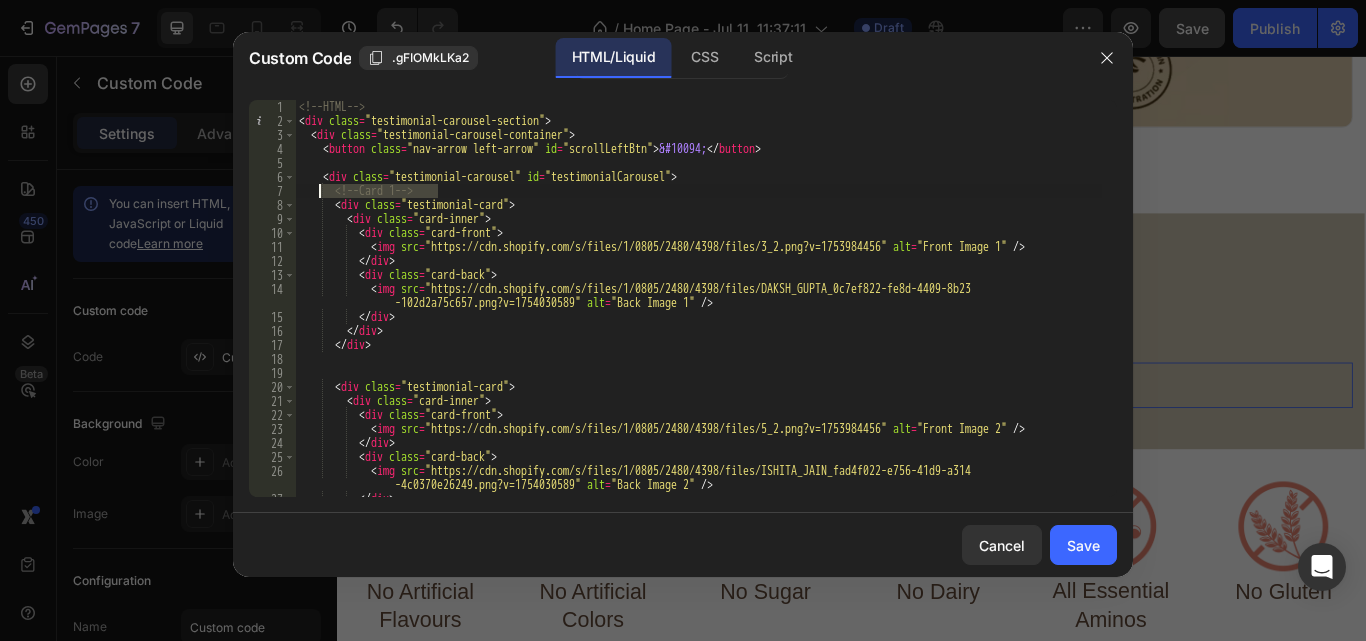 drag, startPoint x: 444, startPoint y: 188, endPoint x: 319, endPoint y: 191, distance: 125.035995 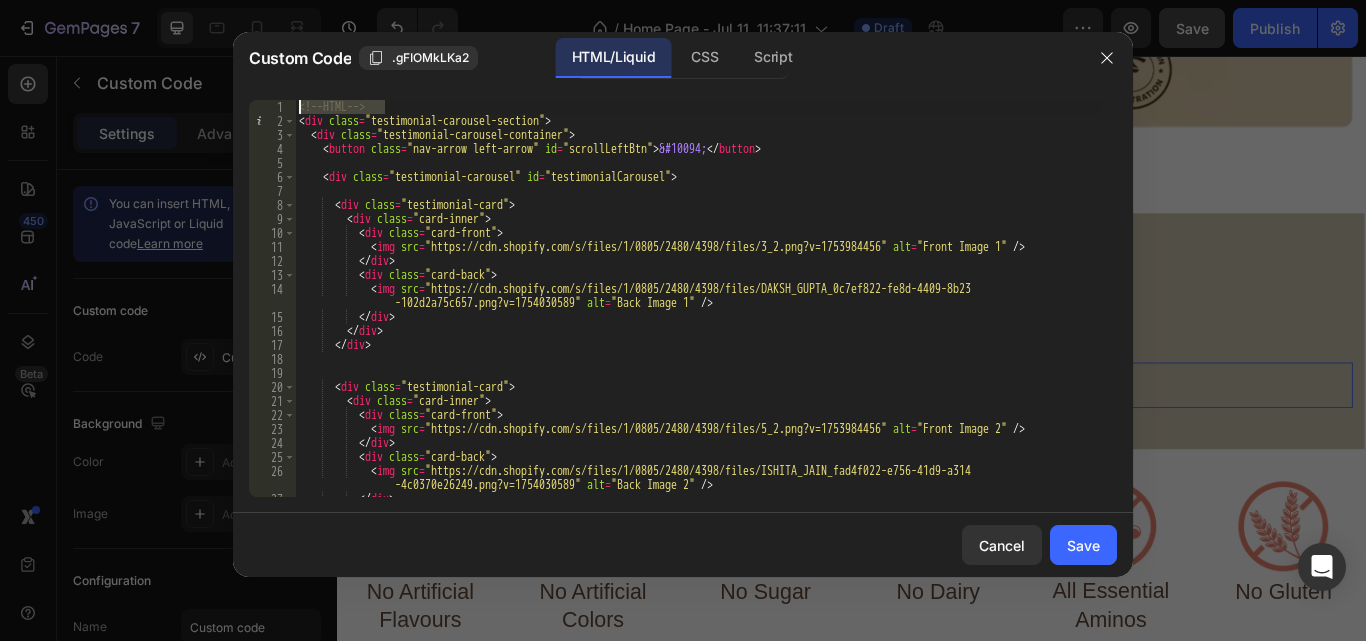 drag, startPoint x: 403, startPoint y: 107, endPoint x: 299, endPoint y: 105, distance: 104.019226 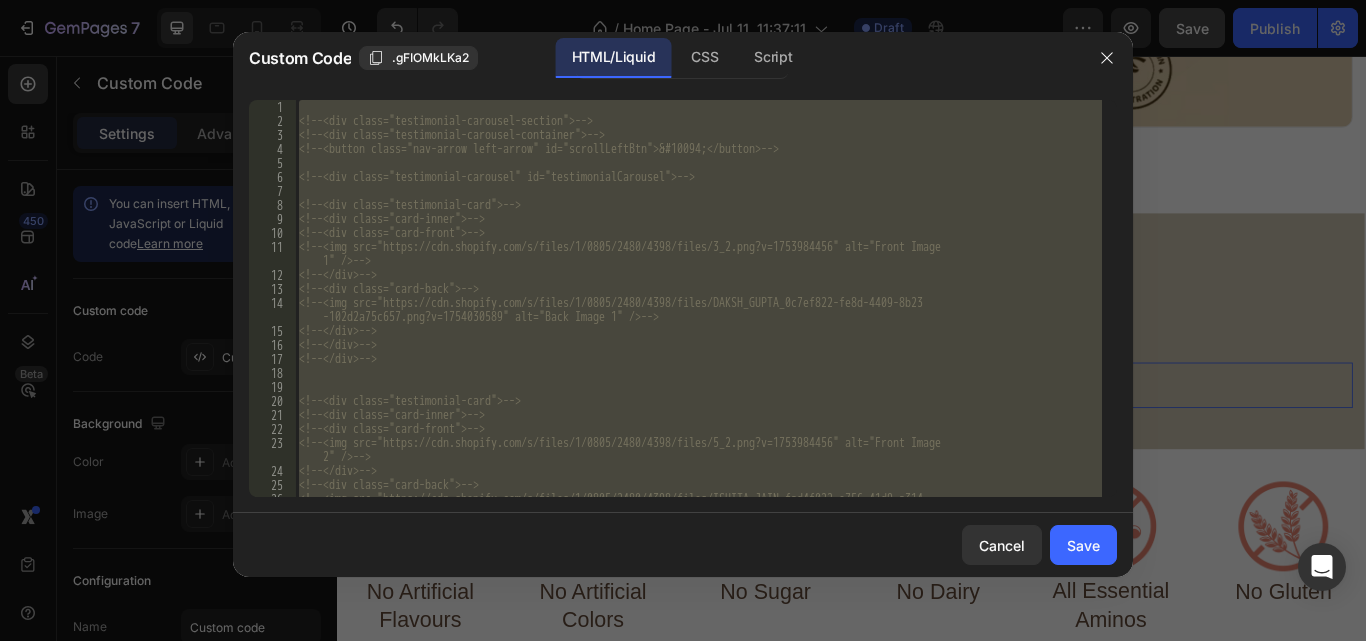 click on "<!-- <div class="testimonial-carousel-section"> --> <!--   <div class="testimonial-carousel-container"> --> <!--     <button class="nav-arrow left-arrow" id="scrollLeftBtn">&#10094;</button> --> <!--     <div class="testimonial-carousel" id="testimonialCarousel"> -->     <!--       <div class="testimonial-card"> --> <!--         <div class="card-inner"> --> <!--           <div class="card-front"> --> <!--             <img src="https://cdn.shopify.com/s/files/1/0805/2480/4398/files/3_2.png?v=1753984456" alt="Front Image       1" /> --> <!--           </div> --> <!--           <div class="card-back"> --> <!--             <img src="https://cdn.shopify.com/s/files/1/0805/2480/4398/files/DAKSH_GUPTA_0c7ef822-fe8d-4409-8b23      -102d2a75c657.png?v=1754030589" alt="Back Image 1" /> --> <!--           </div> --> <!--         </div> --> <!--       </div> -->     <!--       <div class="testimonial-card"> --> <!--         <div class="card-inner"> --> <!--           <div class="card-front"> --> <!--      -->" at bounding box center (698, 298) 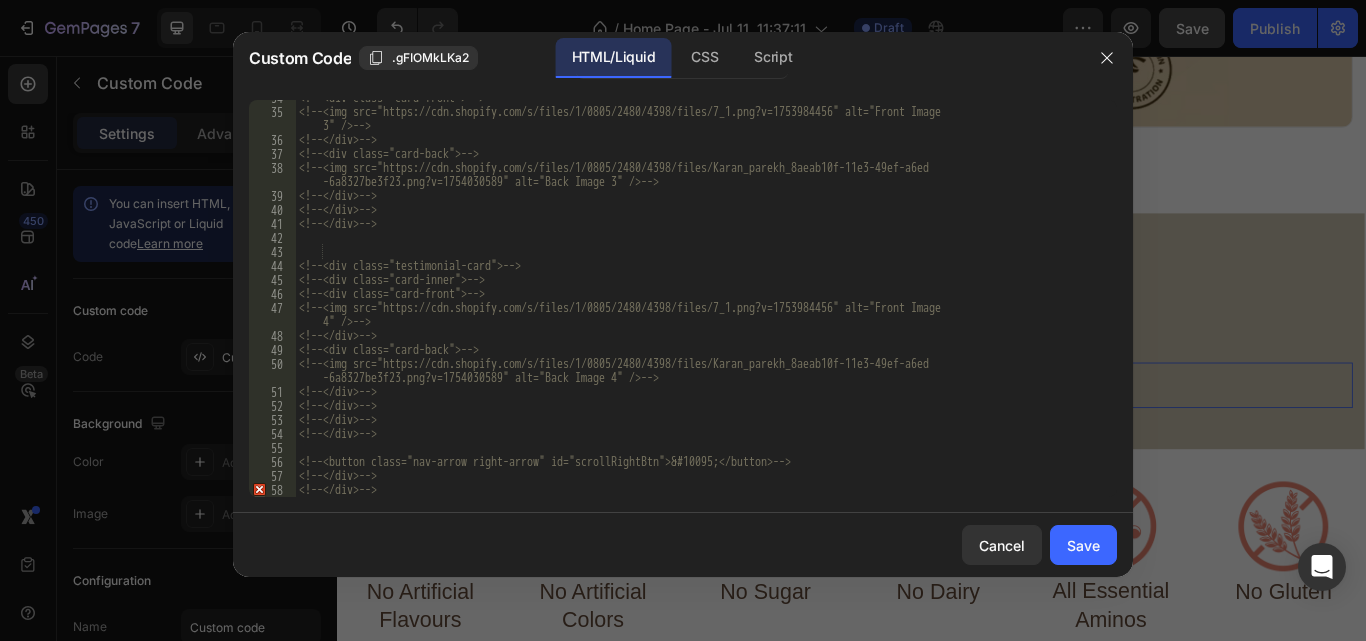 scroll, scrollTop: 527, scrollLeft: 0, axis: vertical 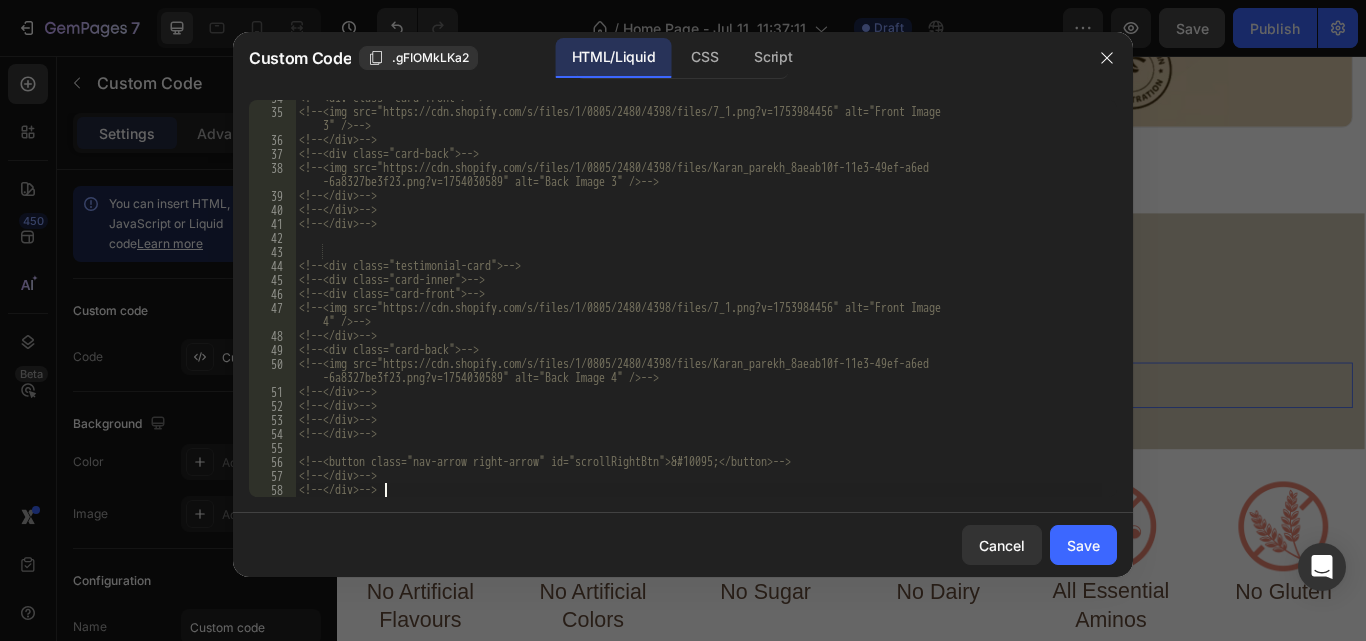 click on "<!--           <div class="card-front"> --> <!--             <img src="https://cdn.shopify.com/s/files/1/0805/2480/4398/files/7_1.png?v=1753984456" alt="Front Image       3" /> --> <!--           </div> --> <!--           <div class="card-back"> --> <!--             <img src="https://cdn.shopify.com/s/files/1/0805/2480/4398/files/Karan_parekh_8aeab10f-11e3-49ef-a6ed      -6a8327be3f23.png?v=1754030589" alt="Back Image 3" /> --> <!--           </div> --> <!--         </div> --> <!--       </div> -->        <!--       <div class="testimonial-card"> --> <!--         <div class="card-inner"> --> <!--           <div class="card-front"> --> <!--             <img src="https://cdn.shopify.com/s/files/1/0805/2480/4398/files/7_1.png?v=1753984456" alt="Front Image       4" /> --> <!--           </div> --> <!--           <div class="card-back"> --> <!--             <img src="https://cdn.shopify.com/s/files/1/0805/2480/4398/files/Karan_parekh_8aeab10f-11e3-49ef-a6ed      --> <!--           </div> --> <!--" at bounding box center [698, 303] 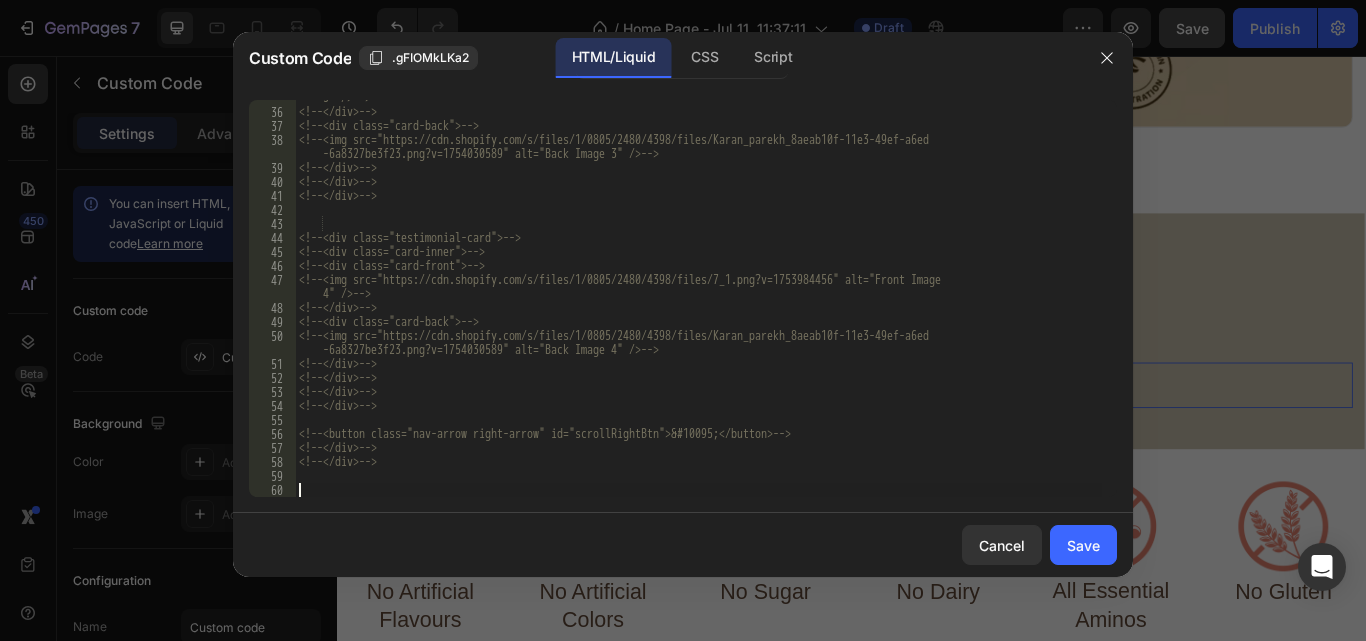 paste 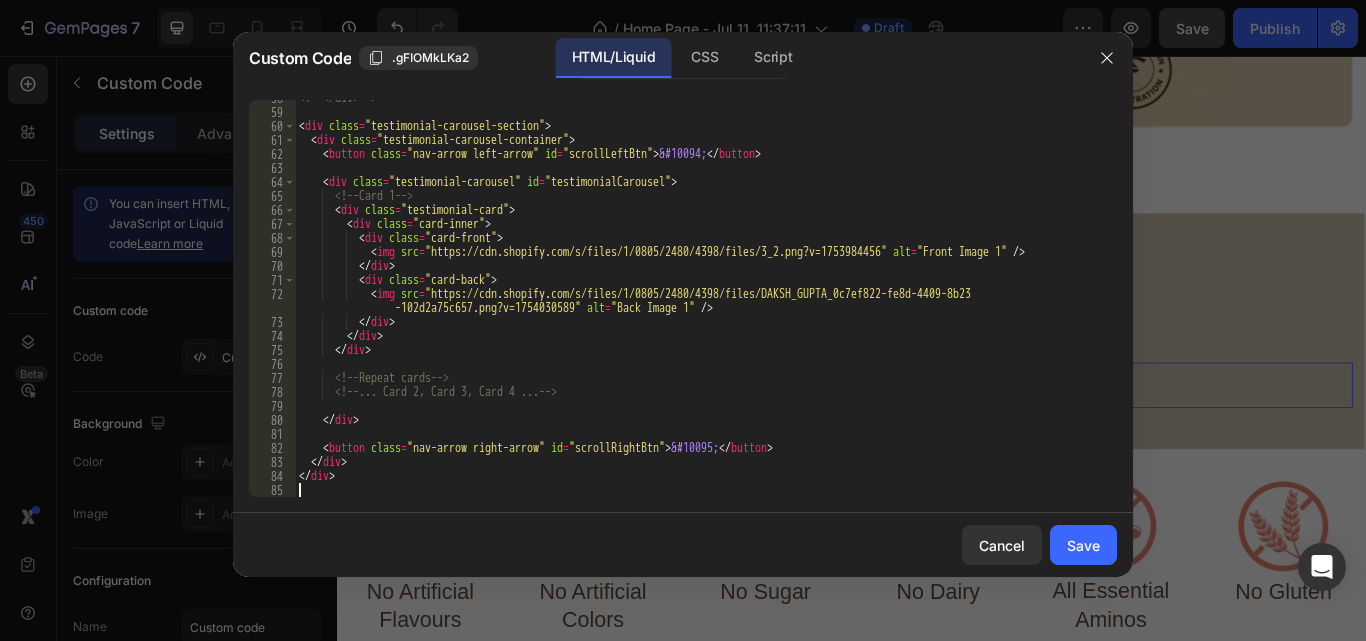 scroll, scrollTop: 919, scrollLeft: 0, axis: vertical 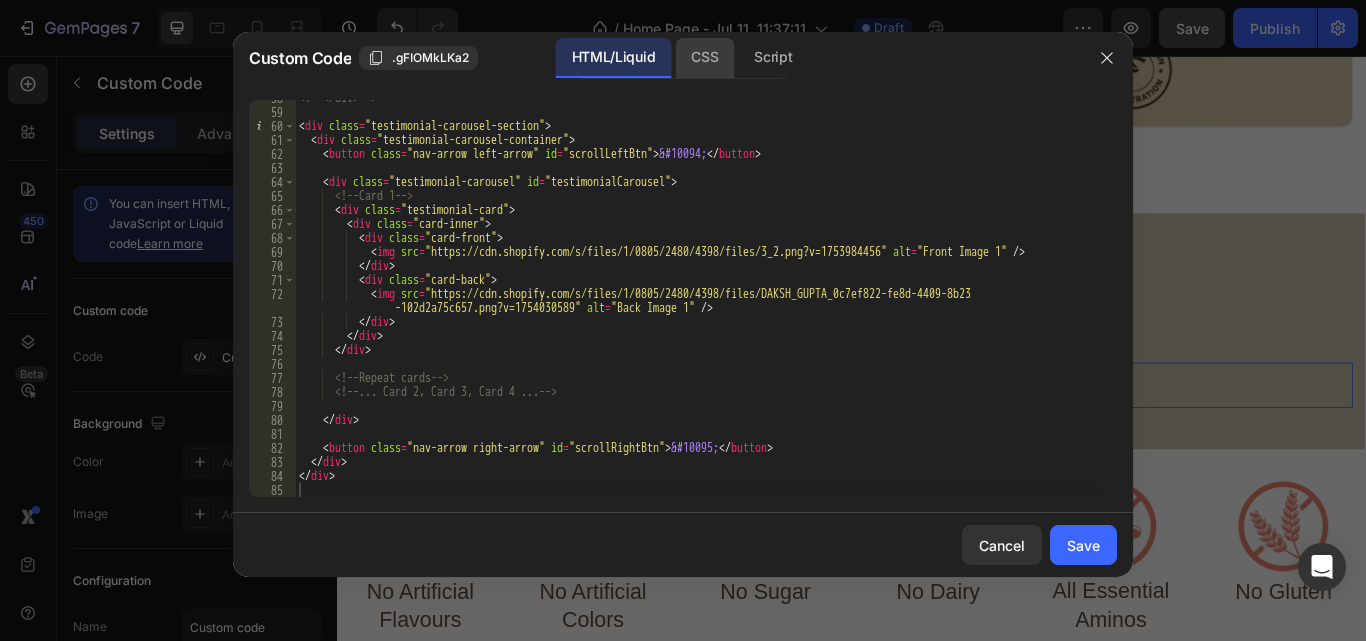 click on "CSS" 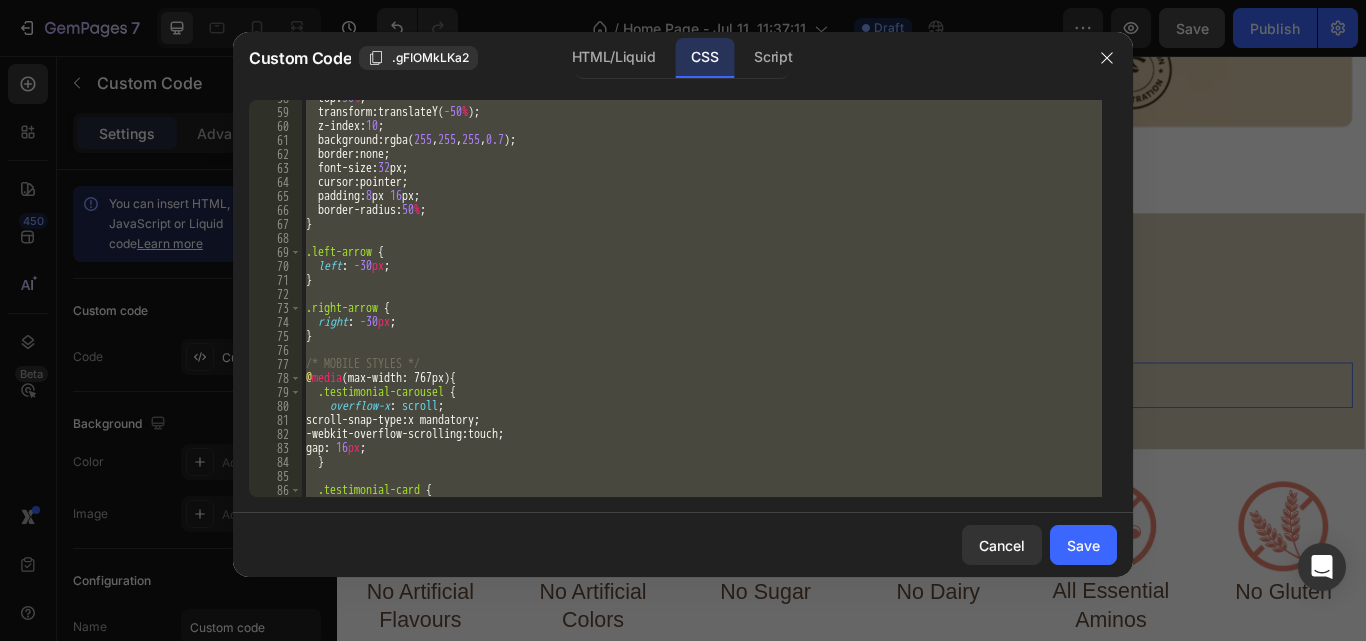 click on "top :  50 % ;    transform :  translateY ( -50 % );    z-index :  10 ;    background :  rgba ( 255 ,  255 ,  255 ,  0.7 );    border :  none ;    font-size :  32 px ;    cursor :  pointer ;    padding :  8 px   16 px ;    border-radius :  50 % ; } .left-arrow   {    left :   -30 px ; } .right-arrow   {    right :   -30 px ; } /* MOBILE STYLES */ @ media  (max-width: 767px)  {    .testimonial-carousel   {      overflow-x :   scroll ;     scroll-snap-type :  x mandatory ;     -webkit-overflow-scrolling :  touch ;     gap :   16 px ;    }    .testimonial-card   {      flex :   0   0   75 % ;" at bounding box center [702, 298] 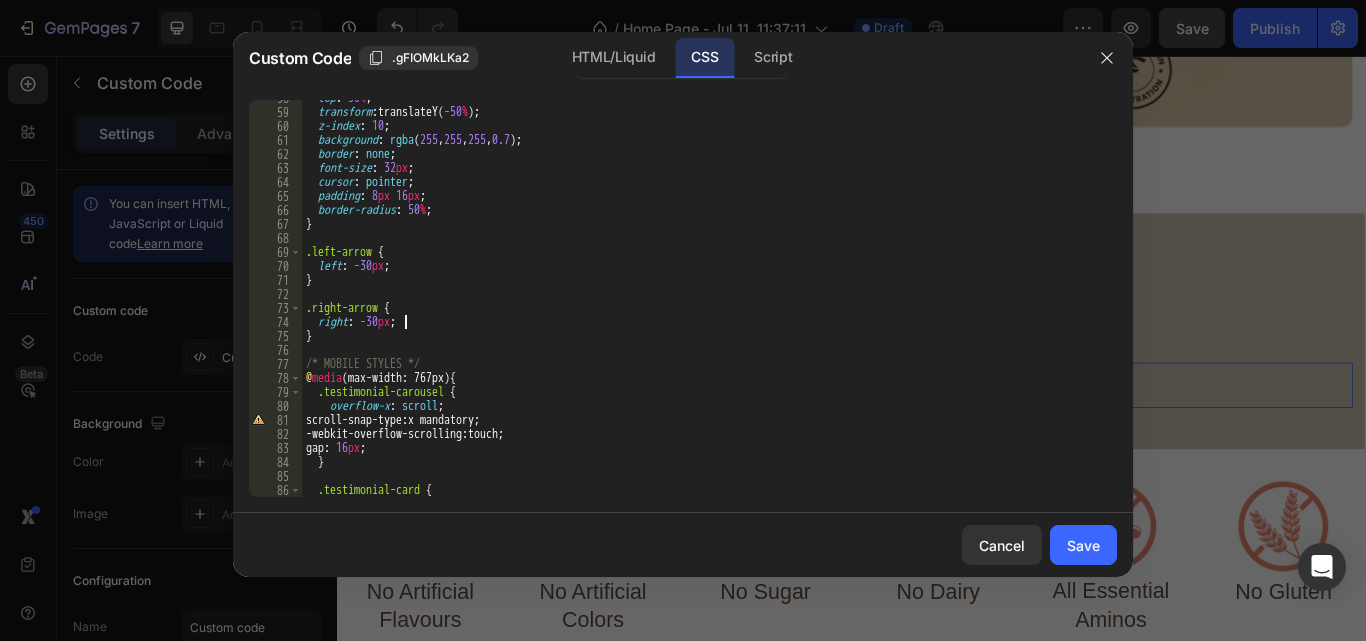 type on "}
}" 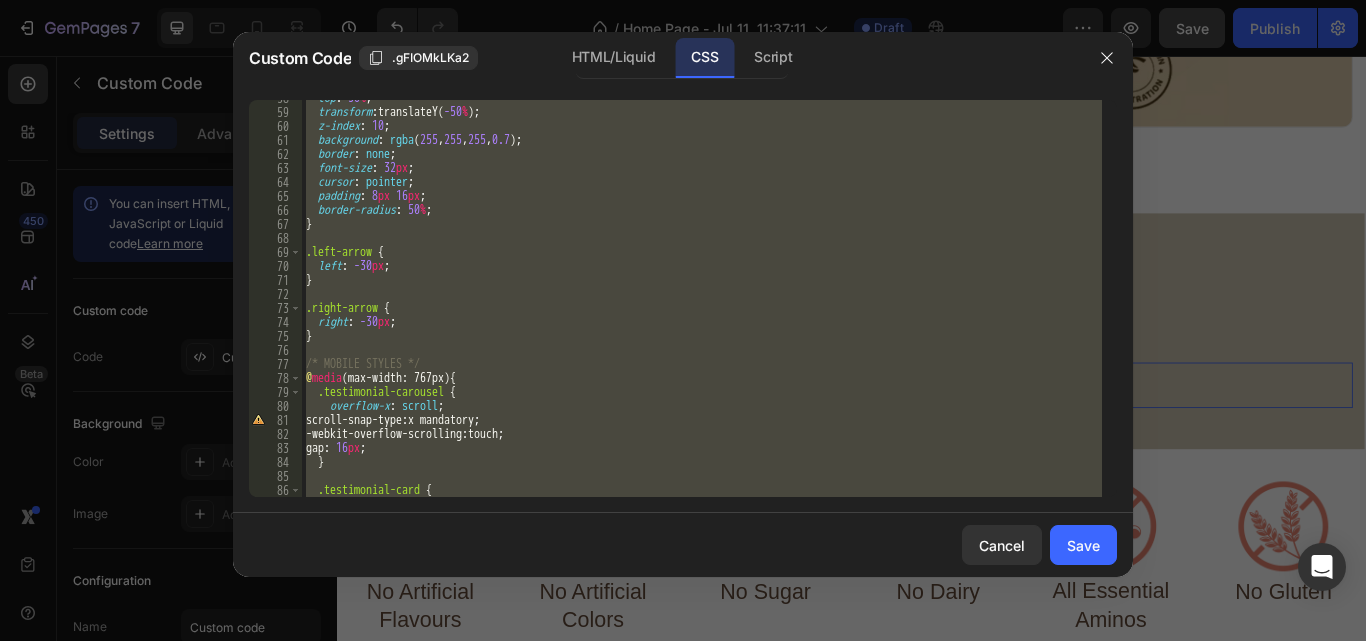 paste 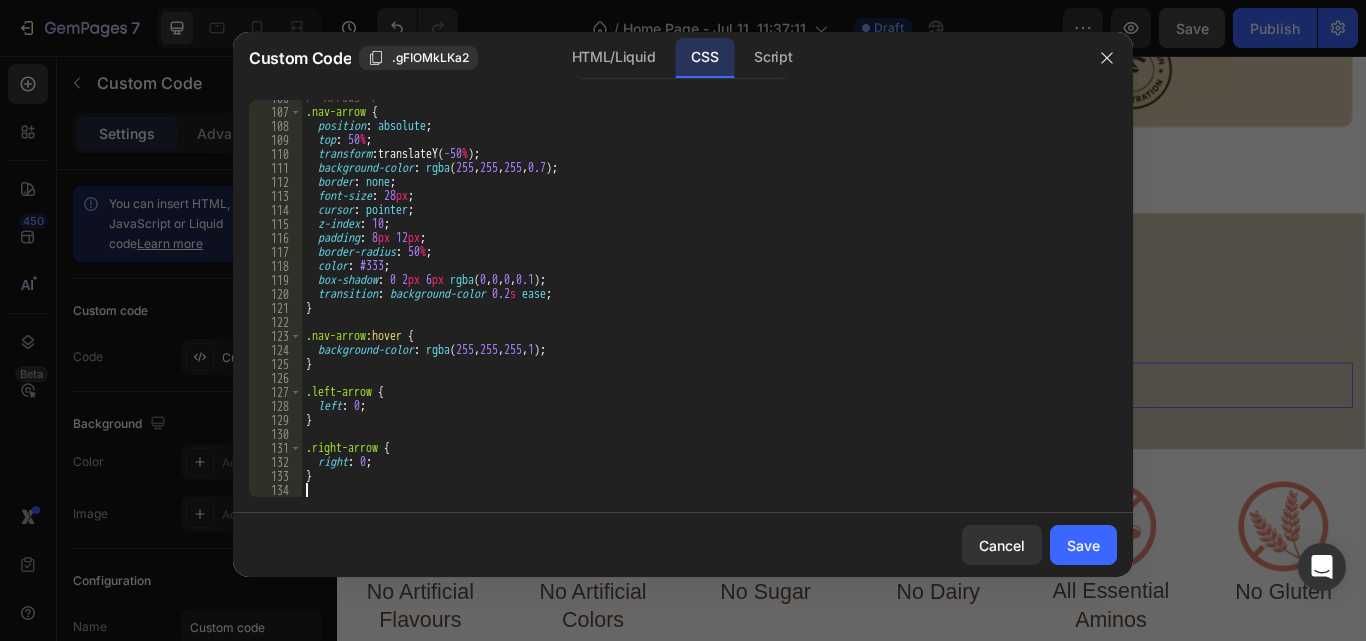 scroll, scrollTop: 1493, scrollLeft: 0, axis: vertical 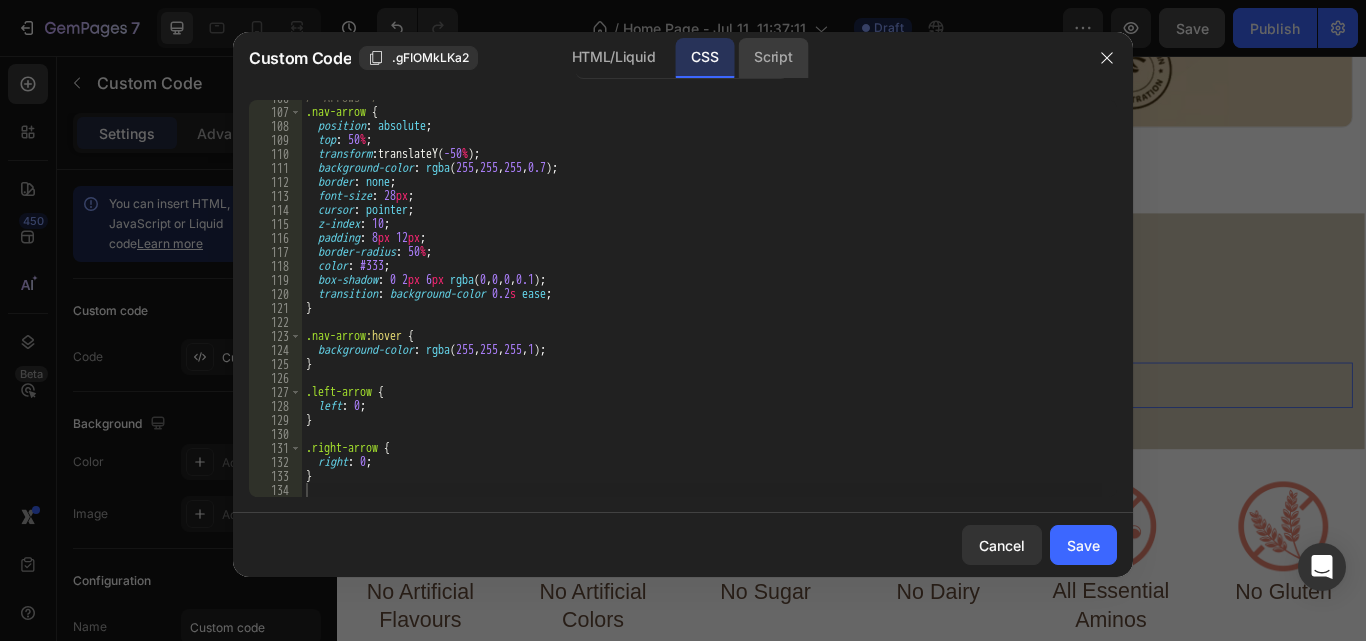 click on "Script" 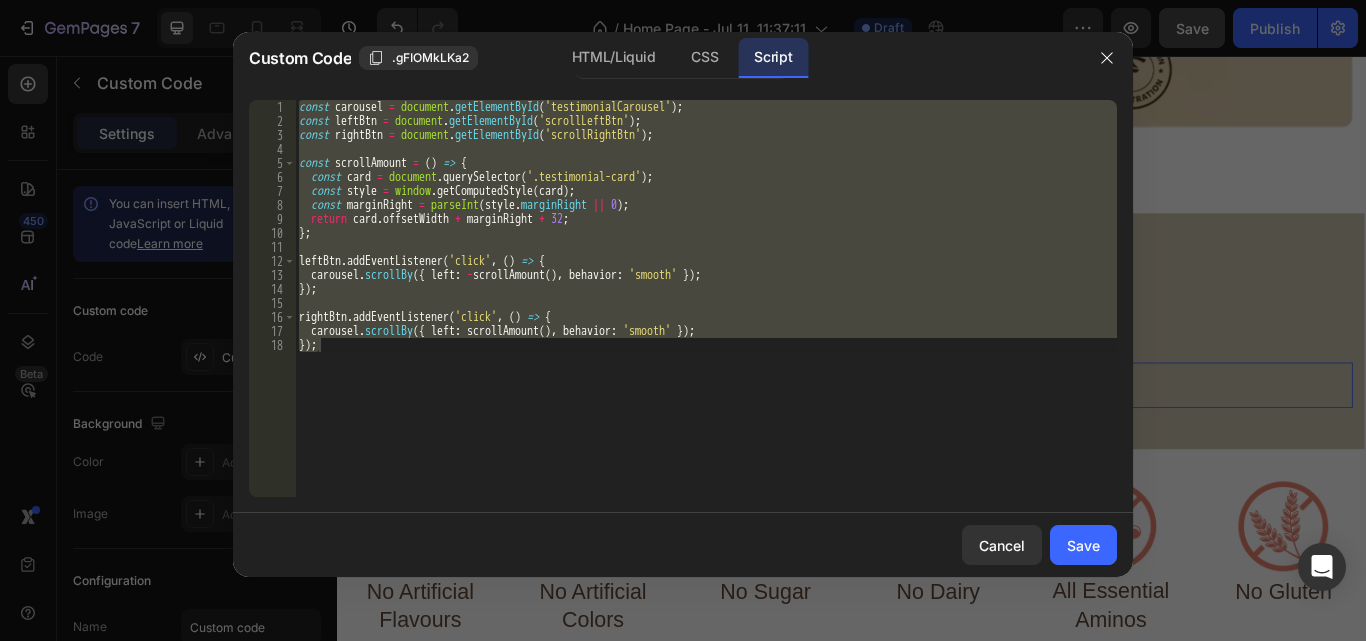 click on "const   carousel   =   document . getElementById ( 'testimonialCarousel' ) ; const   leftBtn   =   document . getElementById ( 'scrollLeftBtn' ) ; const   rightBtn   =   document . getElementById ( 'scrollRightBtn' ) ; const   scrollAmount   =   ( )   =>   {    const   card   =   document . querySelector ( '.testimonial-card' ) ;    const   style   =   window . getComputedStyle ( card ) ;    const   marginRight   =   parseInt ( style . marginRight   ||   0 ) ;    return   card . offsetWidth   +   marginRight   +   32 ; } ; leftBtn . addEventListener ( 'click' ,   ( )   =>   {    carousel . scrollBy ({   left :   - scrollAmount ( ) ,   behavior :   'smooth'   }) ; }) ; rightBtn . addEventListener ( 'click' ,   ( )   =>   {    carousel . scrollBy ({   left :   scrollAmount ( ) ,   behavior :   'smooth'   }) ; }) ;" at bounding box center [706, 298] 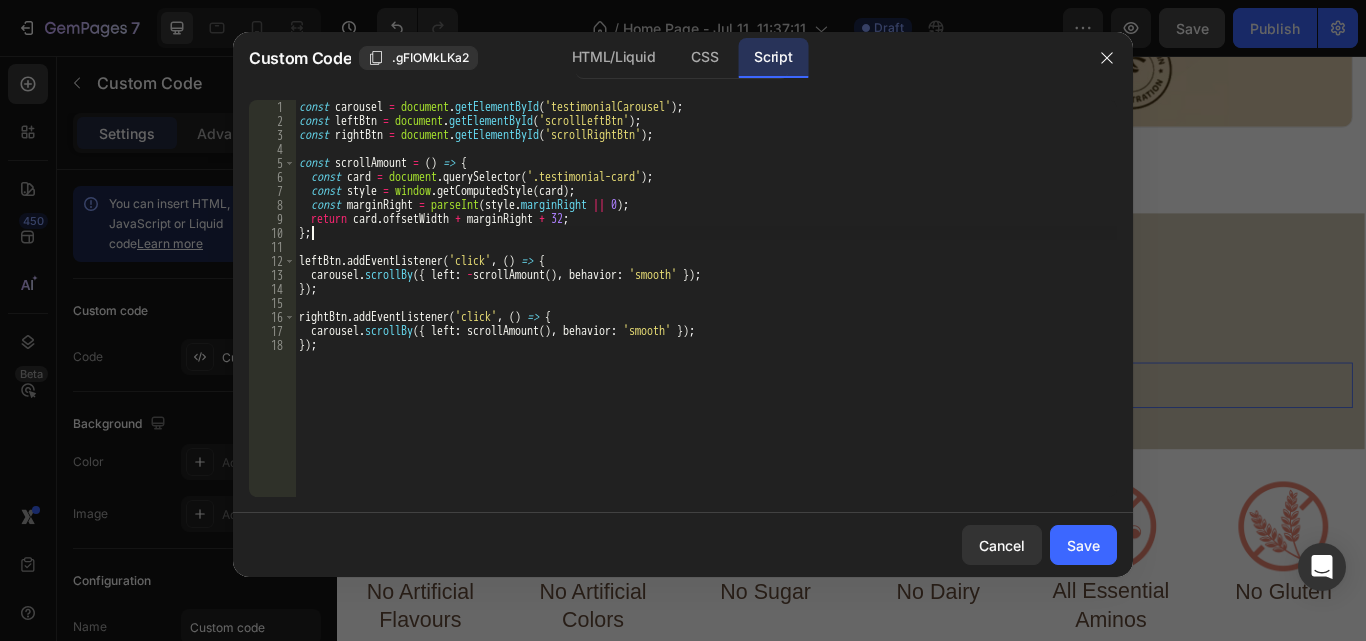 type on "carousel.scrollBy({ left: scrollAmount(), behavior: 'smooth' });
});" 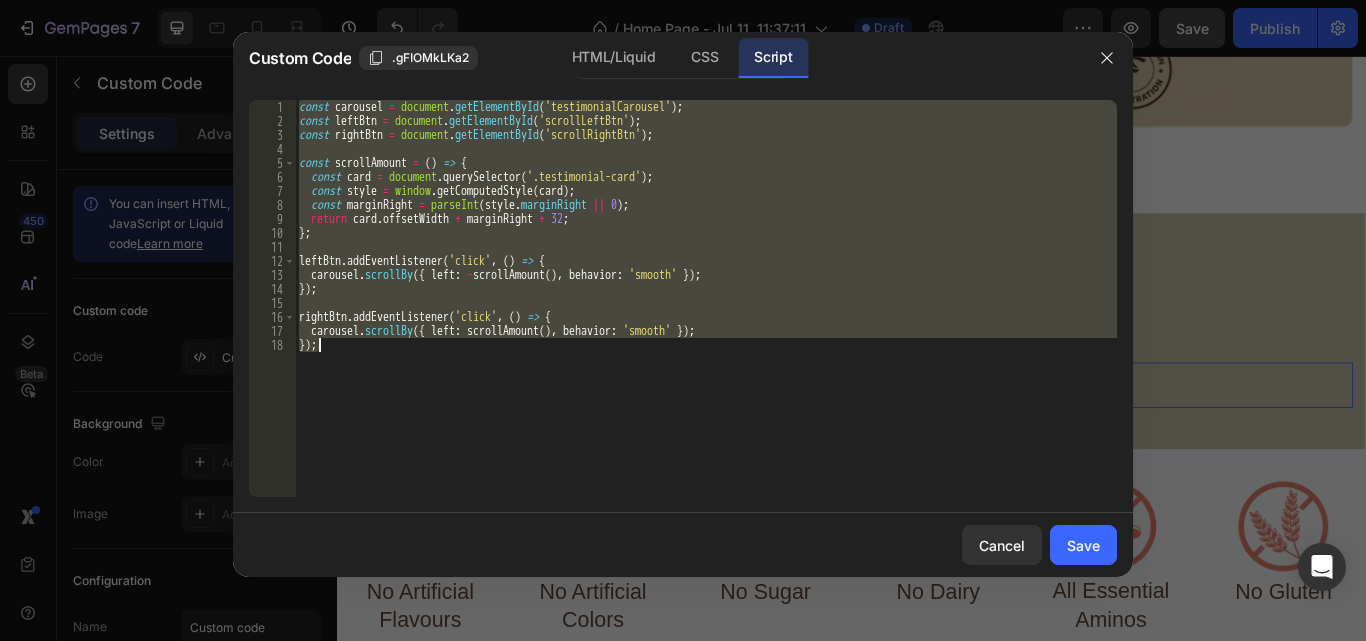 paste 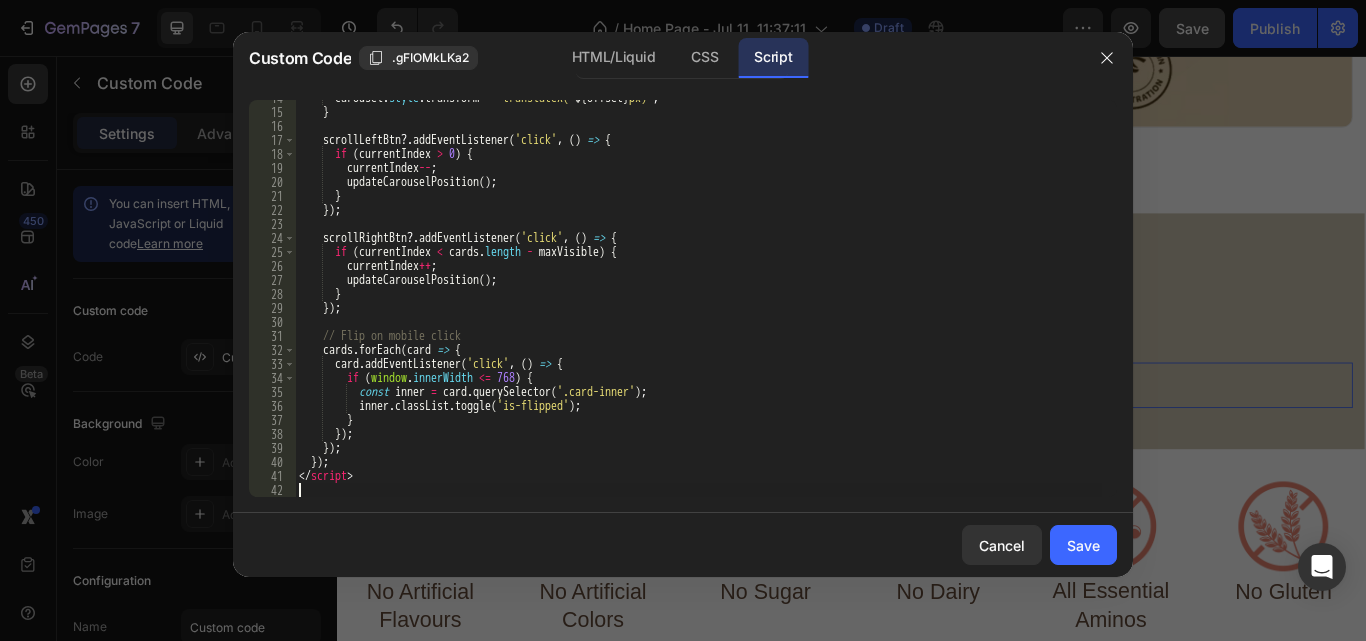 scroll, scrollTop: 191, scrollLeft: 0, axis: vertical 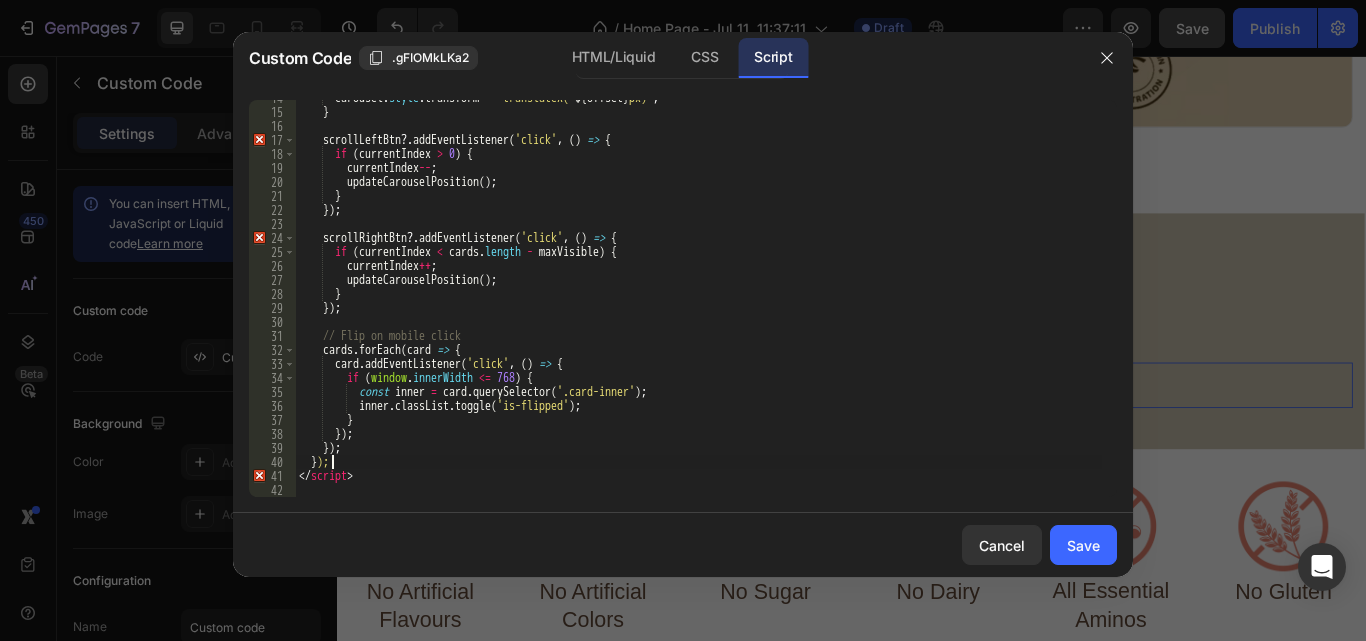 click on "carousel . style . transform   =   ` translateX(- ${ offset } px) ` ;      }      scrollLeftBtn ?. addEventListener ( 'click' ,   ( )   =>   {         if   ( currentIndex   >   0 )   {           currentIndex -- ;           updateCarouselPosition ( ) ;         }      }) ;      scrollRightBtn ?. addEventListener ( 'click' ,   ( )   =>   {         if   ( currentIndex   <   cards . length   -   maxVisible )   {           currentIndex ++ ;           updateCarouselPosition ( ) ;         }      }) ;      // Flip on mobile click      cards . forEach ( card   =>   {         card . addEventListener ( 'click' ,   ( )   =>   {           if   ( window . innerWidth   <=   768 )   {              const   inner   =   card . querySelector ( '.card-inner' ) ;              inner . classList . toggle ( 'is-flipped' ) ;           }         }) ;      }) ;    } ); </ script >" at bounding box center [698, 303] 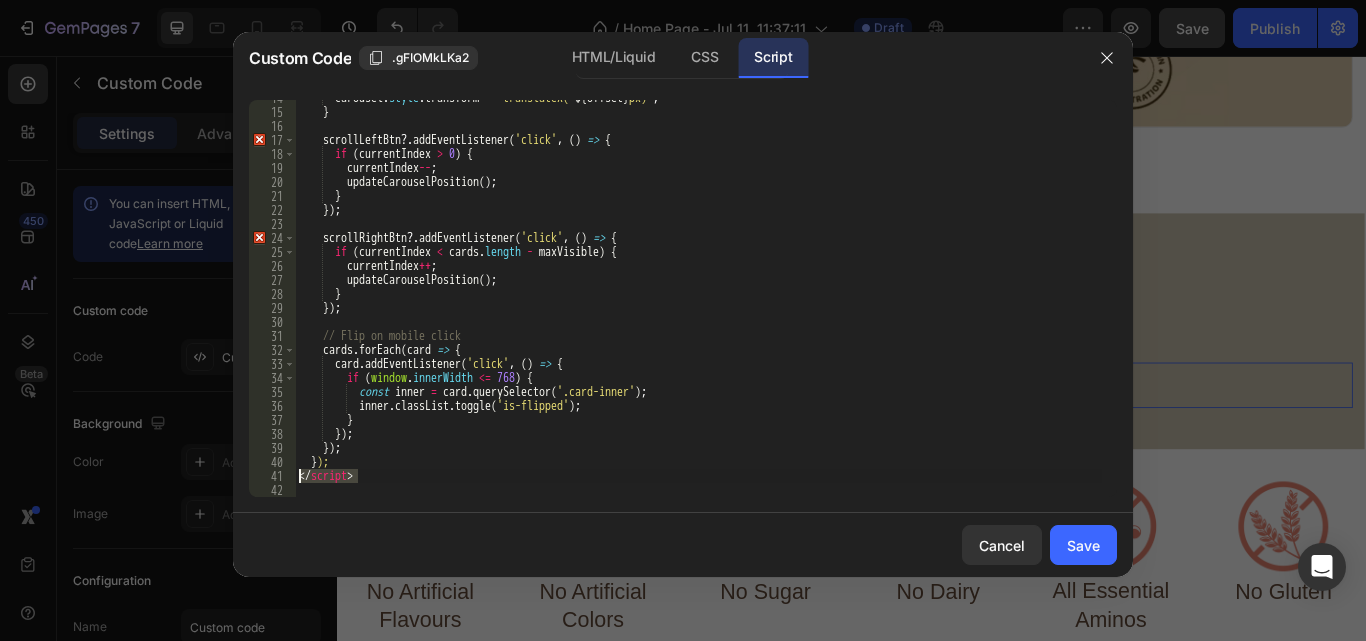 drag, startPoint x: 373, startPoint y: 481, endPoint x: 277, endPoint y: 475, distance: 96.18732 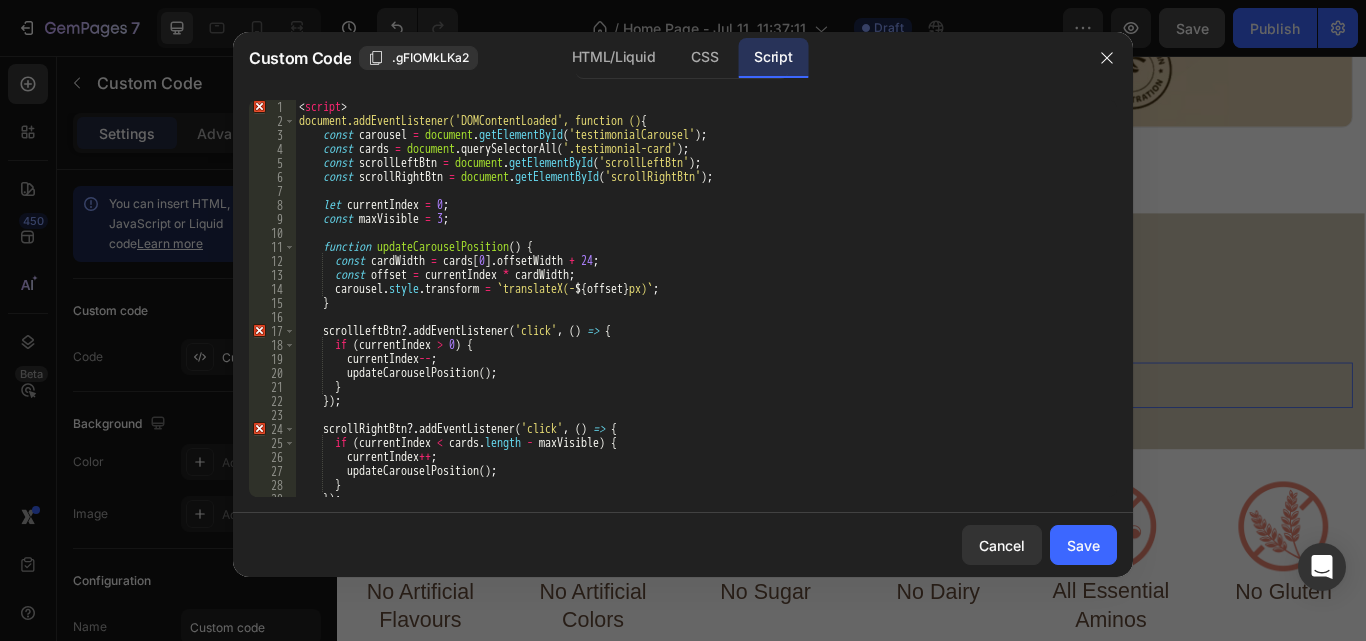 scroll, scrollTop: 0, scrollLeft: 0, axis: both 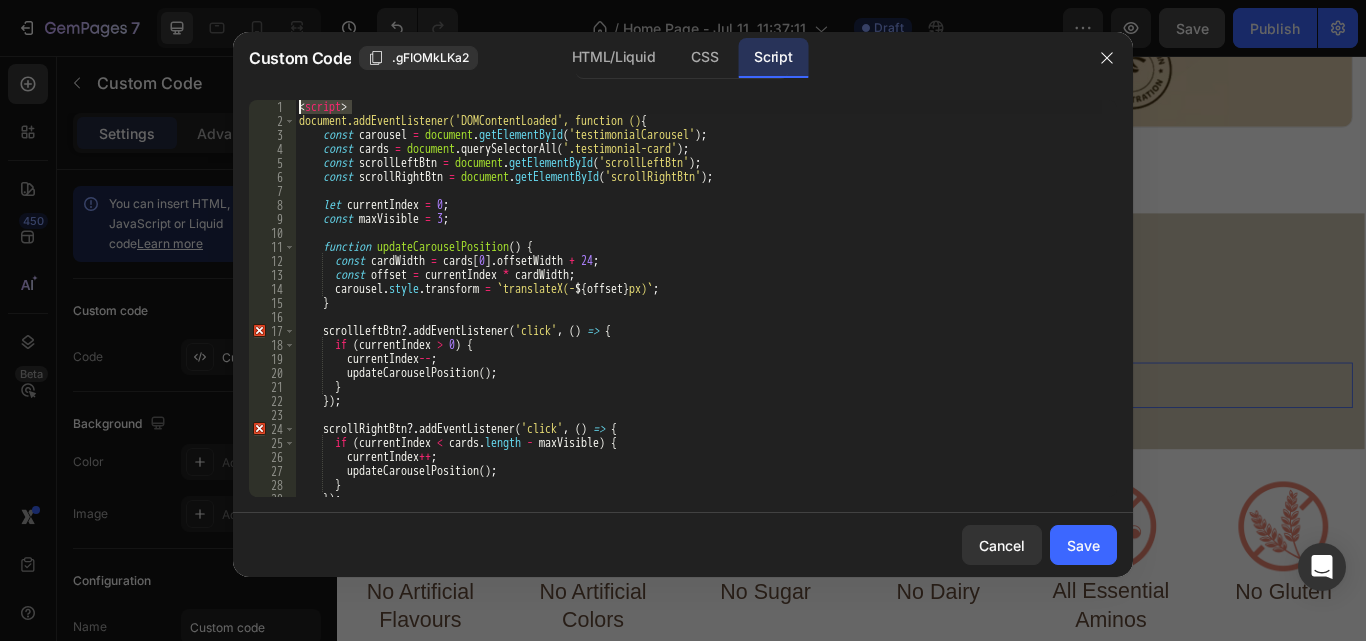 drag, startPoint x: 362, startPoint y: 105, endPoint x: 294, endPoint y: 110, distance: 68.18358 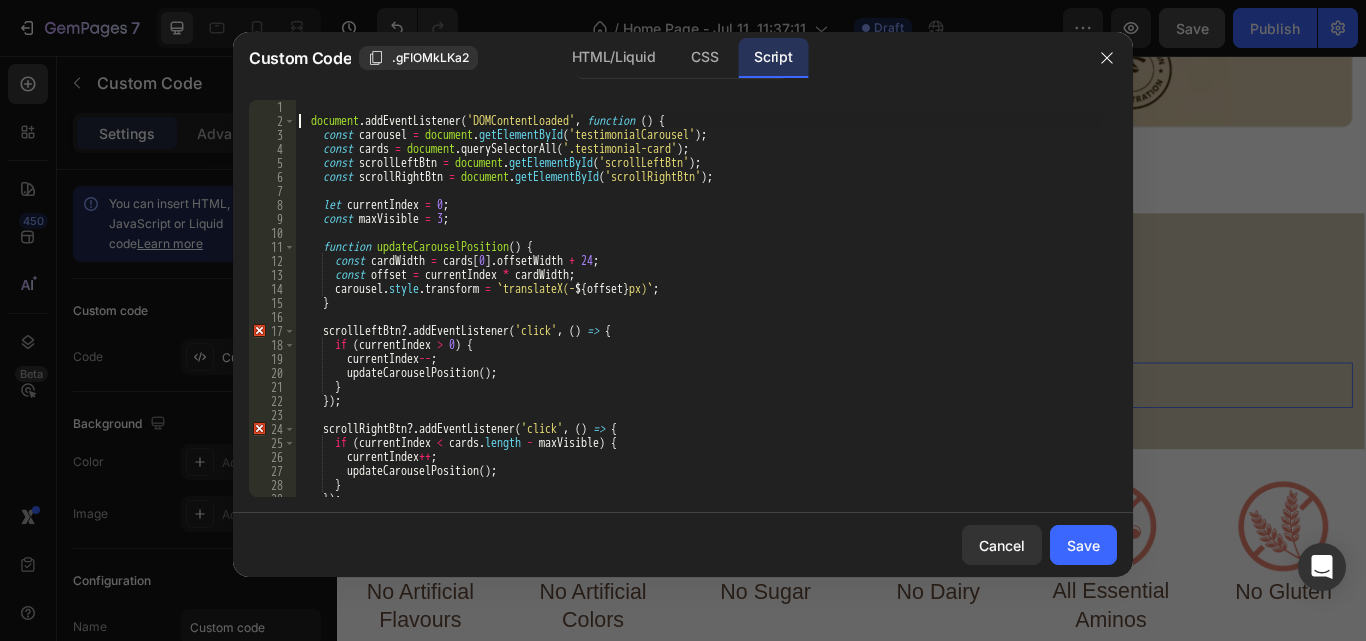 click on "document . addEventListener ( 'DOMContentLoaded' ,   function   ( )   {      const   carousel   =   document . getElementById ( 'testimonialCarousel' ) ;      const   cards   =   document . querySelectorAll ( '.testimonial-card' ) ;      const   scrollLeftBtn   =   document . getElementById ( 'scrollLeftBtn' ) ;      const   scrollRightBtn   =   document . getElementById ( 'scrollRightBtn' ) ;      let   currentIndex   =   0 ;      const   maxVisible   =   3 ;      function   updateCarouselPosition ( )   {         const   cardWidth   =   cards [ 0 ] . offsetWidth   +   24 ;         const   offset   =   currentIndex   *   cardWidth ;         carousel . style . transform   =   ` translateX(- ${ offset } px) ` ;      }      scrollLeftBtn ?. addEventListener ( 'click' ,   ( )   =>   {         if   ( currentIndex   >   0 )   {           currentIndex -- ;           updateCarouselPosition ( ) ;         }      }) ;      scrollRightBtn ?. addEventListener ( 'click' ,   ( )   =>   {         if   ( currentIndex   <" at bounding box center (698, 312) 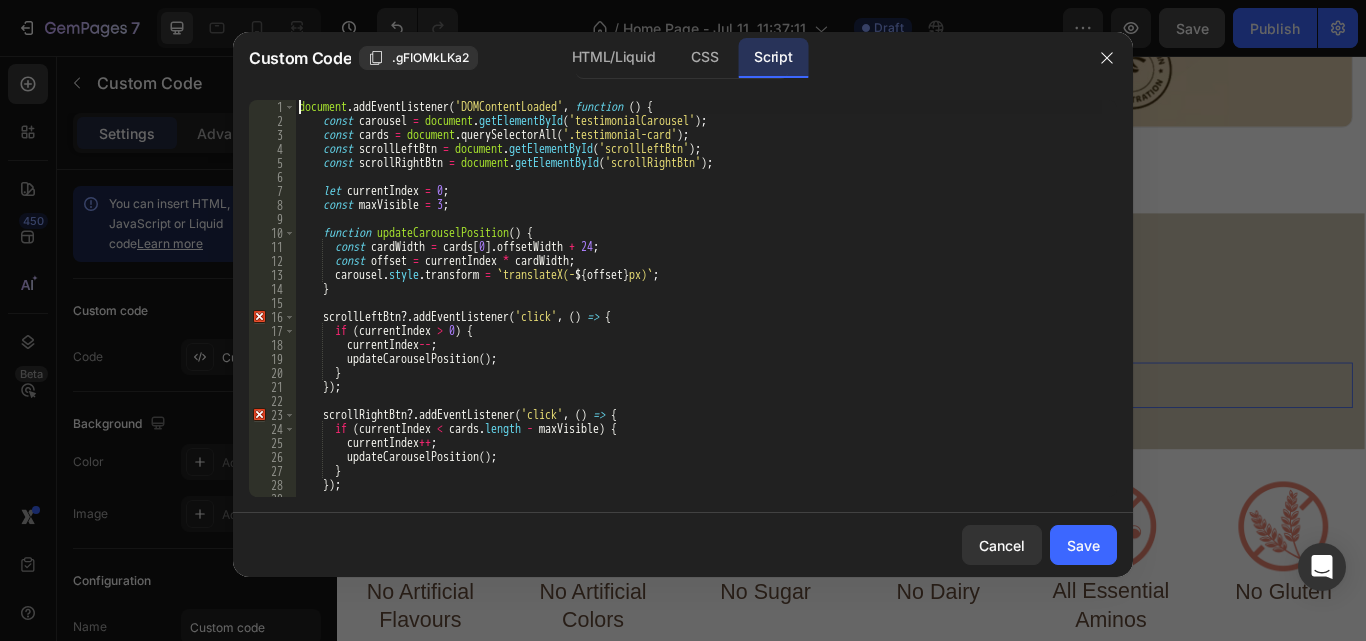 click on "document . addEventListener ( 'DOMContentLoaded' ,   function   ( )   {      const   carousel   =   document . getElementById ( 'testimonialCarousel' ) ;      const   cards   =   document . querySelectorAll ( '.testimonial-card' ) ;      const   scrollLeftBtn   =   document . getElementById ( 'scrollLeftBtn' ) ;      const   scrollRightBtn   =   document . getElementById ( 'scrollRightBtn' ) ;      let   currentIndex   =   0 ;      const   maxVisible   =   3 ;      function   updateCarouselPosition ( )   {         const   cardWidth   =   cards [ 0 ] . offsetWidth   +   24 ;         const   offset   =   currentIndex   *   cardWidth ;         carousel . style . transform   =   ` translateX(- ${ offset } px) ` ;      }      scrollLeftBtn ?. addEventListener ( 'click' ,   ( )   =>   {         if   ( currentIndex   >   0 )   {           currentIndex -- ;           updateCarouselPosition ( ) ;         }      }) ;      scrollRightBtn ?. addEventListener ( 'click' ,   ( )   =>   {         if   ( currentIndex   <   ." at bounding box center [698, 312] 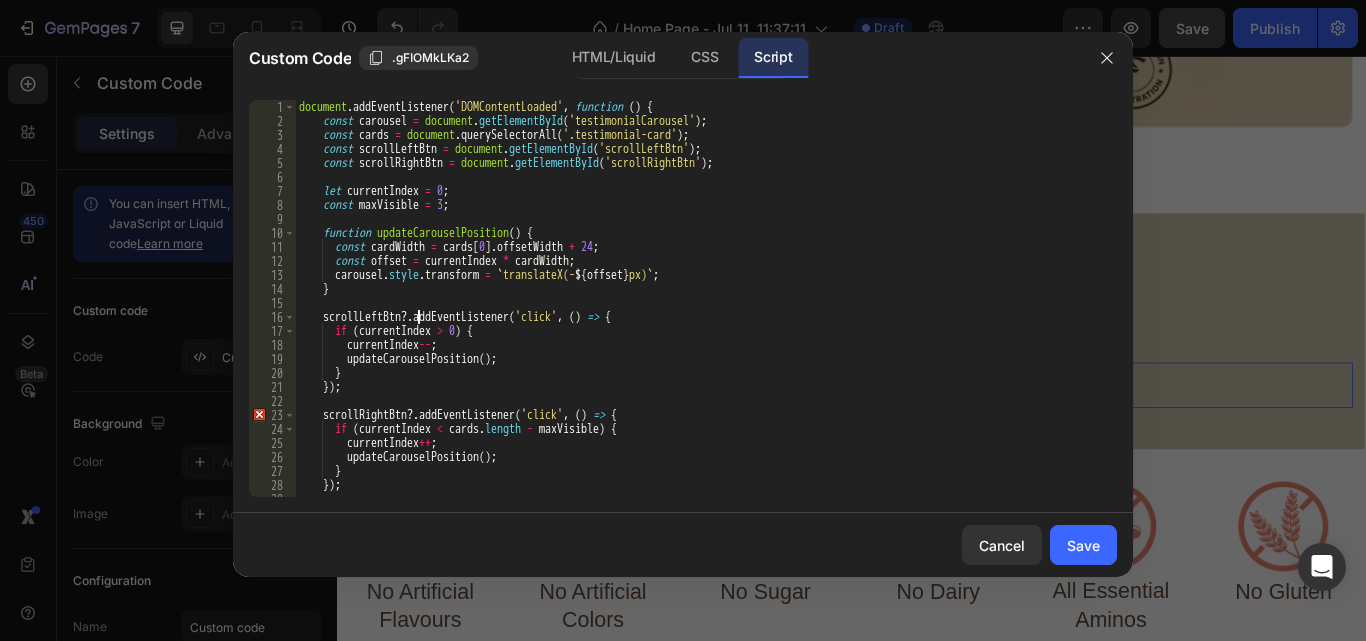 click on "document . addEventListener ( 'DOMContentLoaded' ,   function   ( )   {      const   carousel   =   document . getElementById ( 'testimonialCarousel' ) ;      const   cards   =   document . querySelectorAll ( '.testimonial-card' ) ;      const   scrollLeftBtn   =   document . getElementById ( 'scrollLeftBtn' ) ;      const   scrollRightBtn   =   document . getElementById ( 'scrollRightBtn' ) ;      let   currentIndex   =   0 ;      const   maxVisible   =   3 ;      function   updateCarouselPosition ( )   {         const   cardWidth   =   cards [ 0 ] . offsetWidth   +   24 ;         const   offset   =   currentIndex   *   cardWidth ;         carousel . style . transform   =   ` translateX(- ${ offset } px) ` ;      }      scrollLeftBtn ?. addEventListener ( 'click' ,   ( )   =>   {         if   ( currentIndex   >   0 )   {           currentIndex -- ;           updateCarouselPosition ( ) ;         }      }) ;      scrollRightBtn ?. addEventListener ( 'click' ,   ( )   =>   {         if   ( currentIndex   <   ." at bounding box center [698, 312] 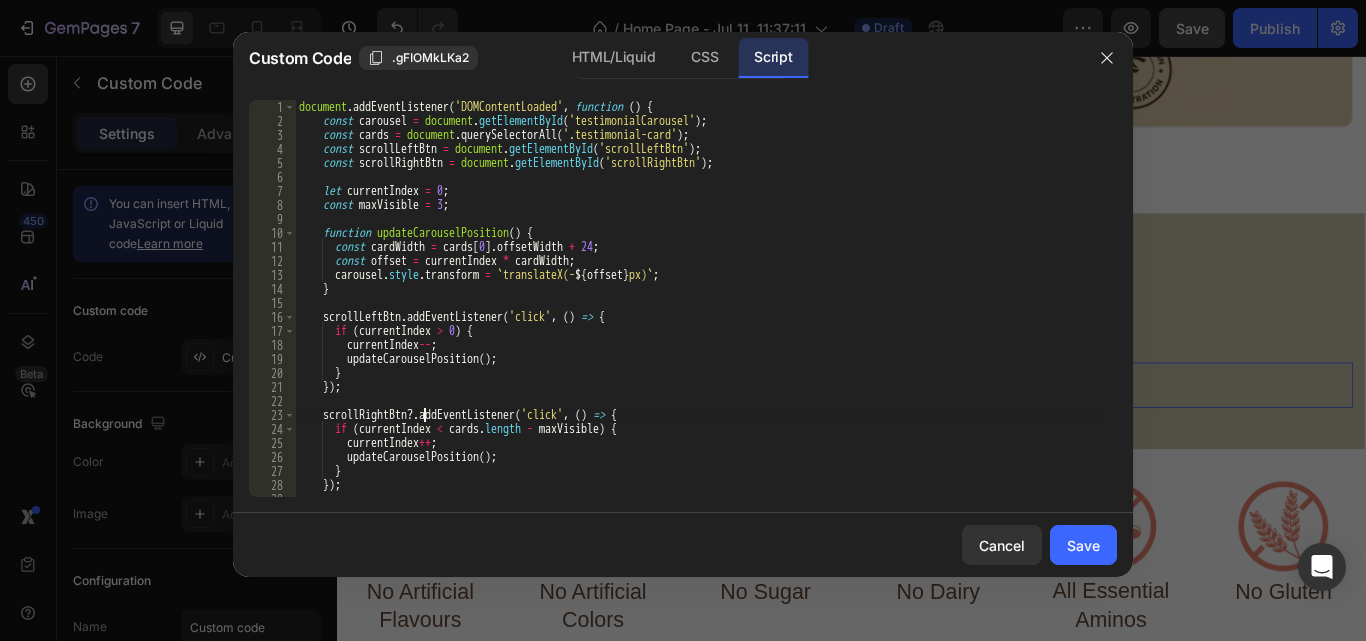 click on "document . addEventListener ( 'DOMContentLoaded' ,   function   ( )   {      const   carousel   =   document . getElementById ( 'testimonialCarousel' ) ;      const   cards   =   document . querySelectorAll ( '.testimonial-card' ) ;      const   scrollLeftBtn   =   document . getElementById ( 'scrollLeftBtn' ) ;      const   scrollRightBtn   =   document . getElementById ( 'scrollRightBtn' ) ;      let   currentIndex   =   0 ;      const   maxVisible   =   3 ;      function   updateCarouselPosition ( )   {         const   cardWidth   =   cards [ 0 ] . offsetWidth   +   24 ;         const   offset   =   currentIndex   *   cardWidth ;         carousel . style . transform   =   ` translateX(- ${ offset } px) ` ;      }      scrollLeftBtn . addEventListener ( 'click' ,   ( )   =>   {         if   ( currentIndex   >   0 )   {           currentIndex -- ;           updateCarouselPosition ( ) ;         }      }) ;      scrollRightBtn ?. addEventListener ( 'click' ,   ( )   =>   {         if   ( currentIndex   <   ." at bounding box center [698, 312] 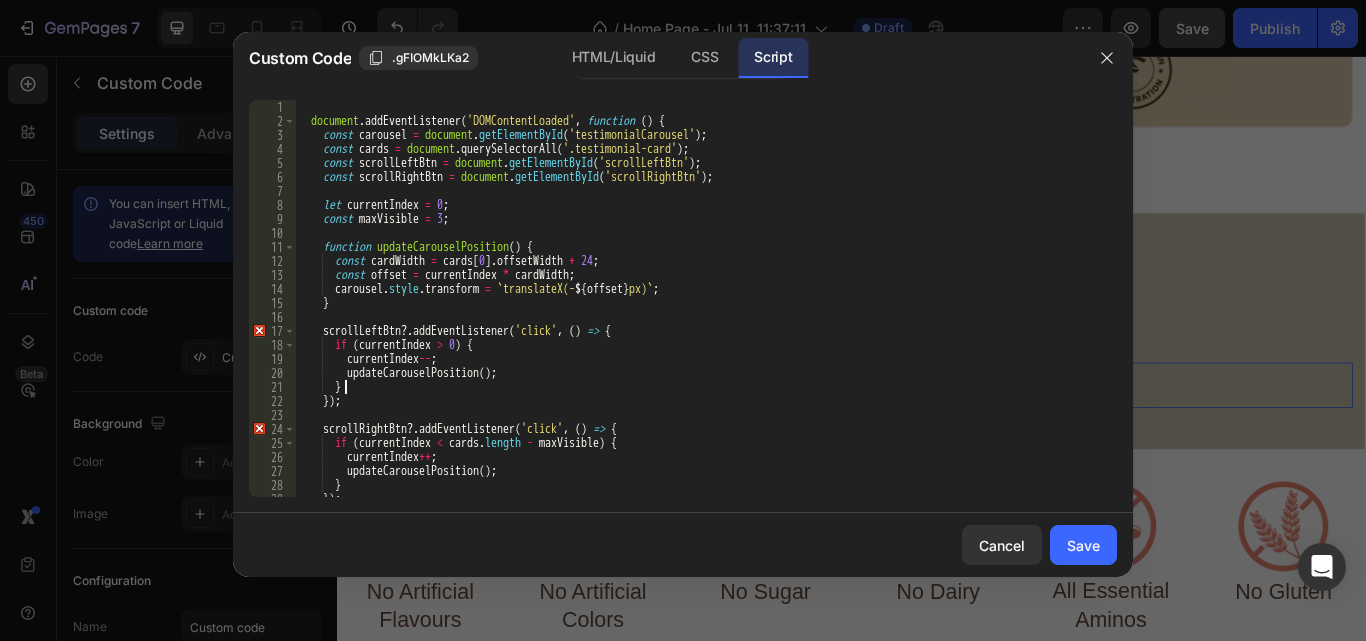 click on "document . addEventListener ( 'DOMContentLoaded' ,   function   ( )   {      const   carousel   =   document . getElementById ( 'testimonialCarousel' ) ;      const   cards   =   document . querySelectorAll ( '.testimonial-card' ) ;      const   scrollLeftBtn   =   document . getElementById ( 'scrollLeftBtn' ) ;      const   scrollRightBtn   =   document . getElementById ( 'scrollRightBtn' ) ;      let   currentIndex   =   0 ;      const   maxVisible   =   3 ;      function   updateCarouselPosition ( )   {         const   cardWidth   =   cards [ 0 ] . offsetWidth   +   24 ;         const   offset   =   currentIndex   *   cardWidth ;         carousel . style . transform   =   ` translateX(- ${ offset } px) ` ;      }      scrollLeftBtn ?. addEventListener ( 'click' ,   ( )   =>   {         if   ( currentIndex   >   0 )   {           currentIndex -- ;           updateCarouselPosition ( ) ;         }      }) ;      scrollRightBtn ?. addEventListener ( 'click' ,   ( )   =>   {         if   ( currentIndex   <" at bounding box center [698, 312] 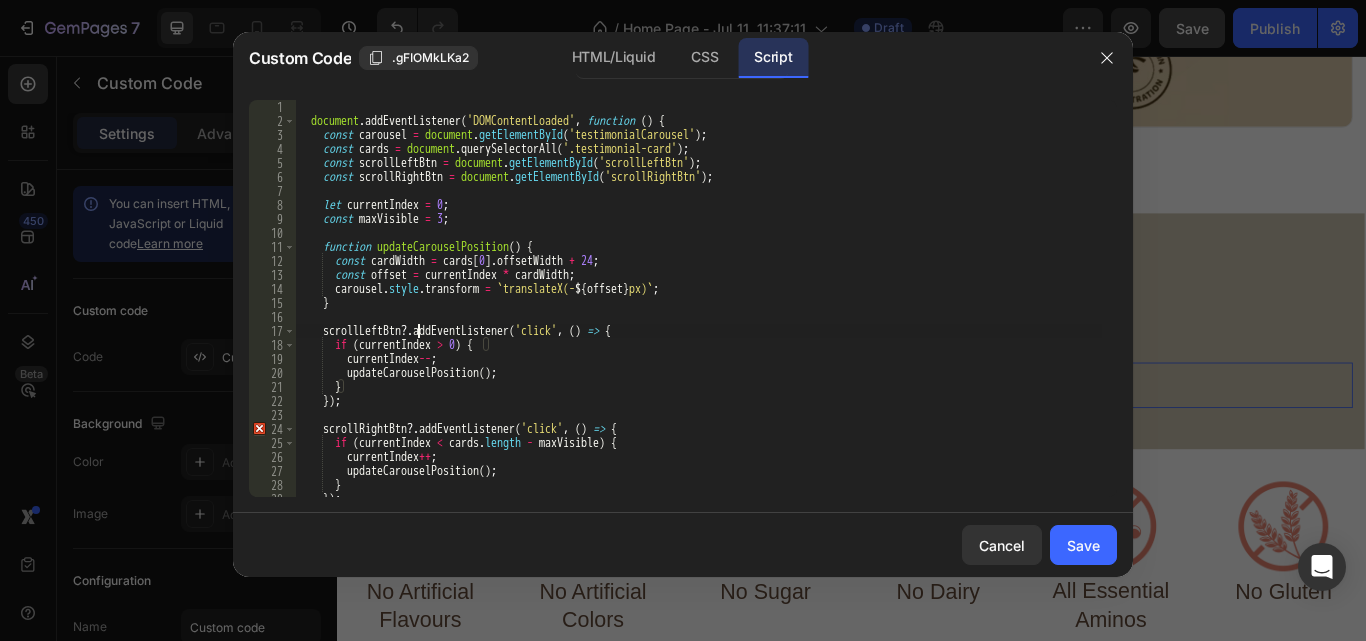 click on "document . addEventListener ( 'DOMContentLoaded' ,   function   ( )   {      const   carousel   =   document . getElementById ( 'testimonialCarousel' ) ;      const   cards   =   document . querySelectorAll ( '.testimonial-card' ) ;      const   scrollLeftBtn   =   document . getElementById ( 'scrollLeftBtn' ) ;      const   scrollRightBtn   =   document . getElementById ( 'scrollRightBtn' ) ;      let   currentIndex   =   0 ;      const   maxVisible   =   3 ;      function   updateCarouselPosition ( )   {         const   cardWidth   =   cards [ 0 ] . offsetWidth   +   24 ;         const   offset   =   currentIndex   *   cardWidth ;         carousel . style . transform   =   ` translateX(- ${ offset } px) ` ;      }      scrollLeftBtn ?. addEventListener ( 'click' ,   ( )   =>   {         if   ( currentIndex   >   0 )   {           currentIndex -- ;           updateCarouselPosition ( ) ;         }      }) ;      scrollRightBtn ?. addEventListener ( 'click' ,   ( )   =>   {         if   ( currentIndex   <" at bounding box center [698, 312] 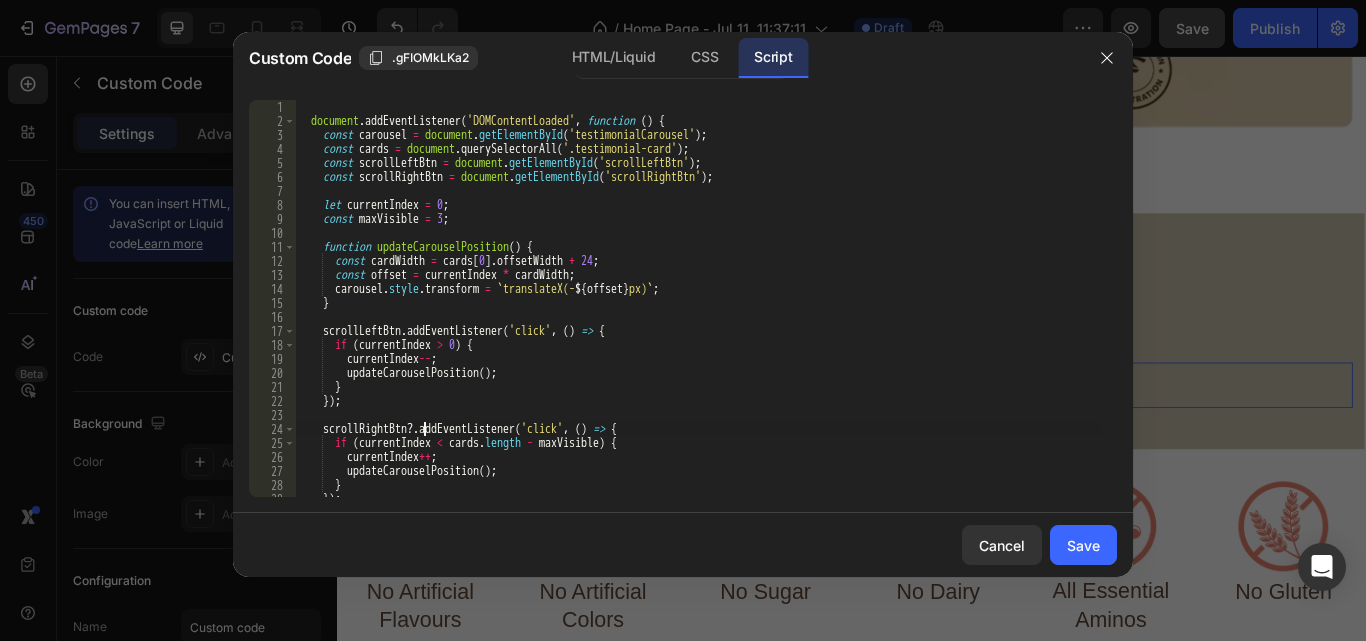 click on "document . addEventListener ( 'DOMContentLoaded' ,   function   ( )   {      const   carousel   =   document . getElementById ( 'testimonialCarousel' ) ;      const   cards   =   document . querySelectorAll ( '.testimonial-card' ) ;      const   scrollLeftBtn   =   document . getElementById ( 'scrollLeftBtn' ) ;      const   scrollRightBtn   =   document . getElementById ( 'scrollRightBtn' ) ;      let   currentIndex   =   0 ;      const   maxVisible   =   3 ;      function   updateCarouselPosition ( )   {         const   cardWidth   =   cards [ 0 ] . offsetWidth   +   24 ;         const   offset   =   currentIndex   *   cardWidth ;         carousel . style . transform   =   ` translateX(- ${ offset } px) ` ;      }      scrollLeftBtn . addEventListener ( 'click' ,   ( )   =>   {         if   ( currentIndex   >   0 )   {           currentIndex -- ;           updateCarouselPosition ( ) ;         }      }) ;      scrollRightBtn ?. addEventListener ( 'click' ,   ( )   =>   {         if   ( currentIndex   <" at bounding box center (698, 312) 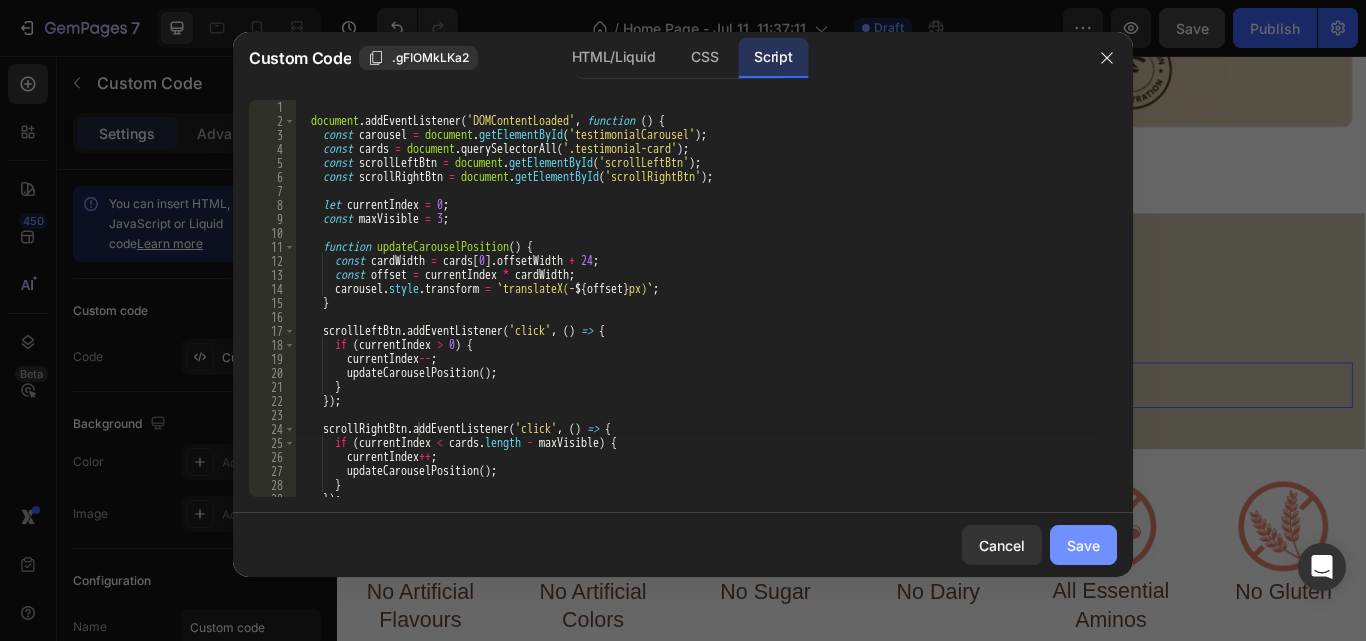 click on "Save" at bounding box center [1083, 545] 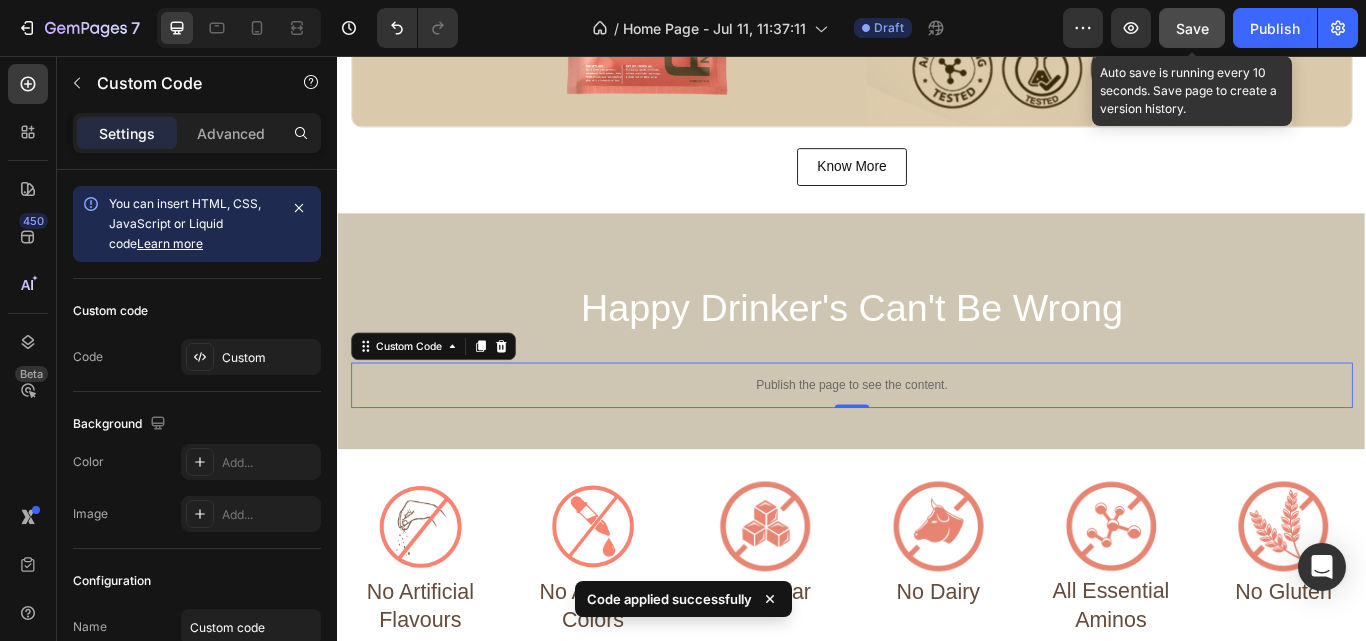 click on "Save" at bounding box center [1192, 28] 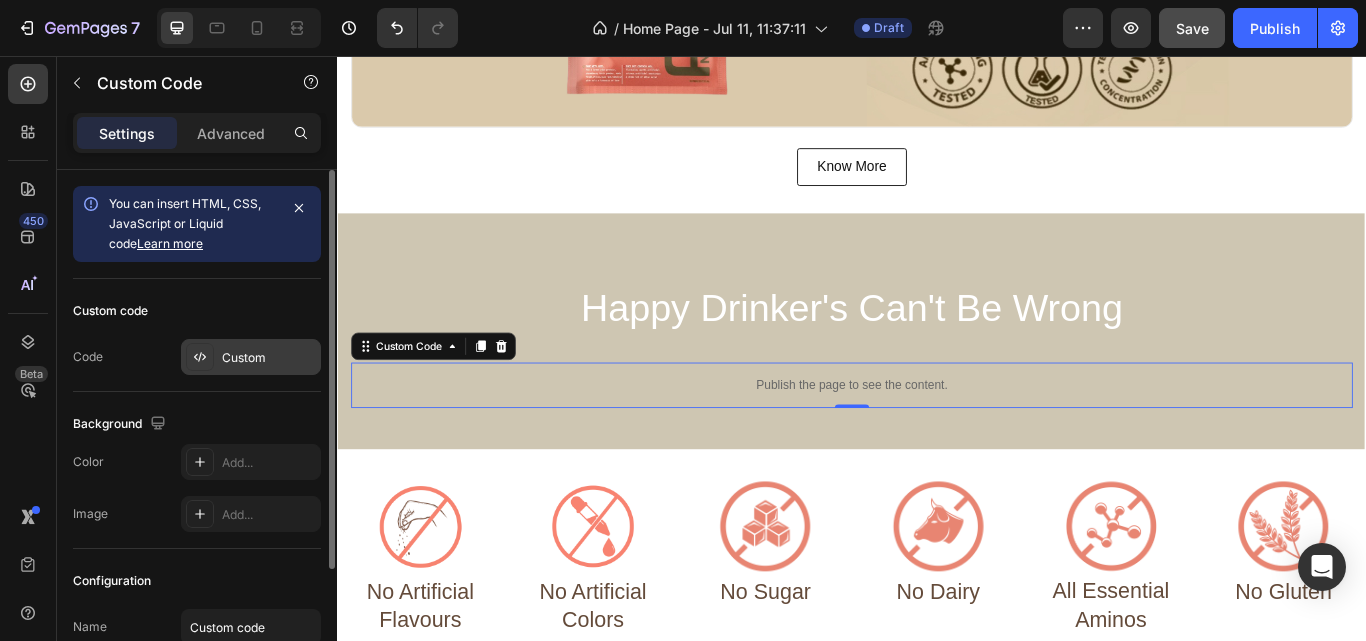 click on "Custom" at bounding box center [269, 358] 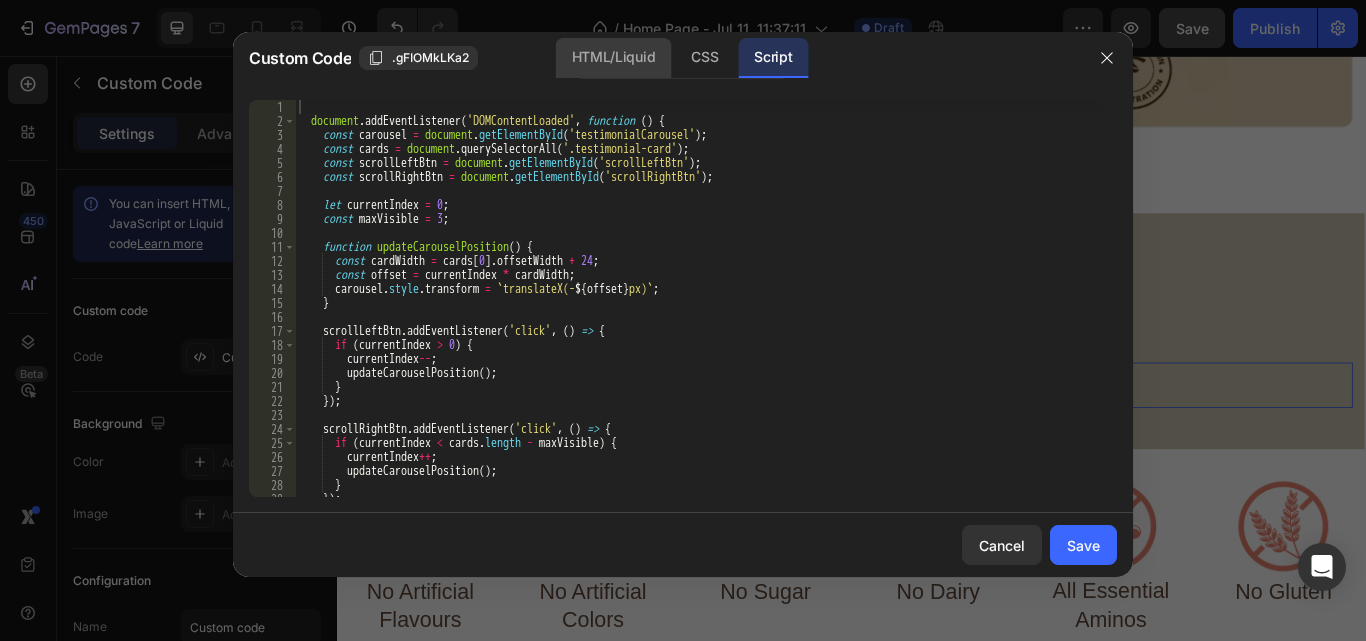 click on "HTML/Liquid" 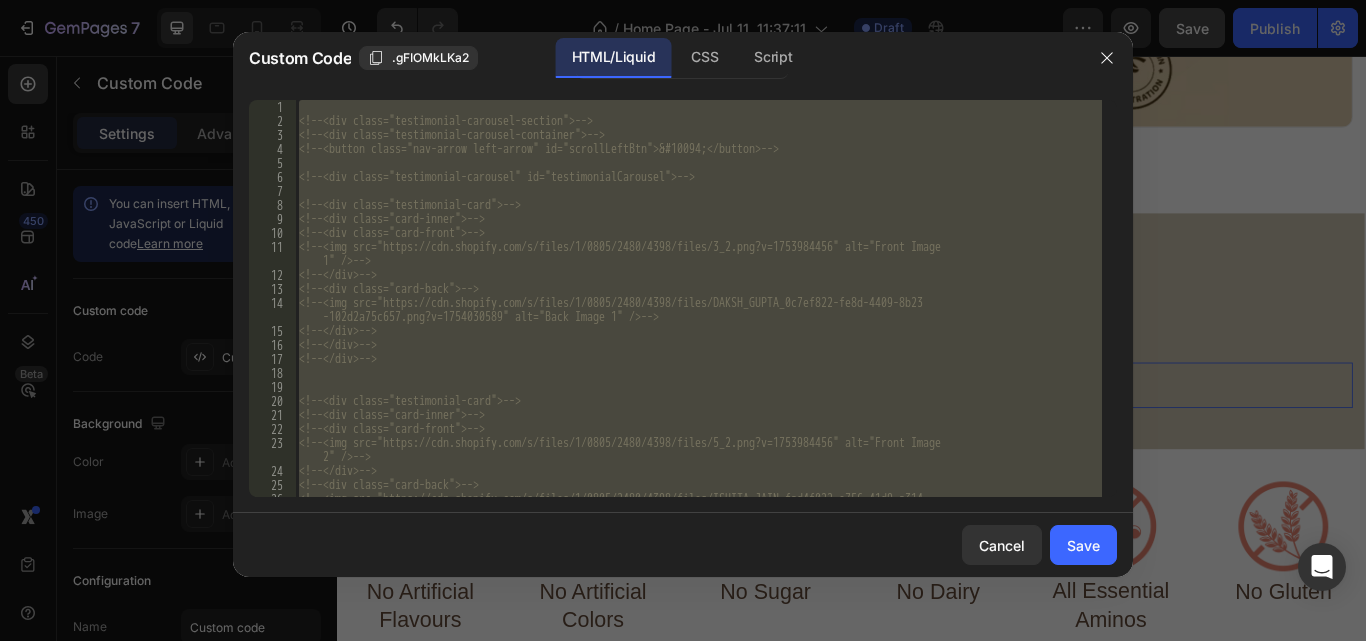 click on "<!-- <div class="testimonial-carousel-section"> --> <!--   <div class="testimonial-carousel-container"> --> <!--     <button class="nav-arrow left-arrow" id="scrollLeftBtn">&#10094;</button> --> <!--     <div class="testimonial-carousel" id="testimonialCarousel"> -->     <!--       <div class="testimonial-card"> --> <!--         <div class="card-inner"> --> <!--           <div class="card-front"> --> <!--             <img src="https://cdn.shopify.com/s/files/1/0805/2480/4398/files/3_2.png?v=1753984456" alt="Front Image       1" /> --> <!--           </div> --> <!--           <div class="card-back"> --> <!--             <img src="https://cdn.shopify.com/s/files/1/0805/2480/4398/files/DAKSH_GUPTA_0c7ef822-fe8d-4409-8b23      -102d2a75c657.png?v=1754030589" alt="Back Image 1" /> --> <!--           </div> --> <!--         </div> --> <!--       </div> -->     <!--       <div class="testimonial-card"> --> <!--         <div class="card-inner"> --> <!--           <div class="card-front"> --> <!--      -->" at bounding box center (698, 298) 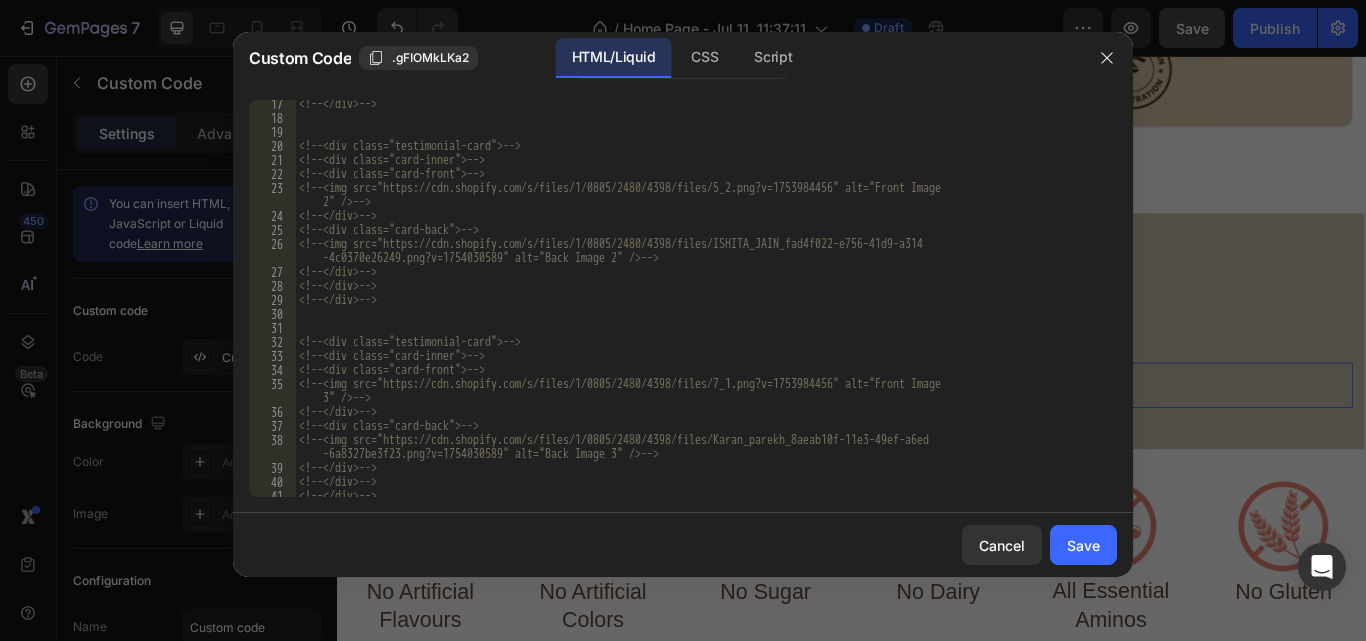 scroll, scrollTop: 255, scrollLeft: 0, axis: vertical 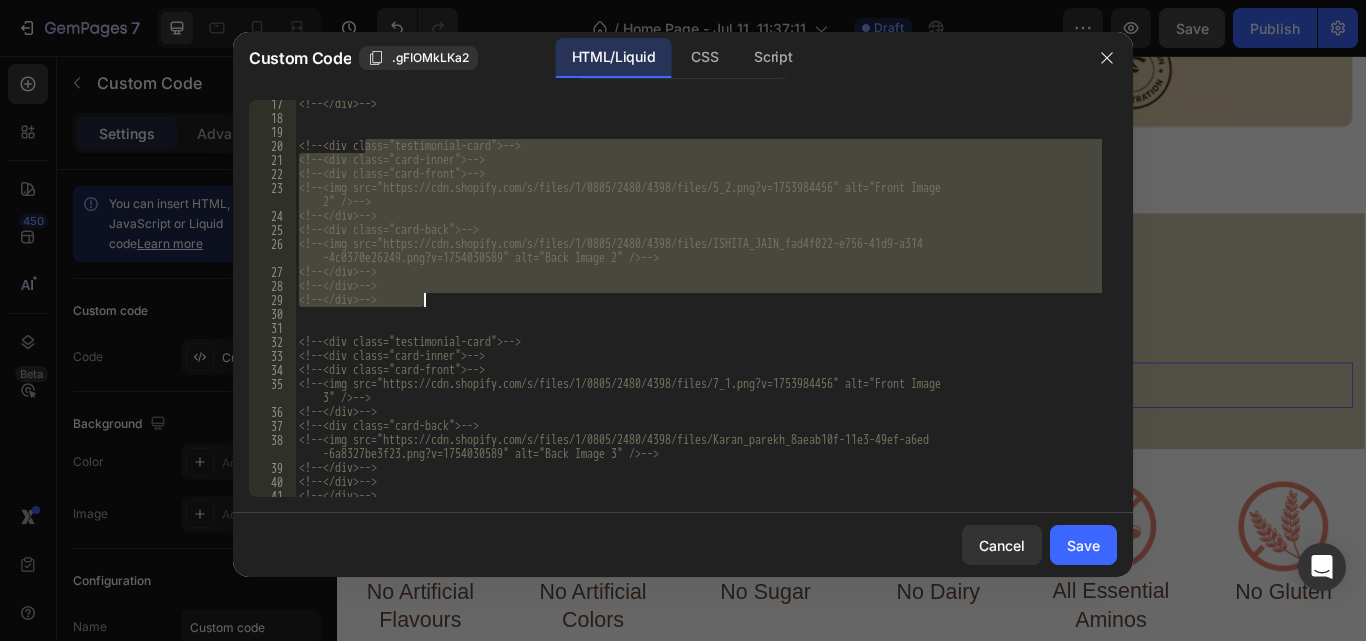 drag, startPoint x: 365, startPoint y: 145, endPoint x: 437, endPoint y: 302, distance: 172.72232 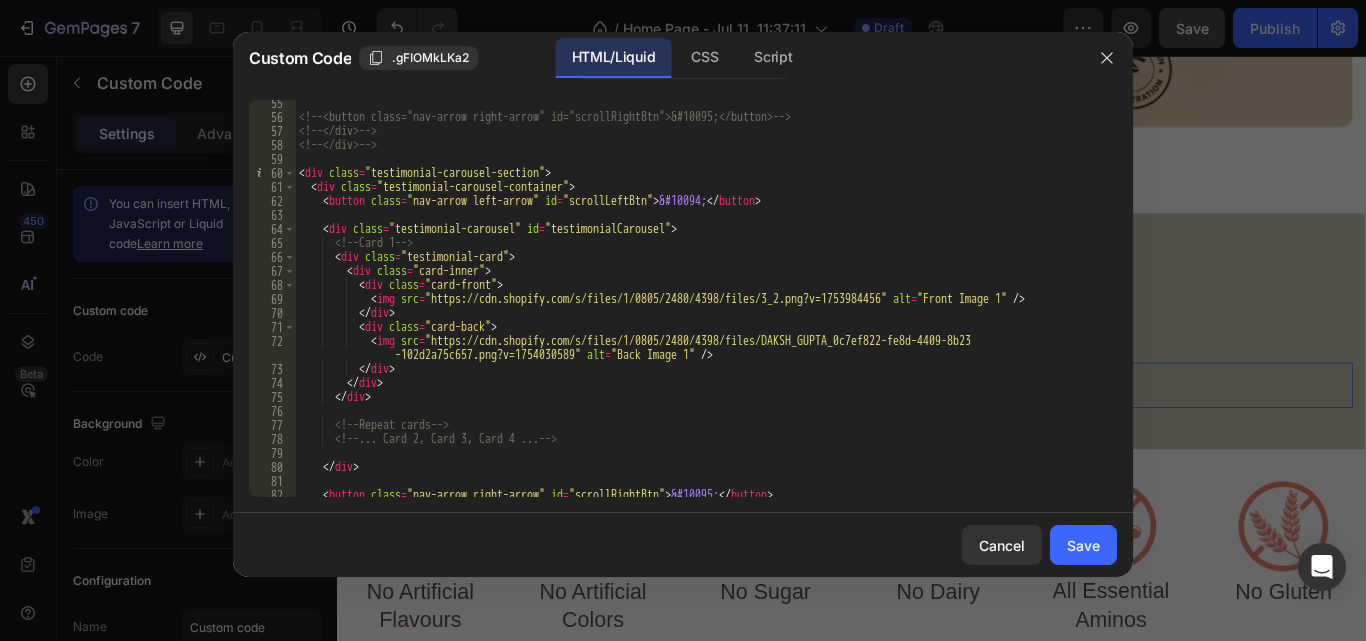 scroll, scrollTop: 901, scrollLeft: 0, axis: vertical 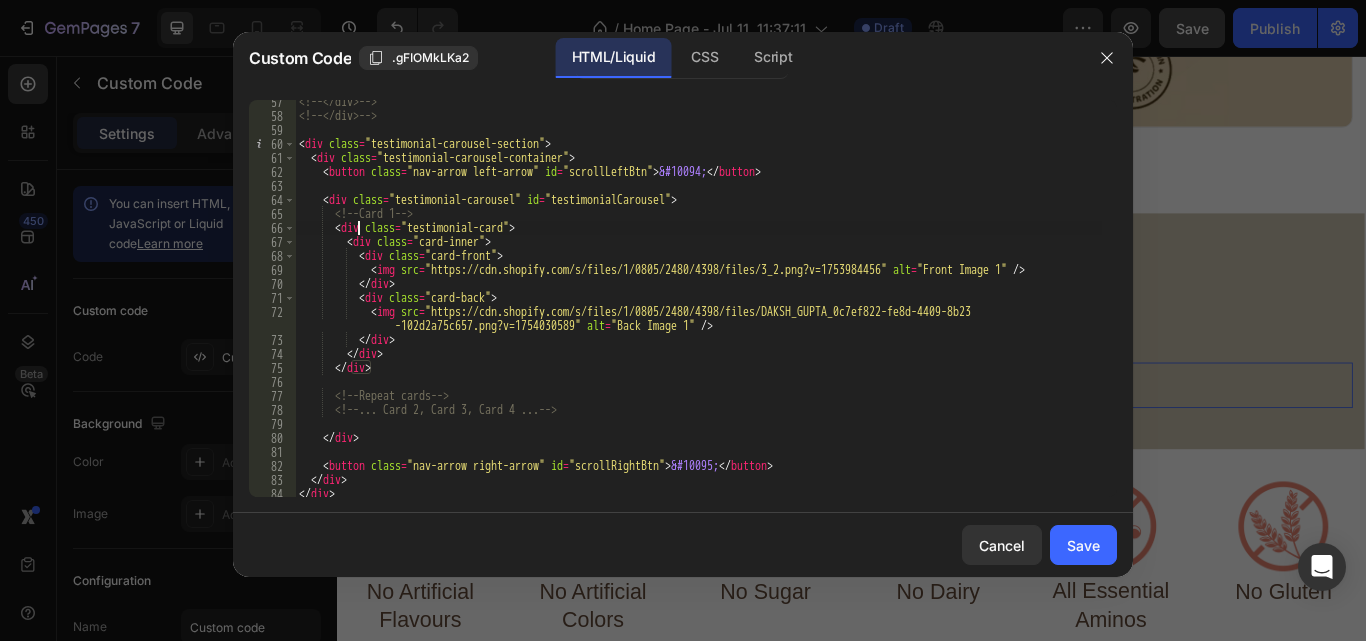 click on "<!--   </div> --> <!-- </div> --> < div   class = "testimonial-carousel-section" >    < div   class = "testimonial-carousel-container" >      < button   class = "nav-arrow left-arrow"   id = "scrollLeftBtn" > &#10094; </ button >      < div   class = "testimonial-carousel"   id = "testimonialCarousel" >         <!--  Card 1  -->         < div   class = "testimonial-card" >           < div   class = "card-inner" >              < div   class = "card-front" >                < img   src = "https://cdn.shopify.com/s/files/1/0805/2480/4398/files/3_2.png?v=1753984456"   alt = "Front Image 1"   />              </ div >              < div   class = "card-back" >                < img   src = "https://cdn.shopify.com/s/files/1/0805/2480/4398/files/DAKSH_GUPTA_0c7ef822-fe8d-4409-8b23                  -102d2a75c657.png?v=1754030589"   alt = "Back Image 1"   />              </ div >           </ div >         </ div >         <!--  Repeat cards  -->         <!--  ... Card 2, Card 3, Card 4 ...  -->      </" at bounding box center [698, 307] 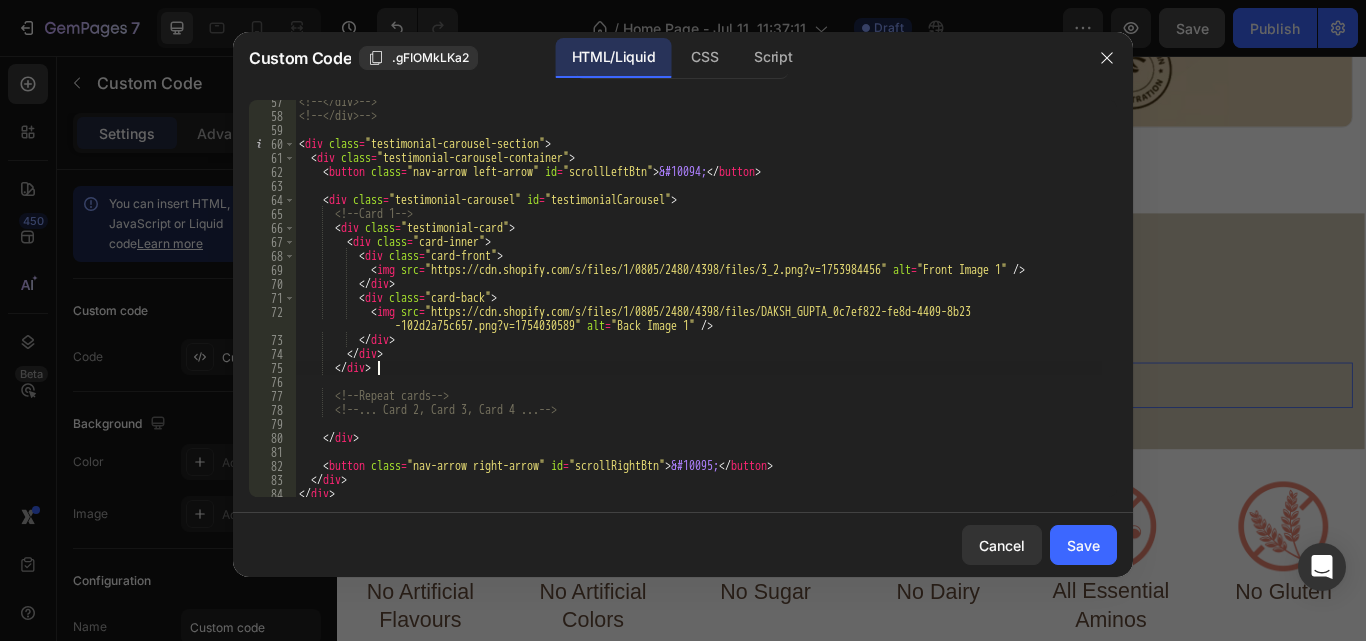 click on "<!--   </div> --> <!-- </div> --> < div   class = "testimonial-carousel-section" >    < div   class = "testimonial-carousel-container" >      < button   class = "nav-arrow left-arrow"   id = "scrollLeftBtn" > &#10094; </ button >      < div   class = "testimonial-carousel"   id = "testimonialCarousel" >         <!--  Card 1  -->         < div   class = "testimonial-card" >           < div   class = "card-inner" >              < div   class = "card-front" >                < img   src = "https://cdn.shopify.com/s/files/1/0805/2480/4398/files/3_2.png?v=1753984456"   alt = "Front Image 1"   />              </ div >              < div   class = "card-back" >                < img   src = "https://cdn.shopify.com/s/files/1/0805/2480/4398/files/DAKSH_GUPTA_0c7ef822-fe8d-4409-8b23                  -102d2a75c657.png?v=1754030589"   alt = "Back Image 1"   />              </ div >           </ div >         </ div >         <!--  Repeat cards  -->         <!--  ... Card 2, Card 3, Card 4 ...  -->      </" at bounding box center [698, 307] 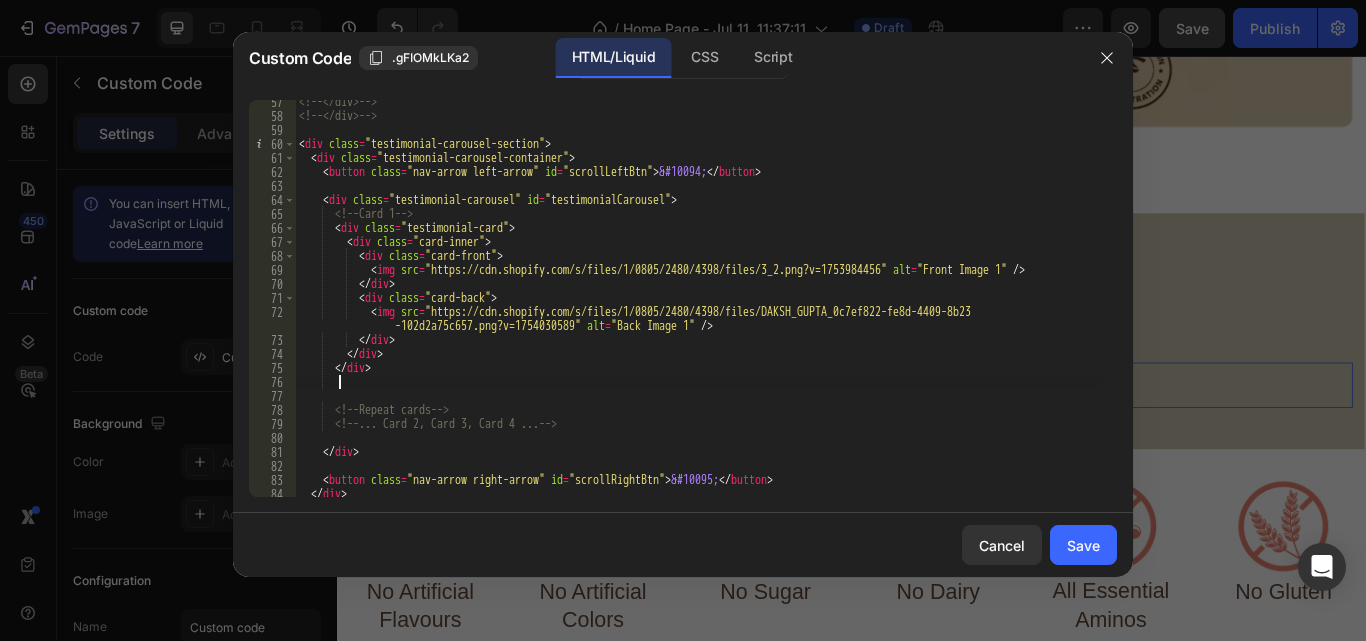 scroll, scrollTop: 0, scrollLeft: 2, axis: horizontal 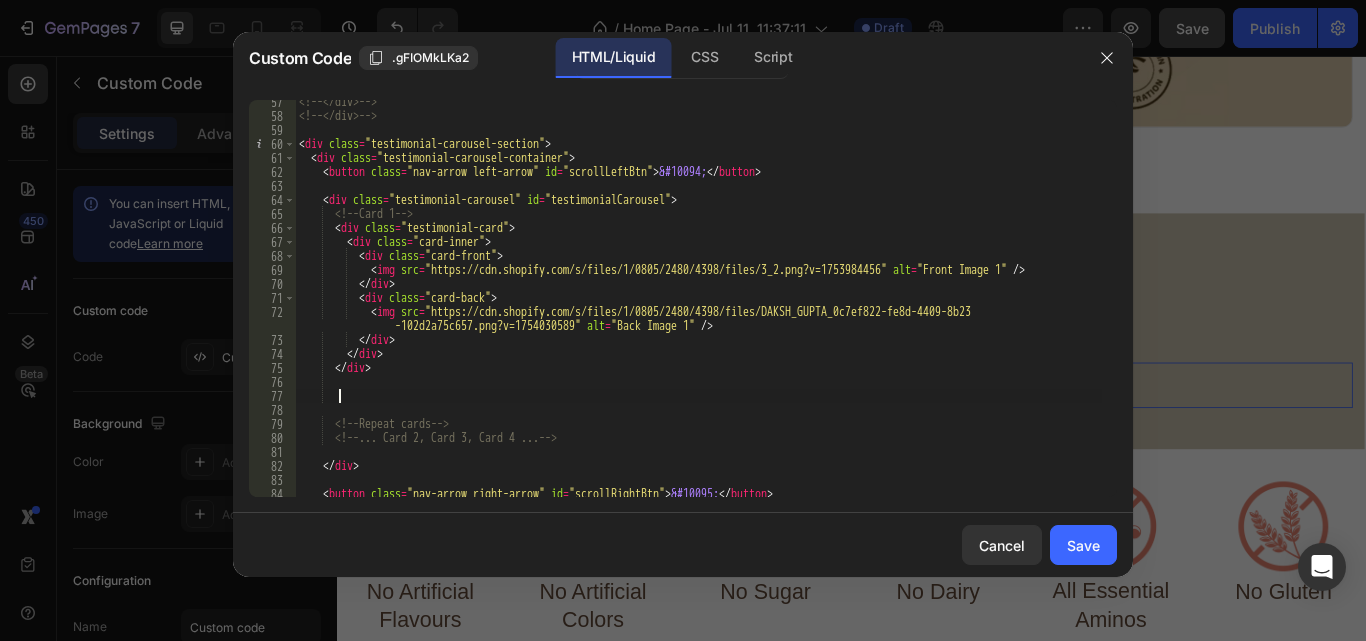 paste on "<!--      </div>-->" 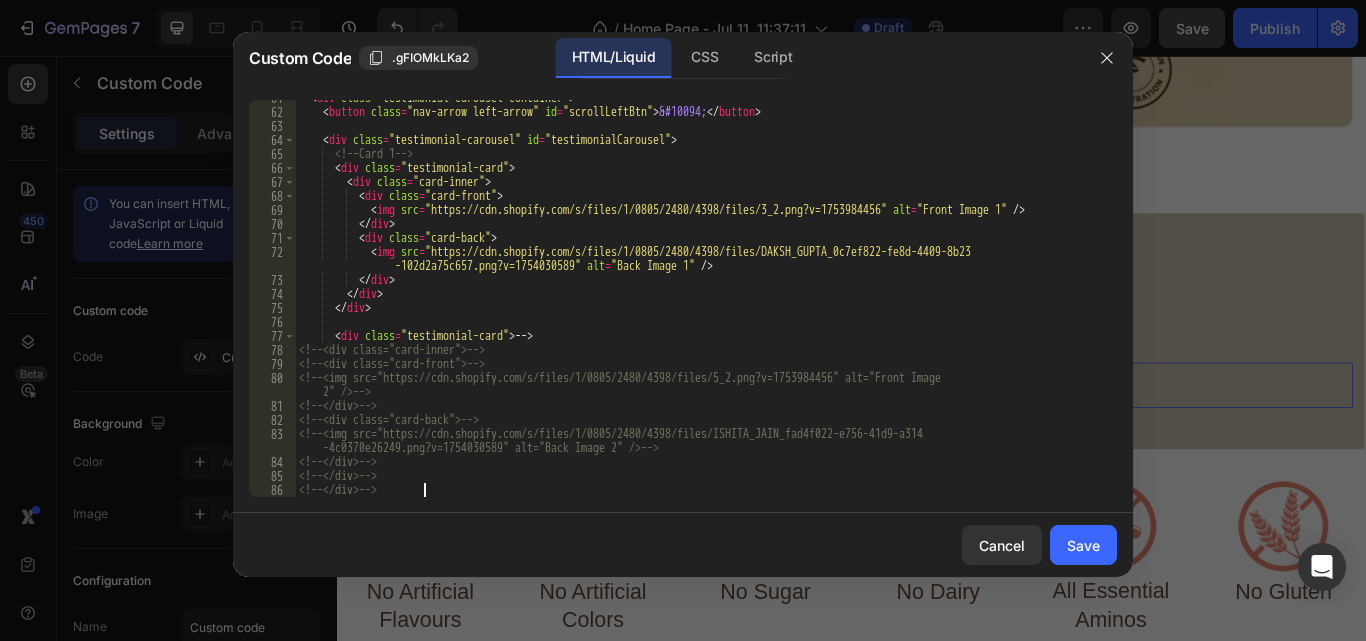 scroll, scrollTop: 961, scrollLeft: 0, axis: vertical 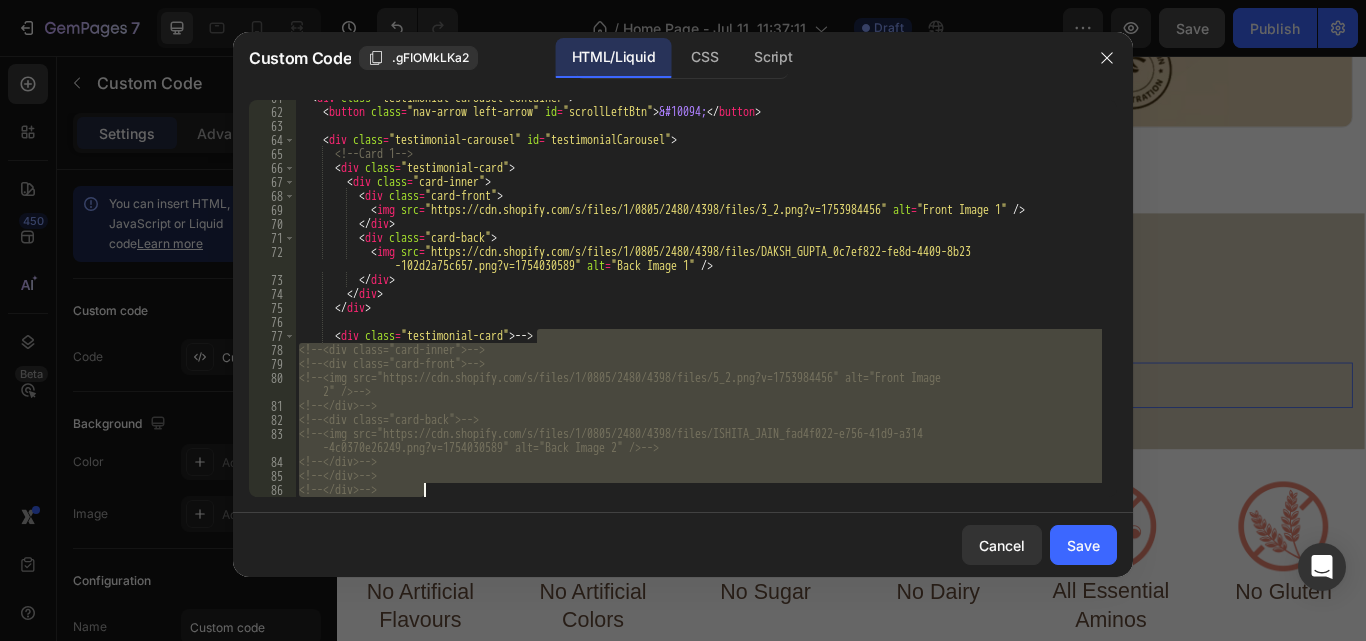 drag, startPoint x: 535, startPoint y: 335, endPoint x: 547, endPoint y: 491, distance: 156.46086 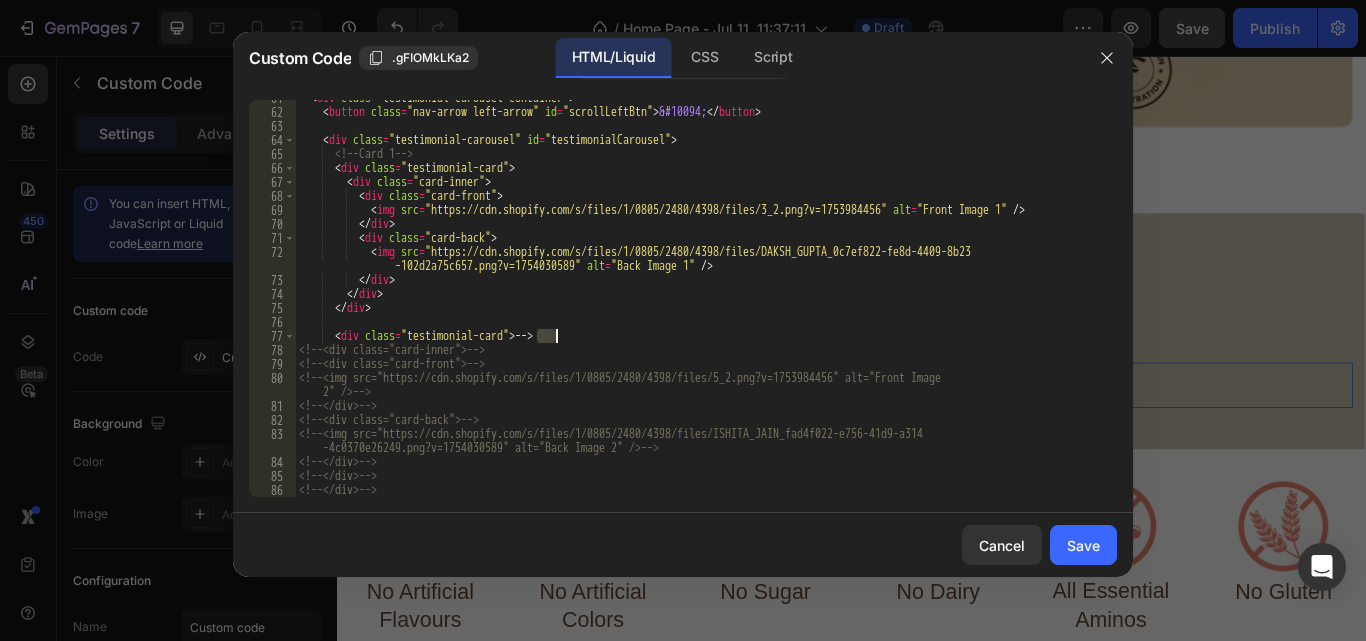 drag, startPoint x: 537, startPoint y: 337, endPoint x: 568, endPoint y: 337, distance: 31 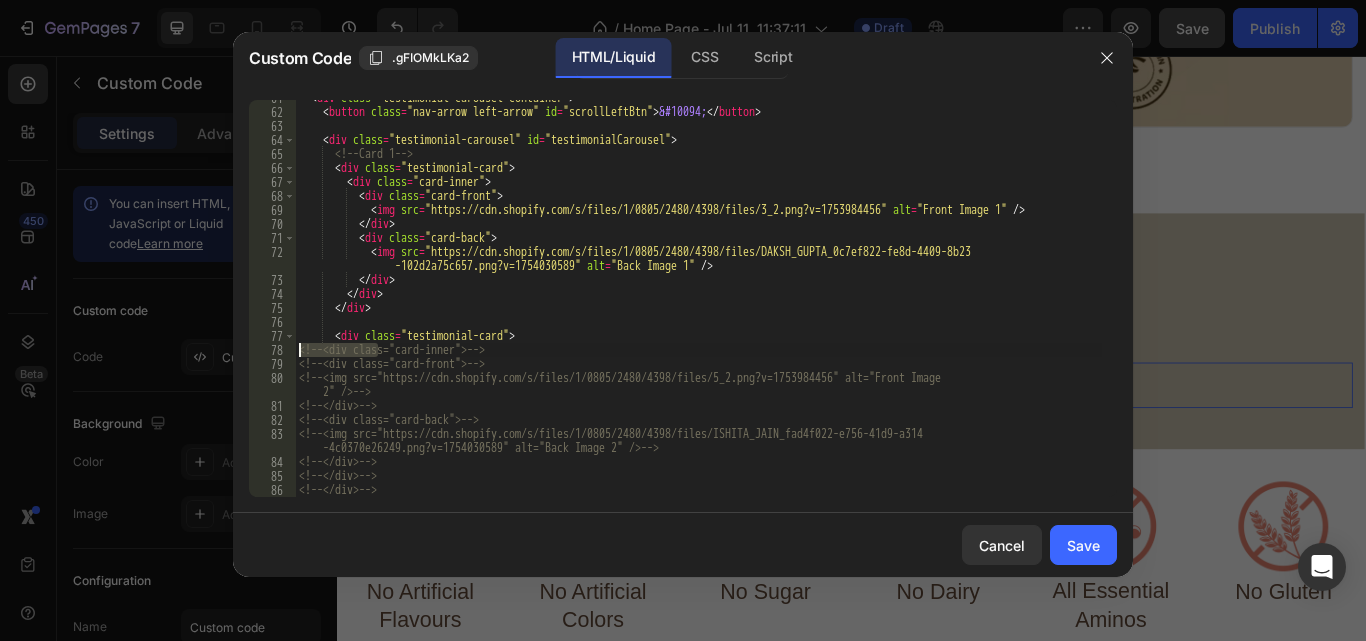drag, startPoint x: 381, startPoint y: 350, endPoint x: 295, endPoint y: 355, distance: 86.145226 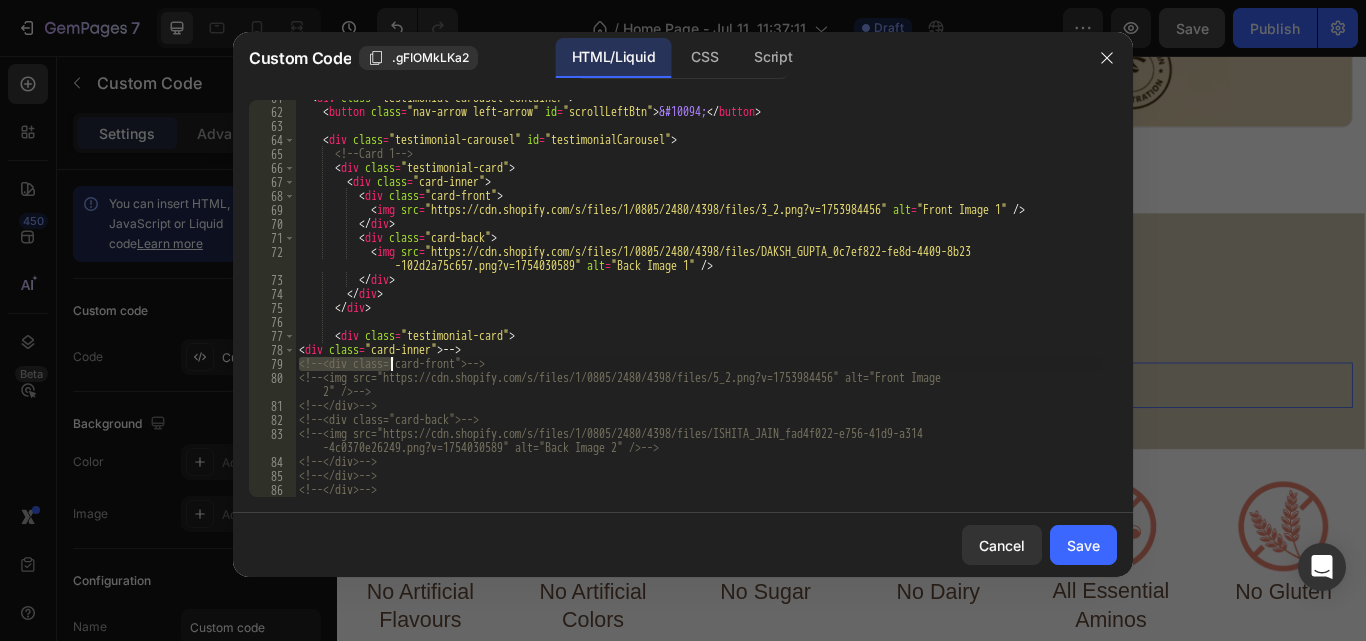 drag, startPoint x: 299, startPoint y: 364, endPoint x: 389, endPoint y: 364, distance: 90 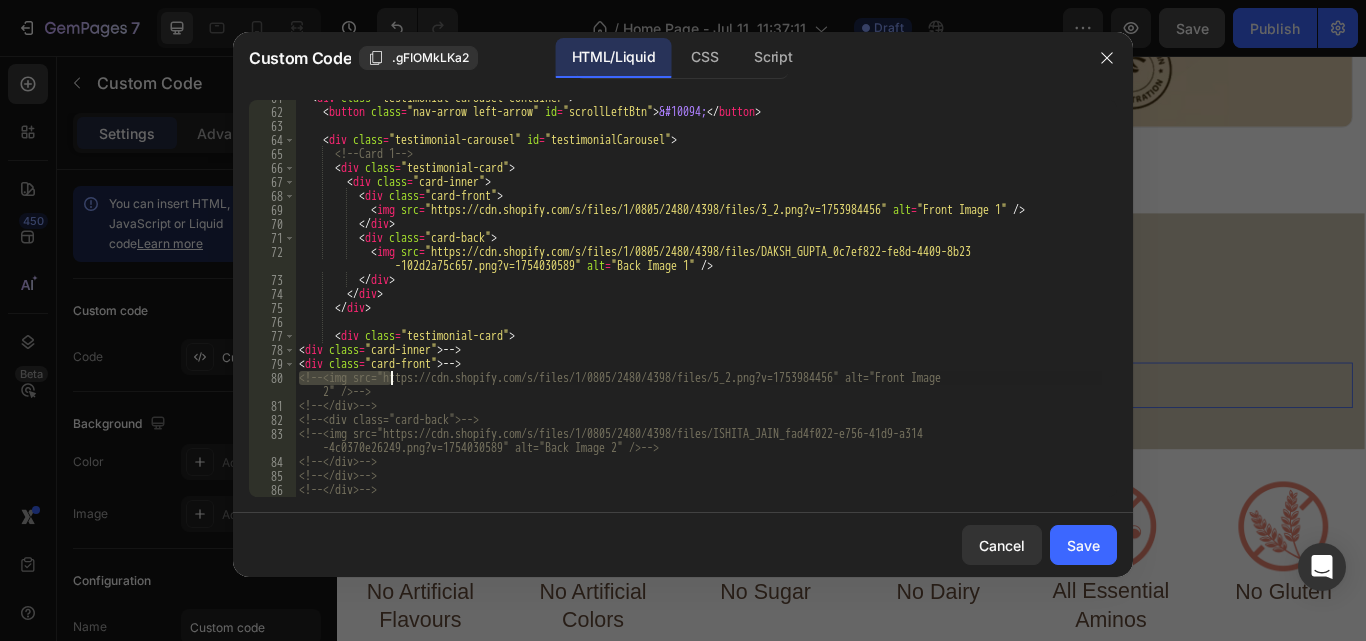 drag, startPoint x: 298, startPoint y: 377, endPoint x: 394, endPoint y: 385, distance: 96.332756 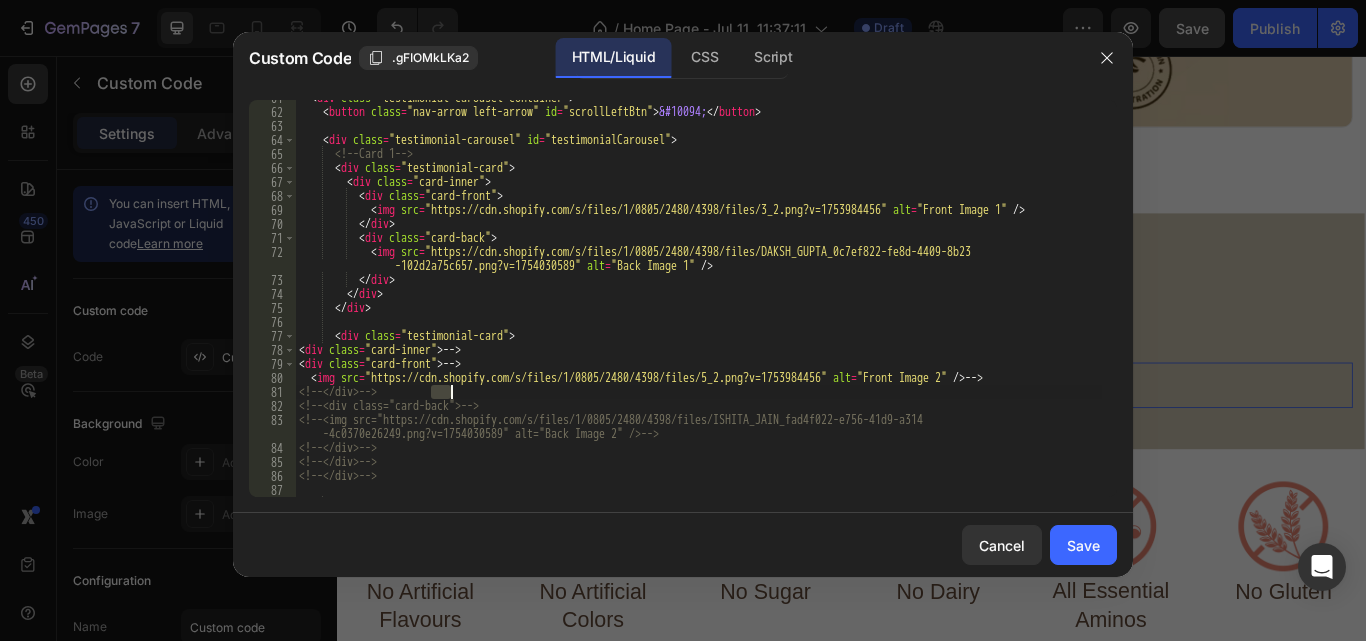 drag, startPoint x: 433, startPoint y: 392, endPoint x: 461, endPoint y: 390, distance: 28.071337 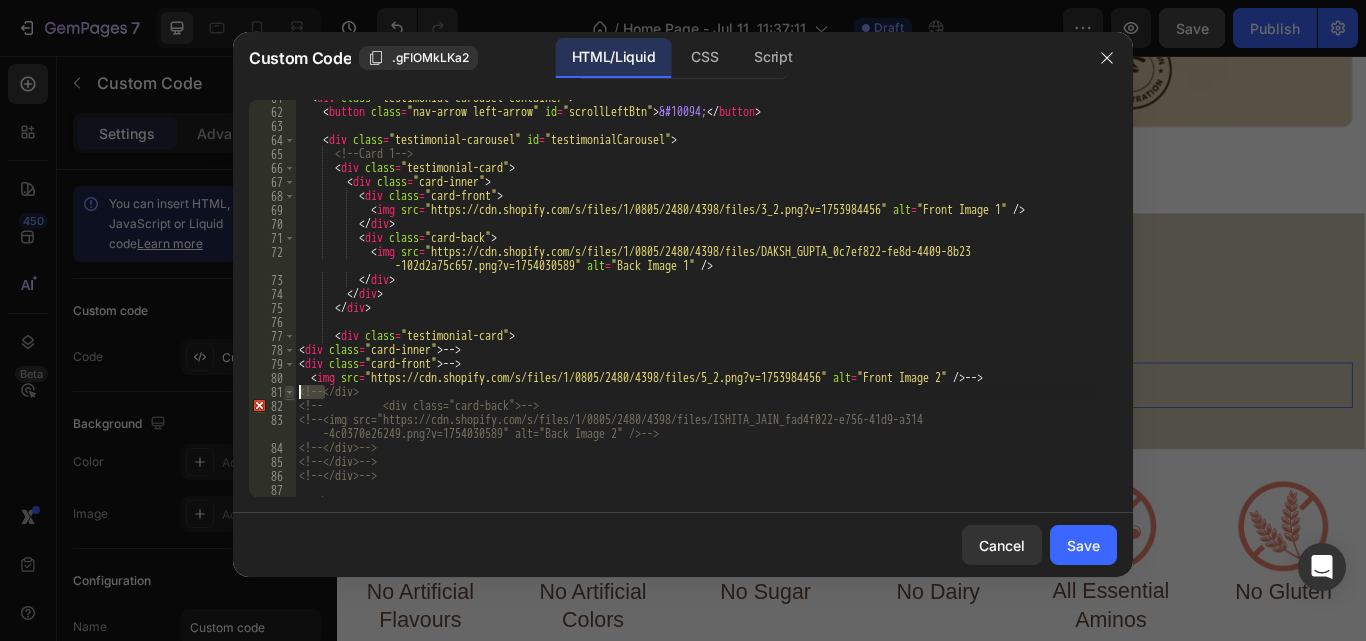 drag, startPoint x: 327, startPoint y: 389, endPoint x: 290, endPoint y: 391, distance: 37.054016 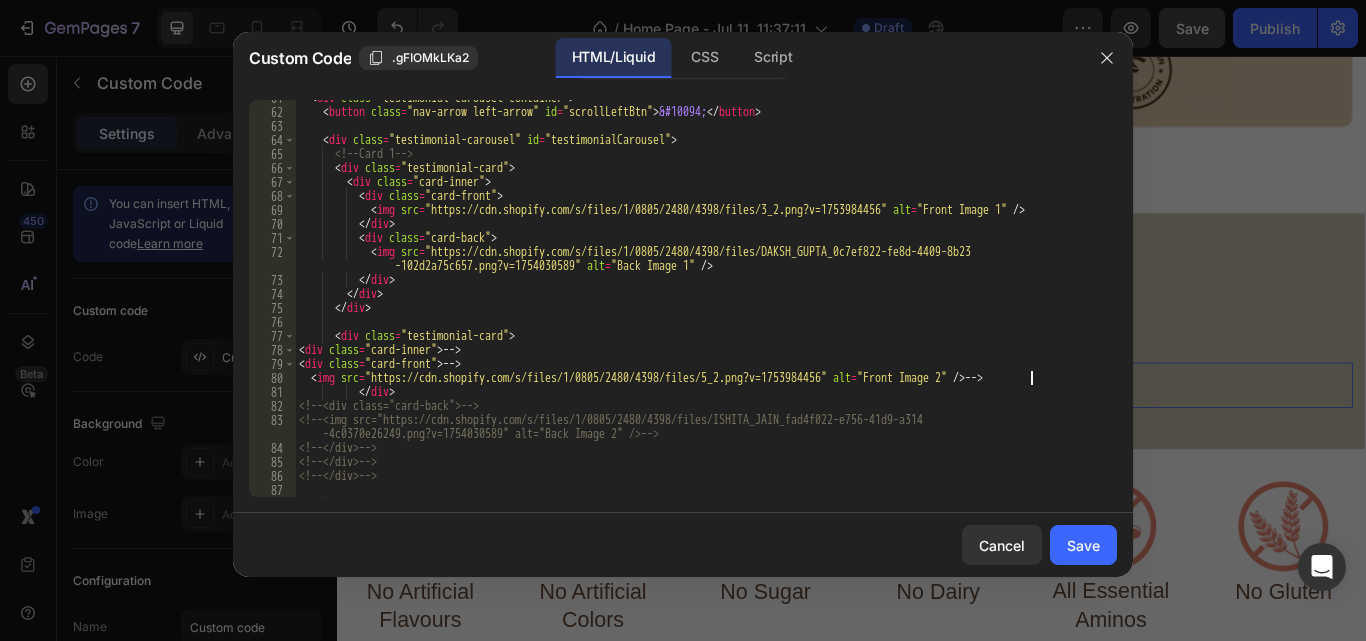 drag, startPoint x: 1033, startPoint y: 377, endPoint x: 1064, endPoint y: 377, distance: 31 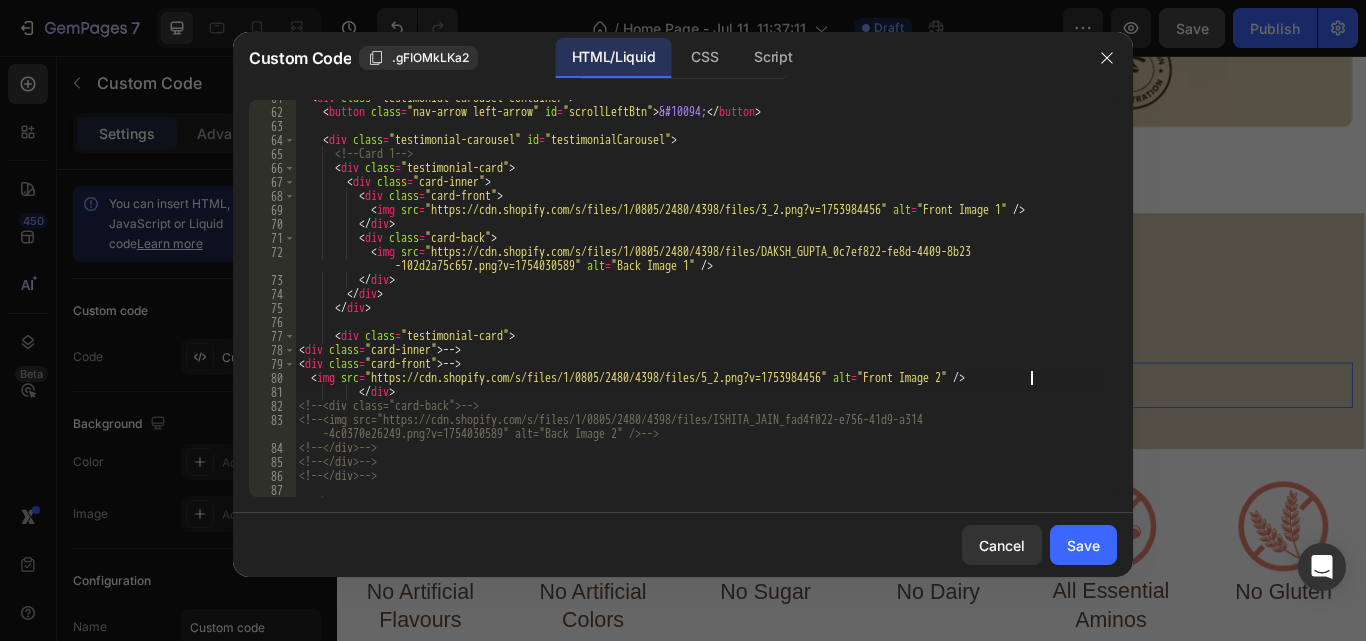 drag, startPoint x: 544, startPoint y: 405, endPoint x: 568, endPoint y: 404, distance: 24.020824 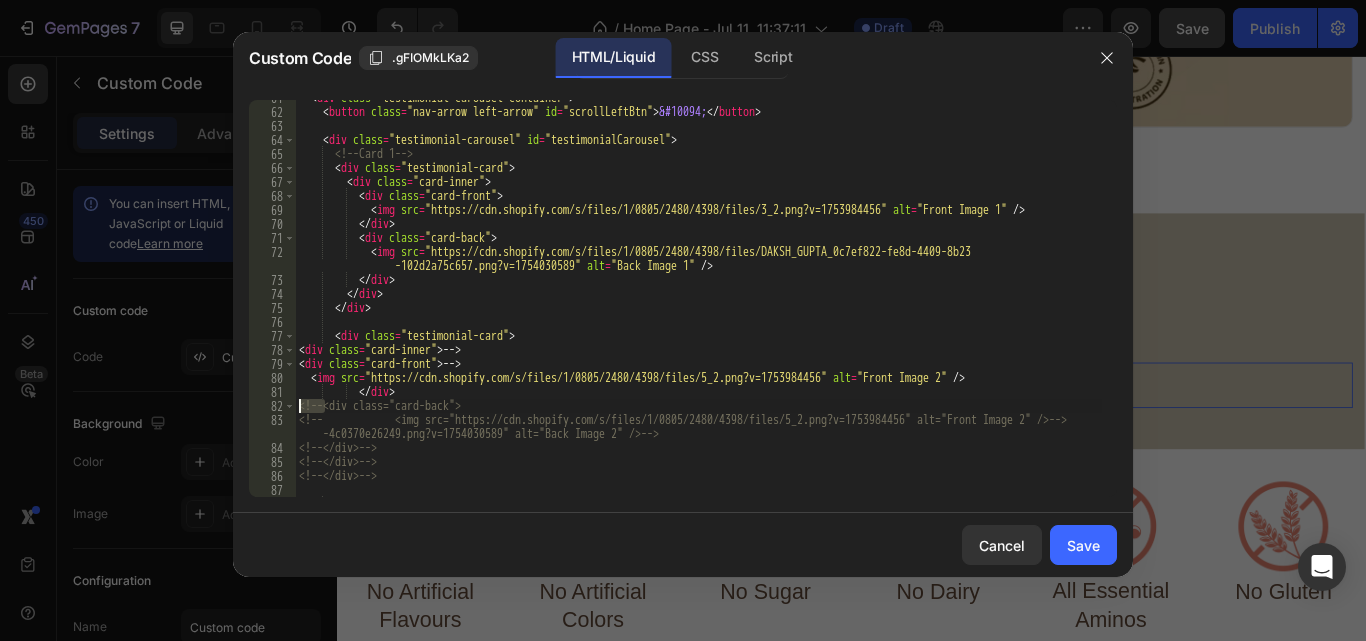 drag, startPoint x: 327, startPoint y: 407, endPoint x: 297, endPoint y: 407, distance: 30 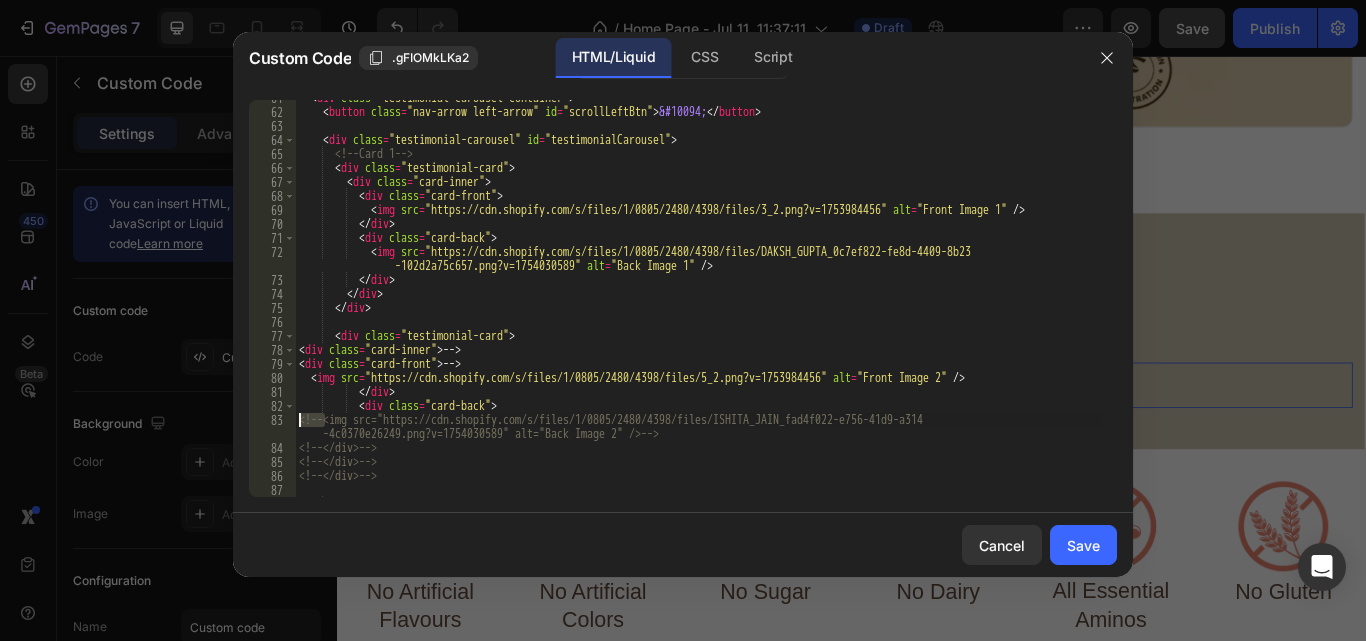 drag, startPoint x: 327, startPoint y: 418, endPoint x: 298, endPoint y: 418, distance: 29 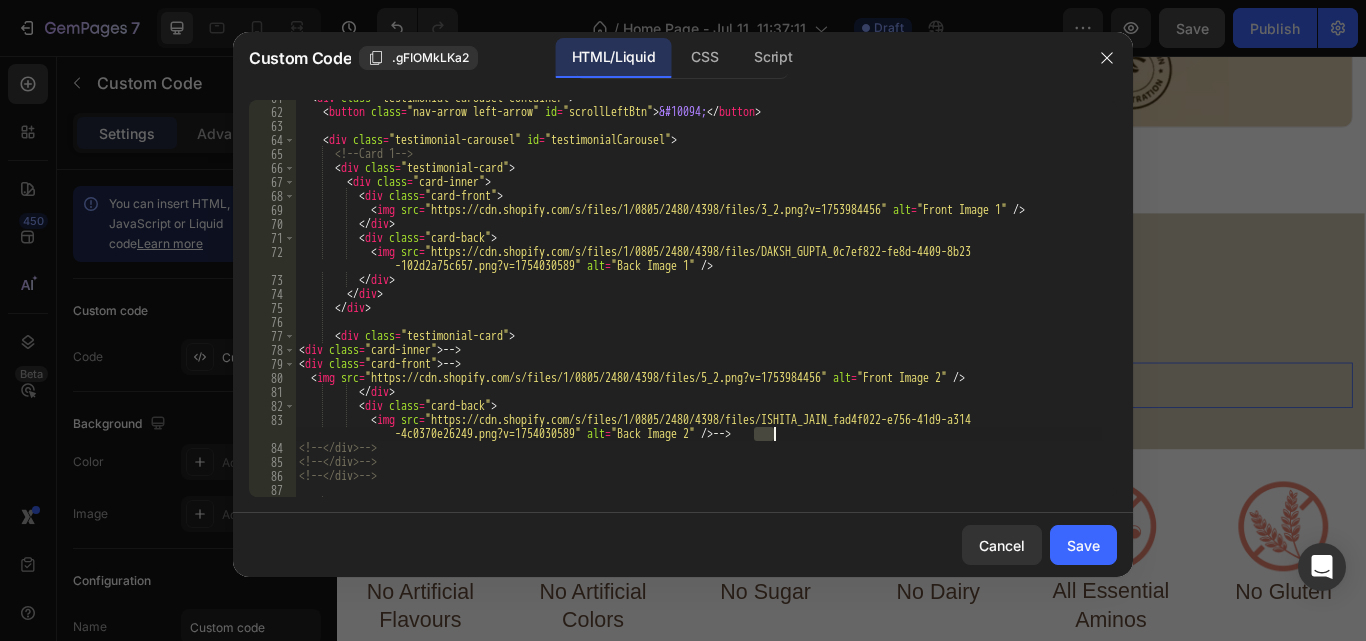 drag, startPoint x: 754, startPoint y: 433, endPoint x: 780, endPoint y: 433, distance: 26 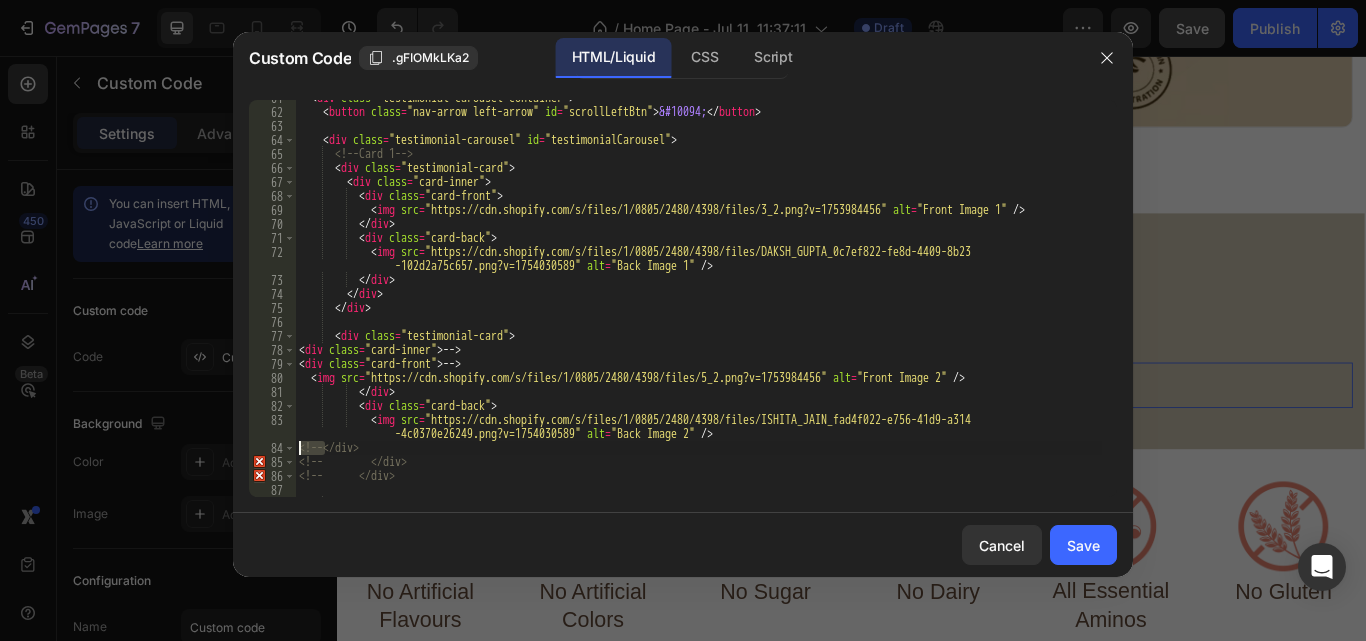 drag, startPoint x: 326, startPoint y: 445, endPoint x: 299, endPoint y: 448, distance: 27.166155 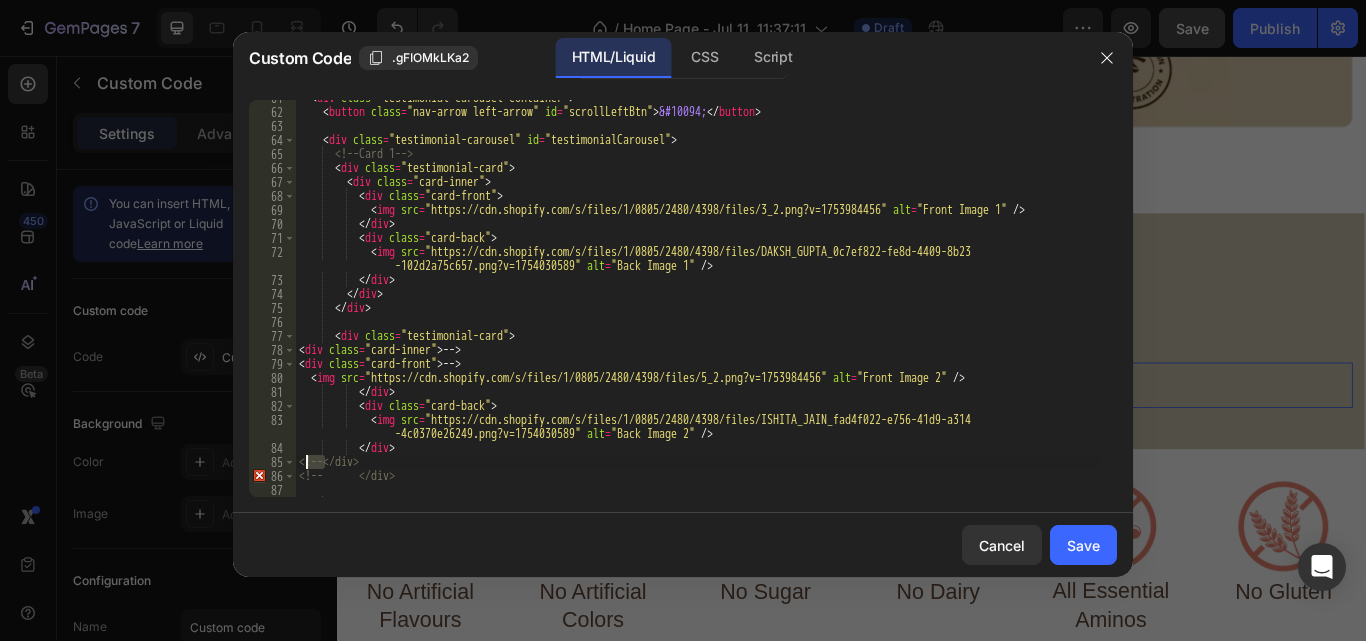 drag, startPoint x: 327, startPoint y: 461, endPoint x: 303, endPoint y: 460, distance: 24.020824 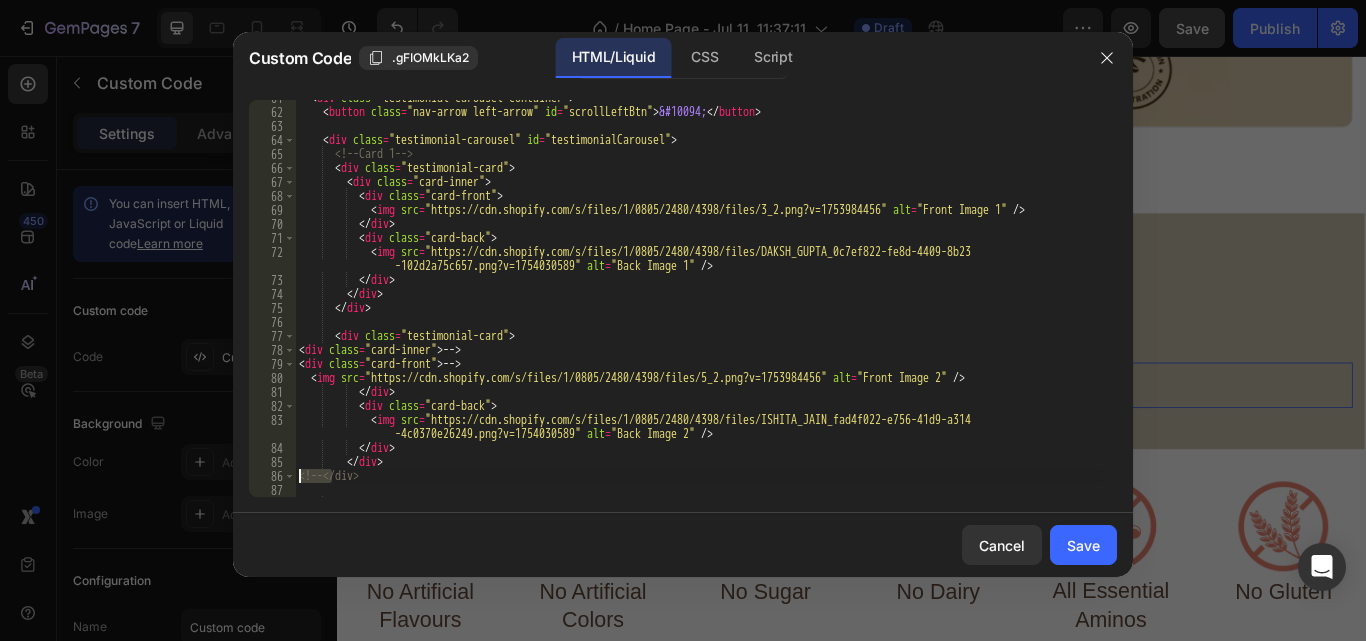drag, startPoint x: 329, startPoint y: 470, endPoint x: 301, endPoint y: 473, distance: 28.160255 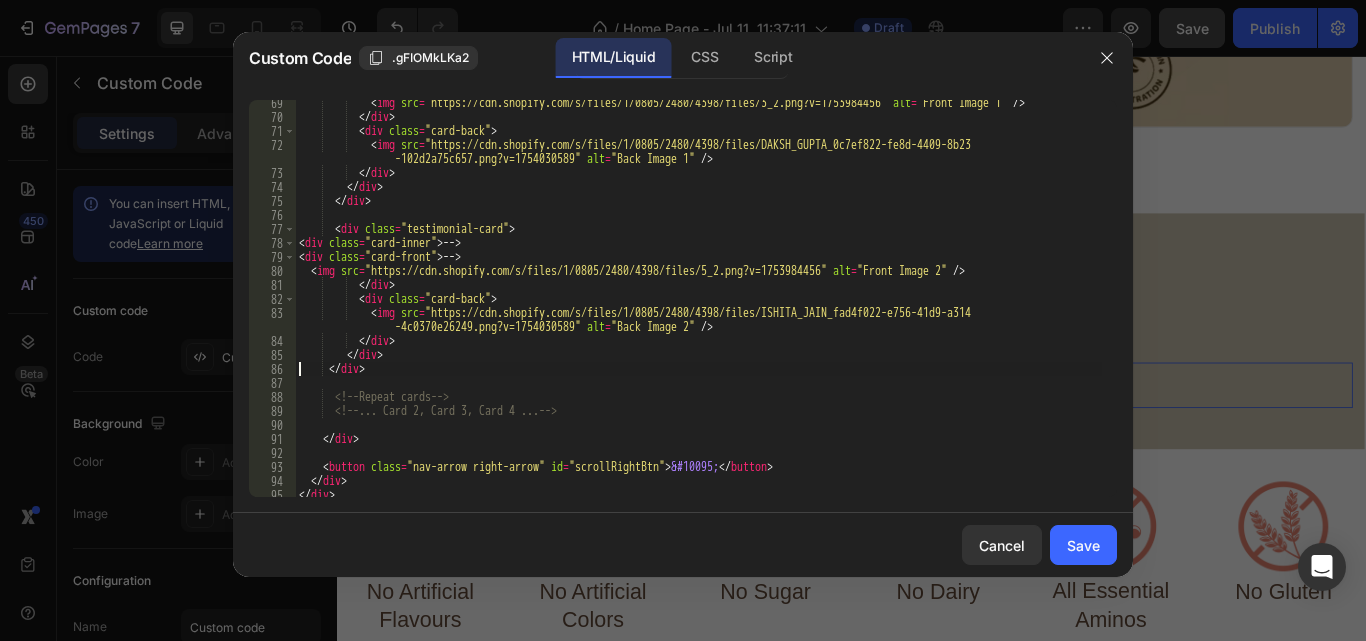 scroll, scrollTop: 1068, scrollLeft: 0, axis: vertical 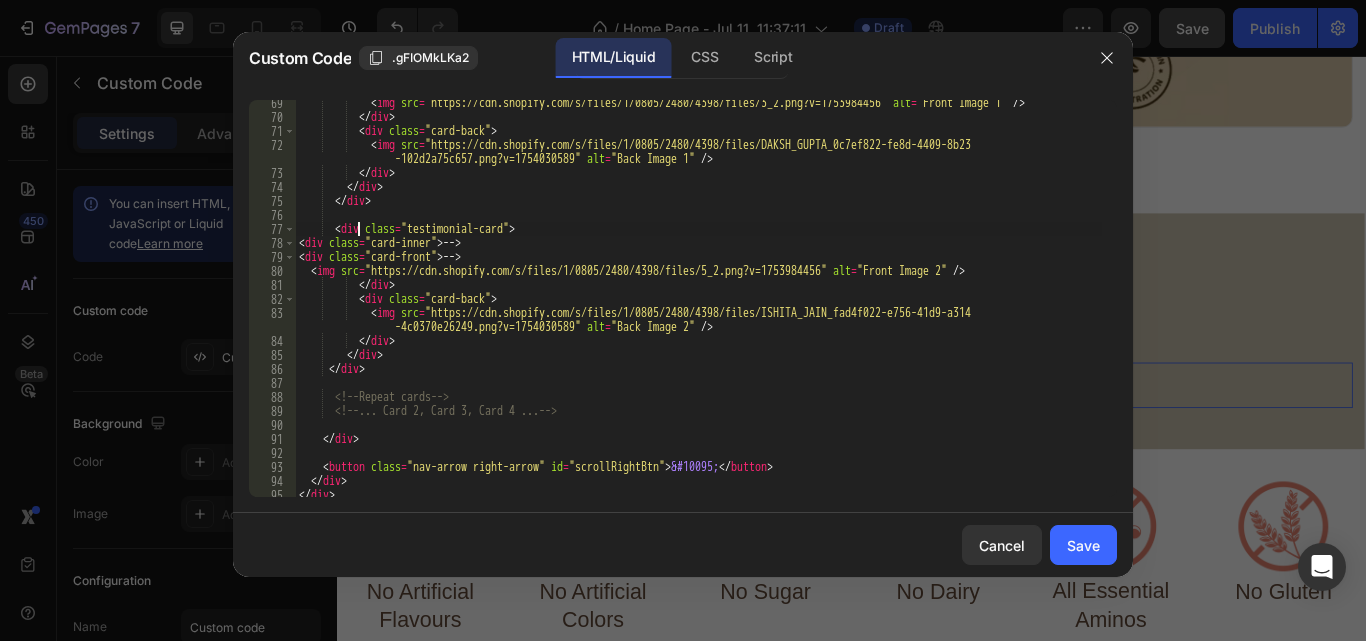 click on "<img src="https://cdn.shopify.com/s/files/1/0805/2480/4398/files/3_2.png?v=1753984456" alt="Front Image 1" />              </div>              <div class="card-back">                <img src="https://cdn.shopify.com/s/files/1/0805/2480/4398/files/DAKSH_[LASTNAME]_0c7ef822-fe8d-4409-8b23                  -102d2a75c657.png?v=1754030589" alt="Back Image 1" />              </div>           </div>                 <div class="testimonial-card"> <div class="card-inner"> --> <div class="card-front"> -->    <img src="https://cdn.shopify.com/s/files/1/0805/2480/4398/files/5_2.png?v=1753984456" alt="Front Image 2" />              </div>              <div class="card-back">                <img src="https://cdn.shopify.com/s/files/1/0805/2480/4398/files/[FIRSTNAME]_[LASTNAME]_fad4f022-e756-41d9-a314                  -4c0370e26249.png?v=1754030589" alt="Back Image 2" />              </div> </" at bounding box center (698, 308) 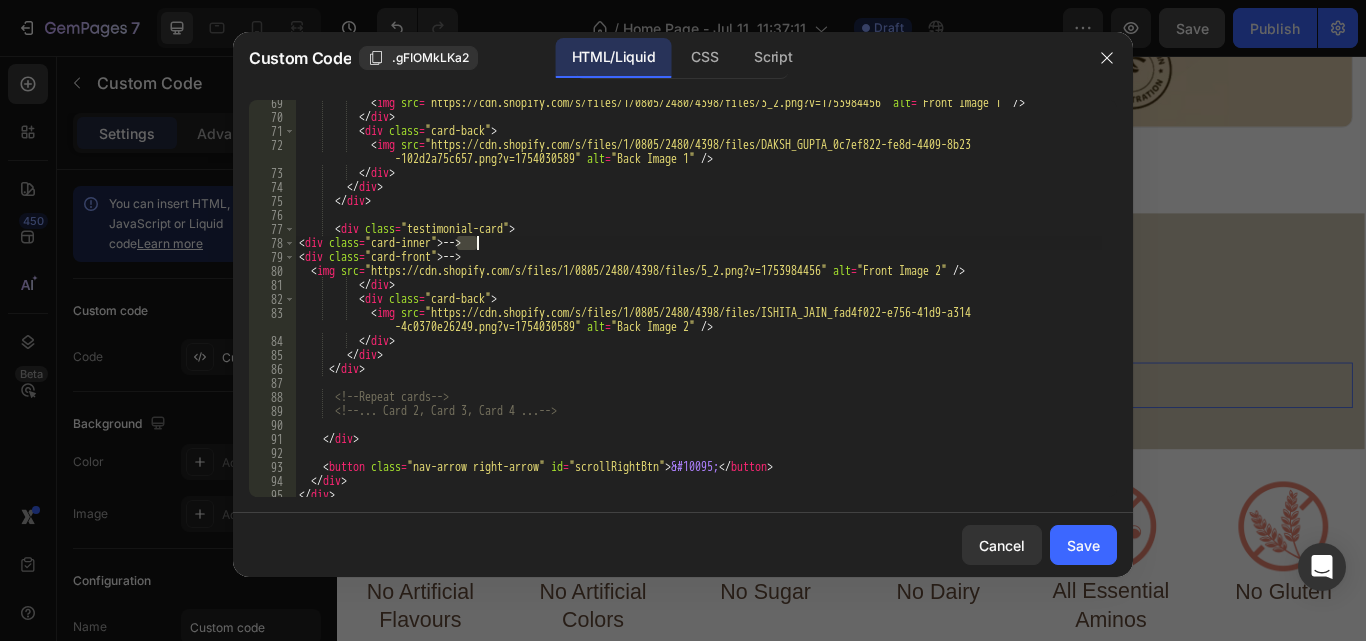 drag, startPoint x: 459, startPoint y: 243, endPoint x: 475, endPoint y: 243, distance: 16 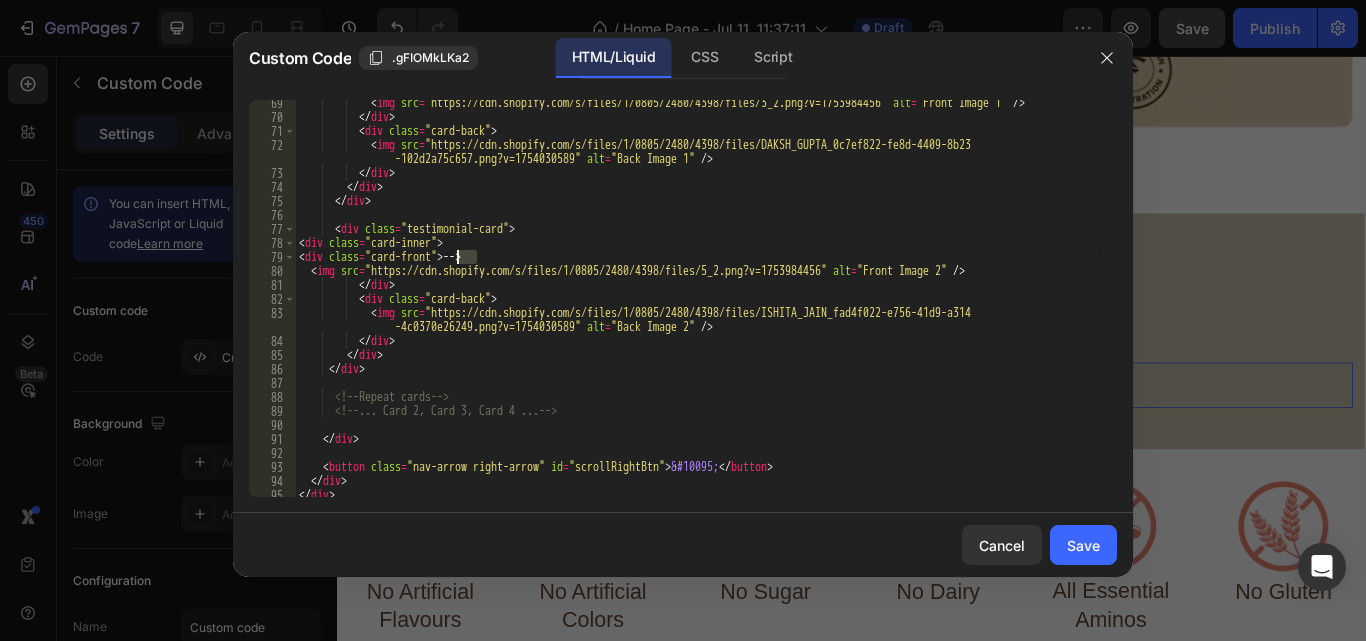 drag, startPoint x: 484, startPoint y: 258, endPoint x: 460, endPoint y: 259, distance: 24.020824 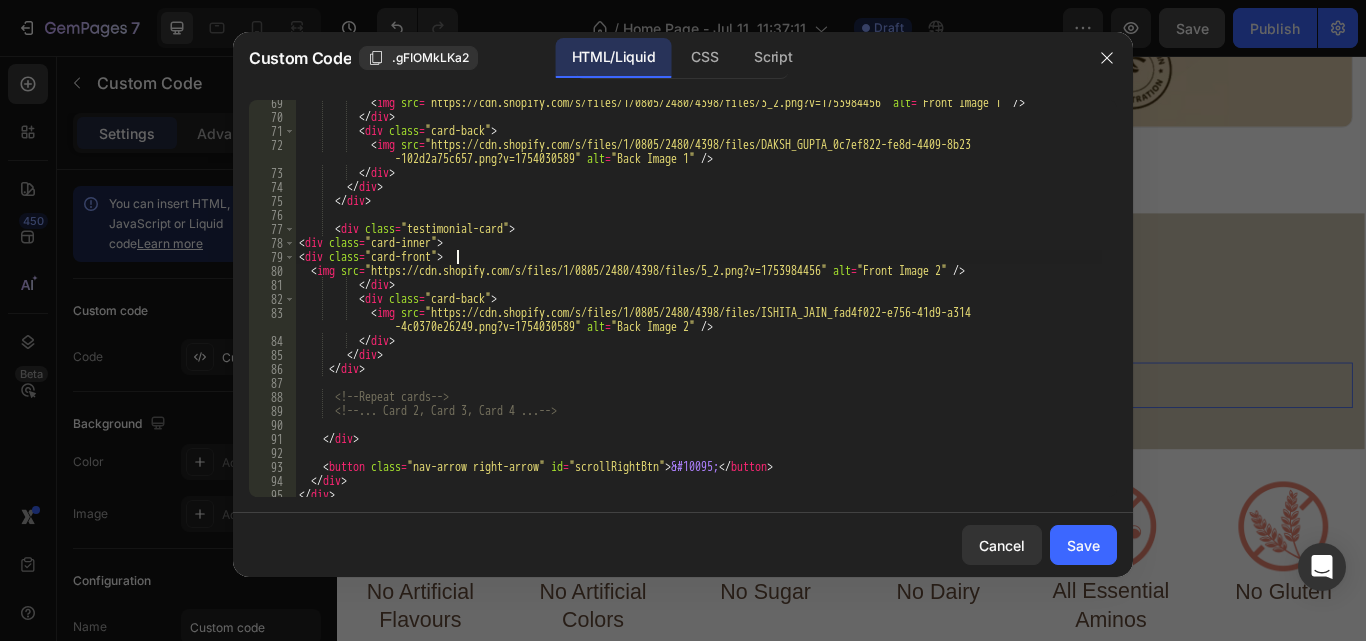 click on "< img   src = "https://cdn.shopify.com/s/files/1/0805/2480/4398/files/3_2.png?v=1753984456"   alt = "Front Image 1"   />              </ div >              < div   class = "card-back" >                < img   src = "https://cdn.shopify.com/s/files/1/0805/2480/4398/files/DAKSH_GUPTA_0c7ef822-fe8d-4409-8b23                  -102d2a75c657.png?v=1754030589"   alt = "Back Image 1"   />              </ div >           </ div >         </ div >                 < div   class = "testimonial-card" > < div   class = "card-inner" > < div   class = "card-front" >    < img   src = "https://cdn.shopify.com/s/files/1/0805/2480/4398/files/5_2.png?v=1753984456"   alt = "Front Image 2"   />              </ div >              < div   class = "card-back" >                < img   src = "https://cdn.shopify.com/s/files/1/0805/2480/4398/files/ISHITA_JAIN_fad4f022-e756-41d9-a314                  -4c0370e26249.png?v=1754030589"   alt = "Back Image 2"   />              </ div >           <" at bounding box center (698, 308) 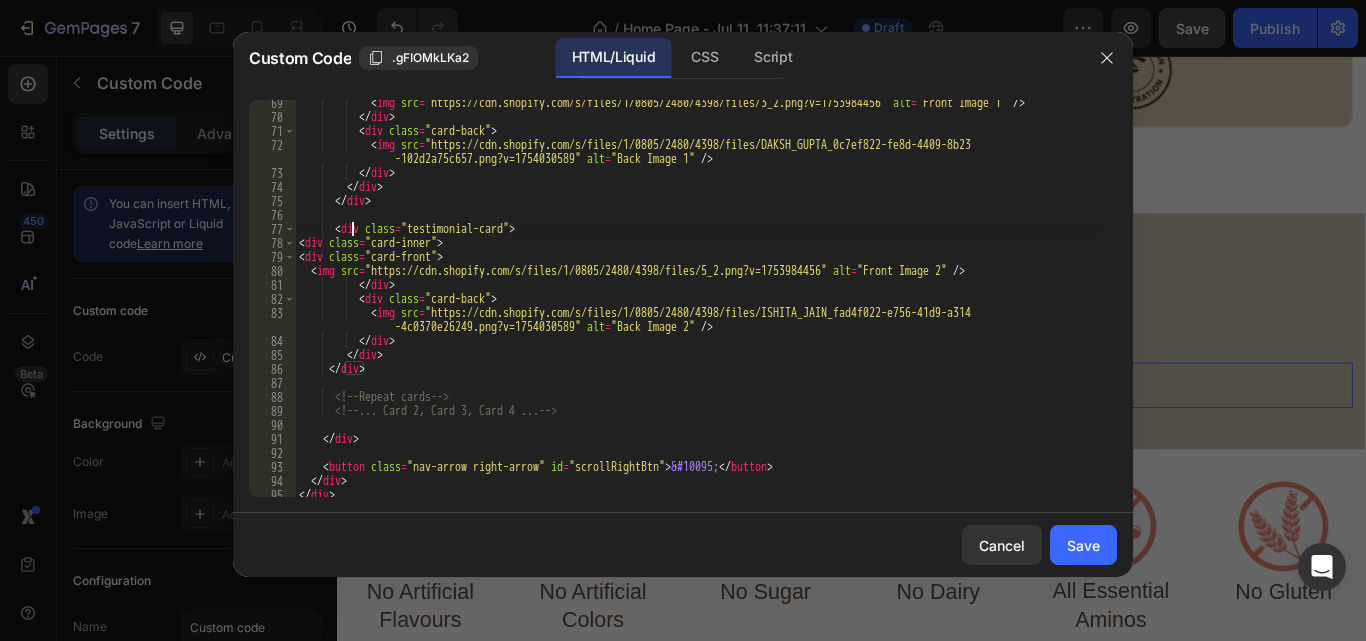click on "< img   src = "https://cdn.shopify.com/s/files/1/0805/2480/4398/files/3_2.png?v=1753984456"   alt = "Front Image 1"   />              </ div >              < div   class = "card-back" >                < img   src = "https://cdn.shopify.com/s/files/1/0805/2480/4398/files/DAKSH_GUPTA_0c7ef822-fe8d-4409-8b23                  -102d2a75c657.png?v=1754030589"   alt = "Back Image 1"   />              </ div >           </ div >         </ div >                 < div   class = "testimonial-card" > < div   class = "card-inner" > < div   class = "card-front" >    < img   src = "https://cdn.shopify.com/s/files/1/0805/2480/4398/files/5_2.png?v=1753984456"   alt = "Front Image 2"   />              </ div >              < div   class = "card-back" >                < img   src = "https://cdn.shopify.com/s/files/1/0805/2480/4398/files/ISHITA_JAIN_fad4f022-e756-41d9-a314                  -4c0370e26249.png?v=1754030589"   alt = "Back Image 2"   />              </ div >           <" at bounding box center (698, 308) 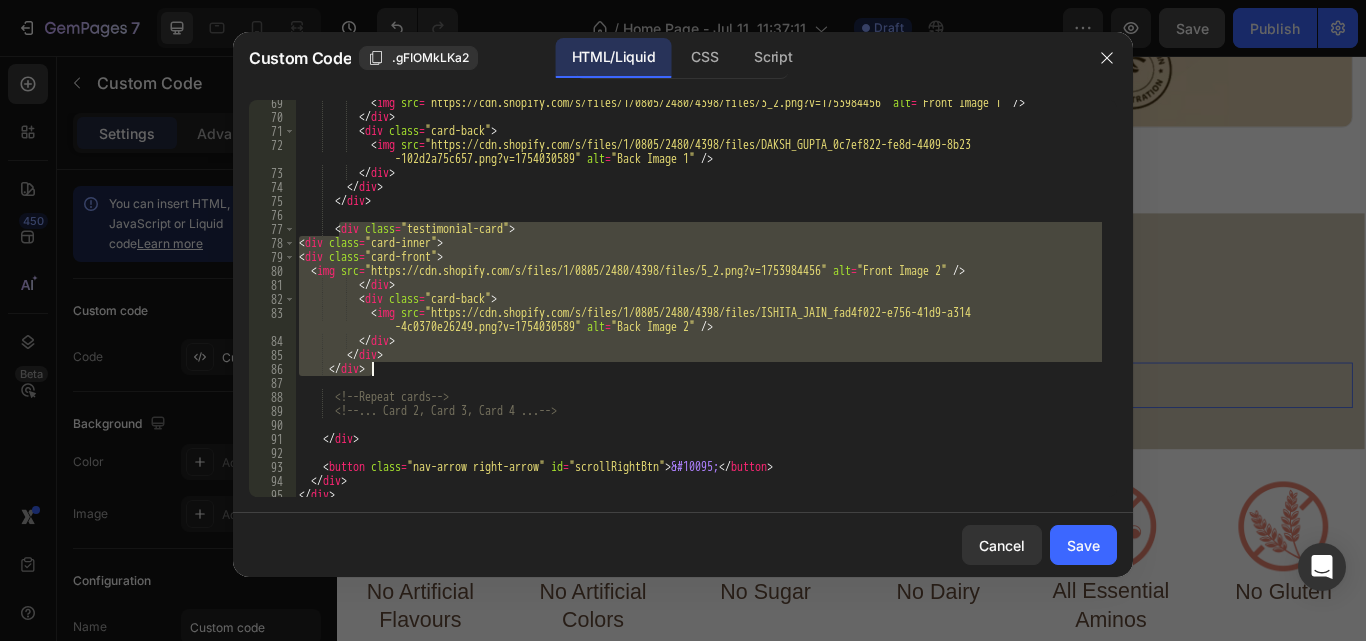 drag, startPoint x: 338, startPoint y: 226, endPoint x: 374, endPoint y: 372, distance: 150.37286 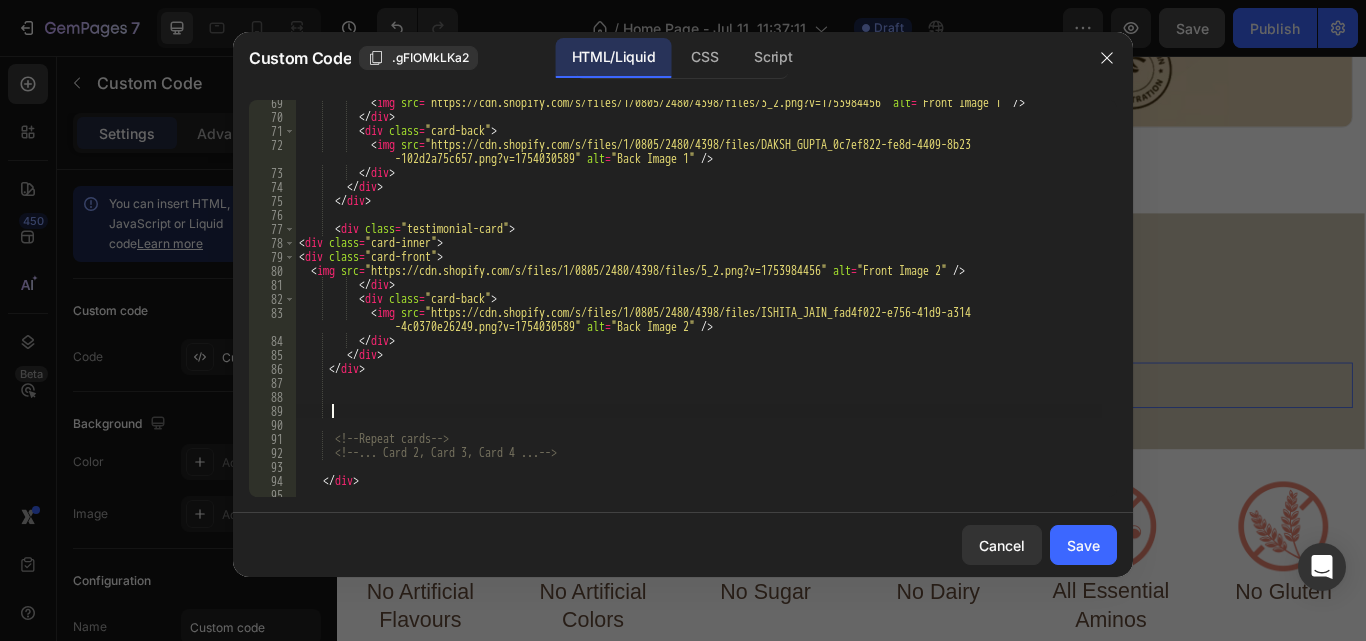 paste on "</div>" 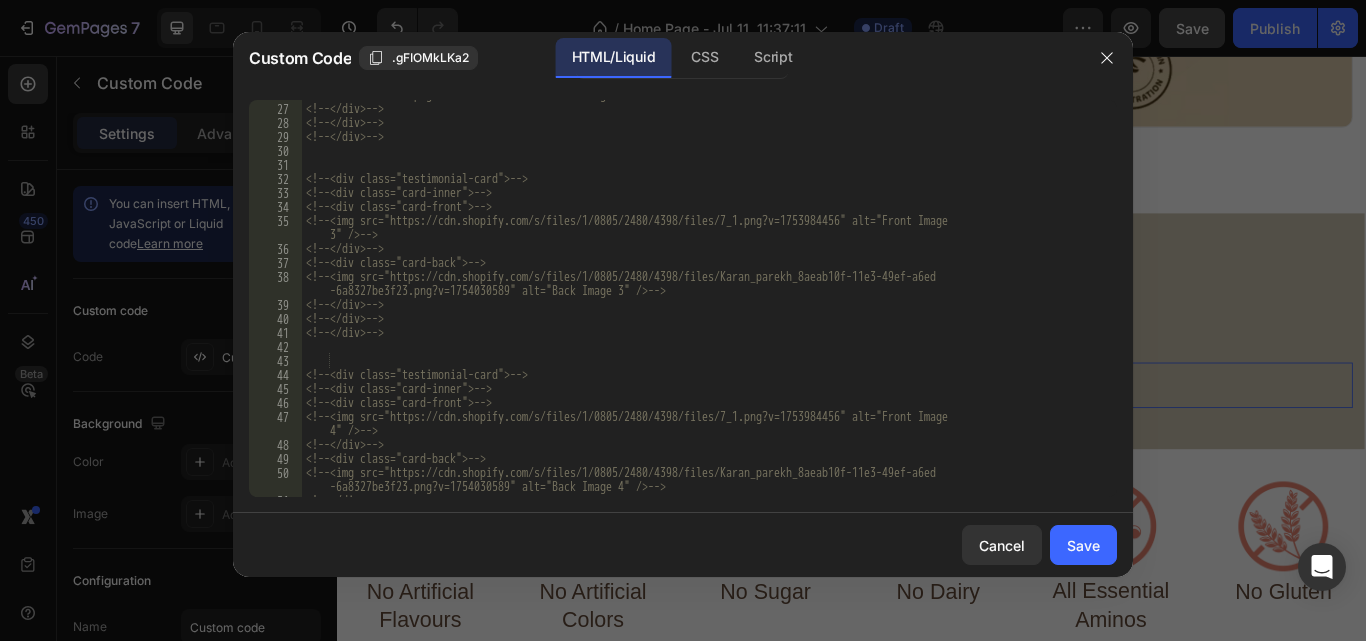 scroll, scrollTop: 432, scrollLeft: 0, axis: vertical 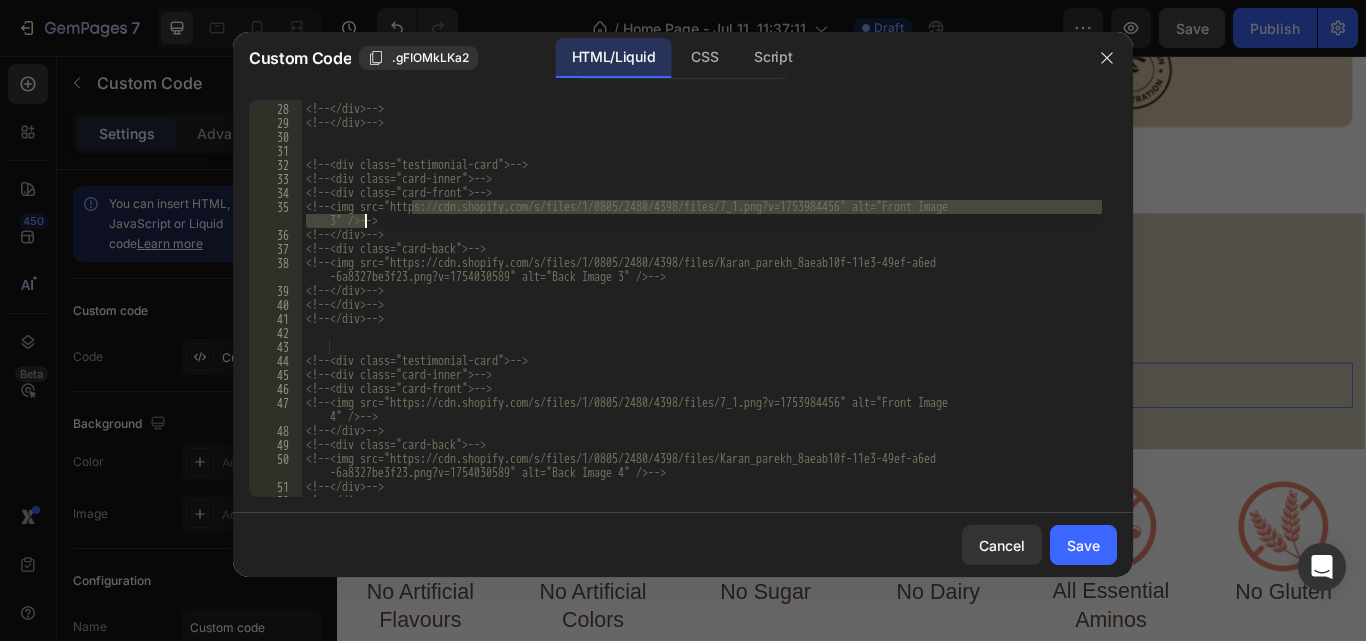 drag, startPoint x: 414, startPoint y: 204, endPoint x: 364, endPoint y: 221, distance: 52.810986 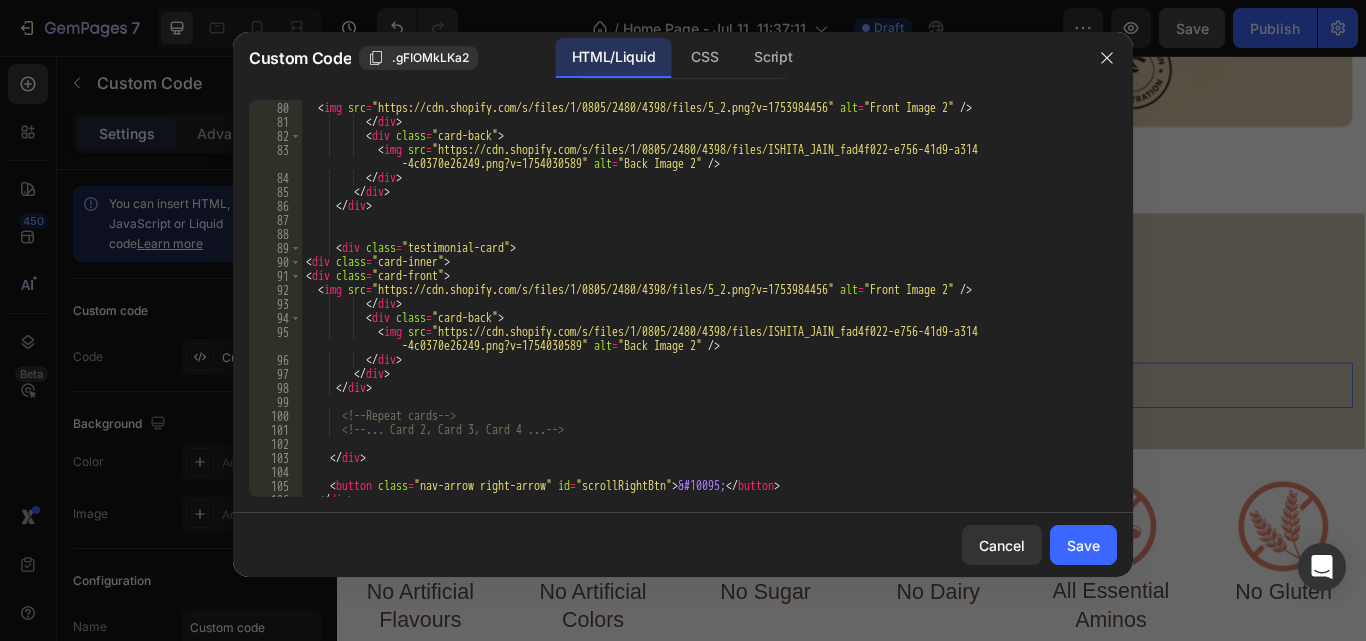 scroll, scrollTop: 1250, scrollLeft: 0, axis: vertical 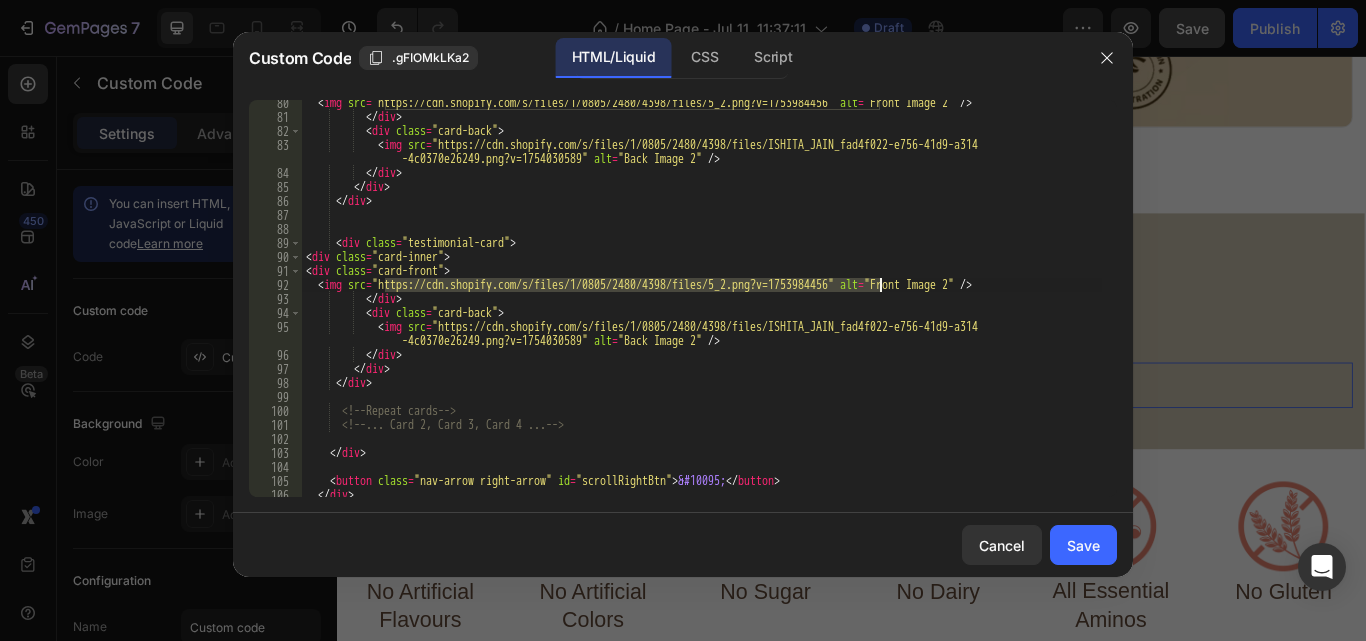 drag, startPoint x: 385, startPoint y: 282, endPoint x: 879, endPoint y: 288, distance: 494.03644 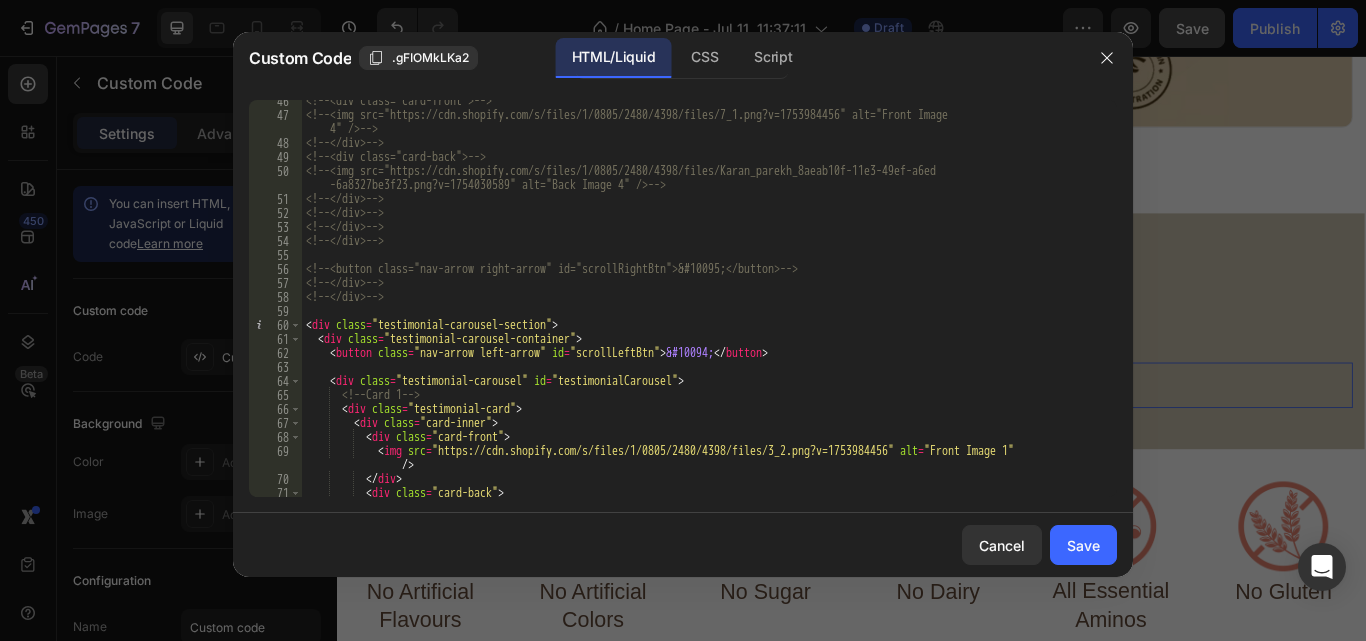 scroll, scrollTop: 720, scrollLeft: 0, axis: vertical 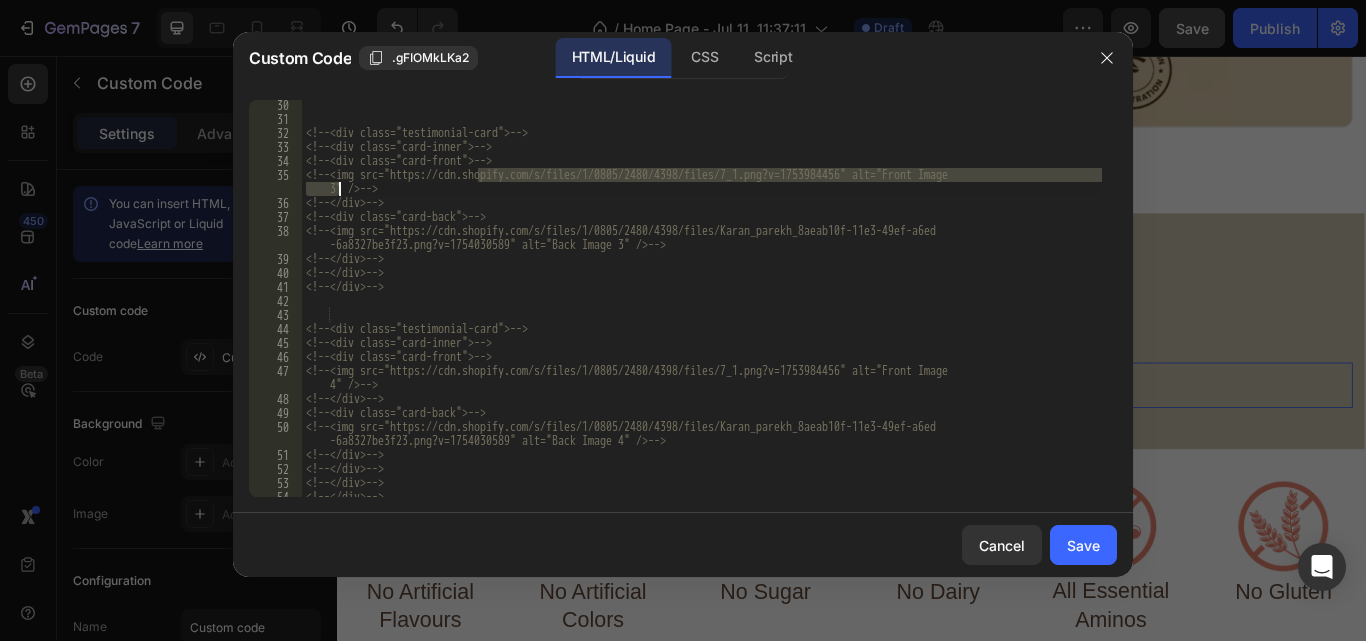 drag, startPoint x: 478, startPoint y: 172, endPoint x: 338, endPoint y: 190, distance: 141.1524 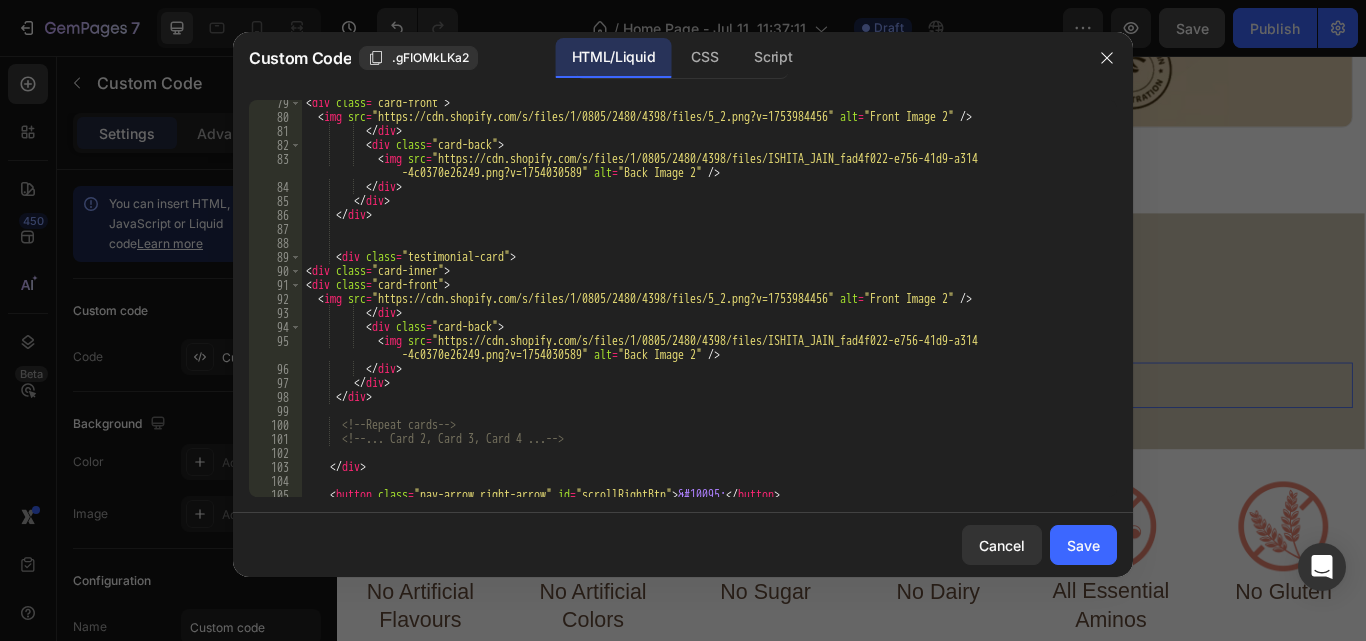scroll, scrollTop: 1250, scrollLeft: 0, axis: vertical 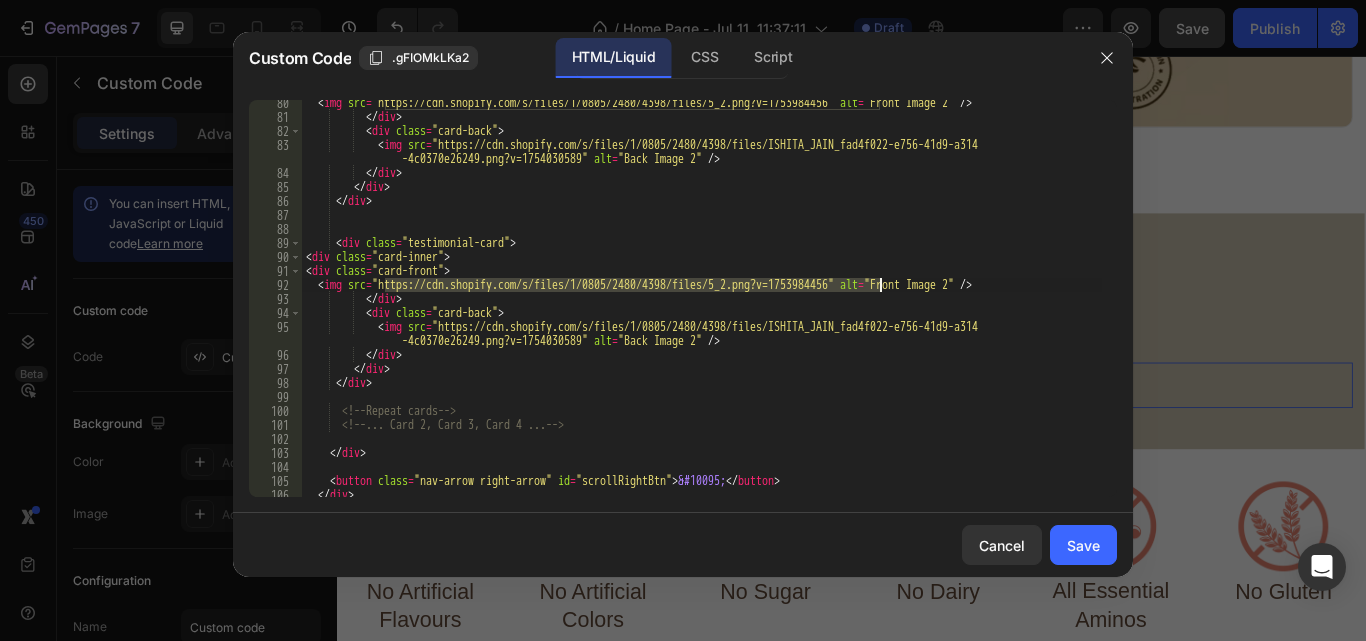 drag, startPoint x: 386, startPoint y: 285, endPoint x: 878, endPoint y: 288, distance: 492.00916 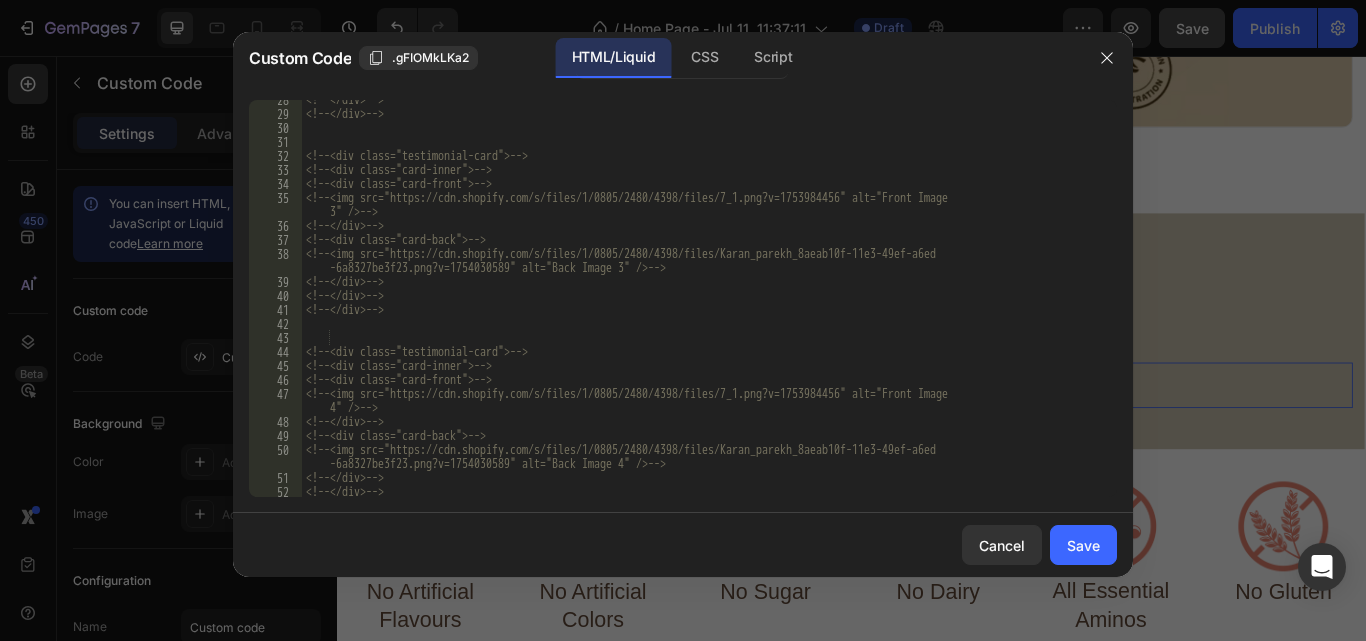 scroll, scrollTop: 437, scrollLeft: 0, axis: vertical 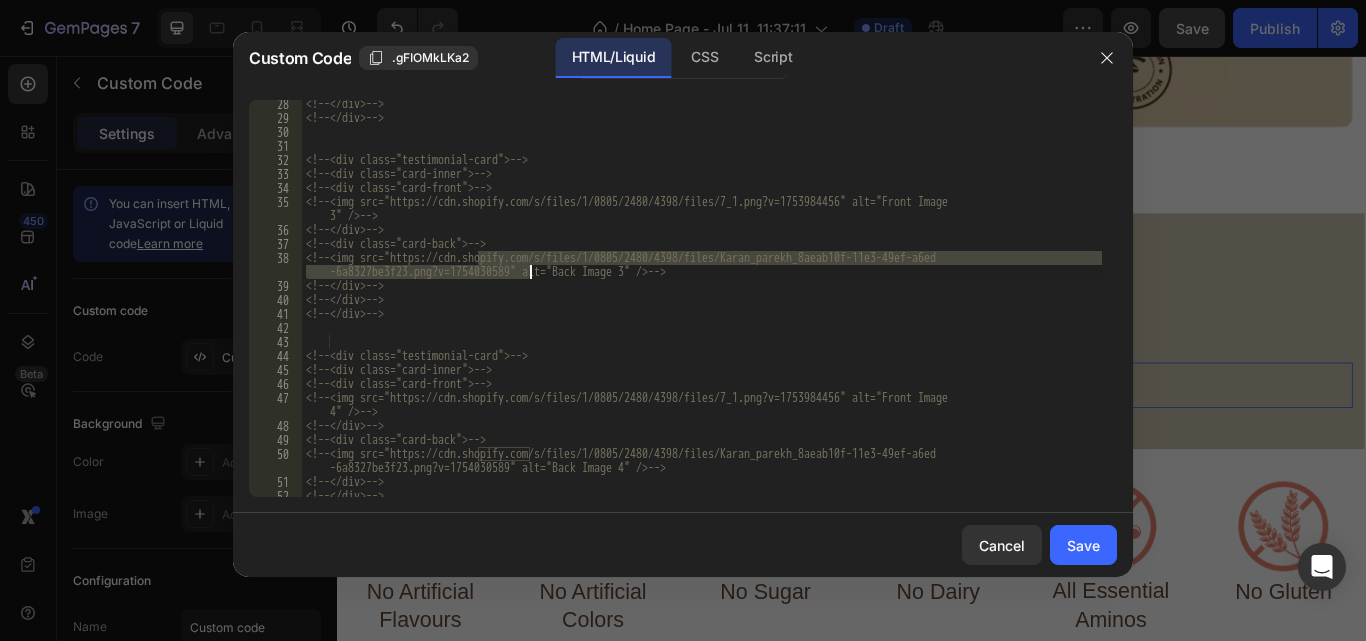 drag, startPoint x: 476, startPoint y: 255, endPoint x: 532, endPoint y: 273, distance: 58.821766 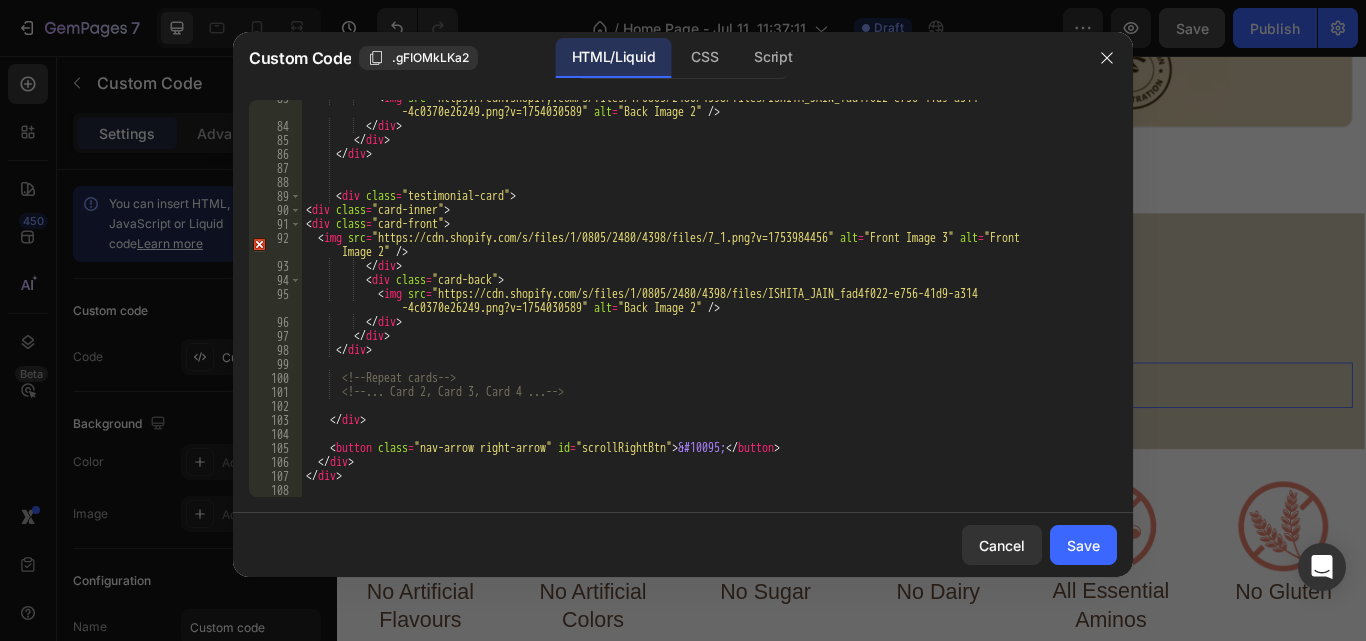 scroll, scrollTop: 1297, scrollLeft: 0, axis: vertical 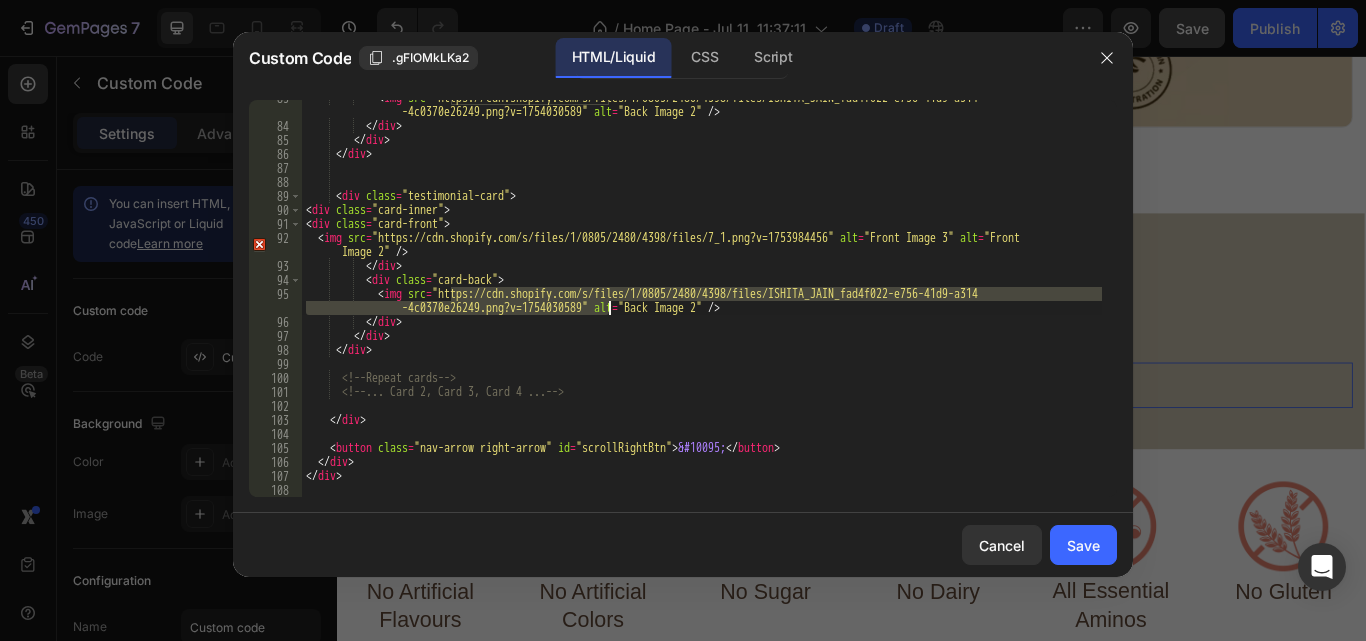 drag, startPoint x: 451, startPoint y: 292, endPoint x: 609, endPoint y: 304, distance: 158.45505 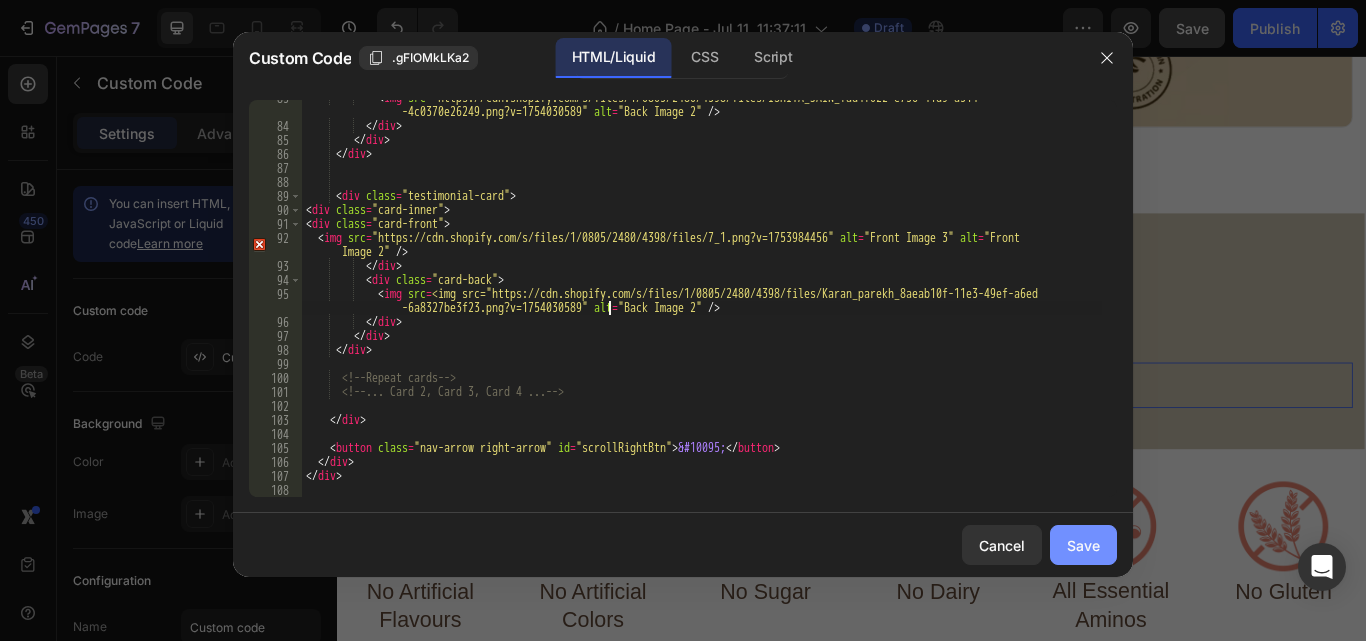 click on "Save" at bounding box center (1083, 545) 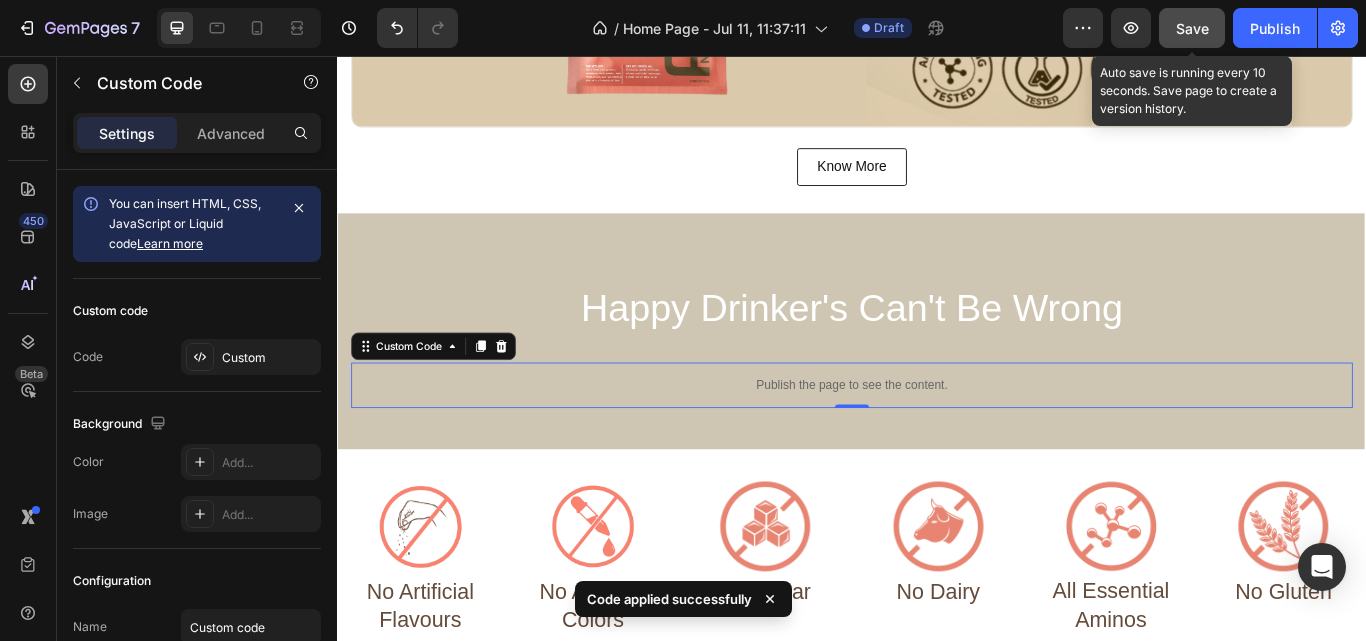 click on "Save" at bounding box center [1192, 28] 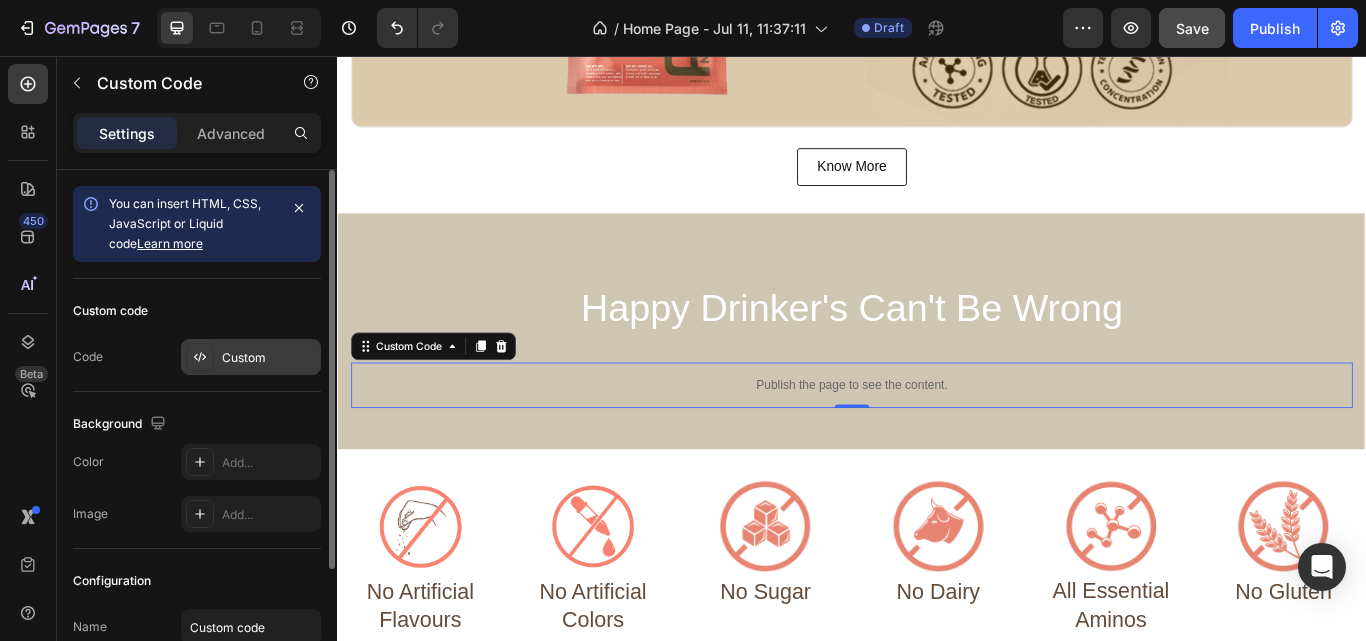 click on "Custom" at bounding box center (269, 358) 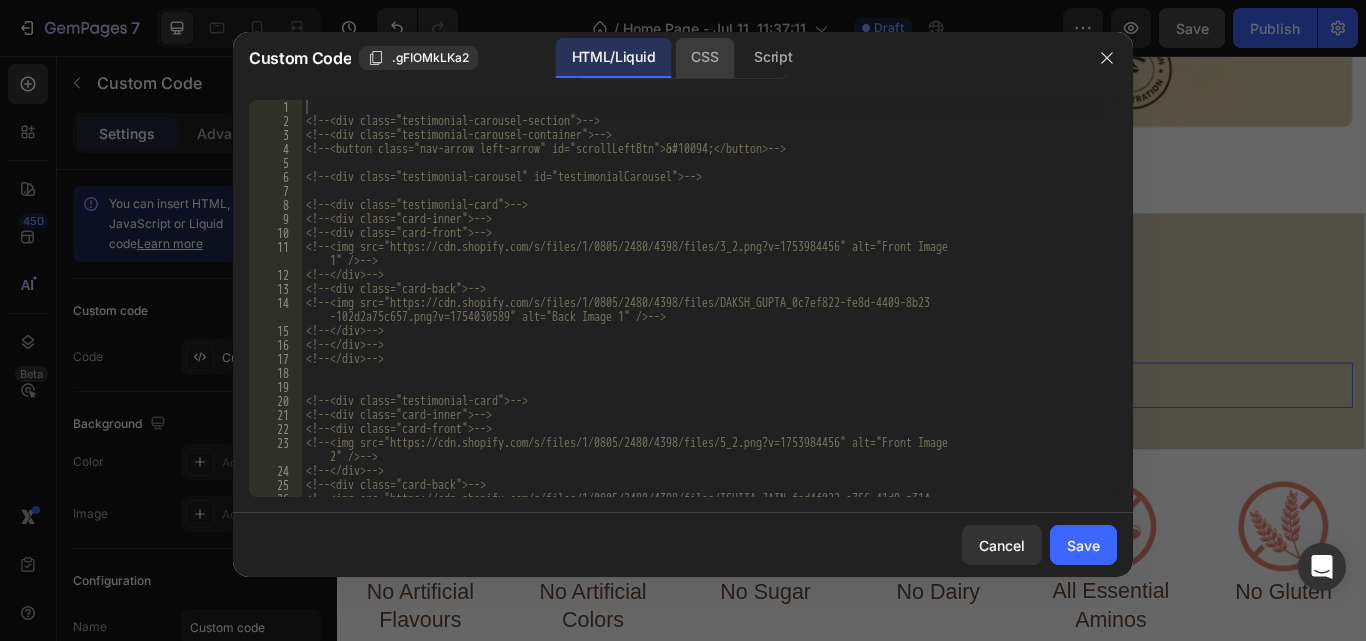 click on "CSS" 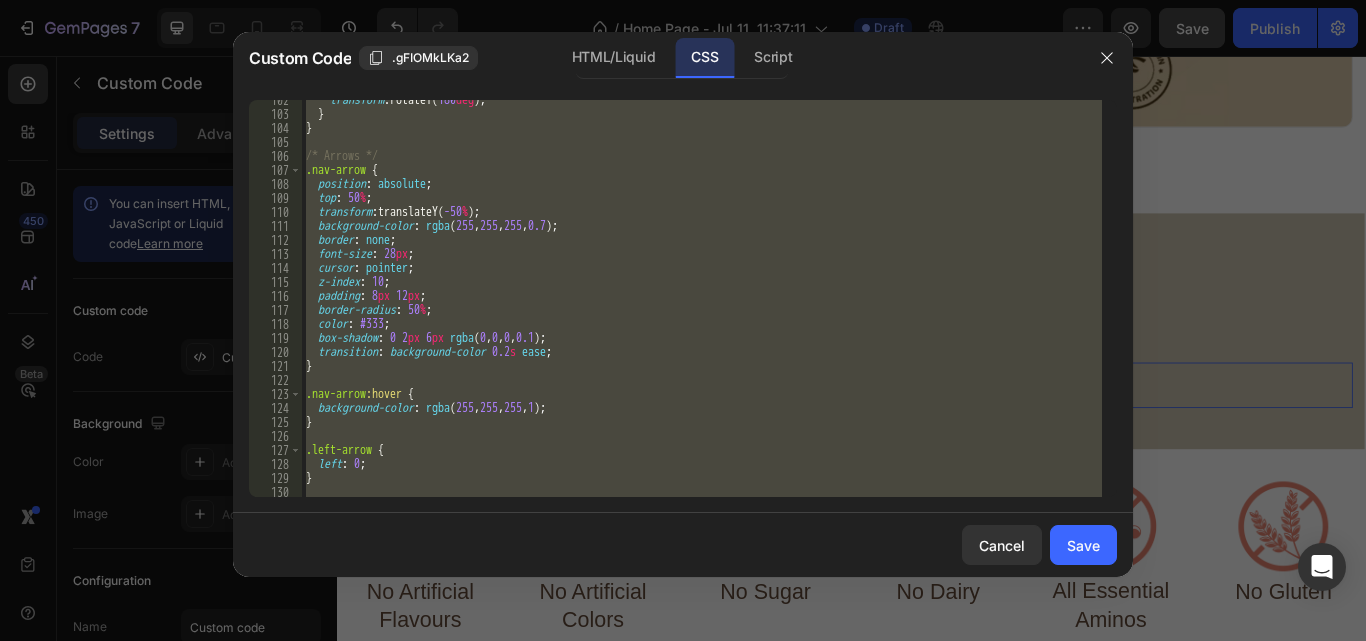 scroll, scrollTop: 1435, scrollLeft: 0, axis: vertical 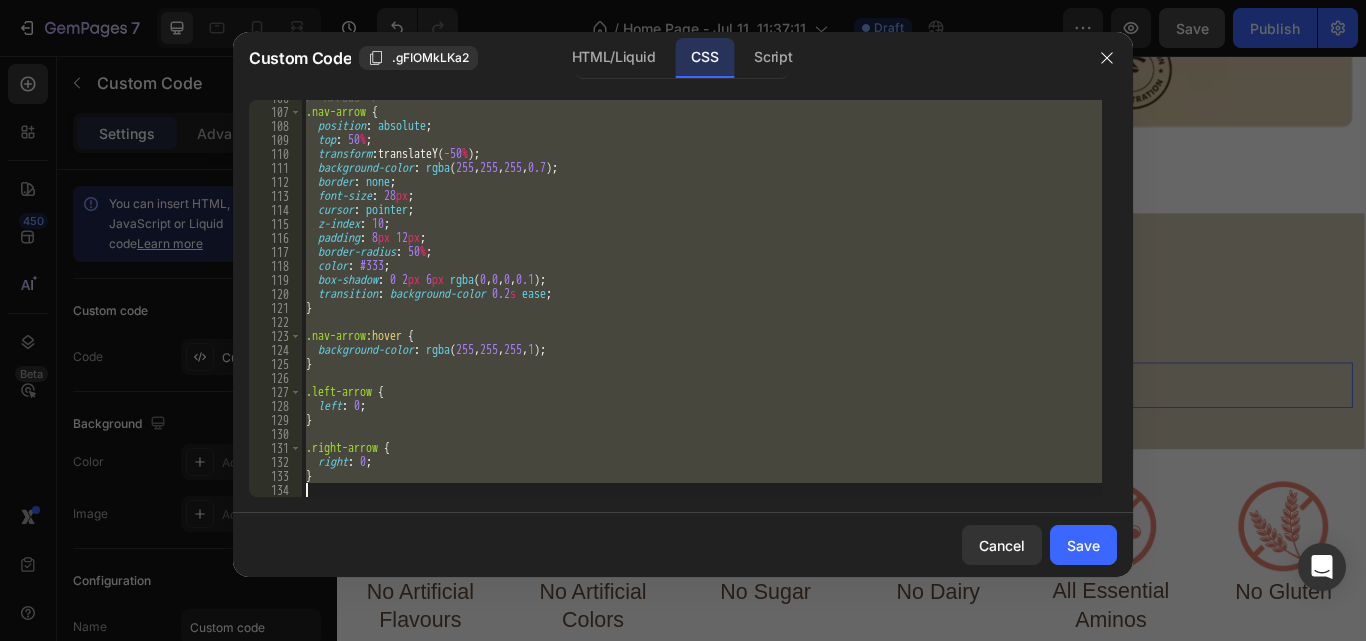 click on "/* Arrows */ .nav-arrow   {    position :   absolute ;    top :   50 % ;    transform :  translateY( -50 % ) ;    background-color :   rgba ( 255 ,  255 ,  255 ,  0.7 ) ;    border :   none ;    font-size :   28 px ;    cursor :   pointer ;    z-index :   10 ;    padding :   8 px   12 px ;    border-radius :   50 % ;    color :   #333 ;    box-shadow :   0   2 px   6 px   rgba ( 0 ,  0 ,  0 ,  0.1 ) ;    transition :   background-color   0.2 s   ease ; } .nav-arrow :hover   {    background-color :   rgba ( 255 ,  255 ,  255 ,  1 ) ; } .left-arrow   {    left :   0 ; } .right-arrow   {    right :   0 ; }" at bounding box center (702, 298) 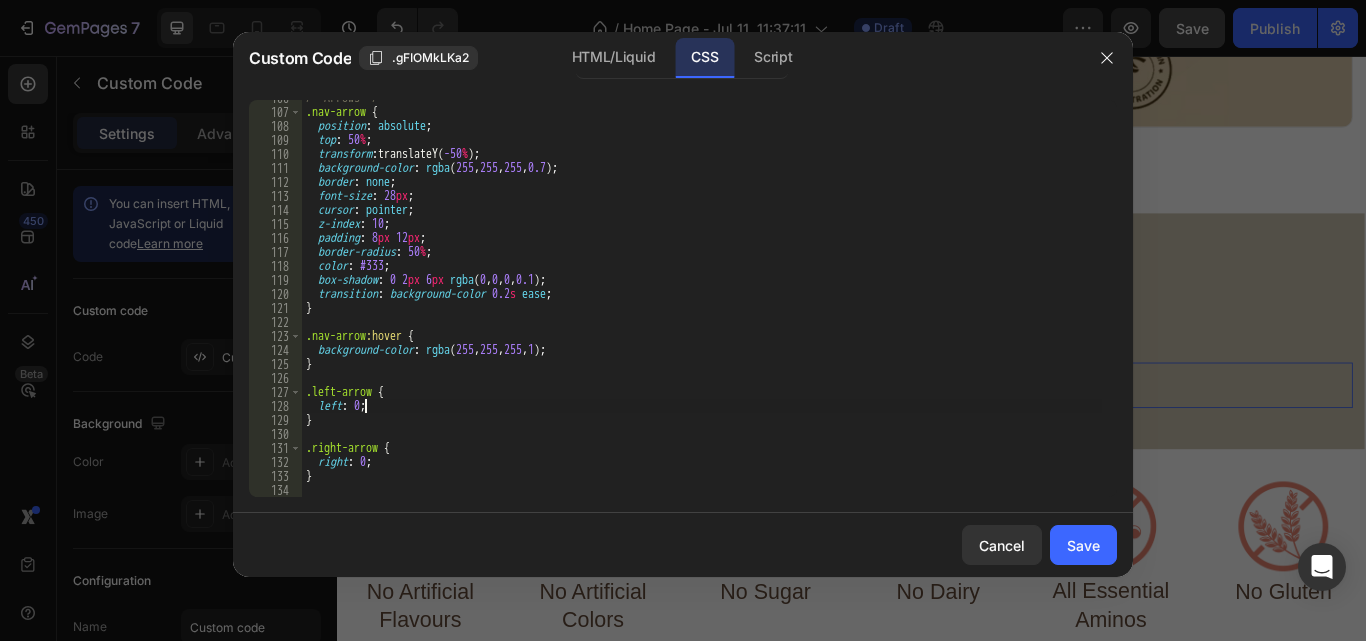 click on "/* Arrows */ .nav-arrow   {    position :   absolute ;    top :   50 % ;    transform :  translateY( -50 % ) ;    background-color :   rgba ( 255 ,  255 ,  255 ,  0.7 ) ;    border :   none ;    font-size :   28 px ;    cursor :   pointer ;    z-index :   10 ;    padding :   8 px   12 px ;    border-radius :   50 % ;    color :   #333 ;    box-shadow :   0   2 px   6 px   rgba ( 0 ,  0 ,  0 ,  0.1 ) ;    transition :   background-color   0.2 s   ease ; } .nav-arrow :hover   {    background-color :   rgba ( 255 ,  255 ,  255 ,  1 ) ; } .left-arrow   {    left :   0 ; } .right-arrow   {    right :   0 ; }" at bounding box center [702, 303] 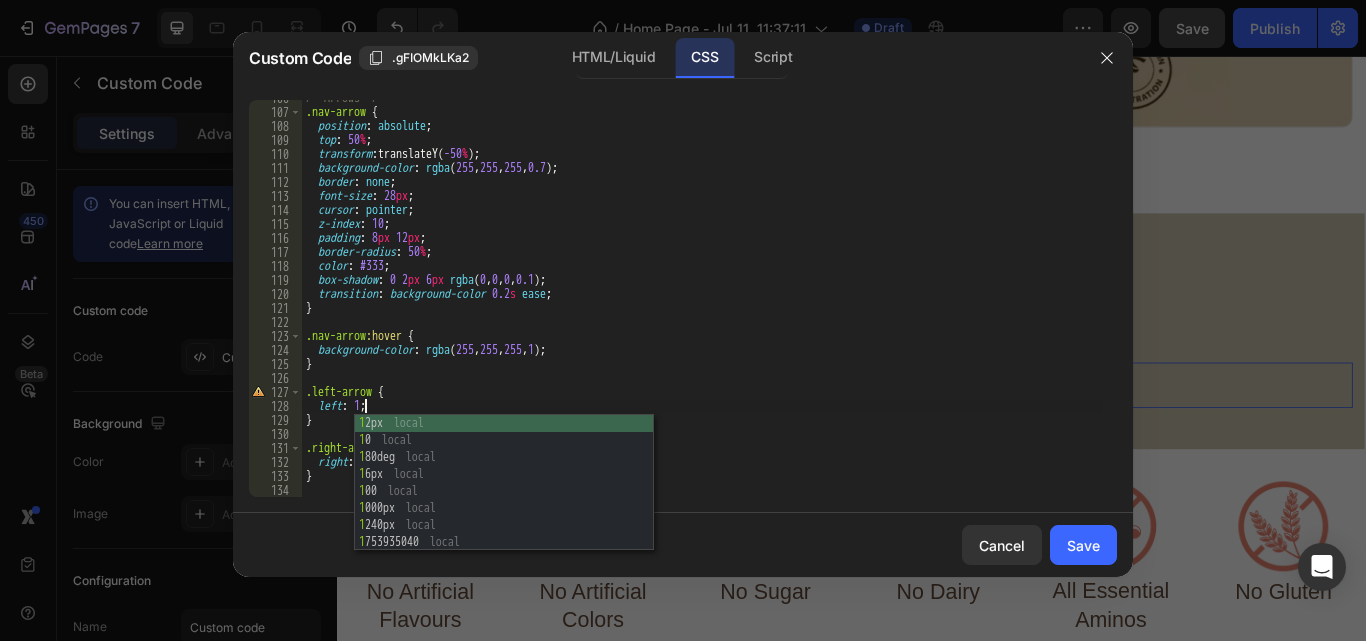 scroll, scrollTop: 0, scrollLeft: 5, axis: horizontal 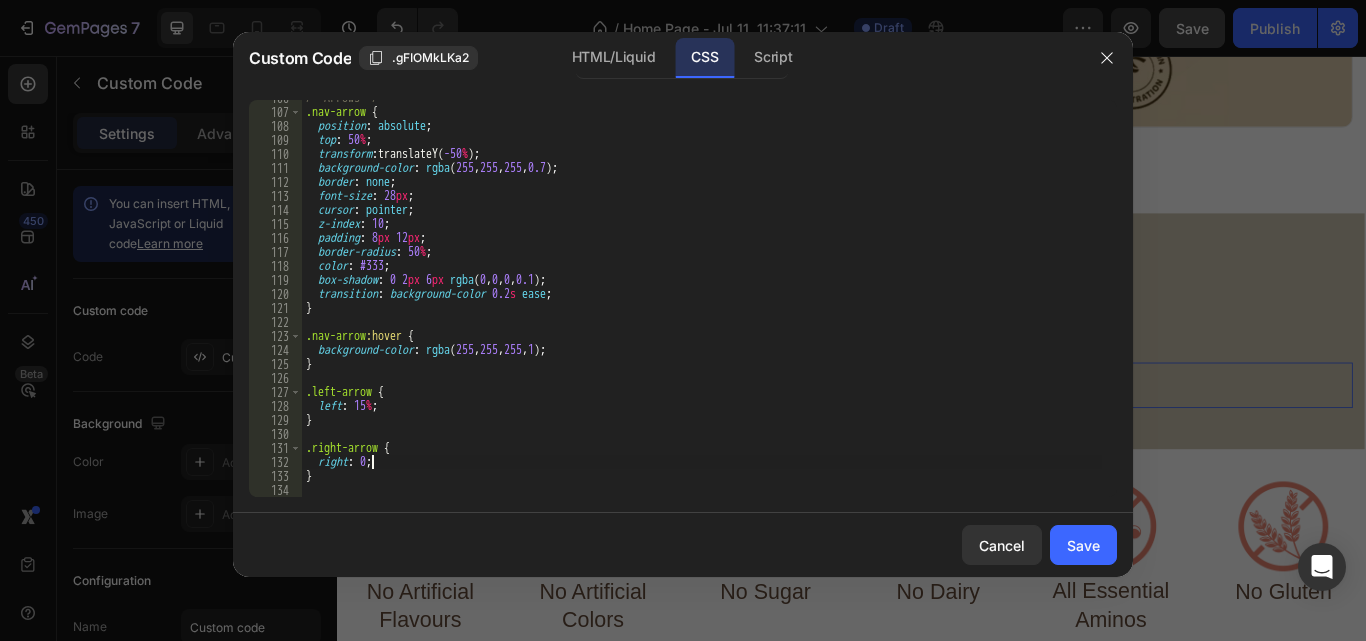 click on "/* Arrows */ .nav-arrow   {    position :   absolute ;    top :   50 % ;    transform :  translateY( -50 % ) ;    background-color :   rgba ( 255 ,  255 ,  255 ,  0.7 ) ;    border :   none ;    font-size :   28 px ;    cursor :   pointer ;    z-index :   10 ;    padding :   8 px   12 px ;    border-radius :   50 % ;    color :   #333 ;    box-shadow :   0   2 px   6 px   rgba ( 0 ,  0 ,  0 ,  0.1 ) ;    transition :   background-color   0.2 s   ease ; } .nav-arrow :hover   {    background-color :   rgba ( 255 ,  255 ,  255 ,  1 ) ; } .left-arrow   {    left :   15 % ; } .right-arrow   {    right :   0 ; }" at bounding box center [702, 303] 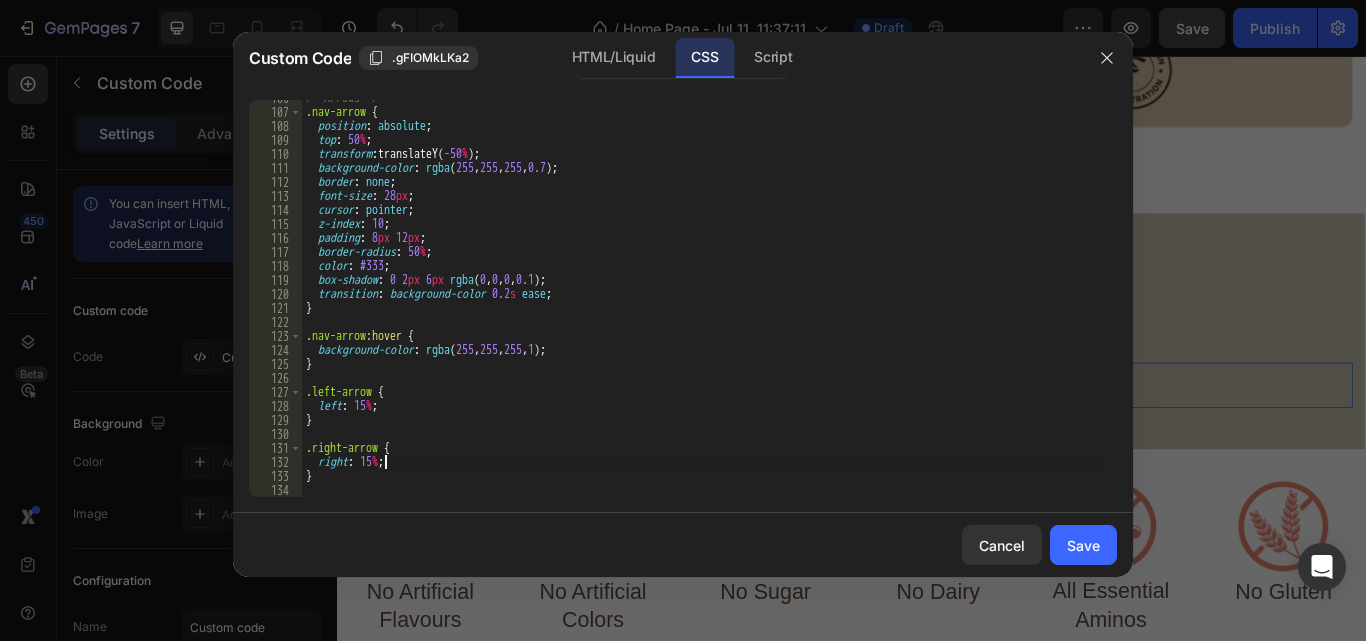 scroll, scrollTop: 0, scrollLeft: 6, axis: horizontal 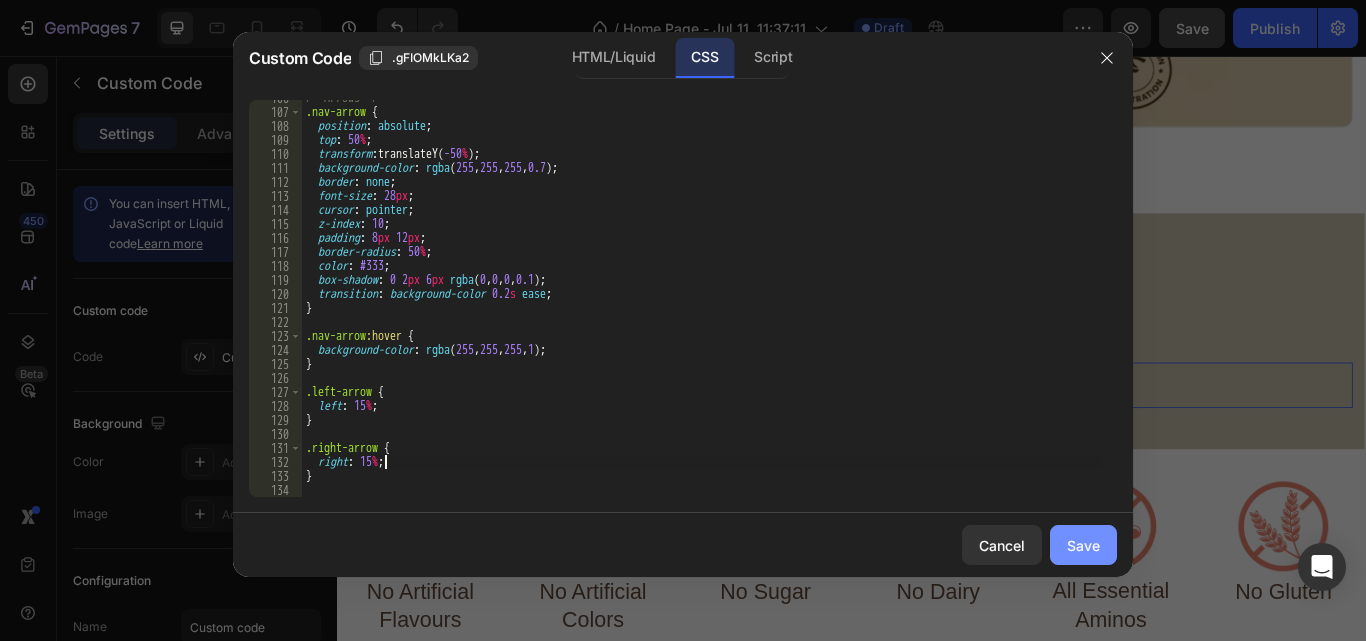 type on "right: 15%;" 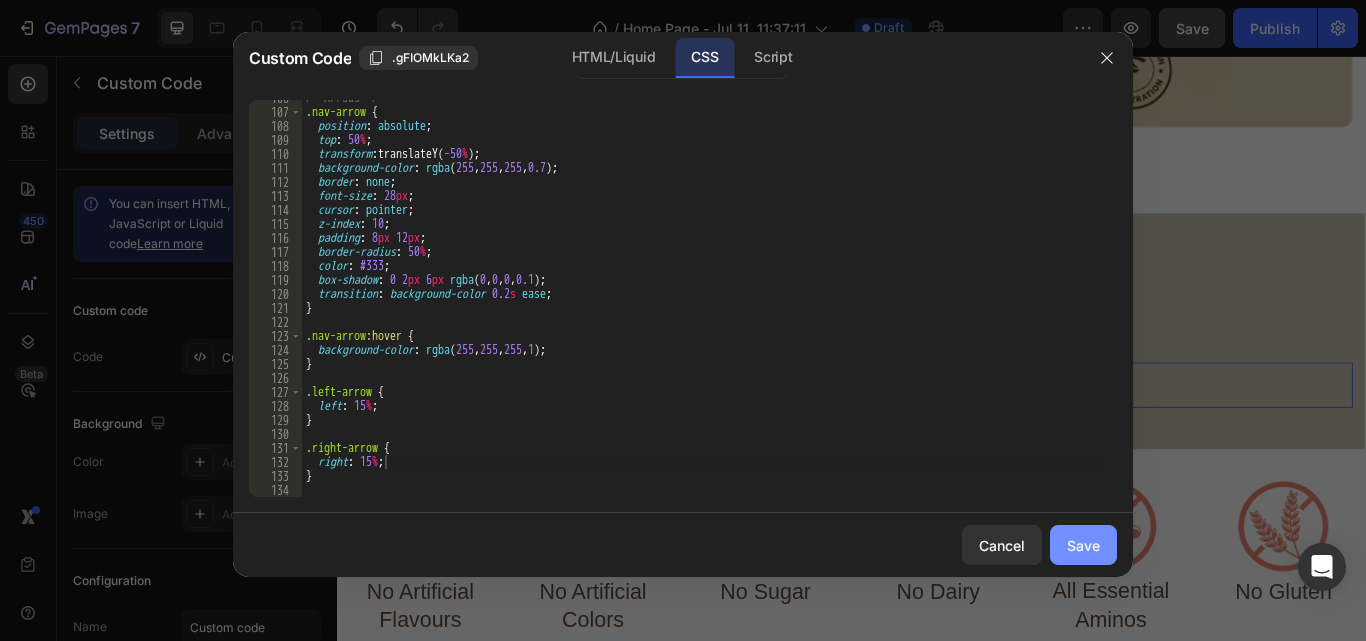 click on "Save" at bounding box center [1083, 545] 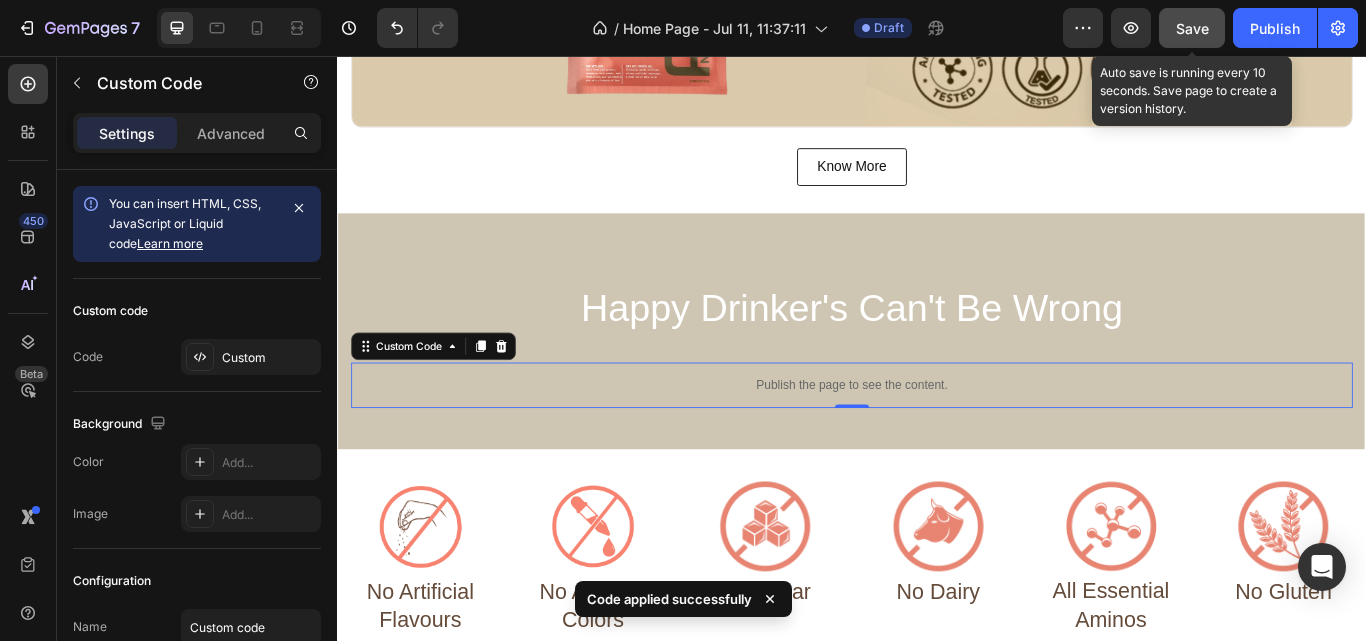 click on "Save" at bounding box center (1192, 28) 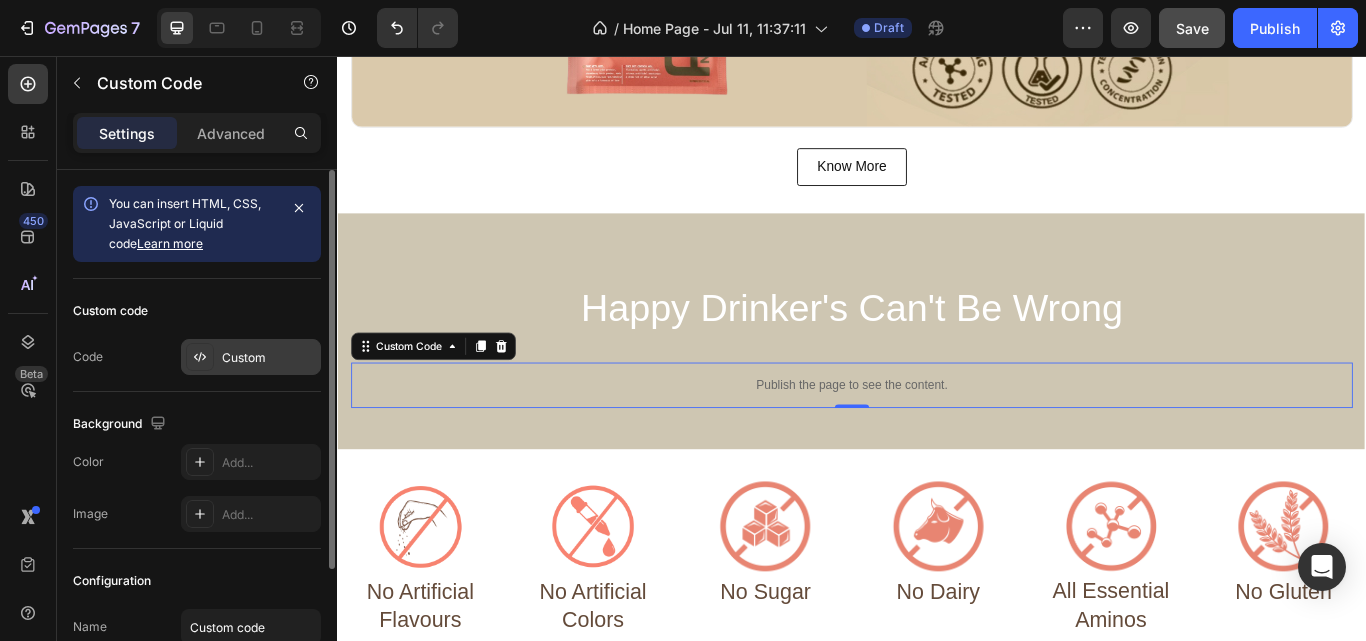 click on "Custom" at bounding box center (269, 358) 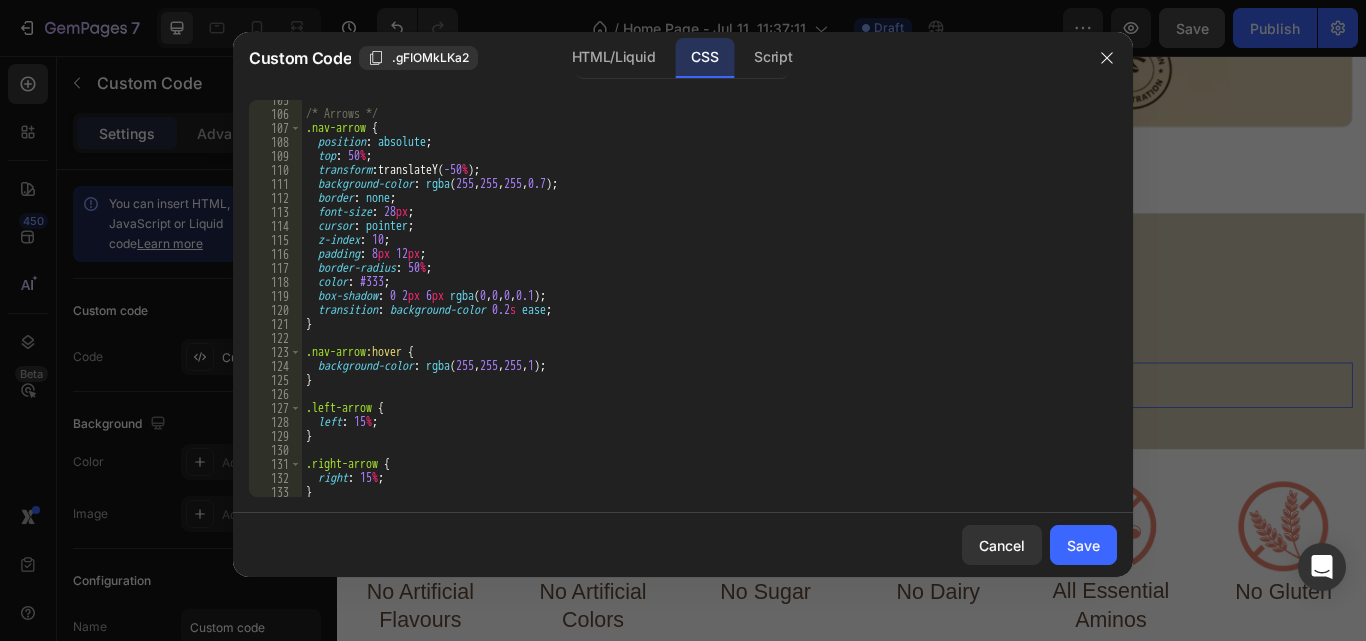 scroll, scrollTop: 1493, scrollLeft: 0, axis: vertical 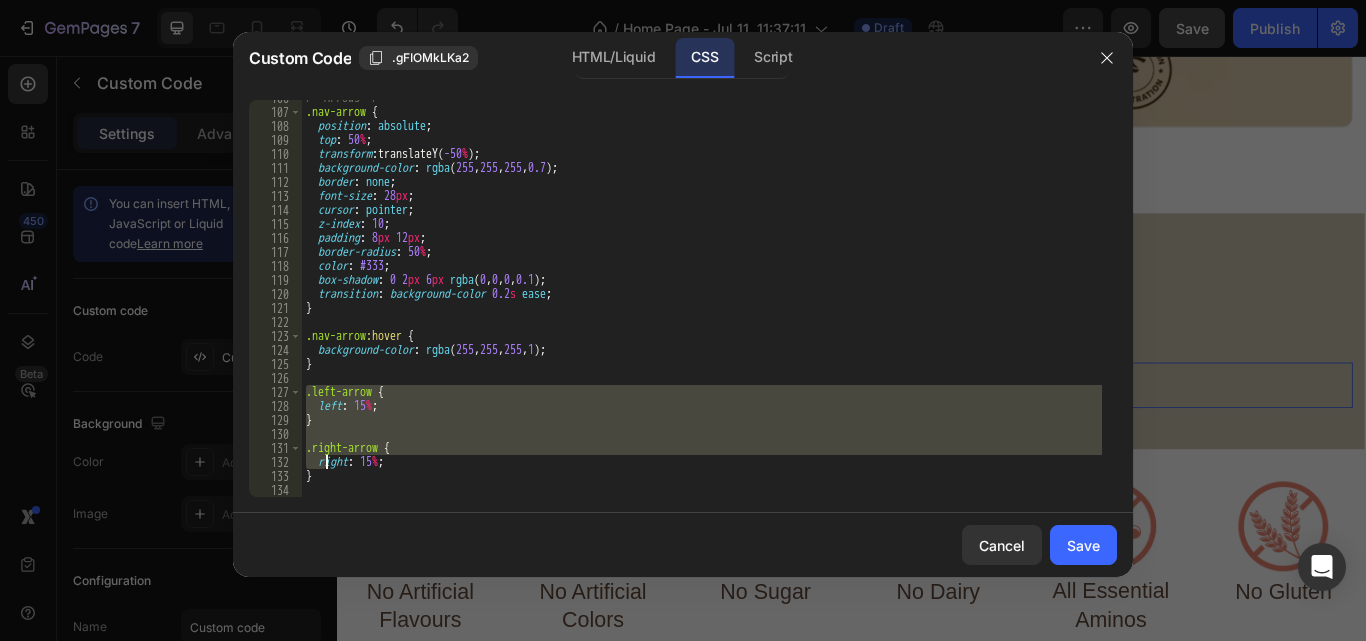 drag, startPoint x: 305, startPoint y: 396, endPoint x: 328, endPoint y: 473, distance: 80.36168 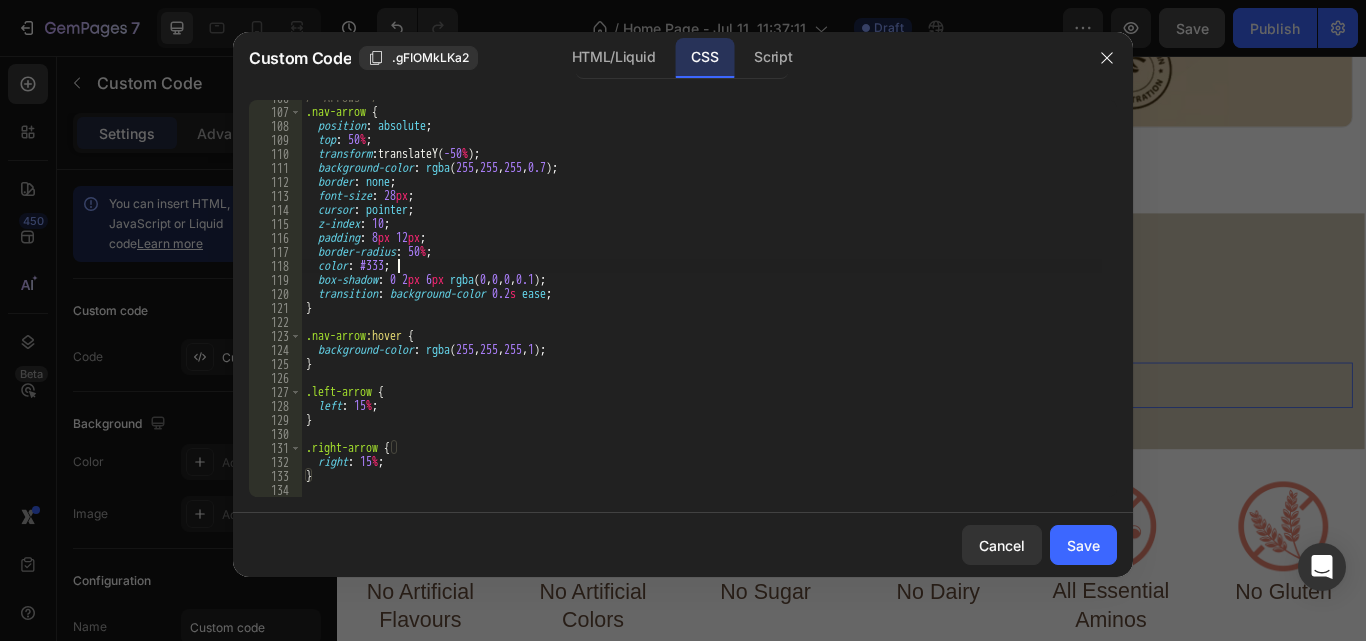 click on "/* Arrows */ .nav-arrow   {    position :   absolute ;    top :   50 % ;    transform :  translateY( -50 % ) ;    background-color :   rgba ( 255 ,  255 ,  255 ,  0.7 ) ;    border :   none ;    font-size :   28 px ;    cursor :   pointer ;    z-index :   10 ;    padding :   8 px   12 px ;    border-radius :   50 % ;    color :   #333 ;    box-shadow :   0   2 px   6 px   rgba ( 0 ,  0 ,  0 ,  0.1 ) ;    transition :   background-color   0.2 s   ease ; } .nav-arrow :hover   {    background-color :   rgba ( 255 ,  255 ,  255 ,  1 ) ; } .left-arrow   {    left :   15 % ; } .right-arrow   {    right :   15 % ; }" at bounding box center [702, 303] 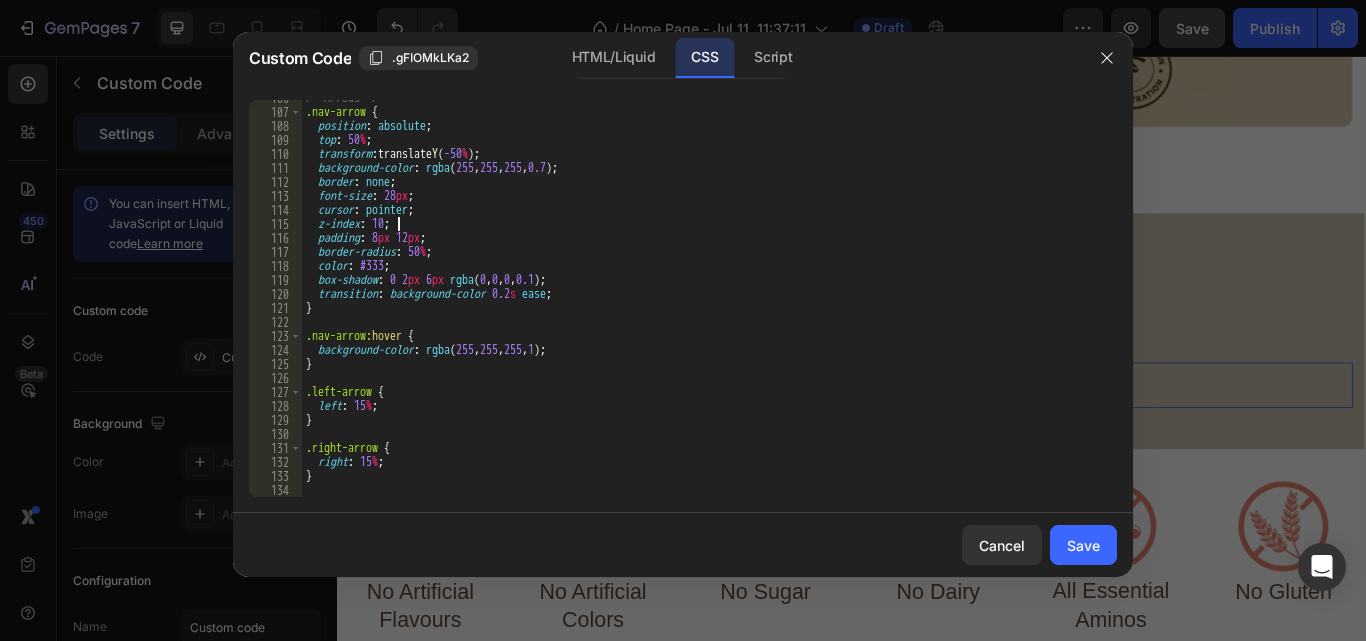 type on "/* Arrows */" 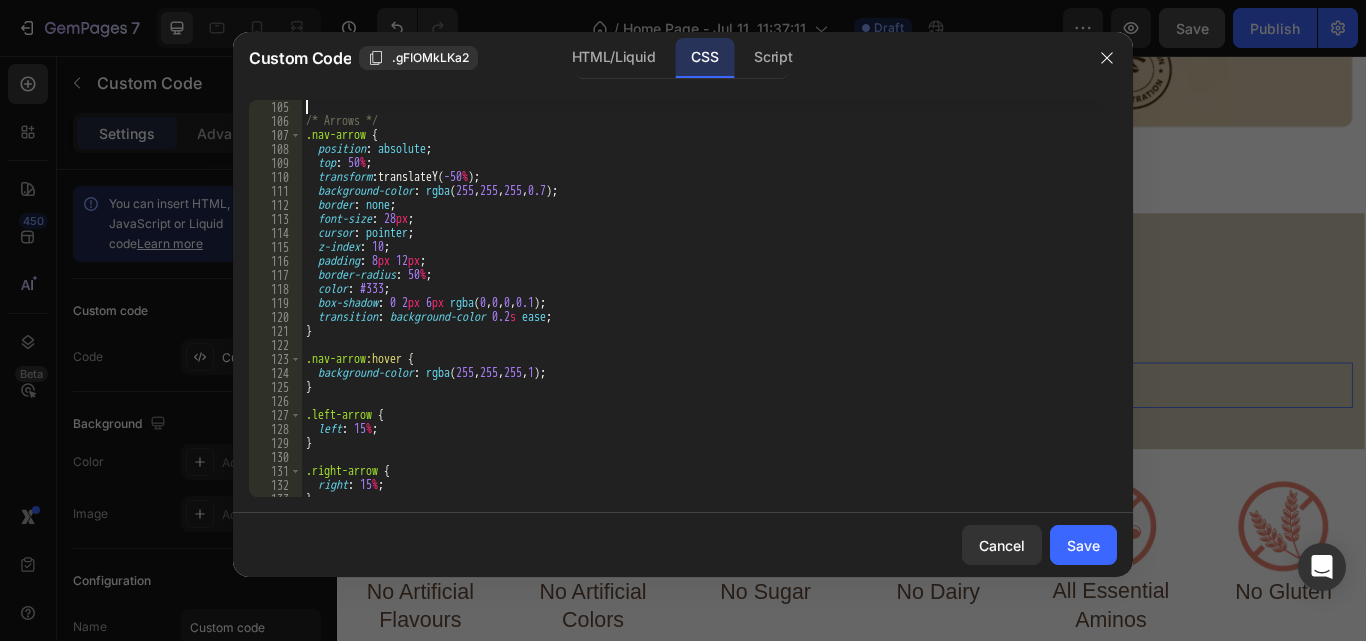 type on ".card-inner.is-flipped {" 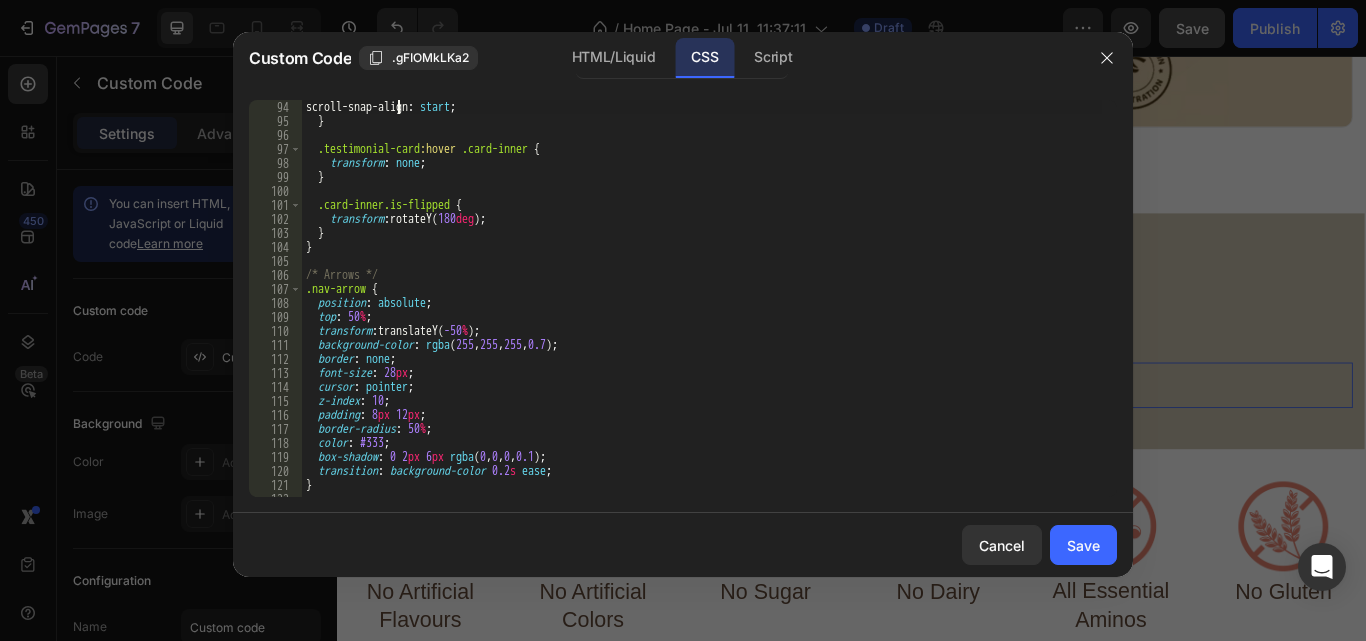 scroll, scrollTop: 1316, scrollLeft: 0, axis: vertical 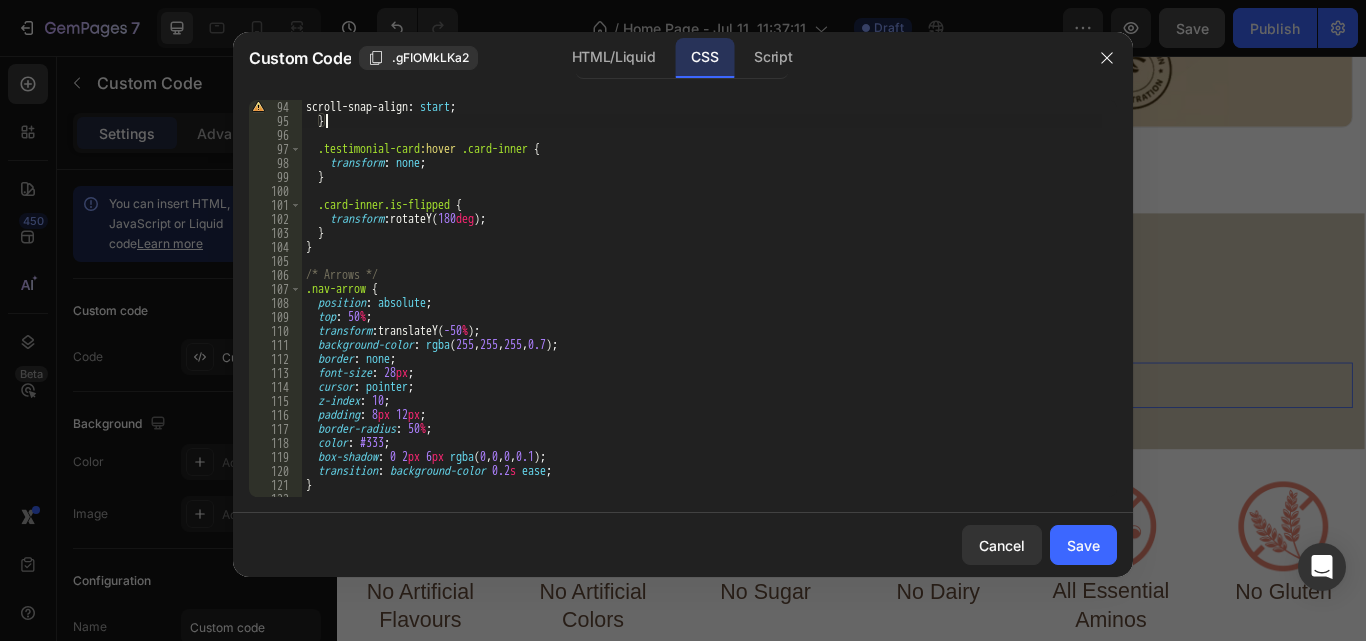 type on "}" 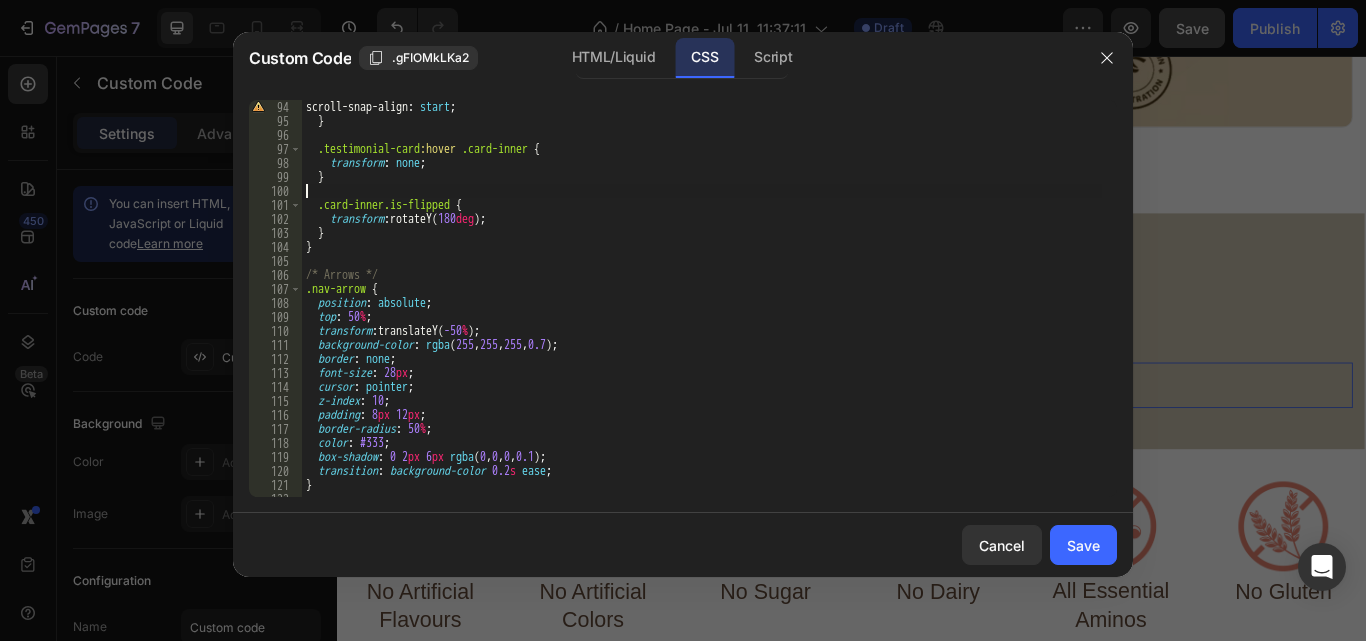 type on "}" 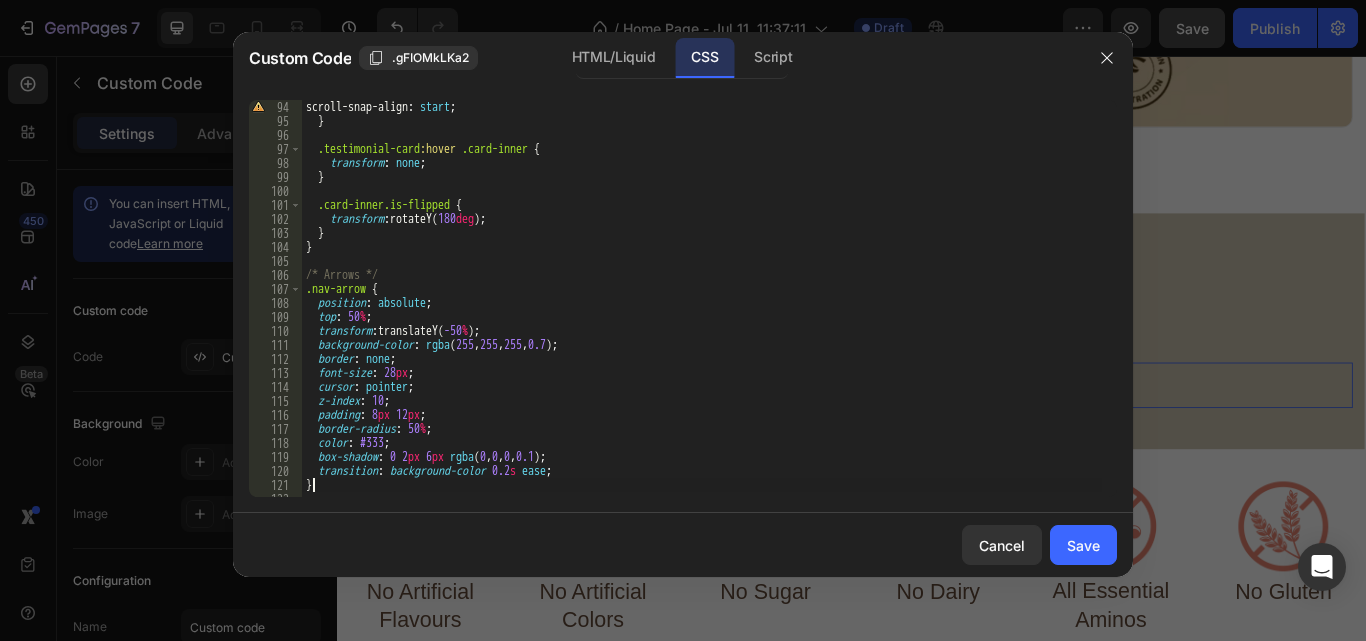 type on "}" 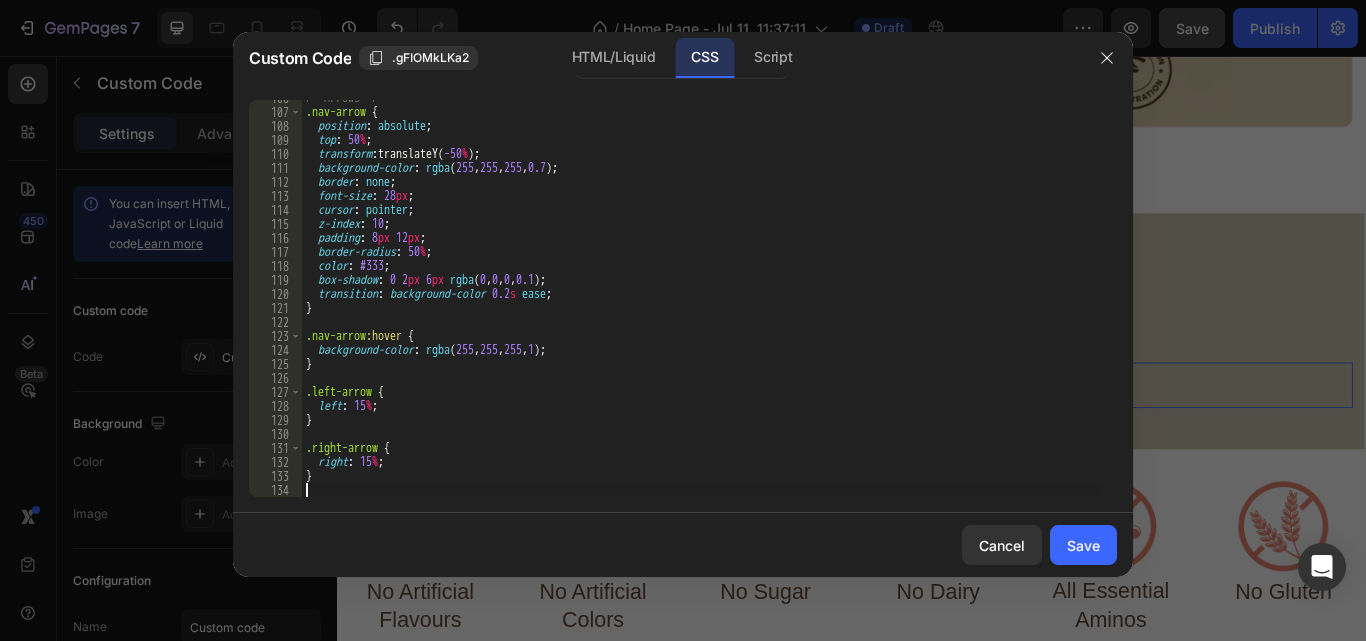 scroll, scrollTop: 1493, scrollLeft: 0, axis: vertical 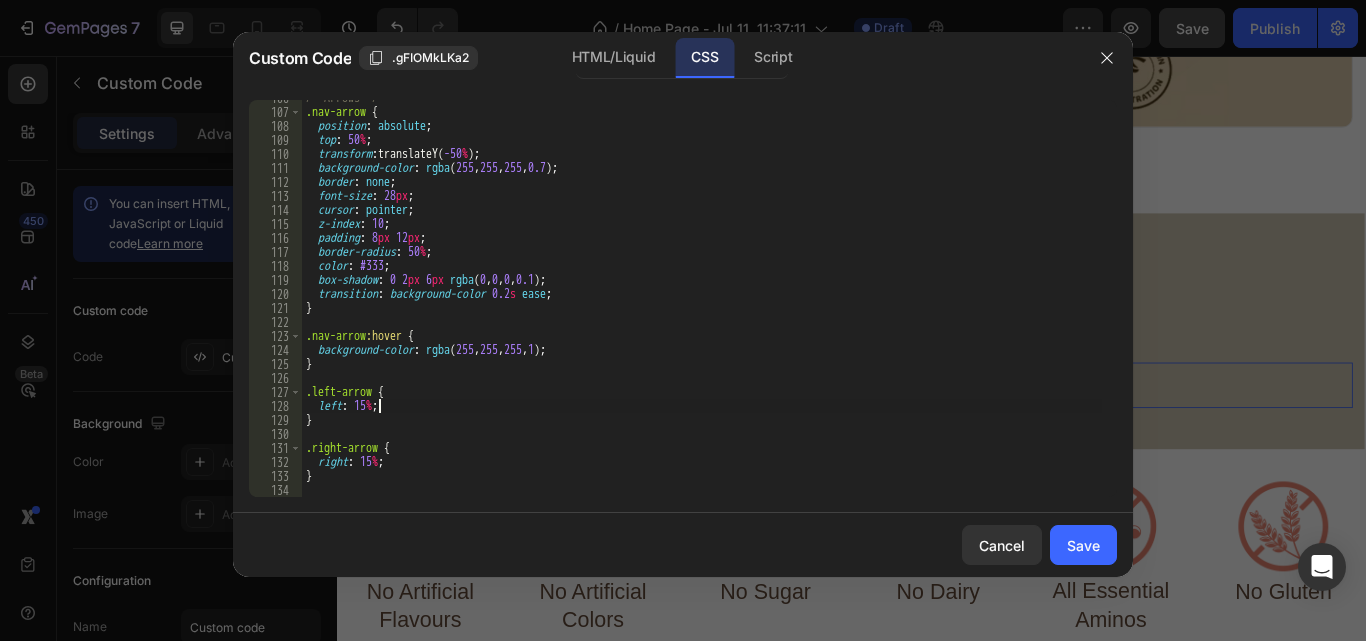 click on "/* Arrows */ .nav-arrow   {    position :   absolute ;    top :   50 % ;    transform :  translateY( -50 % ) ;    background-color :   rgba ( 255 ,  255 ,  255 ,  0.7 ) ;    border :   none ;    font-size :   28 px ;    cursor :   pointer ;    z-index :   10 ;    padding :   8 px   12 px ;    border-radius :   50 % ;    color :   #333 ;    box-shadow :   0   2 px   6 px   rgba ( 0 ,  0 ,  0 ,  0.1 ) ;    transition :   background-color   0.2 s   ease ; } .nav-arrow :hover   {    background-color :   rgba ( 255 ,  255 ,  255 ,  1 ) ; } .left-arrow   {    left :   15 % ; } .right-arrow   {    right :   15 % ; }" at bounding box center [702, 303] 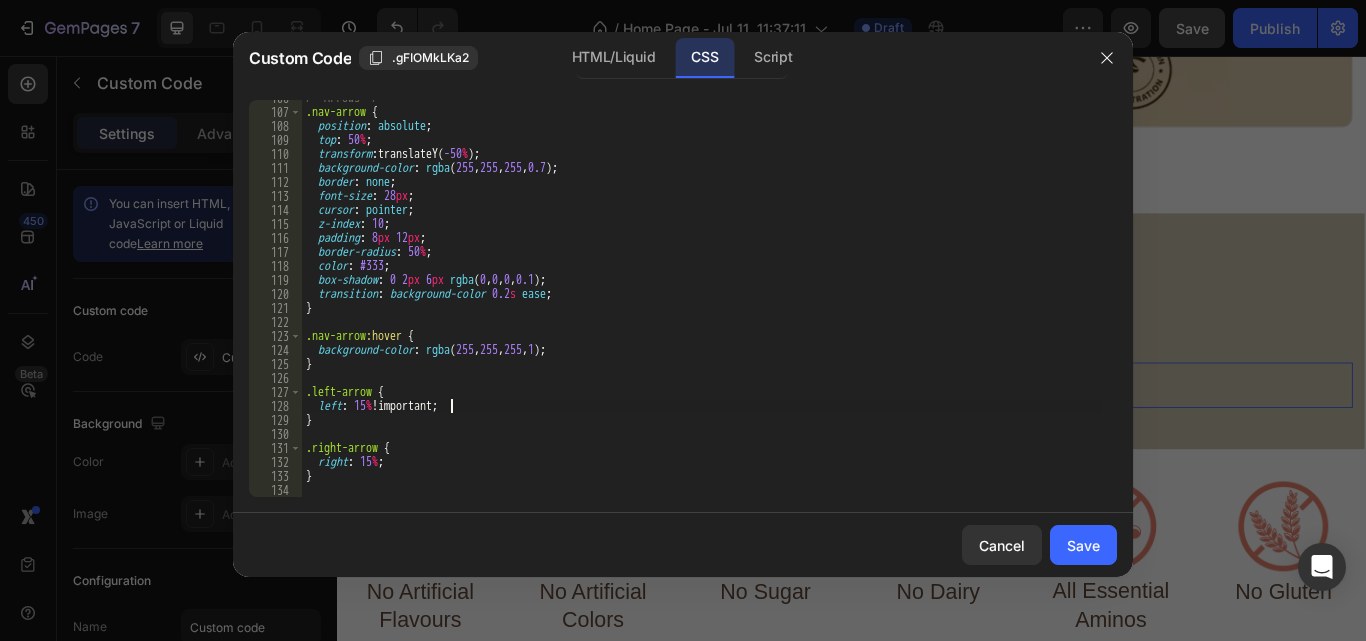 scroll, scrollTop: 0, scrollLeft: 7, axis: horizontal 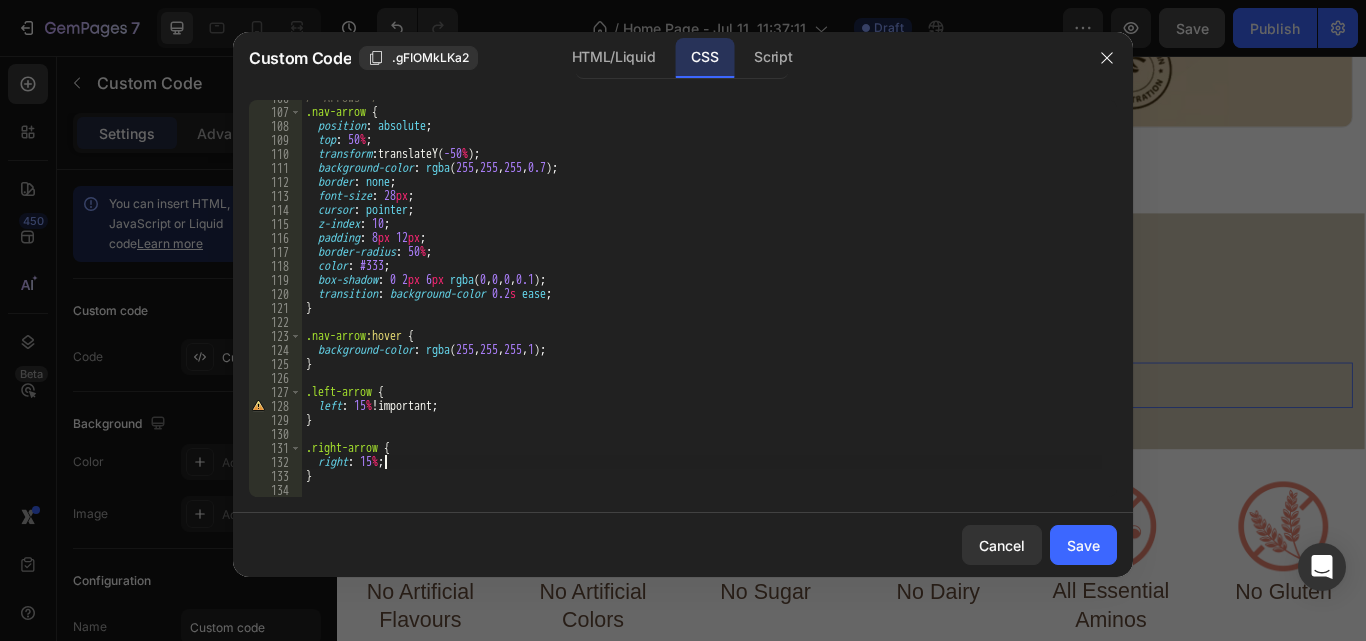 click on "/* Arrows */ .nav-arrow   {    position :   absolute ;    top :   50 % ;    transform :  translateY( -50 % ) ;    background-color :   rgba ( 255 ,  255 ,  255 ,  0.7 ) ;    border :   none ;    font-size :   28 px ;    cursor :   pointer ;    z-index :   10 ;    padding :   8 px   12 px ;    border-radius :   50 % ;    color :   #333 ;    box-shadow :   0   2 px   6 px   rgba ( 0 ,  0 ,  0 ,  0.1 ) ;    transition :   background-color   0.2 s   ease ; } .nav-arrow :hover   {    background-color :   rgba ( 255 ,  255 ,  255 ,  1 ) ; } .left-arrow   {    left :   15 %  !important ; } .right-arrow   {    right :   15 % ; }" at bounding box center [702, 303] 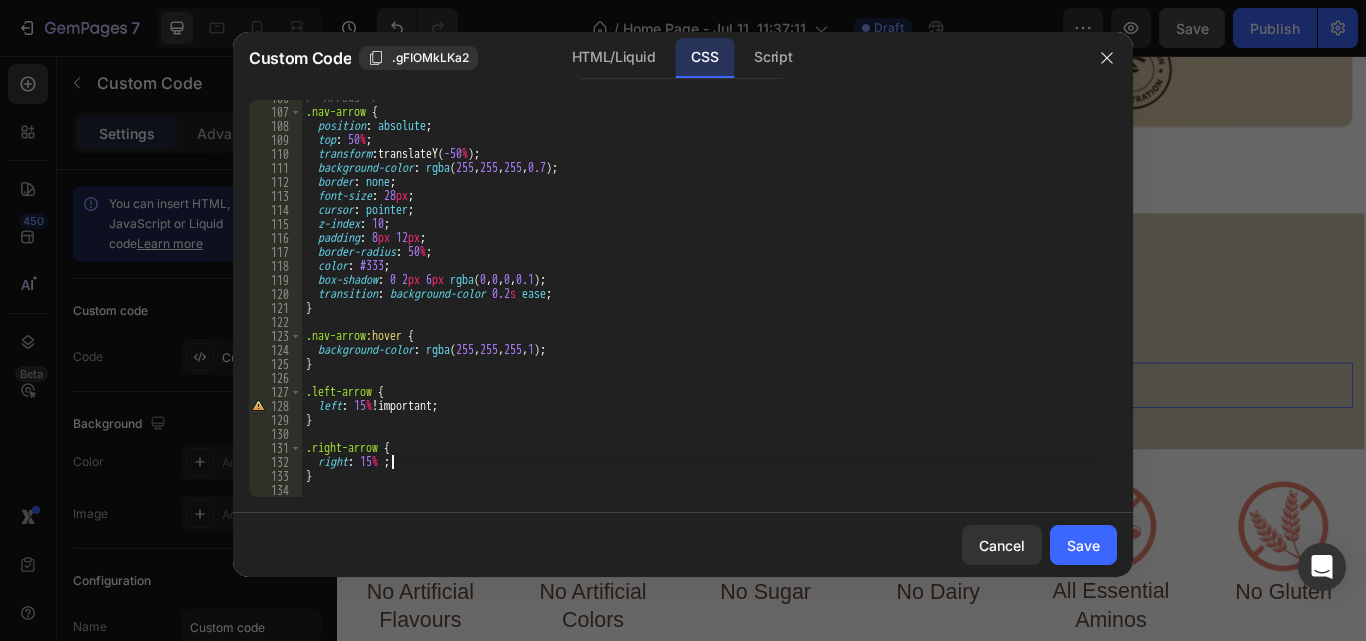 scroll, scrollTop: 0, scrollLeft: 7, axis: horizontal 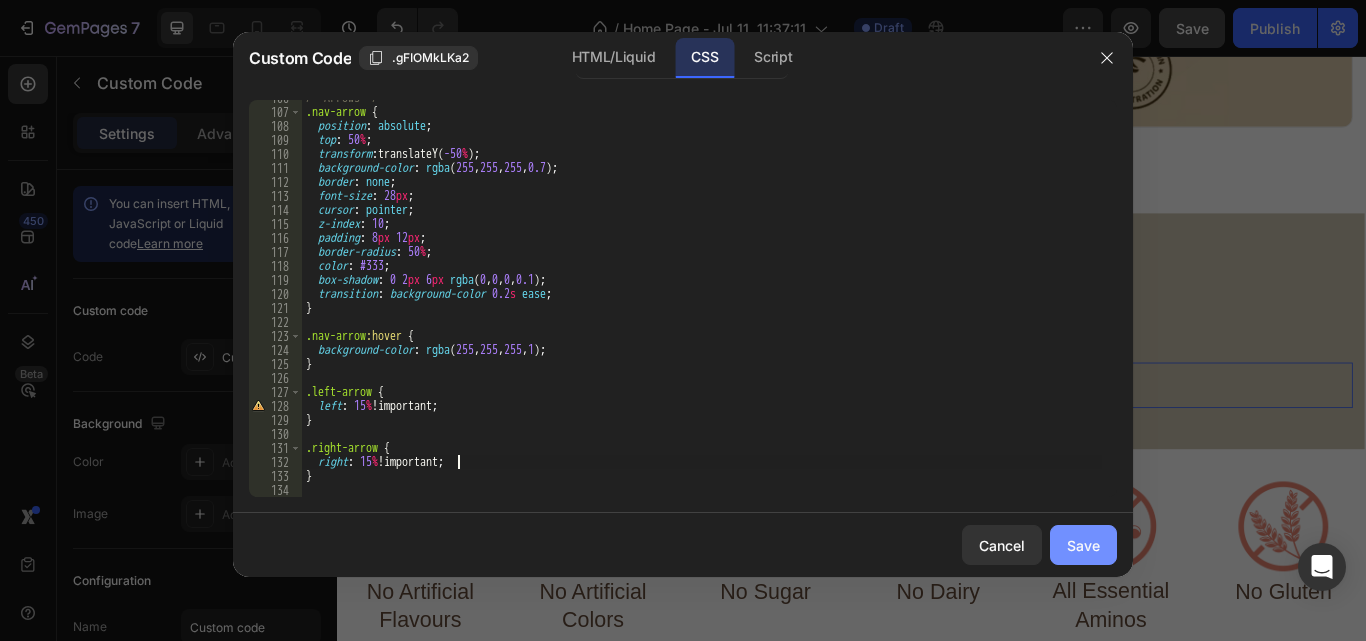type on "right: 15% !important;" 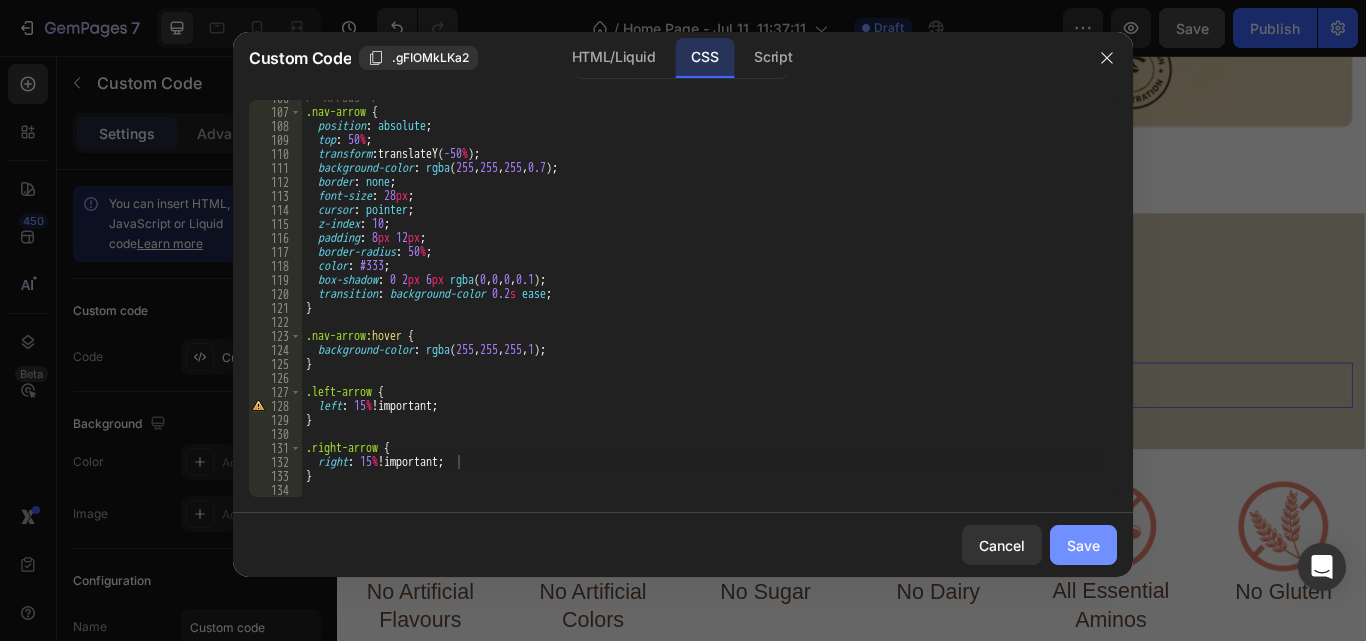 click on "Save" at bounding box center [1083, 545] 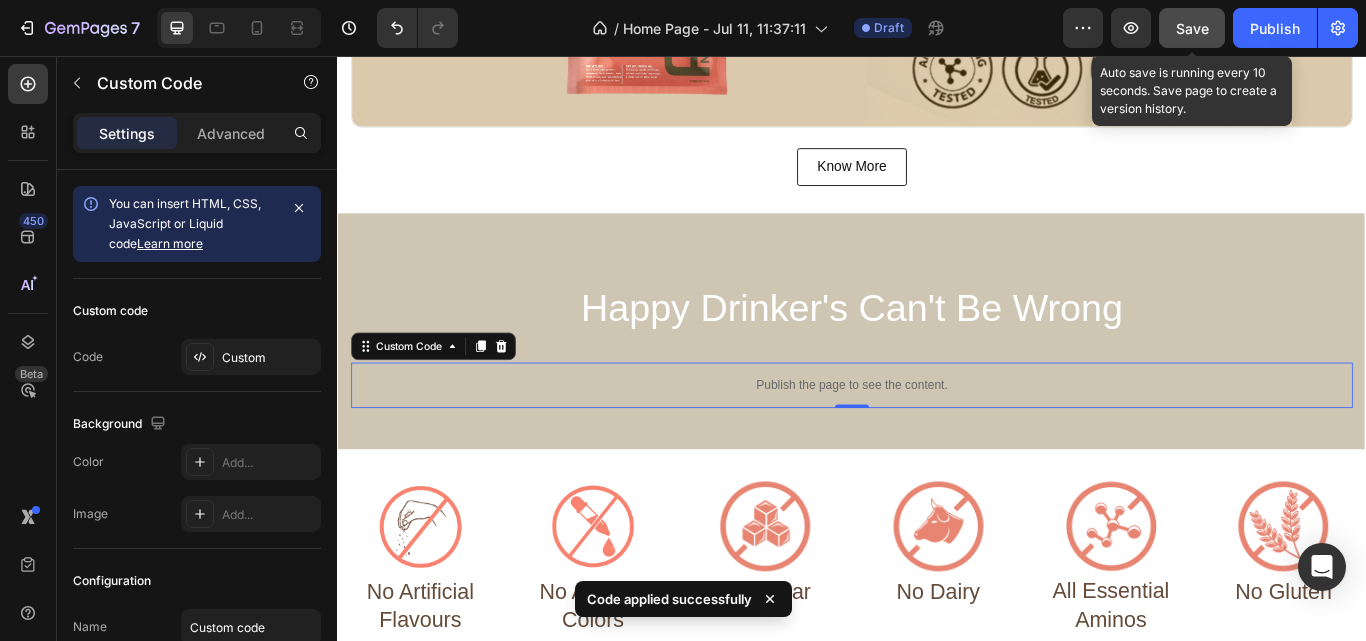 click on "Save" at bounding box center (1192, 28) 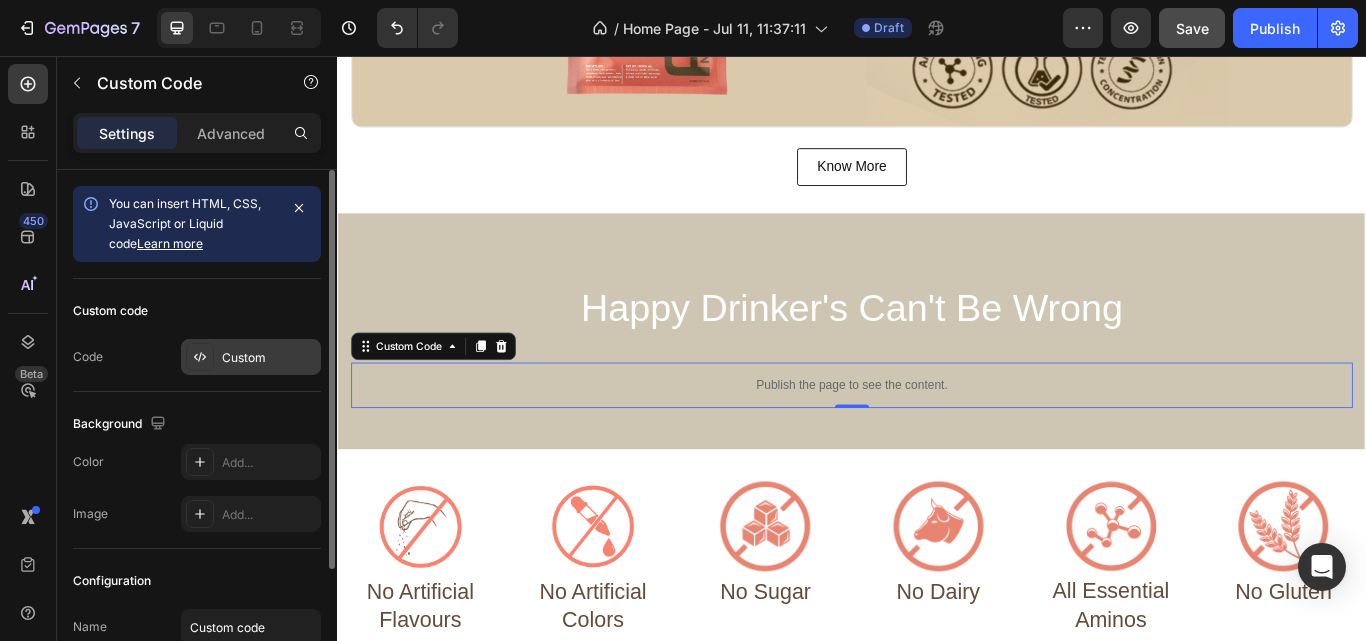 click on "Custom" at bounding box center [269, 358] 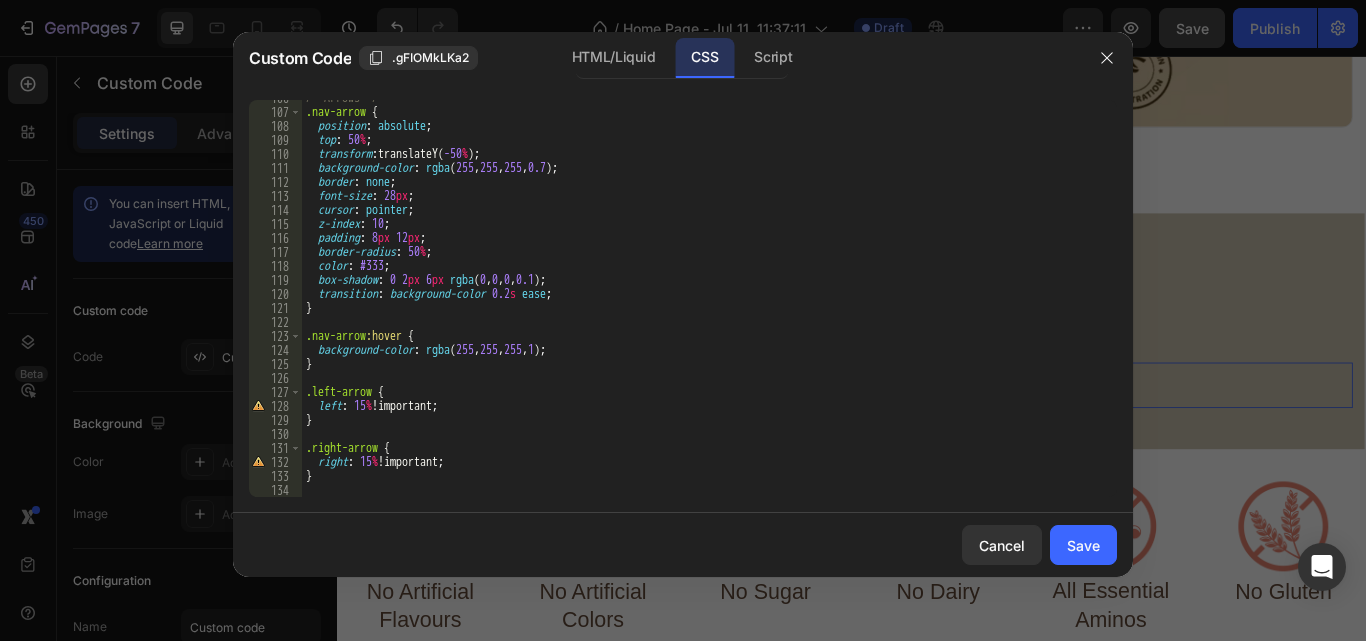 scroll, scrollTop: 1493, scrollLeft: 0, axis: vertical 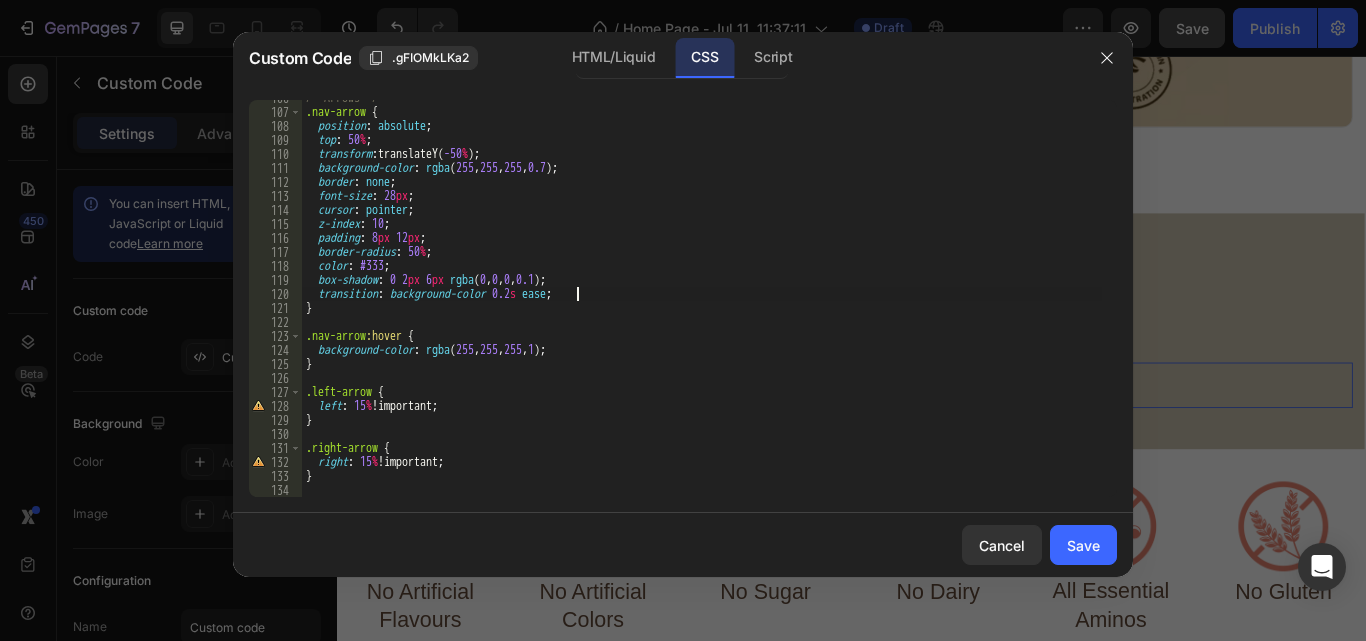 click on "/* Arrows */ .nav-arrow   {    position :   absolute ;    top :   50 % ;    transform :  translateY( -50 % ) ;    background-color :   rgba ( 255 ,  255 ,  255 ,  0.7 ) ;    border :   none ;    font-size :   28 px ;    cursor :   pointer ;    z-index :   10 ;    padding :   8 px   12 px ;    border-radius :   50 % ;    color :   #333 ;    box-shadow :   0   2 px   6 px   rgba ( 0 ,  0 ,  0 ,  0.1 ) ;    transition :   background-color   0.2 s   ease ; } .nav-arrow :hover   {    background-color :   rgba ( 255 ,  255 ,  255 ,  1 ) ; } .left-arrow   {    left :   15 %  !important ; } .right-arrow   {    right :   15 %  !important ; }" at bounding box center [702, 303] 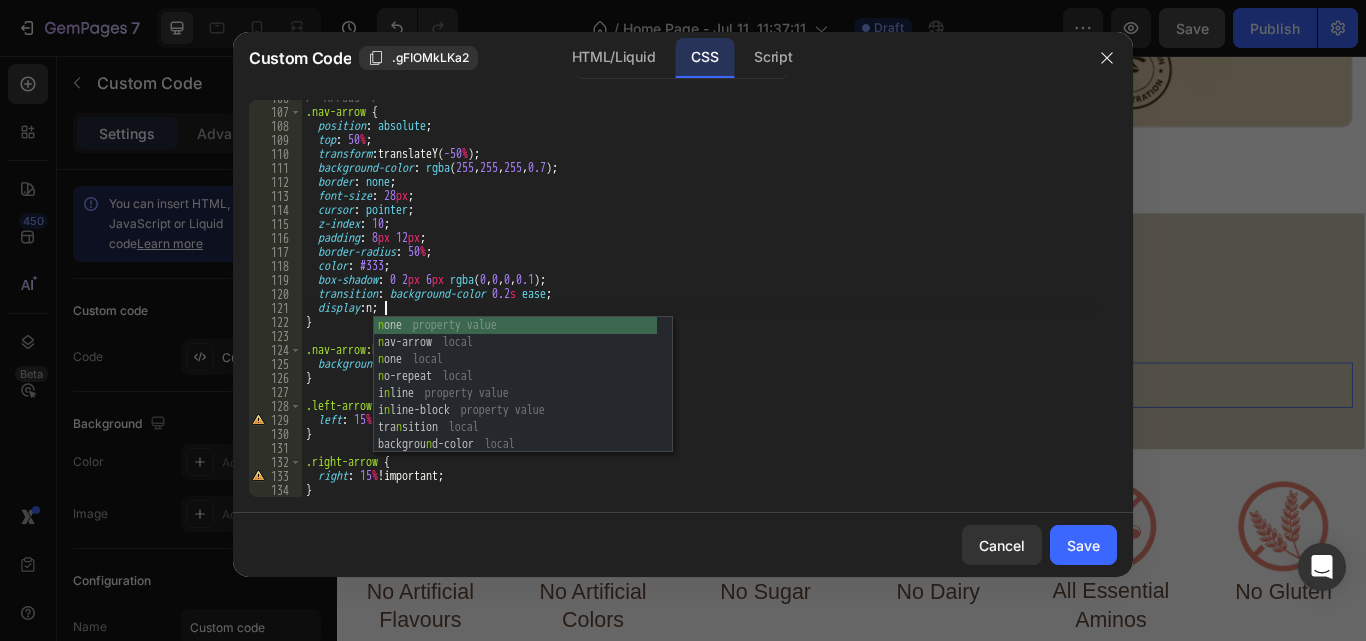 scroll, scrollTop: 0, scrollLeft: 6, axis: horizontal 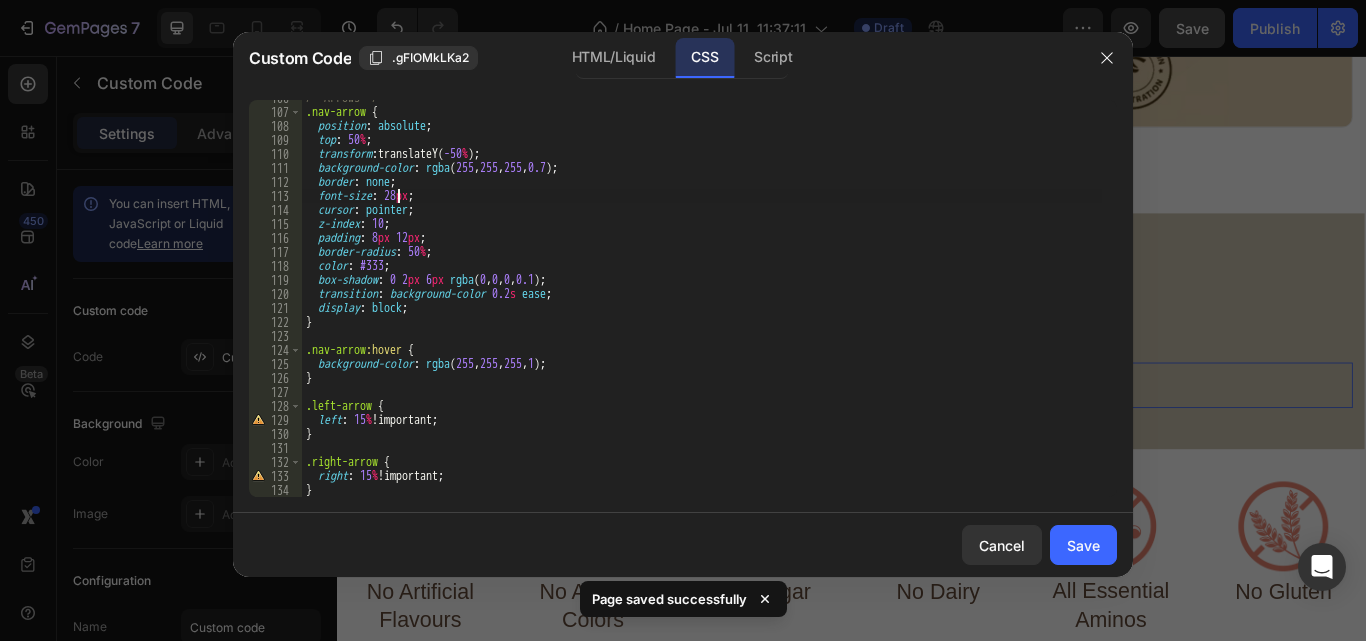 click on "/* Arrows */ .nav-arrow   {    position :   absolute ;    top :   50 % ;    transform :  translateY( -50 % ) ;    background-color :   rgba ( 255 ,  255 ,  255 ,  0.7 ) ;    border :   none ;    font-size :   28 px ;    cursor :   pointer ;    z-index :   10 ;    padding :   8 px   12 px ;    border-radius :   50 % ;    color :   #333 ;    box-shadow :   0   2 px   6 px   rgba ( 0 ,  0 ,  0 ,  0.1 ) ;    transition :   background-color   0.2 s   ease ;    display :   block ; } .nav-arrow :hover   {    background-color :   rgba ( 255 ,  255 ,  255 ,  1 ) ; } .left-arrow   {    left :   15 %  !important ; } .right-arrow   {    right :   15 %  !important ; }" at bounding box center (702, 303) 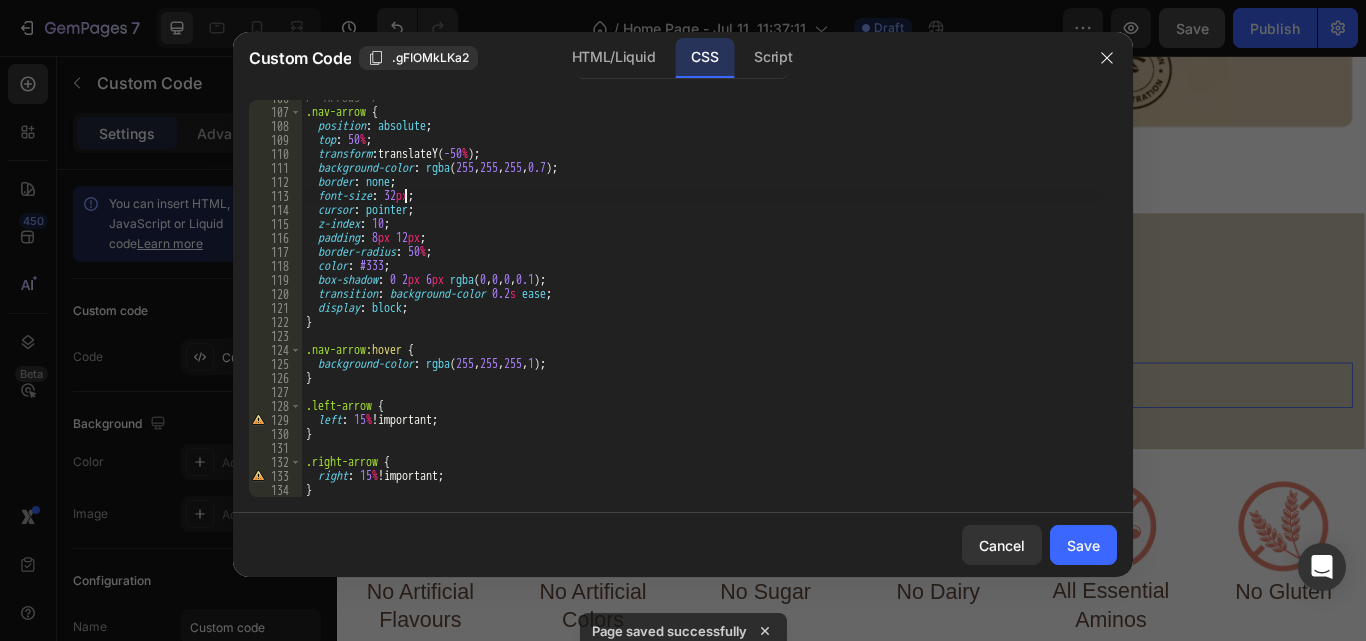 scroll, scrollTop: 0, scrollLeft: 8, axis: horizontal 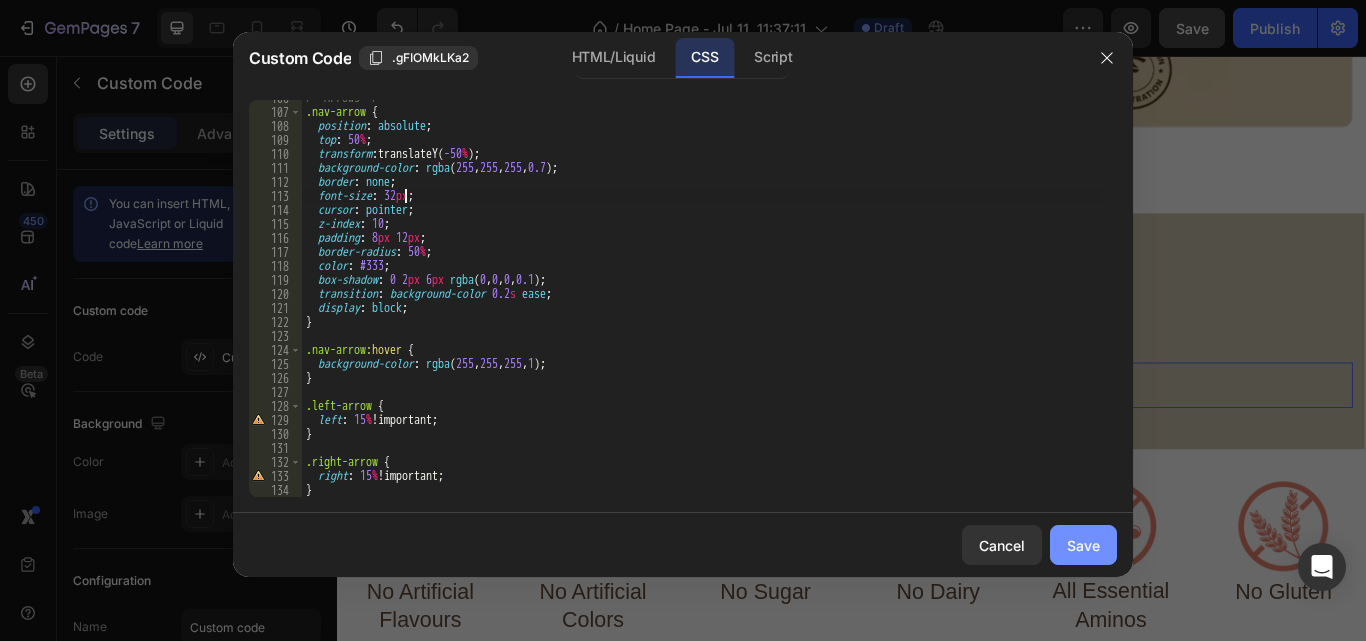 type on "font-size: 32px;" 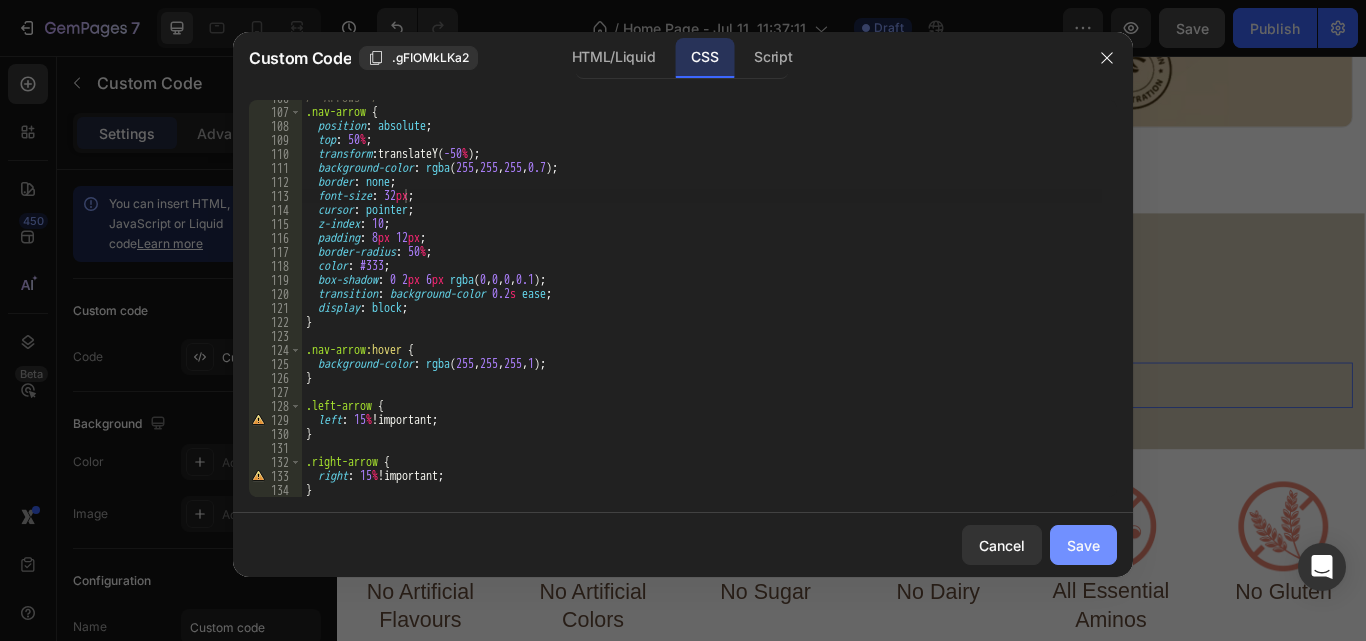 click on "Save" at bounding box center (1083, 545) 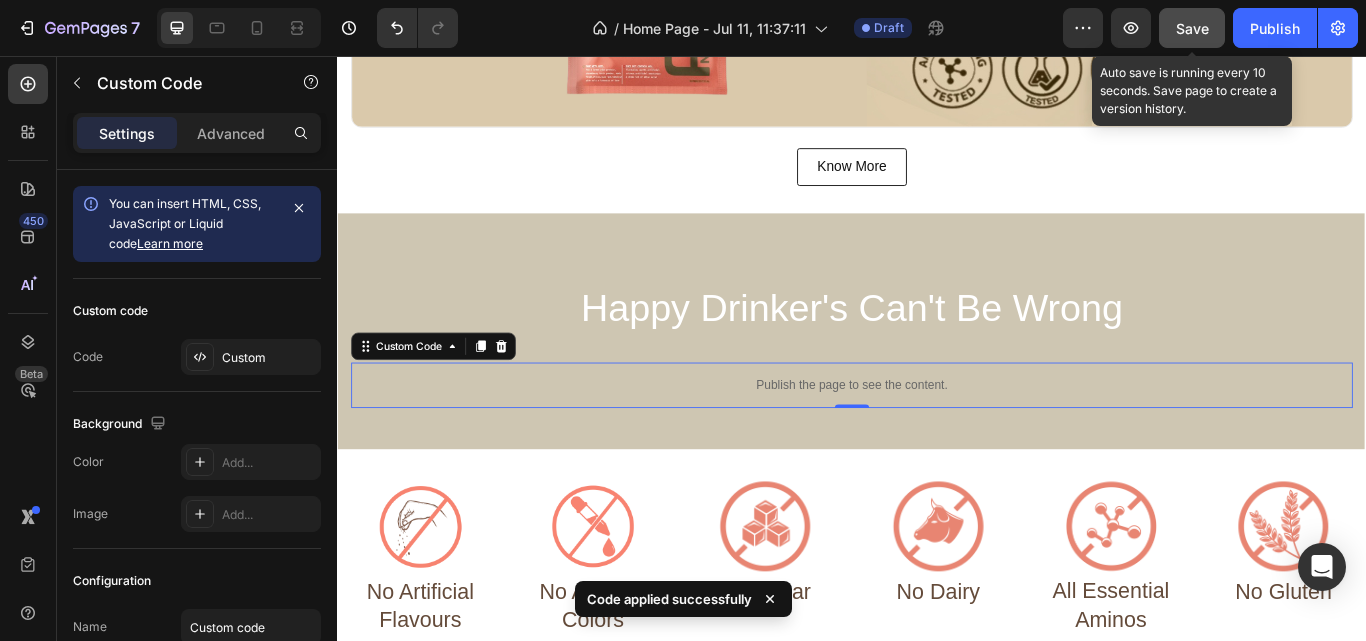 click on "Save" 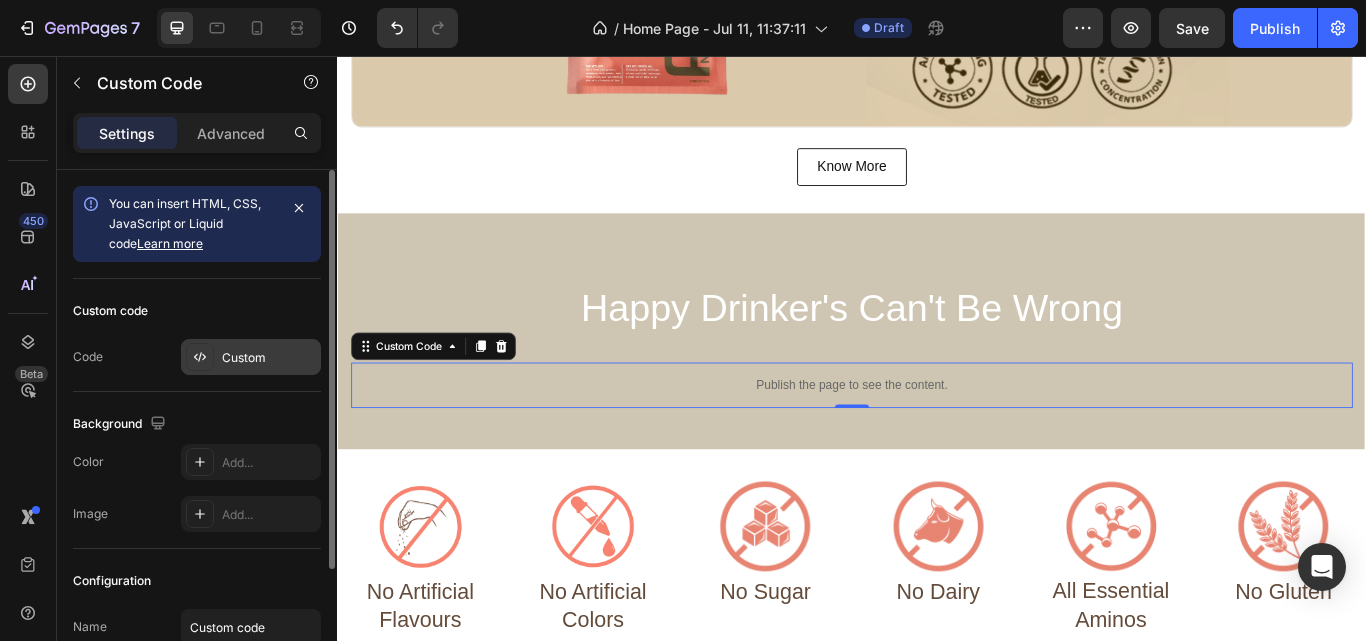 click on "Custom" at bounding box center [269, 358] 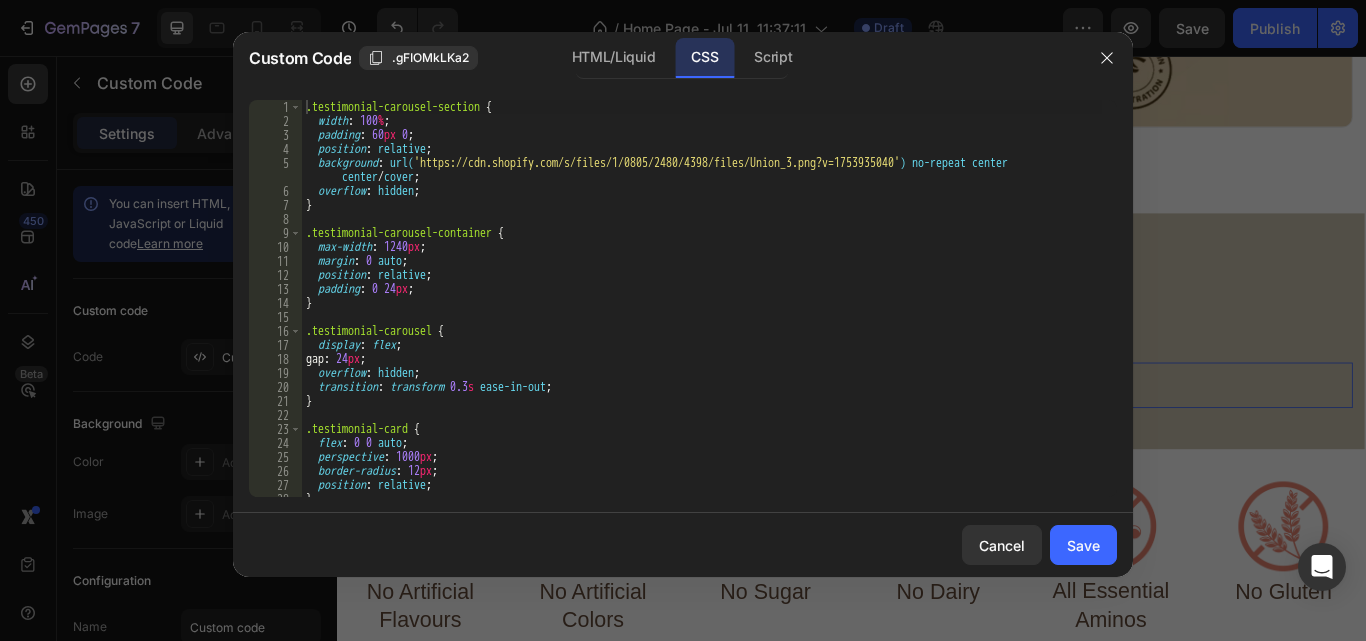 scroll, scrollTop: 1507, scrollLeft: 0, axis: vertical 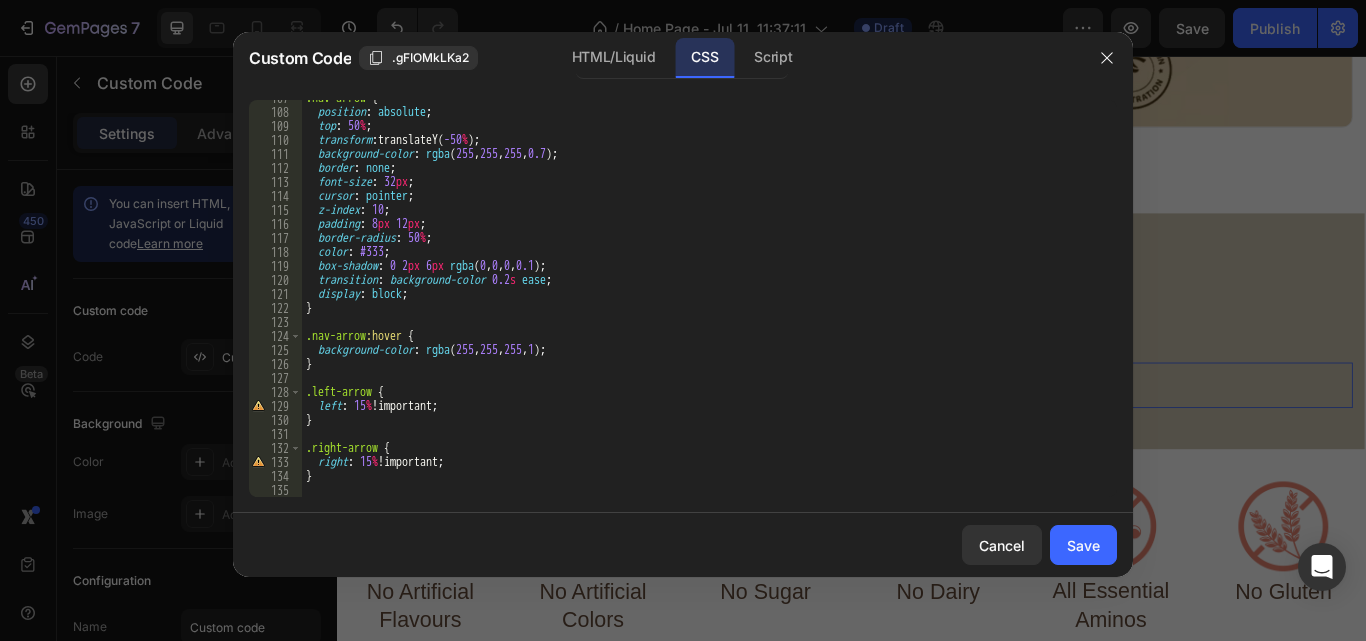 click on ".nav-arrow   {    position :   absolute ;    top :   50 % ;    transform :  translateY( -50 % ) ;    background-color :   rgba ( 255 ,  255 ,  255 ,  0.7 ) ;    border :   none ;    font-size :   32 px ;    cursor :   pointer ;    z-index :   10 ;    padding :   8 px   12 px ;    border-radius :   50 % ;    color :   #333 ;    box-shadow :   0   2 px   6 px   rgba ( 0 ,  0 ,  0 ,  0.1 ) ;    transition :   background-color   0.2 s   ease ;    display :   block ; } .nav-arrow :hover   {    background-color :   rgba ( 255 ,  255 ,  255 ,  1 ) ; } .left-arrow   {    left :   15 %  !important ; } .right-arrow   {    right :   15 %  !important ; }" at bounding box center (702, 303) 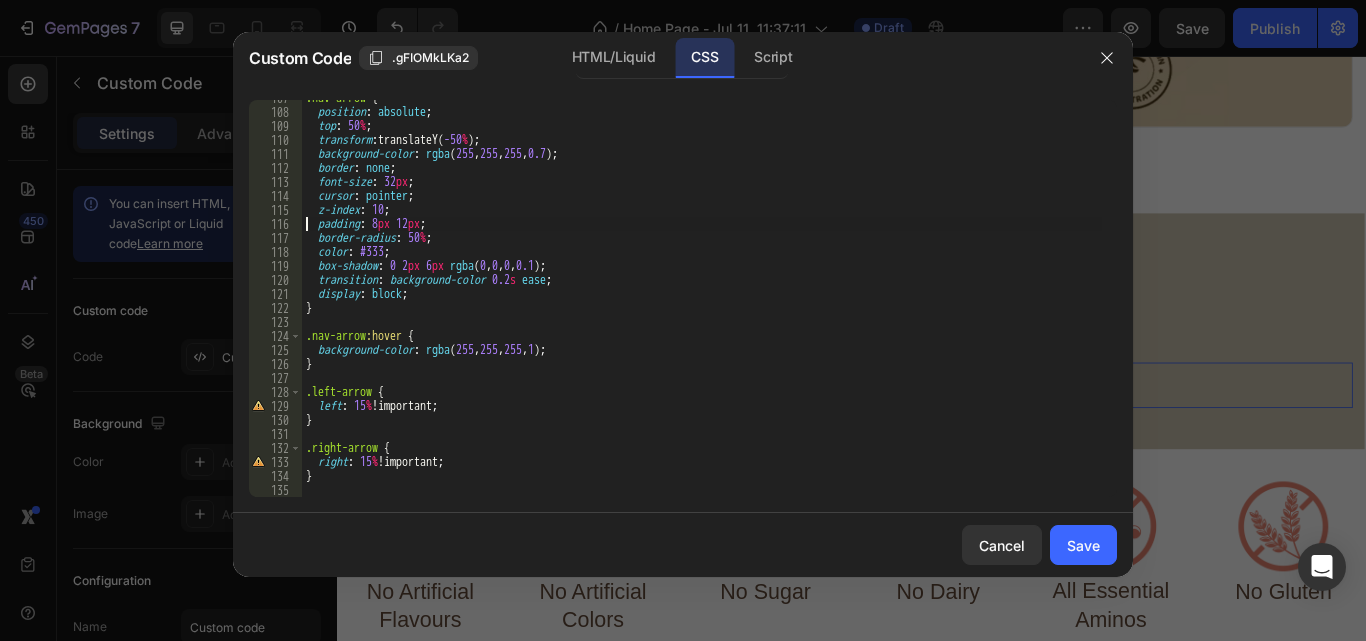 type on "/* Arrows */" 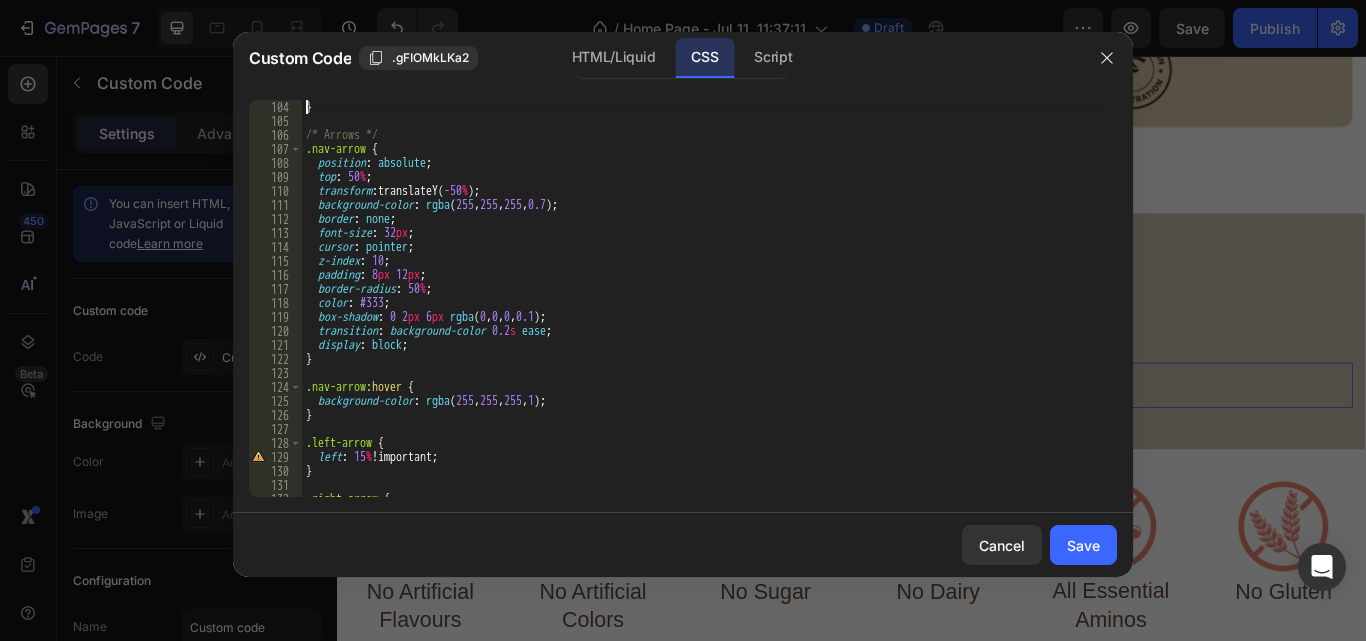 type on ".card-inner.is-flipped {" 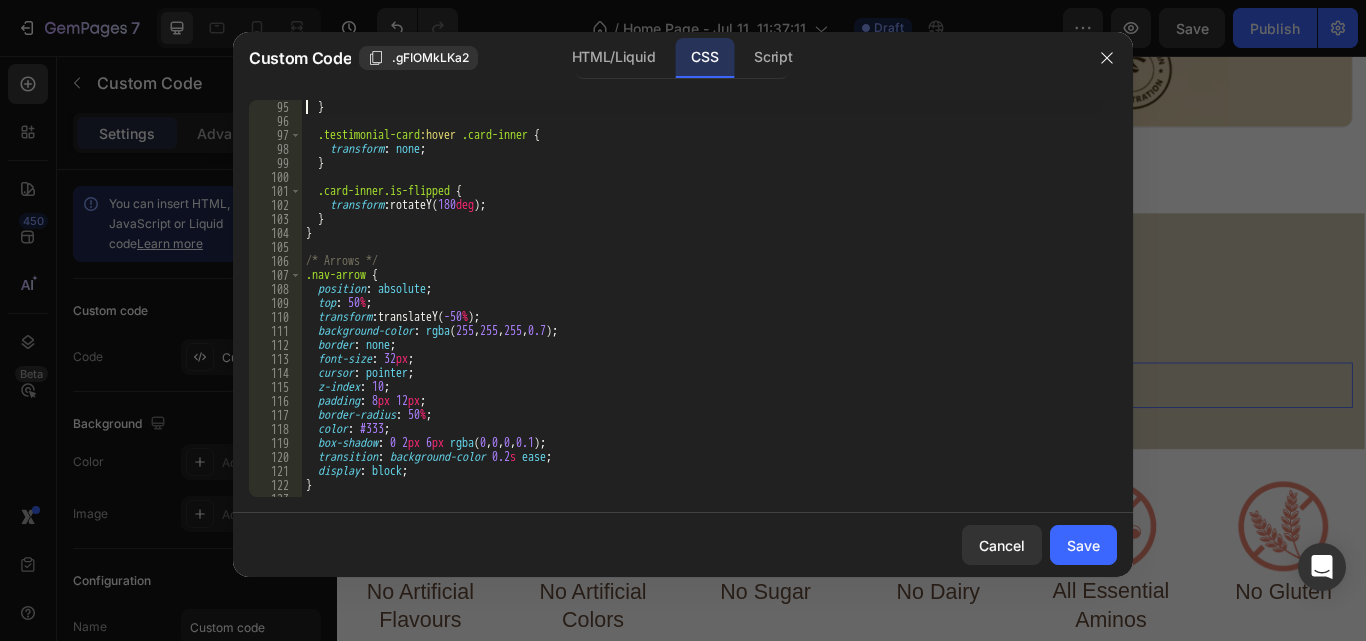scroll, scrollTop: 1330, scrollLeft: 0, axis: vertical 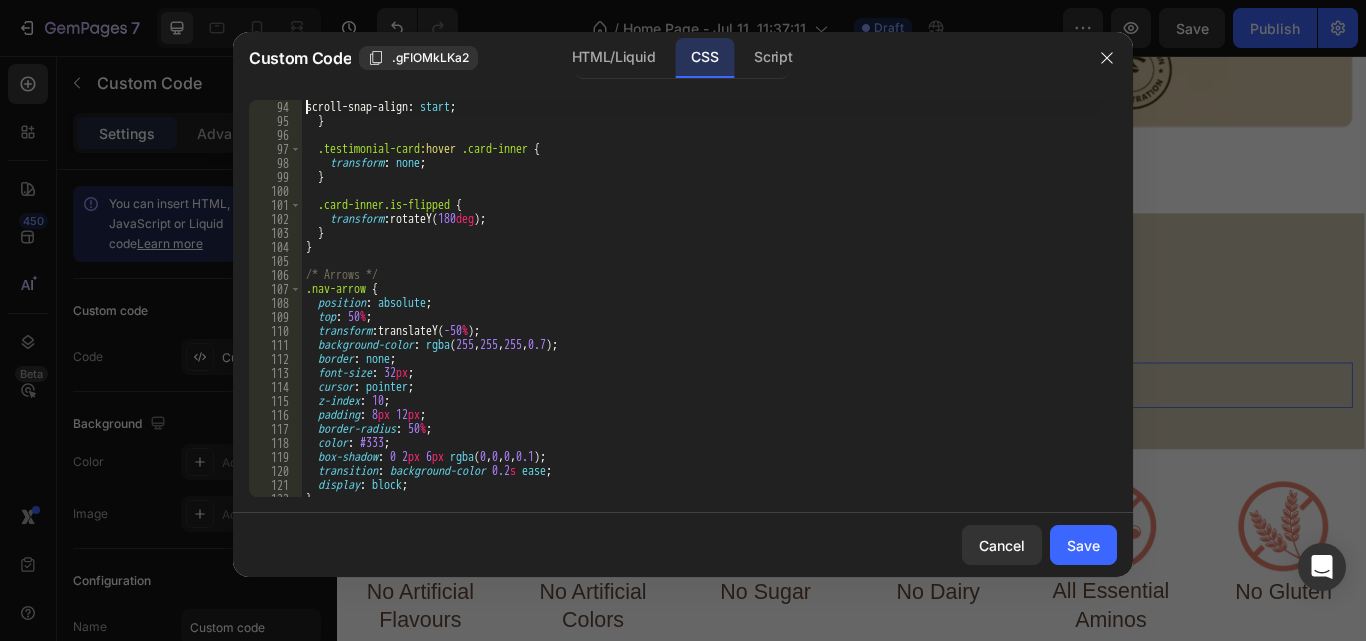 type on ".testimonial-card {" 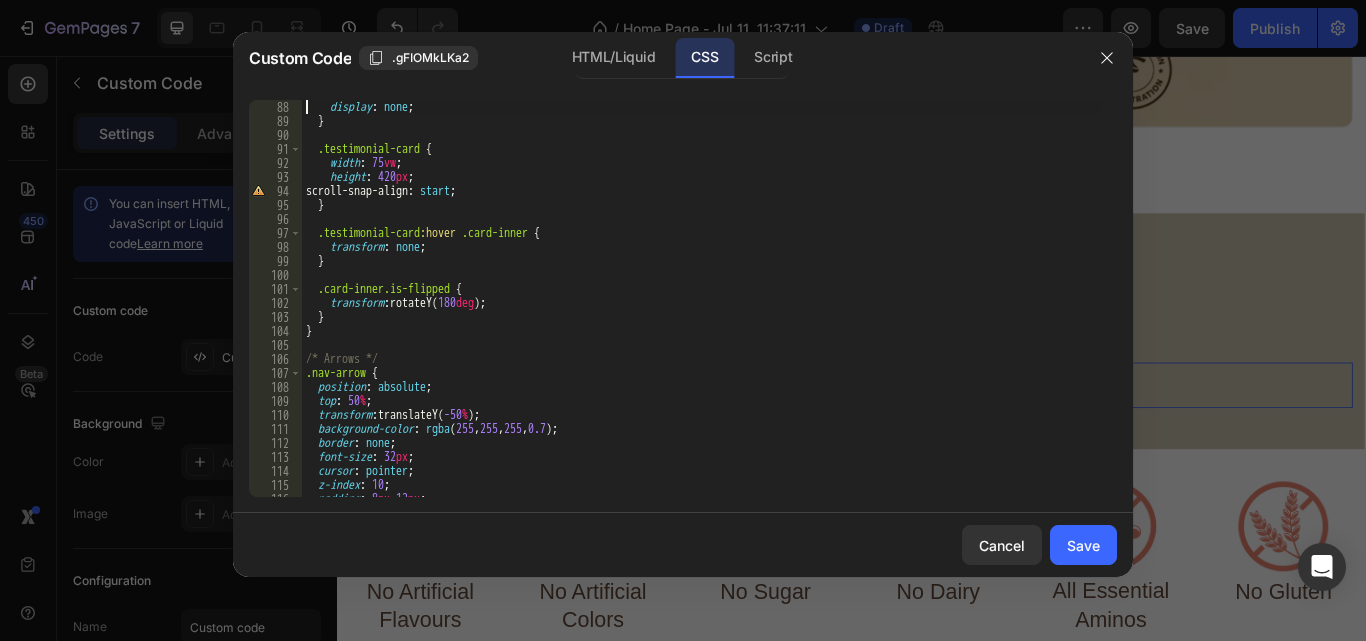 type on ".testimonial-carousel::-webkit-scrollbar {" 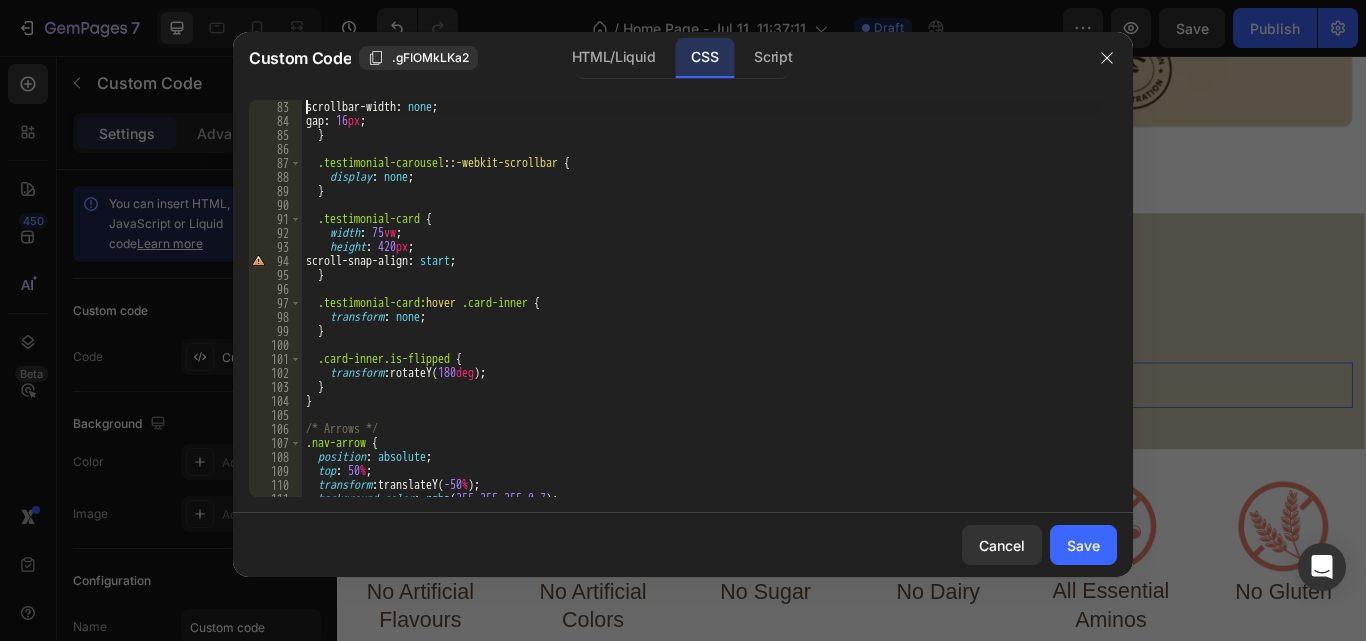 type on "/* Flip on click + mobile layout */" 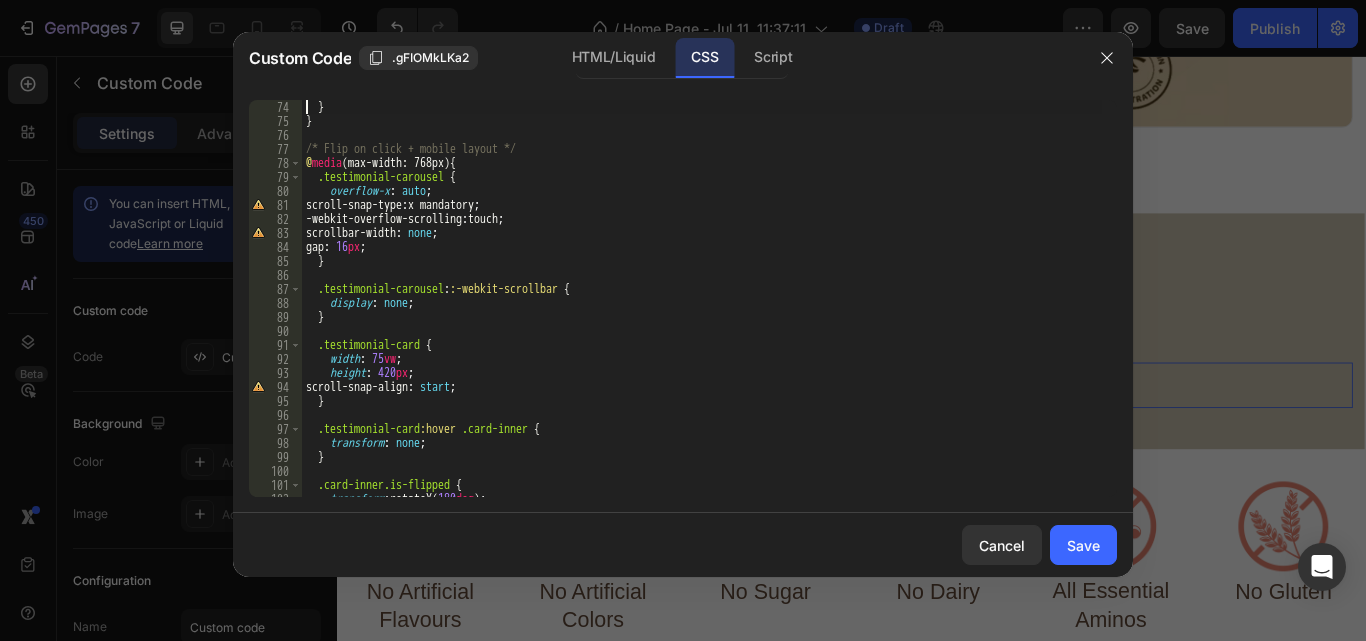 type on ".testimonial-card:hover .card-inner {" 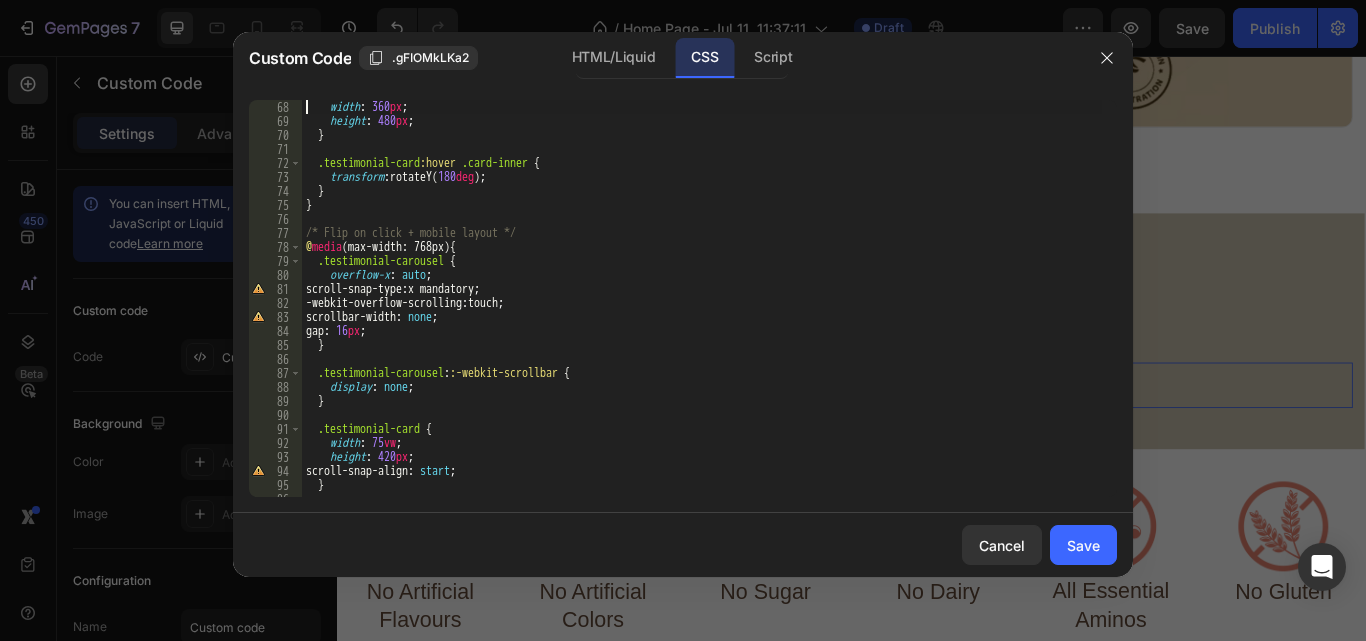 type on ".testimonial-card {" 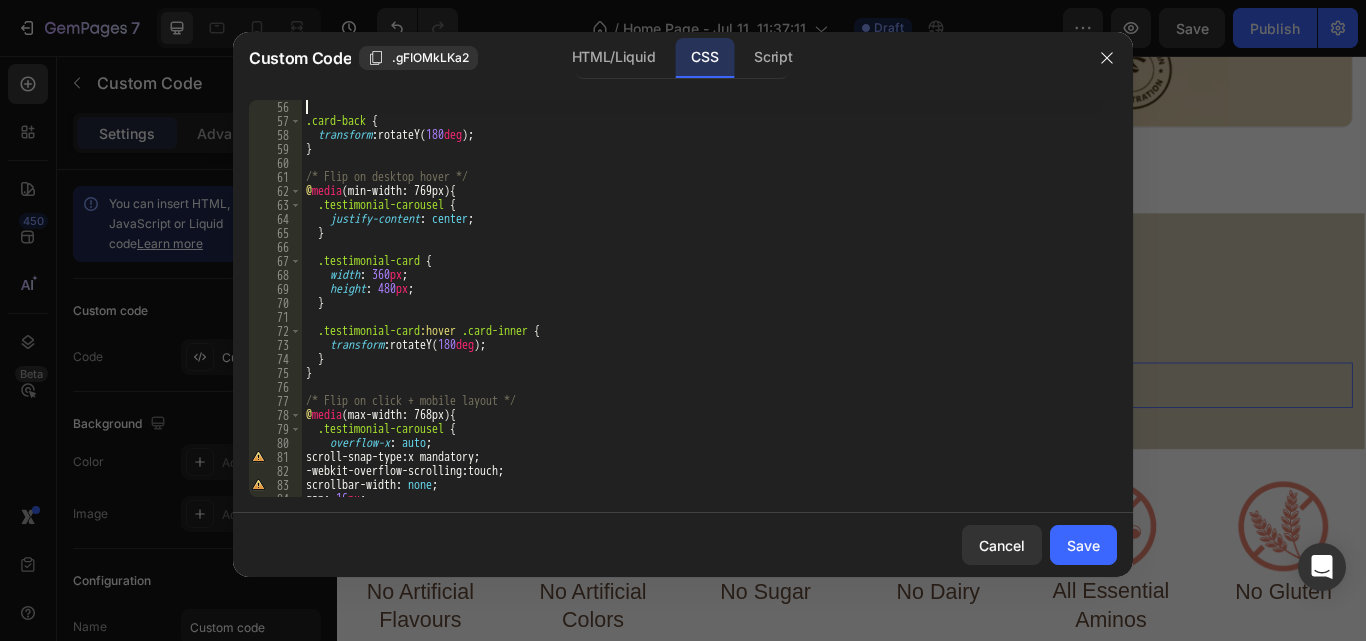 type on ".card-front img," 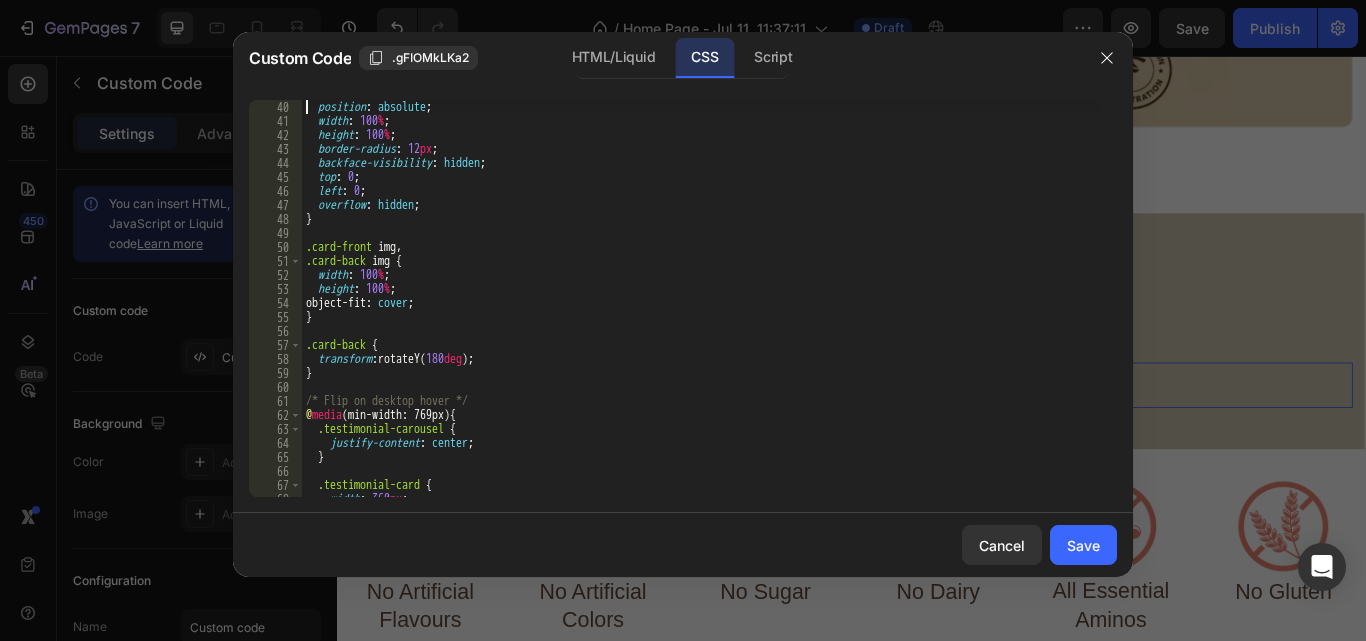 type on ".card-front," 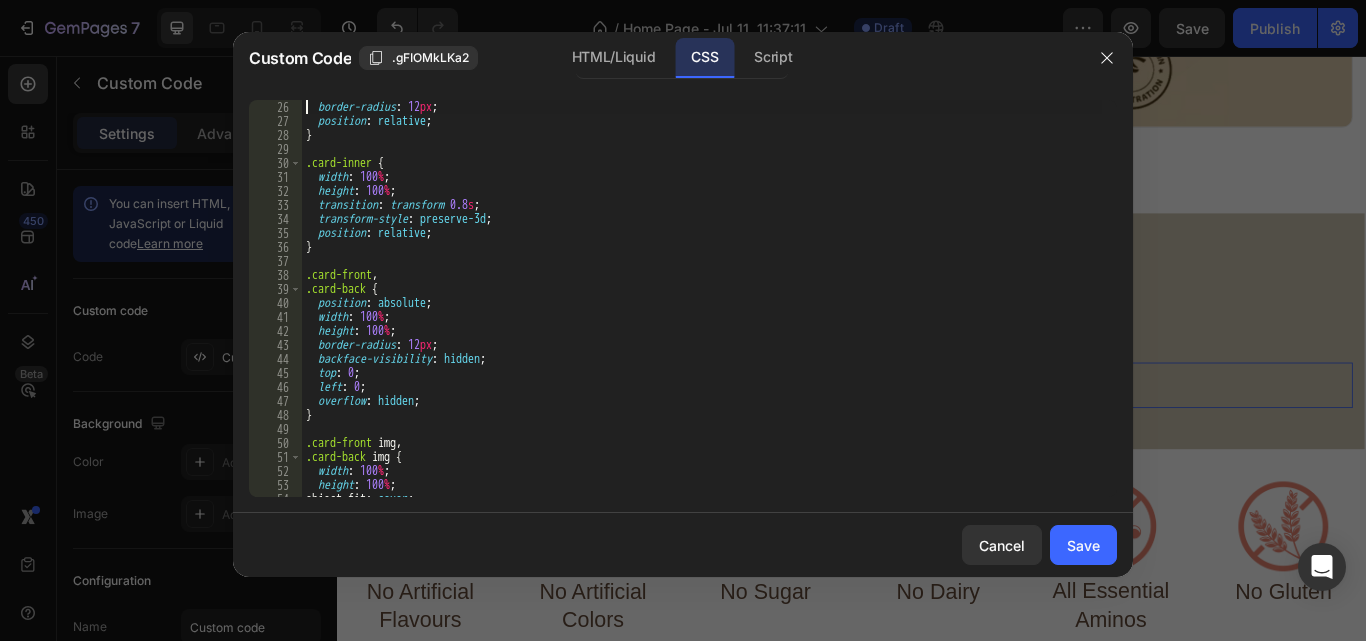 type on ".testimonial-card {" 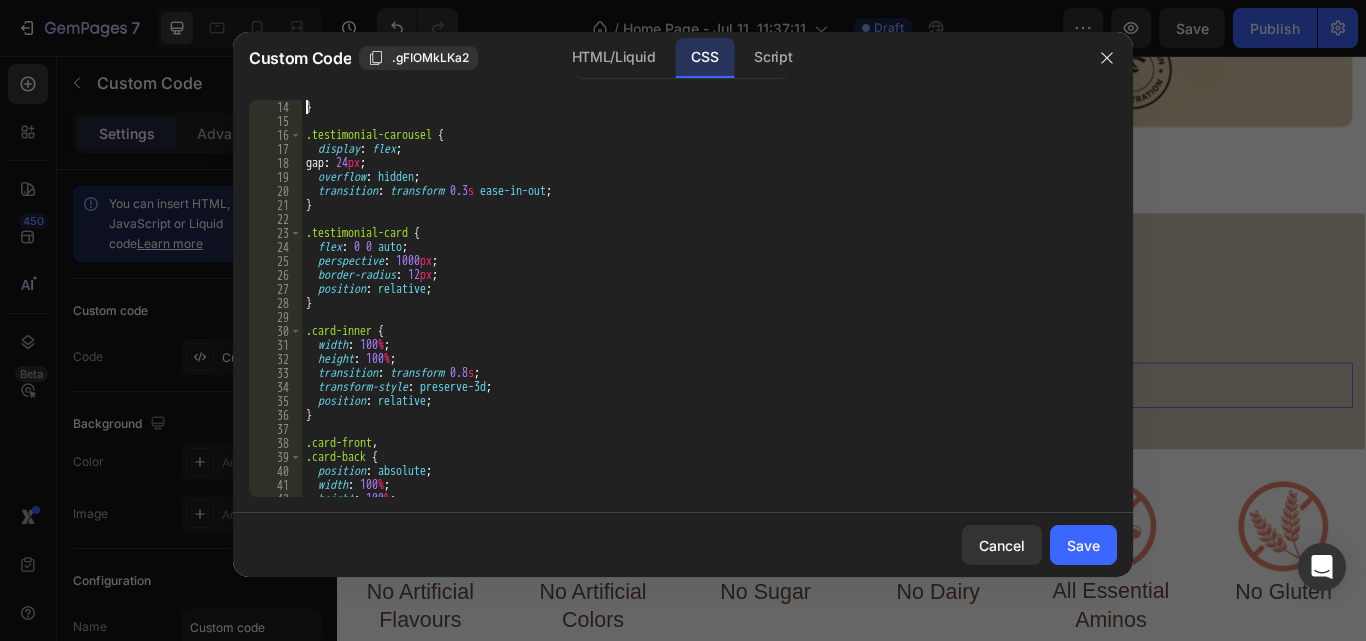 type on ".testimonial-carousel-container {" 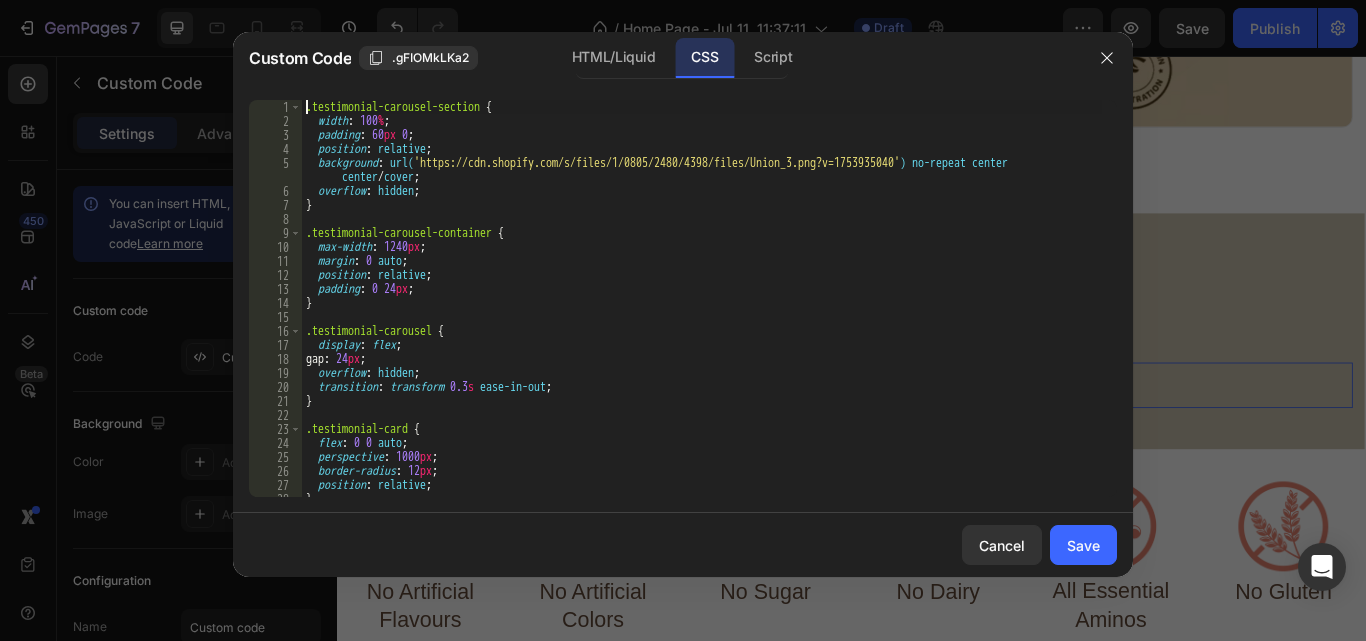 scroll, scrollTop: 0, scrollLeft: 0, axis: both 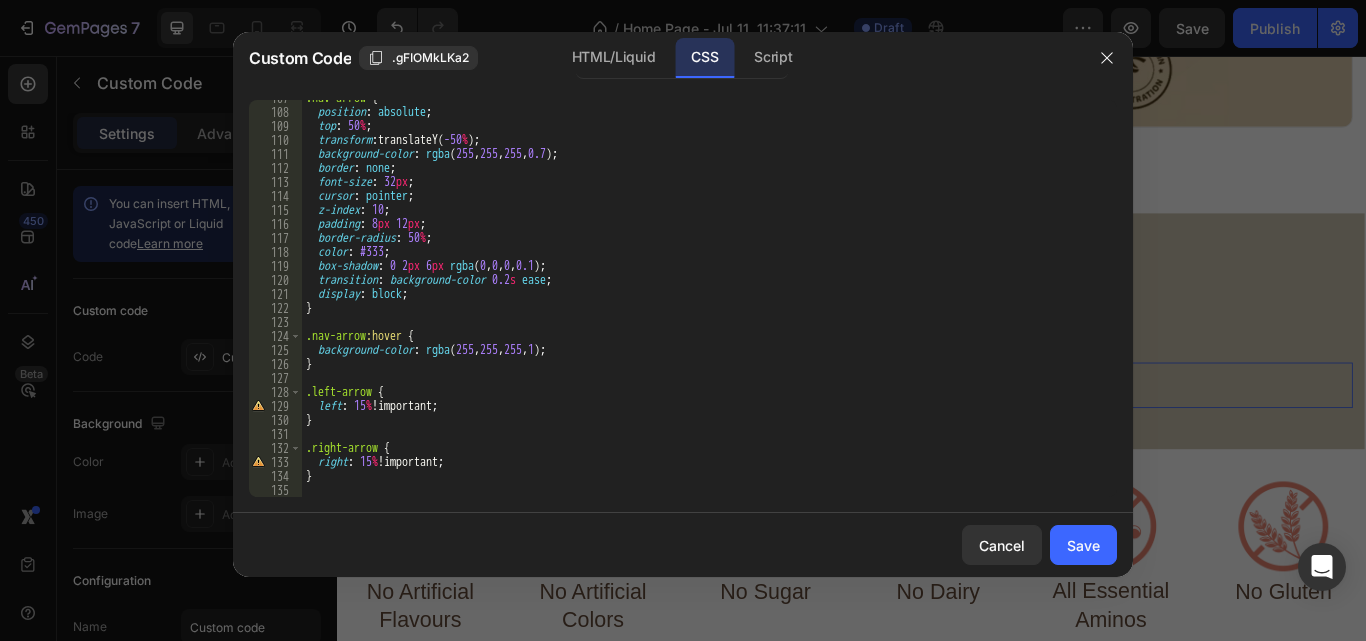 click on ".nav-arrow   {    position :   absolute ;    top :   50 % ;    transform :  translateY( -50 % ) ;    background-color :   rgba ( 255 ,  255 ,  255 ,  0.7 ) ;    border :   none ;    font-size :   32 px ;    cursor :   pointer ;    z-index :   10 ;    padding :   8 px   12 px ;    border-radius :   50 % ;    color :   #333 ;    box-shadow :   0   2 px   6 px   rgba ( 0 ,  0 ,  0 ,  0.1 ) ;    transition :   background-color   0.2 s   ease ;    display :   block ; } .nav-arrow :hover   {    background-color :   rgba ( 255 ,  255 ,  255 ,  1 ) ; } .left-arrow   {    left :   15 %  !important ; } .right-arrow   {    right :   15 %  !important ; }" at bounding box center (702, 303) 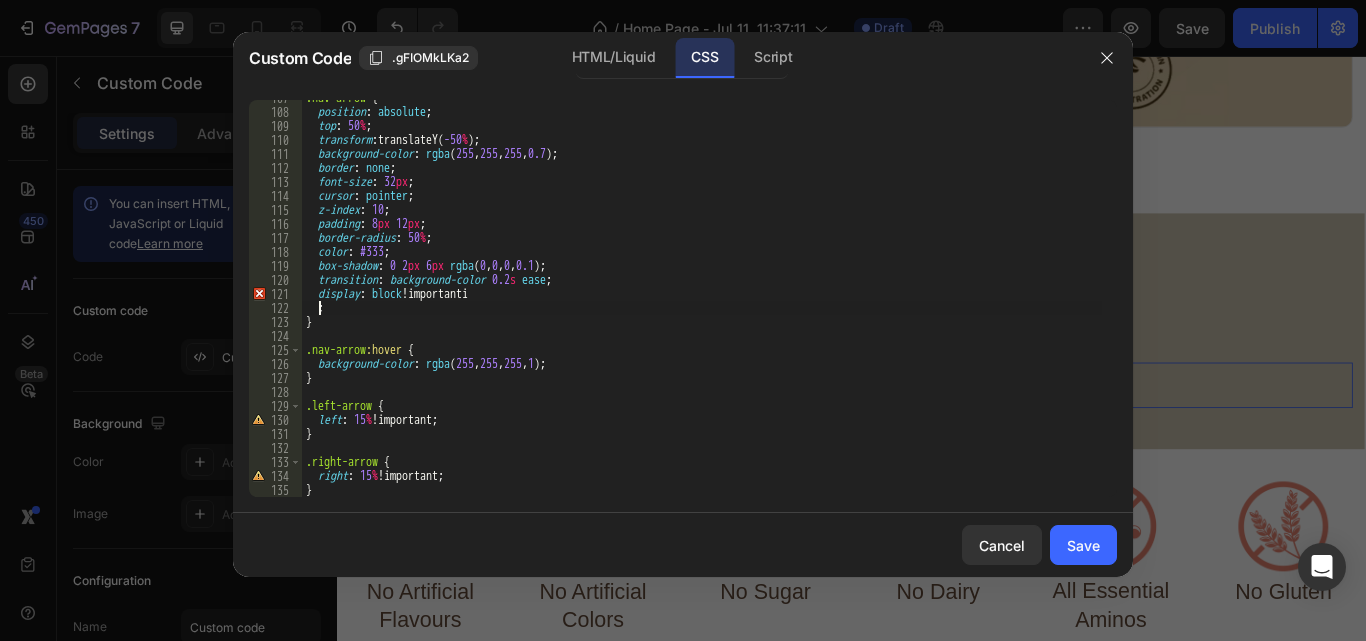 scroll, scrollTop: 0, scrollLeft: 0, axis: both 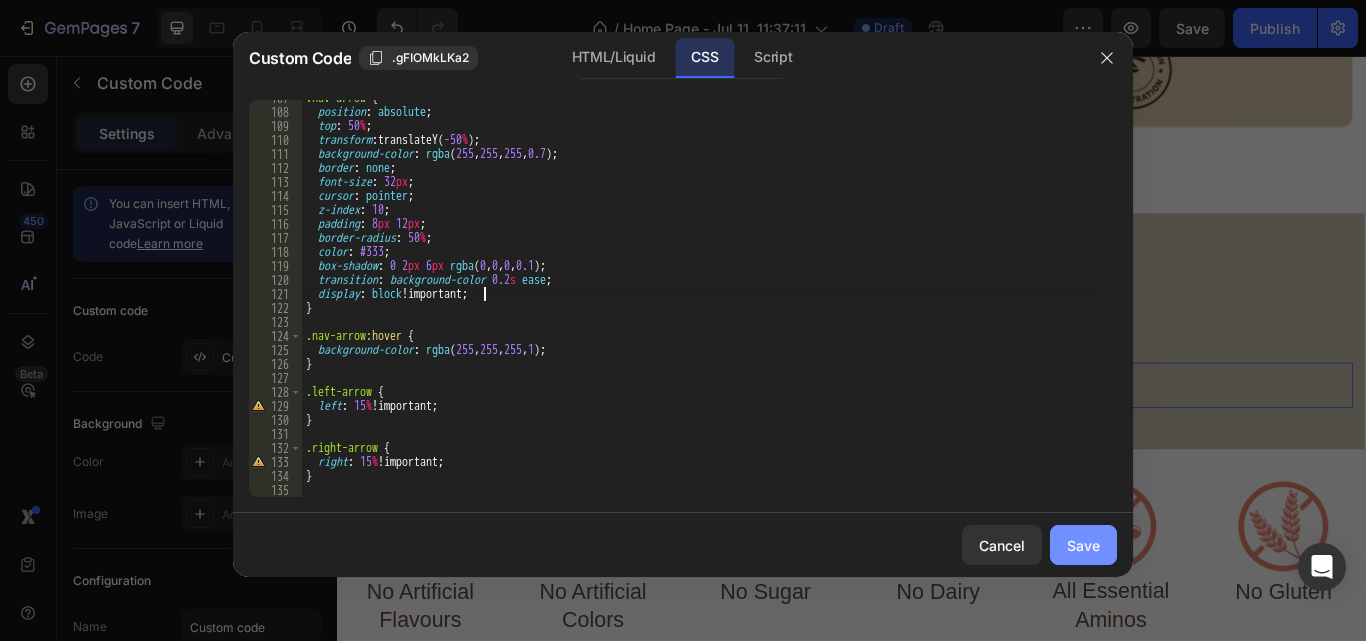 type on "display: block !important;" 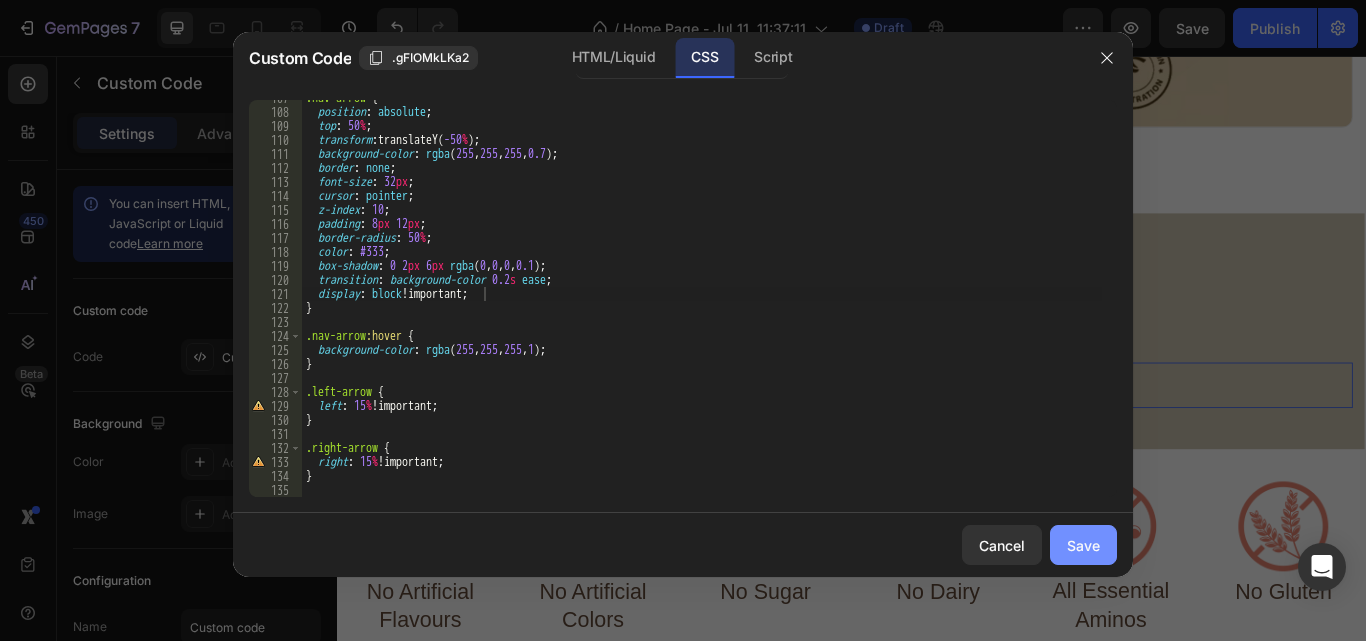 click on "Save" at bounding box center (1083, 545) 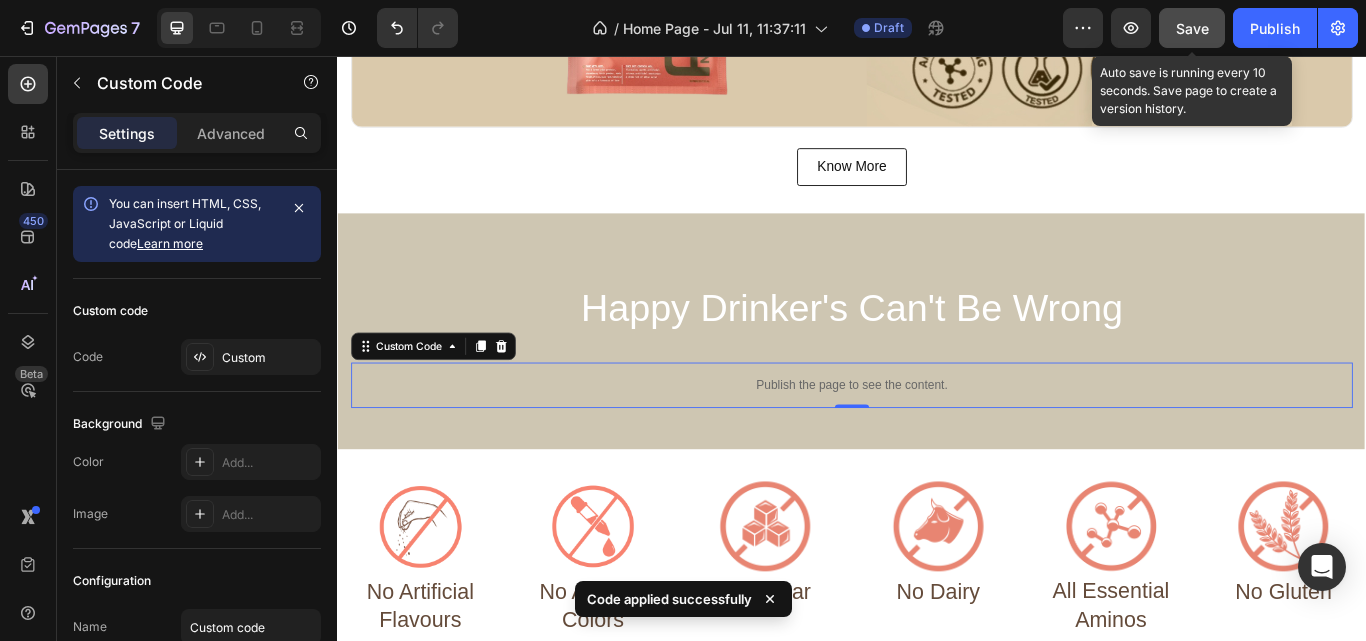 click on "Save" 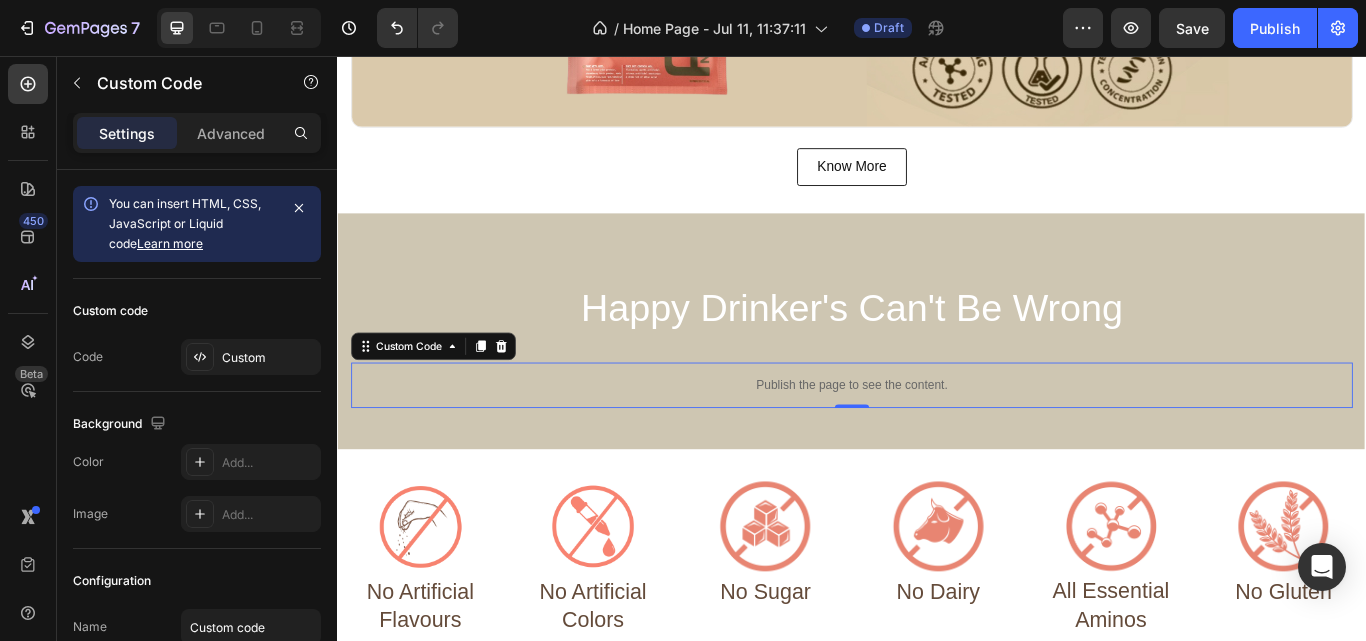 scroll, scrollTop: 1634, scrollLeft: 0, axis: vertical 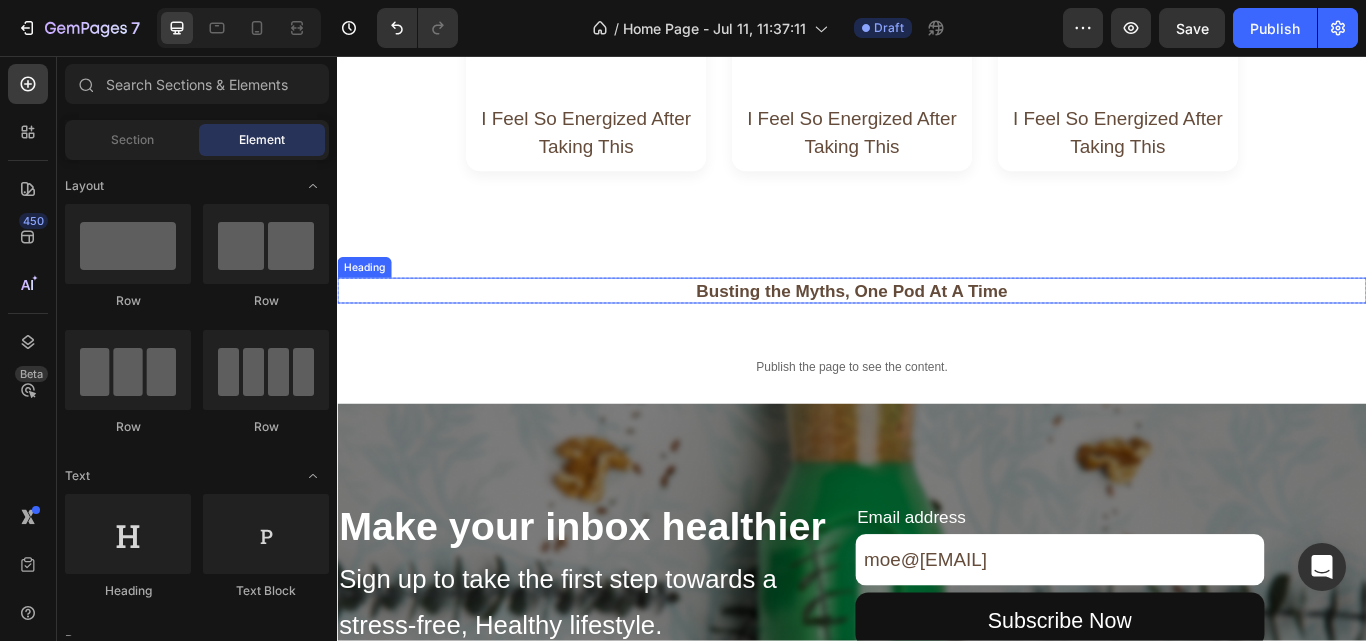 click on "Busting the Myths, One Pod At A Time" at bounding box center (937, 330) 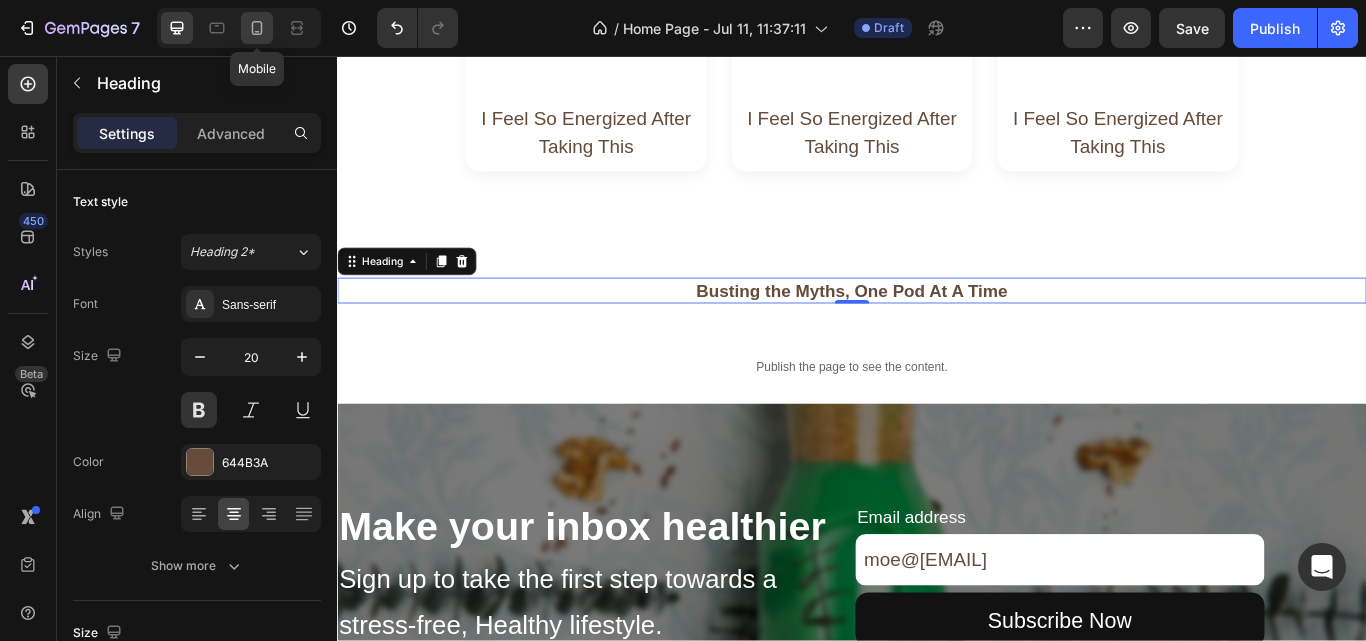 click 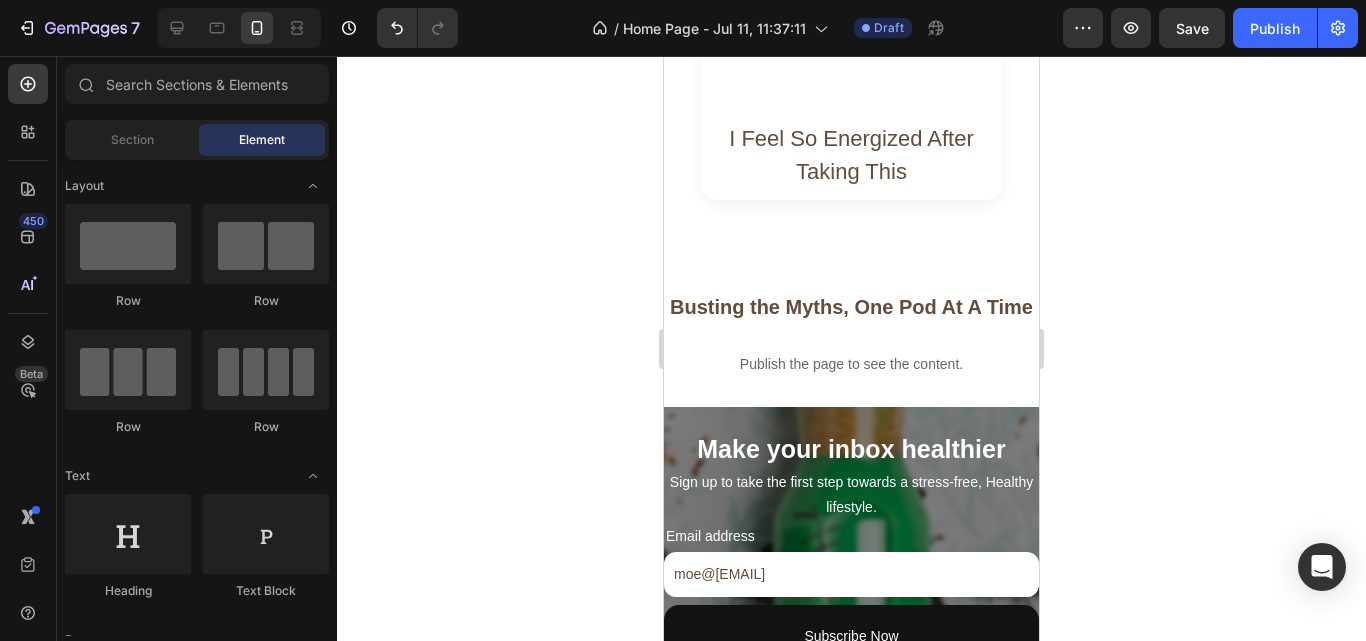 scroll, scrollTop: 3512, scrollLeft: 0, axis: vertical 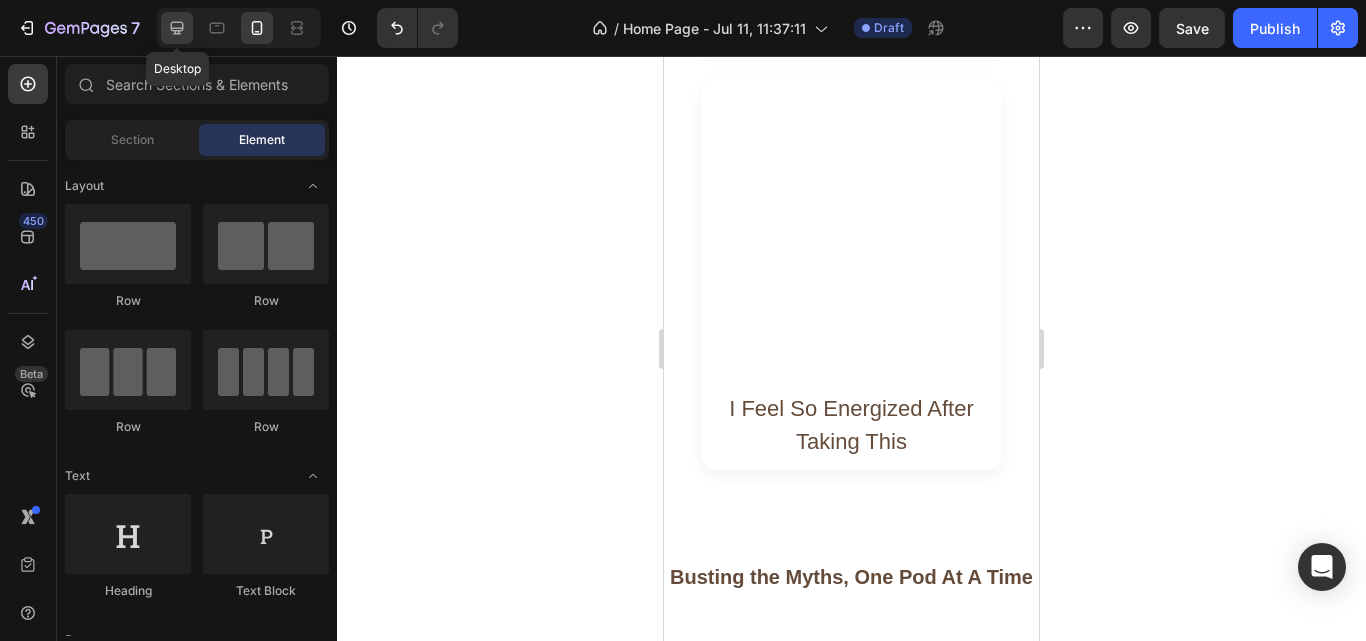 click 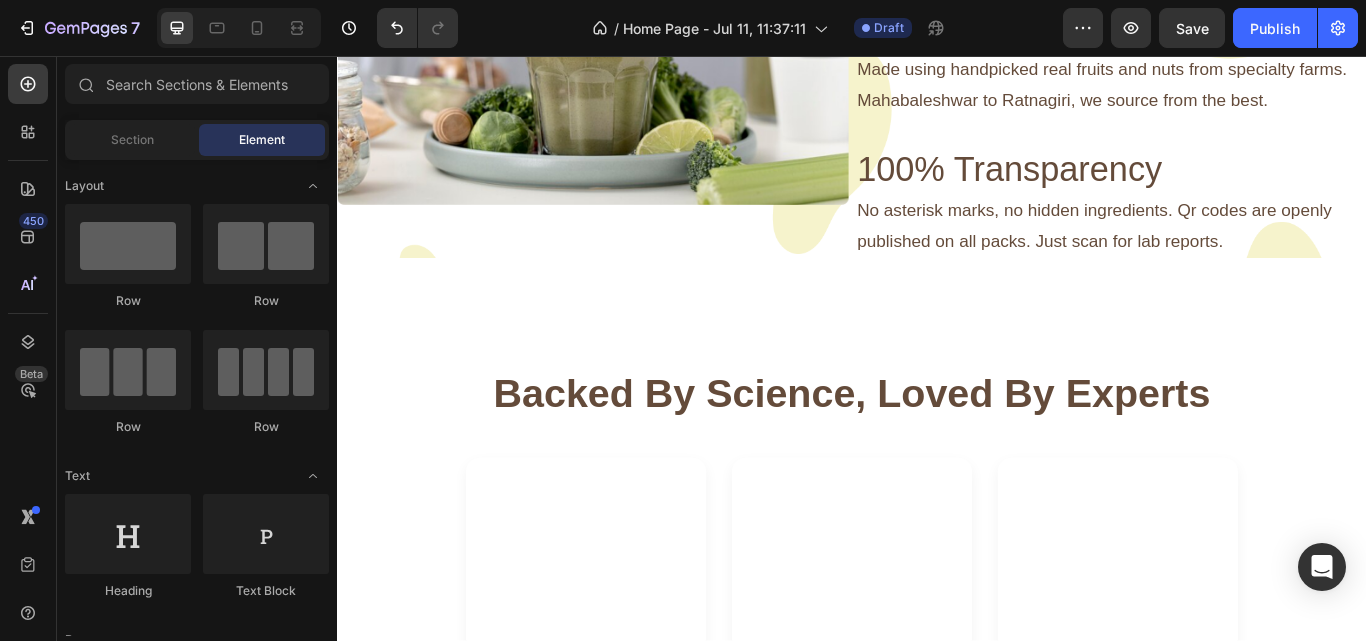 scroll, scrollTop: 2403, scrollLeft: 0, axis: vertical 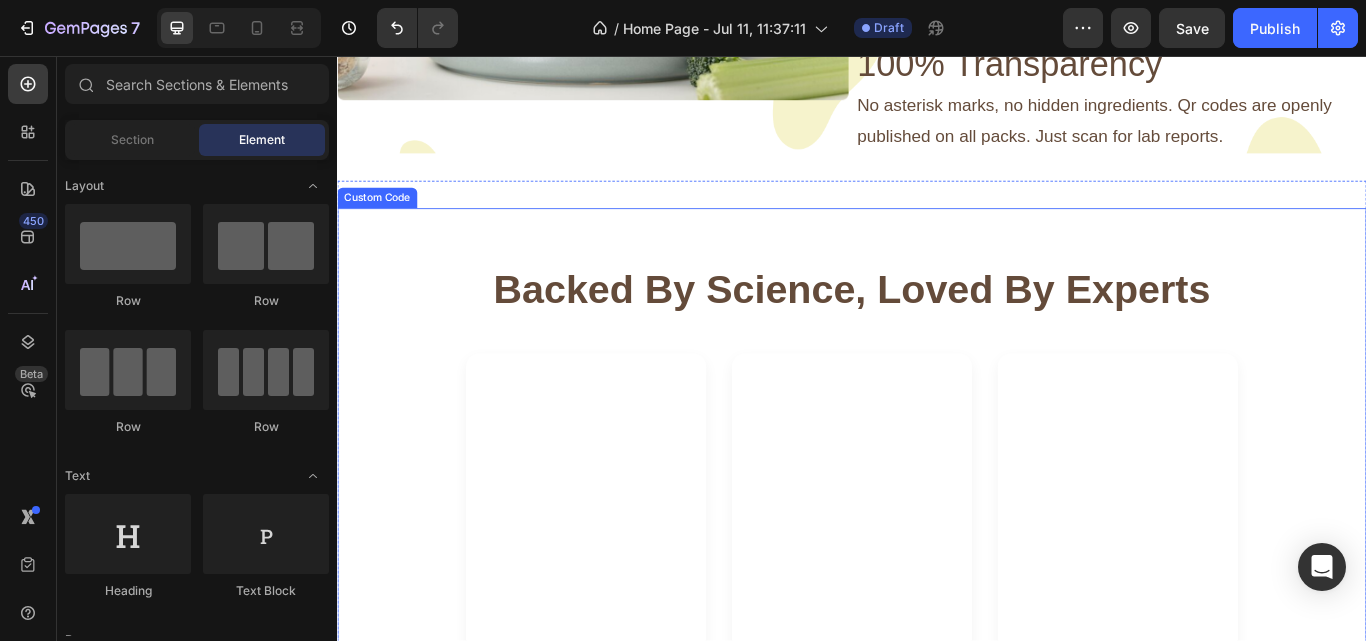 click on "Backed By Science, Loved By Experts" at bounding box center (937, 328) 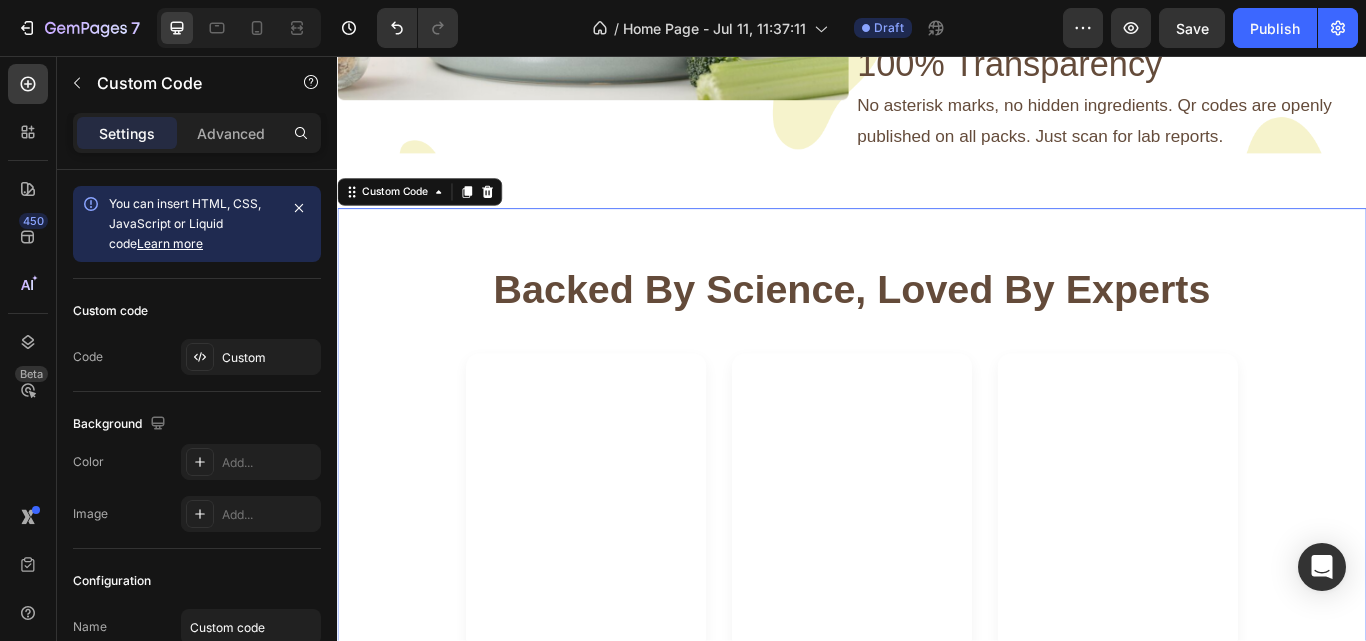 click on "Backed By Science, Loved By Experts" at bounding box center (937, 328) 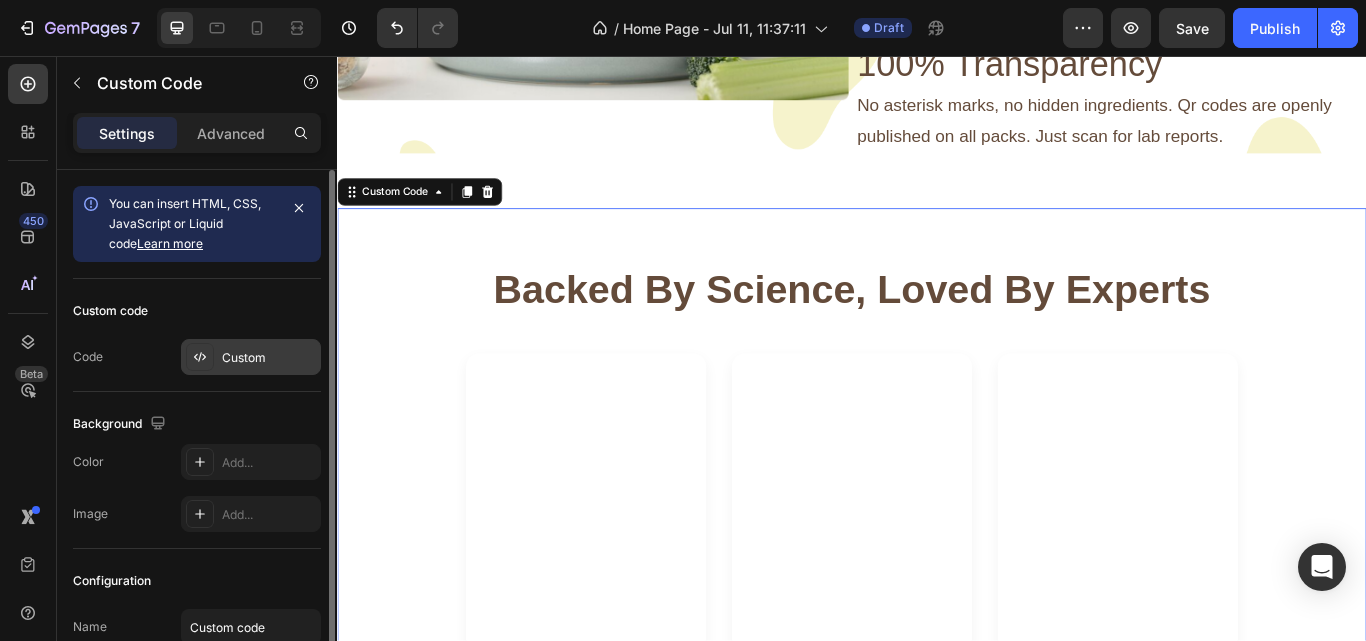 click on "Custom" at bounding box center (269, 358) 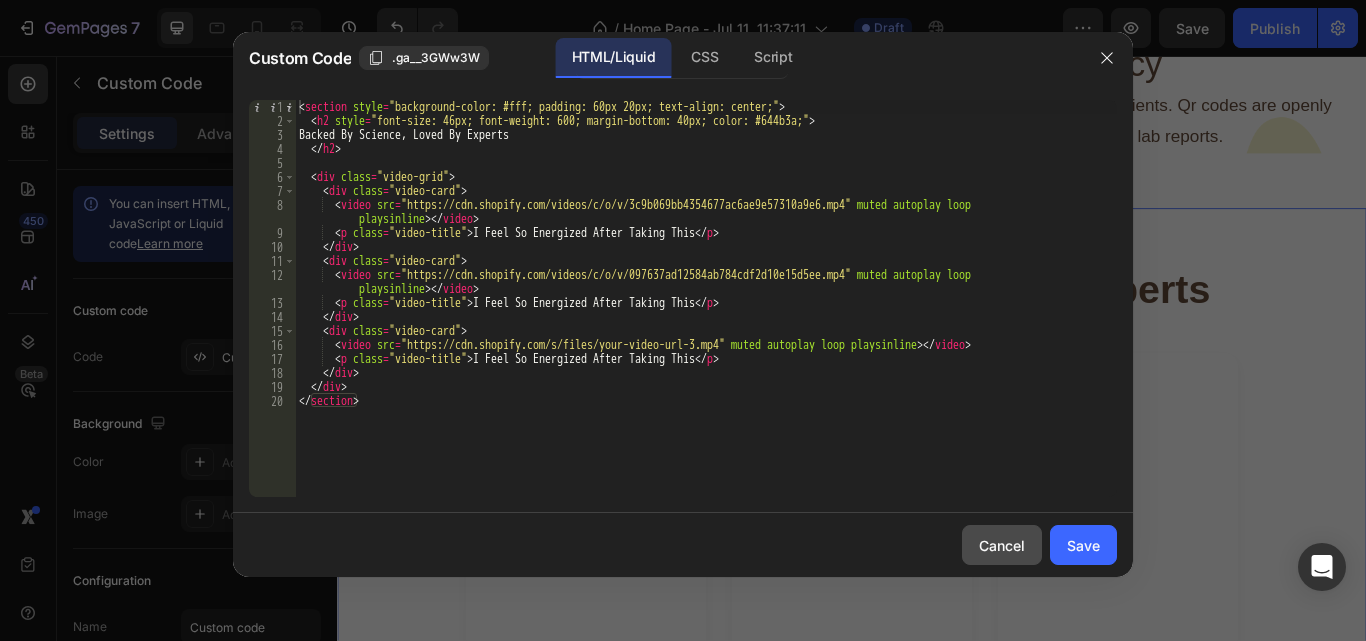 click on "Cancel" at bounding box center [1002, 545] 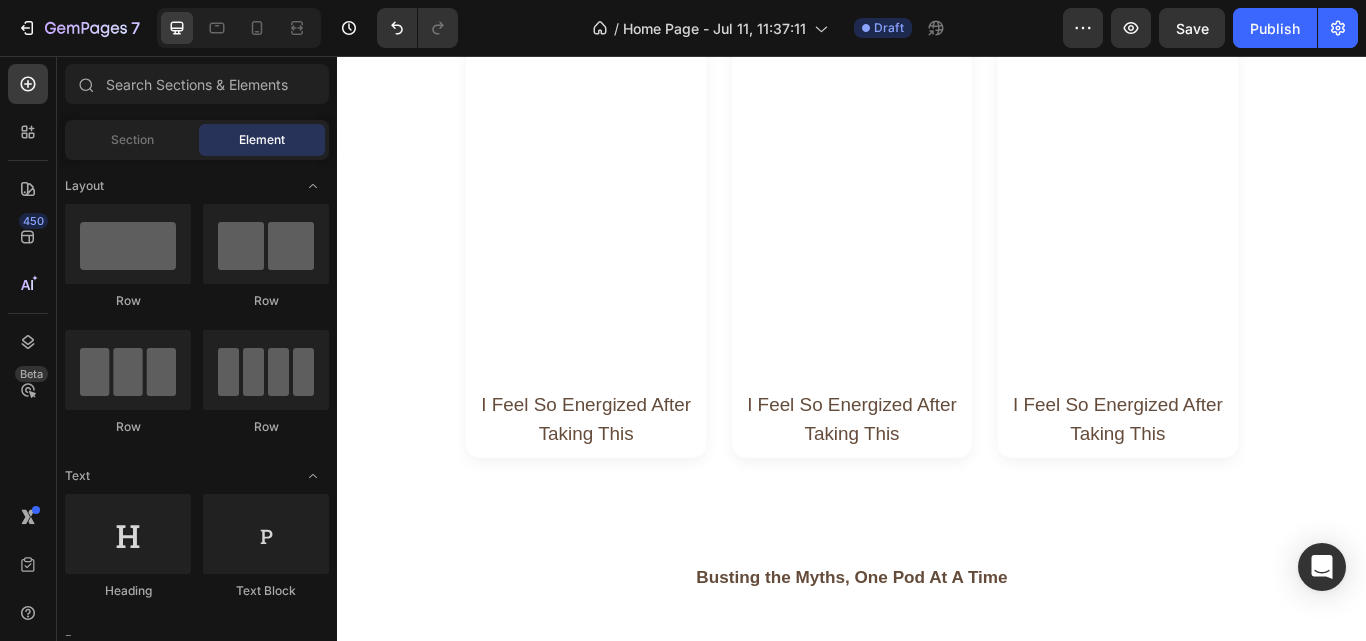 scroll, scrollTop: 3103, scrollLeft: 0, axis: vertical 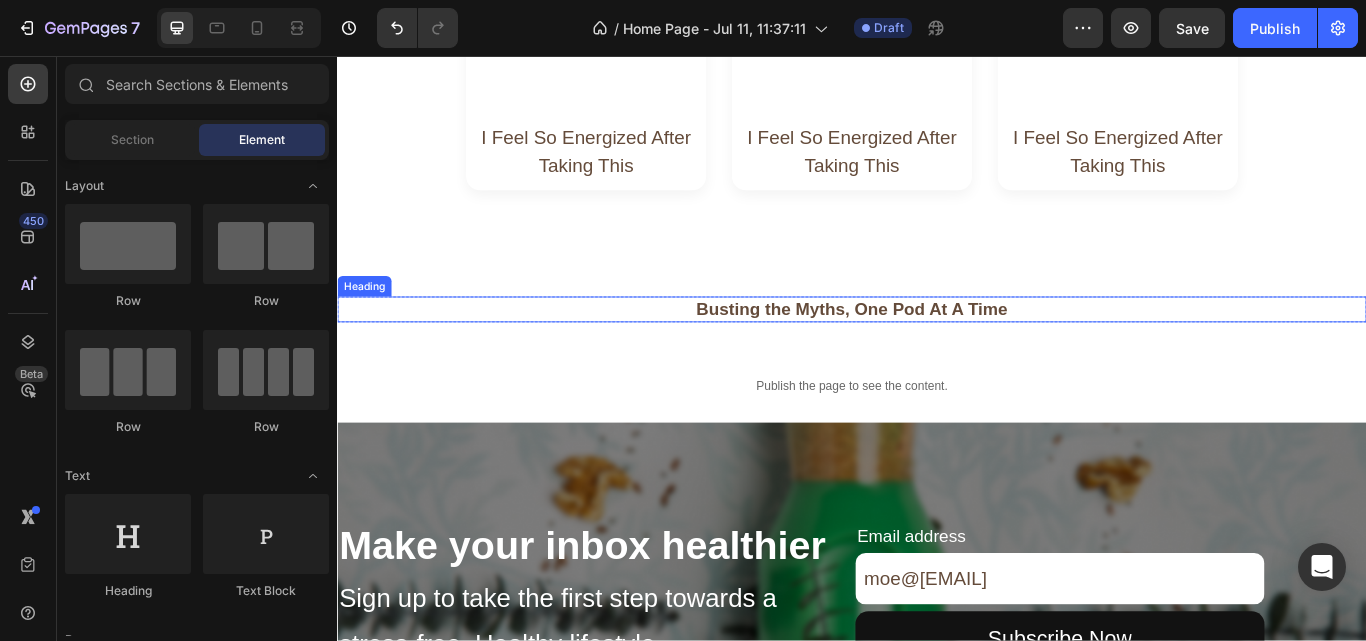 click on "Busting the Myths, One Pod At A Time" at bounding box center (937, 352) 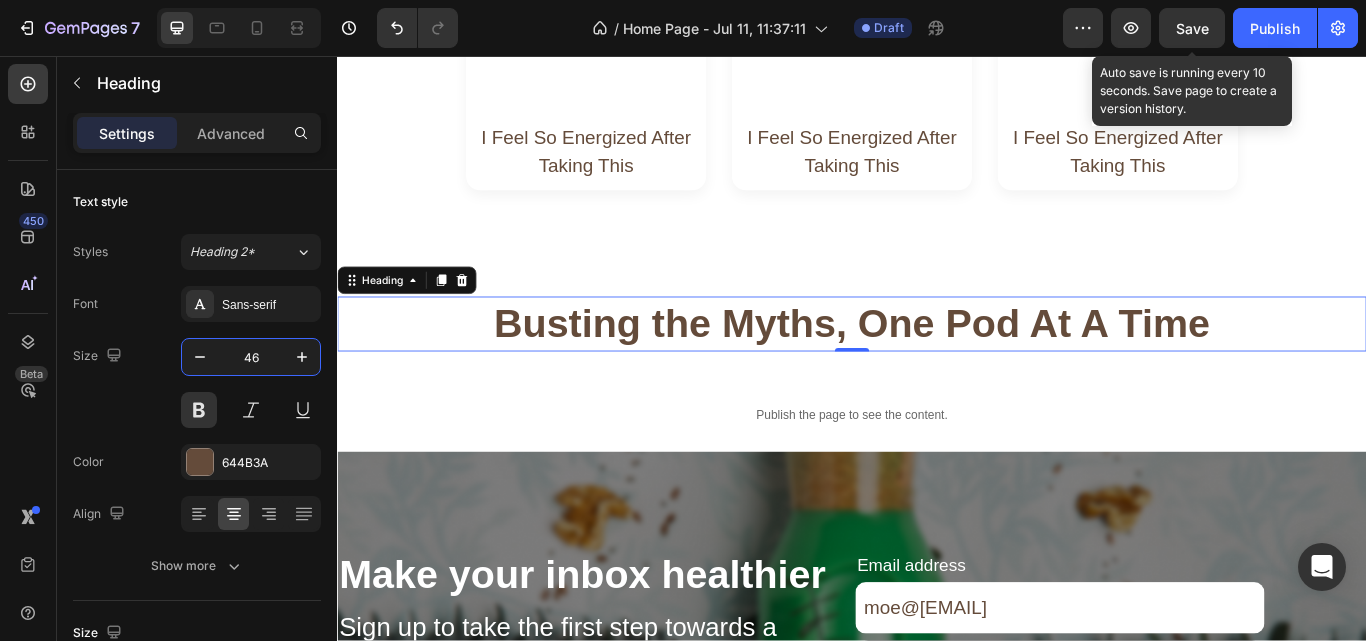 type on "46" 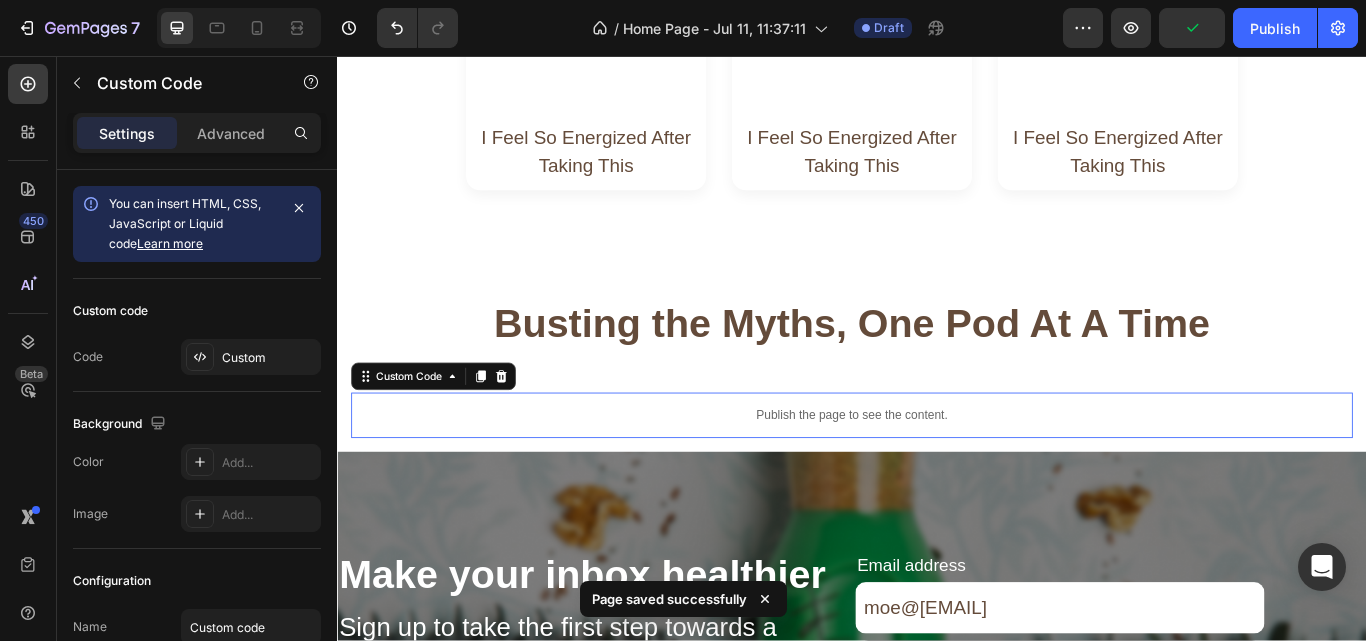 click on "Publish the page to see the content." at bounding box center [937, 475] 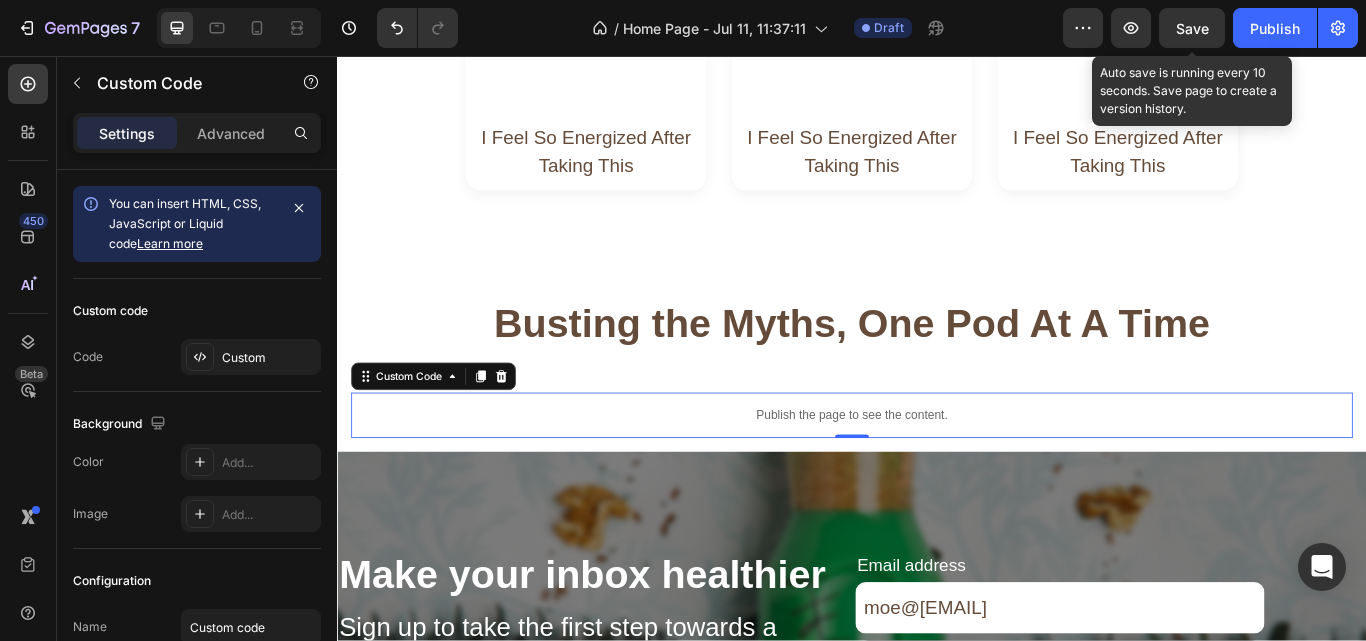 click on "Save" at bounding box center [1192, 28] 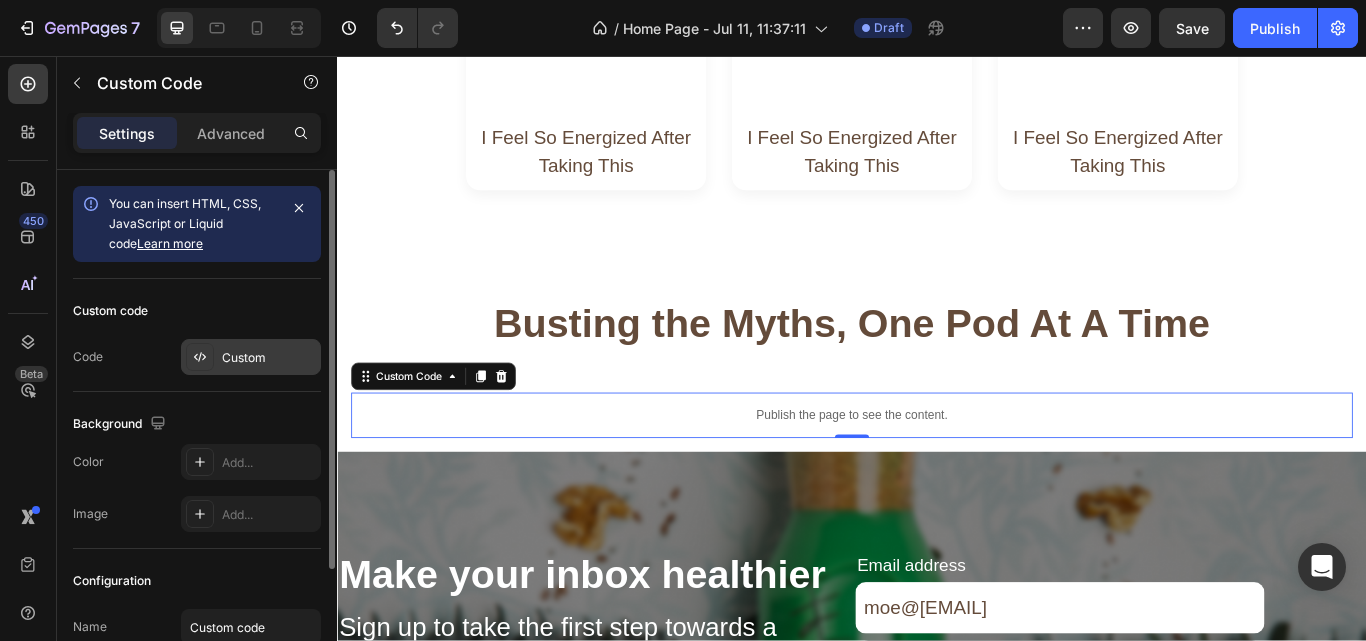 click on "Custom" at bounding box center [269, 358] 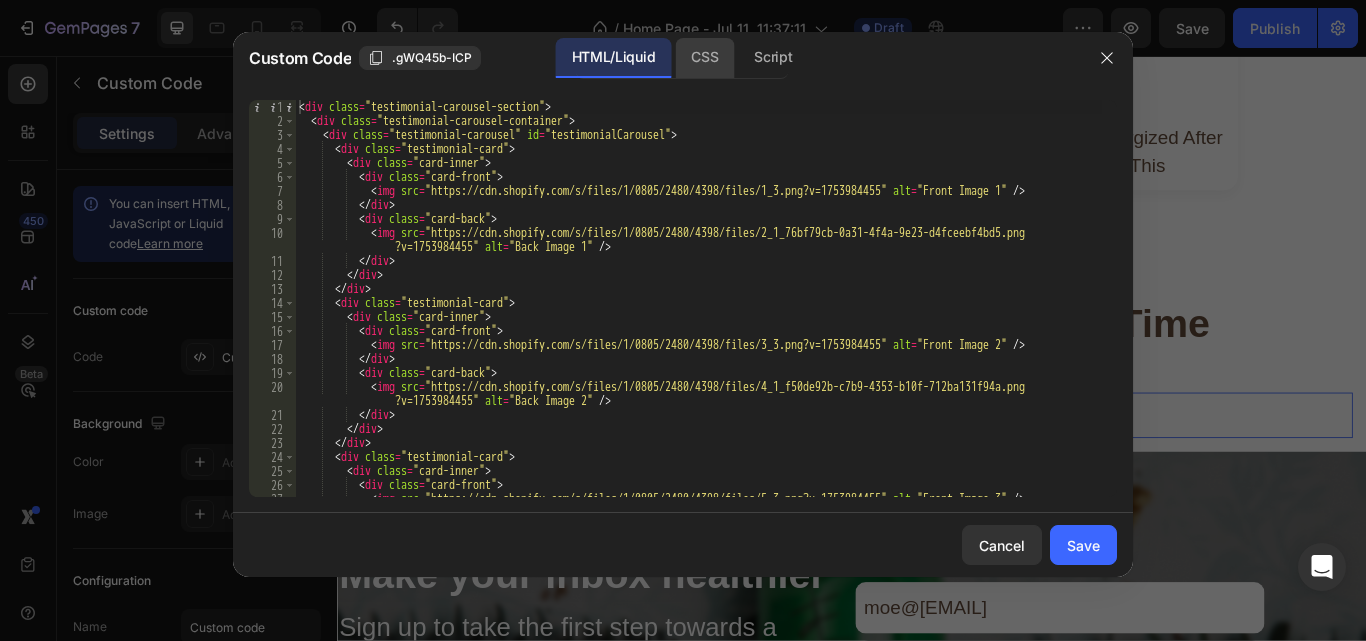 click on "CSS" 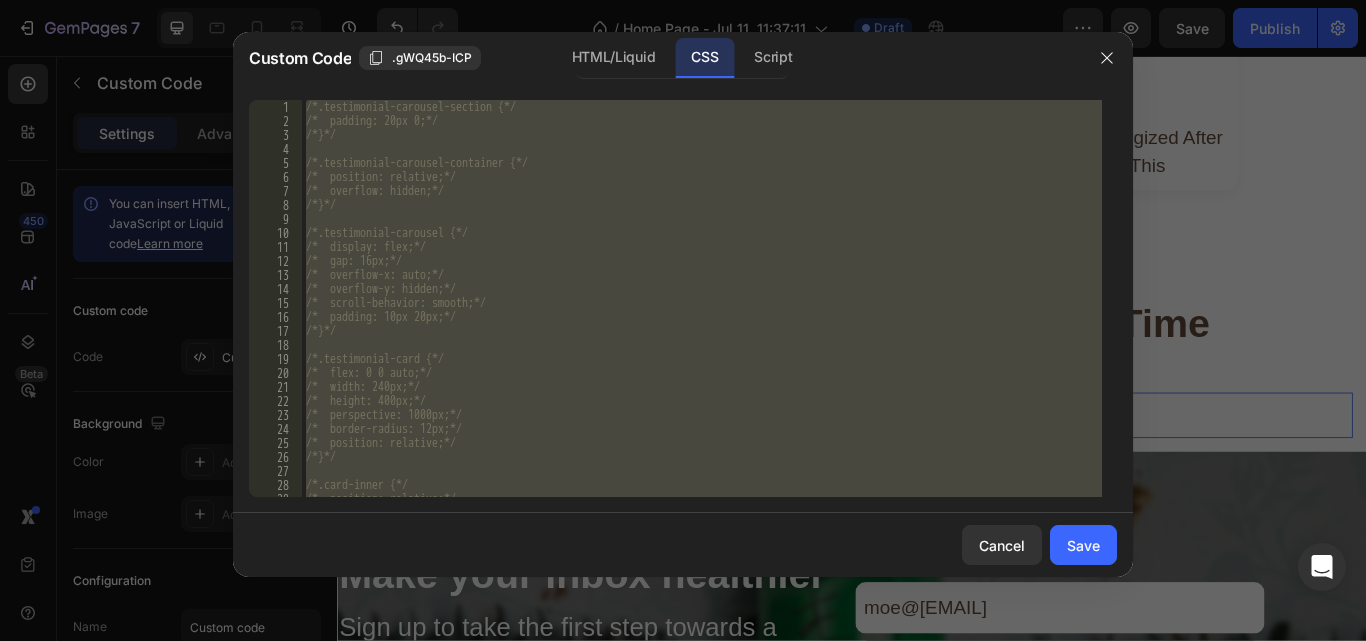 click on "/*.testimonial-carousel-section {*/ /*  padding: 20px 0;*/ /*}*/ /*.testimonial-carousel-container {*/ /*  position: relative;*/ /*  overflow: hidden;*/ /*}*/ /*.testimonial-carousel {*/ /*  display: flex;*/ /*  gap: 16px;*/ /*  overflow-x: auto;*/ /*  overflow-y: hidden;*/ /*  scroll-behavior: smooth;*/ /*  padding: 10px 20px;*/ /*}*/ /*.testimonial-card {*/ /*  flex: 0 0 auto;*/ /*  width: 240px;*/ /*  height: 400px;*/ /*  perspective: 1000px;*/ /*  border-radius: 12px;*/ /*  position: relative;*/ /*}*/ /*.card-inner {*/ /*  position: relative;*/ /*  width: 100%;*/" at bounding box center (702, 298) 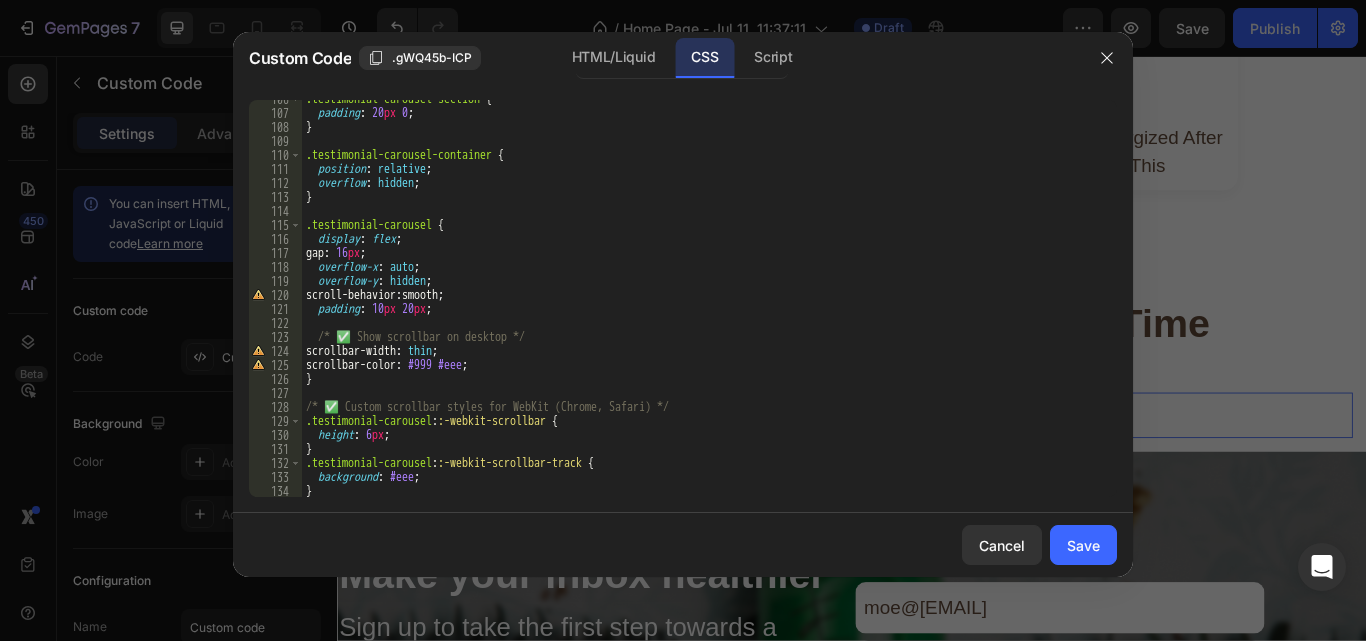 scroll, scrollTop: 1478, scrollLeft: 0, axis: vertical 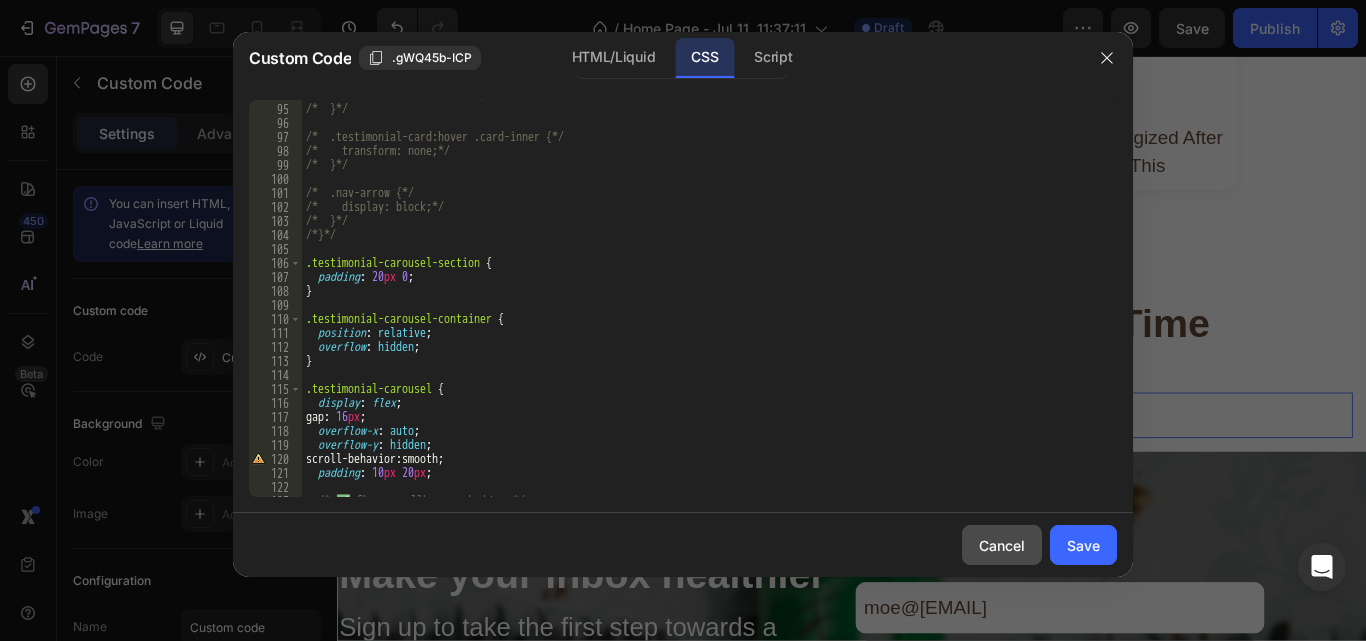 click on "Cancel" at bounding box center (1002, 545) 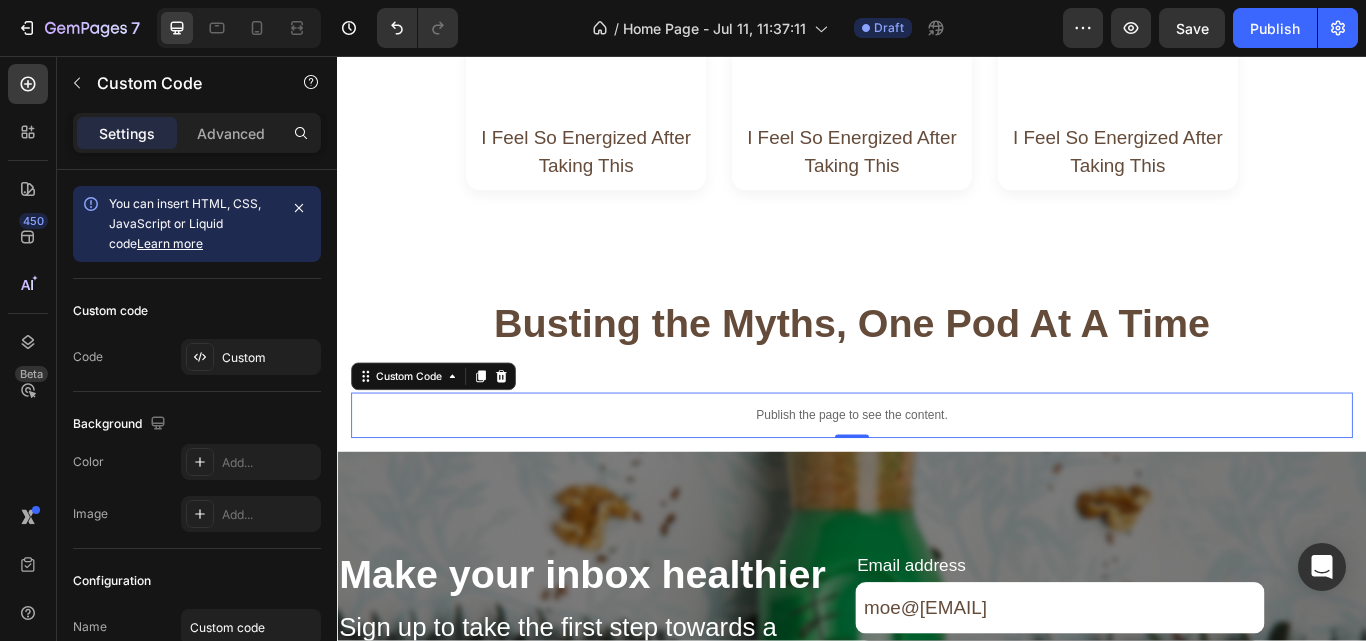 click on "Publish the page to see the content." at bounding box center (937, 475) 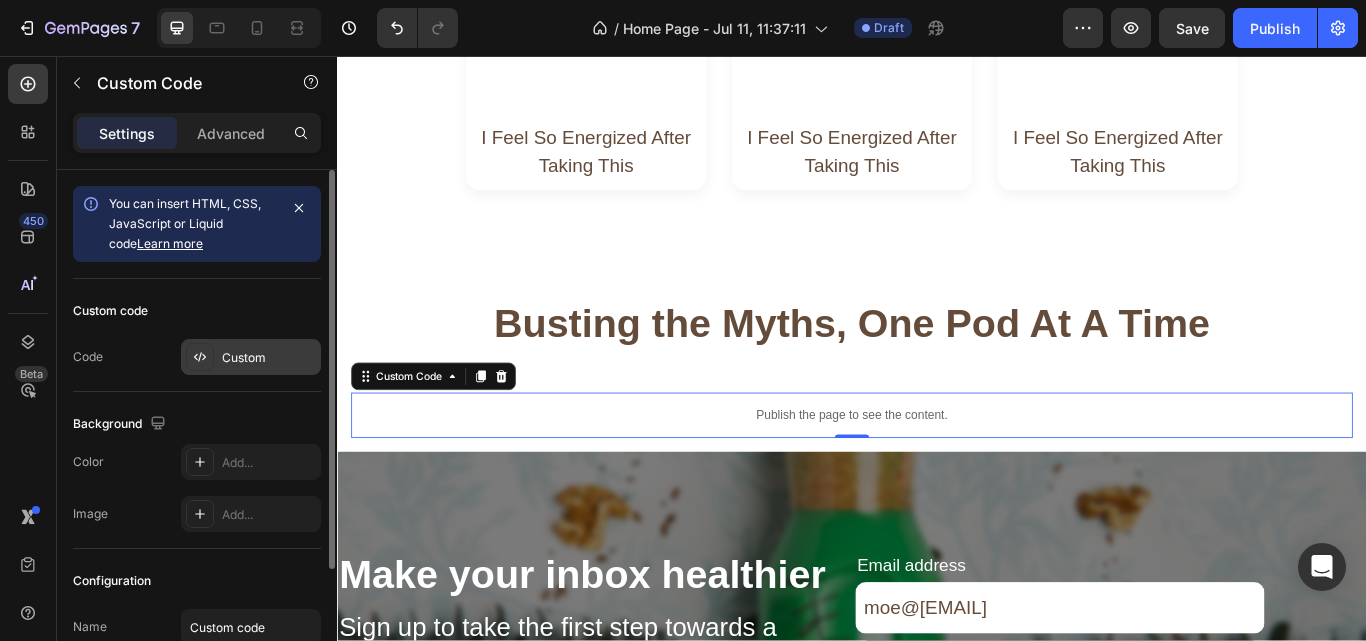 click on "Custom" at bounding box center (269, 358) 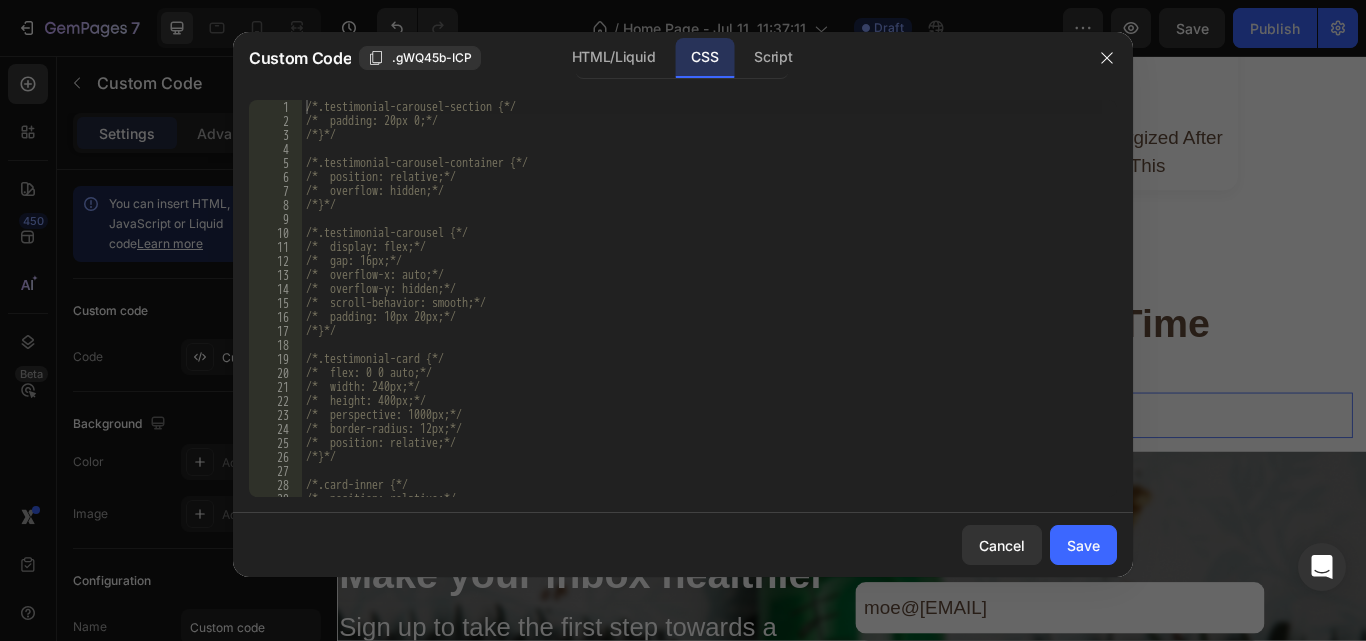 type on "/*  overflow-x: auto;*/" 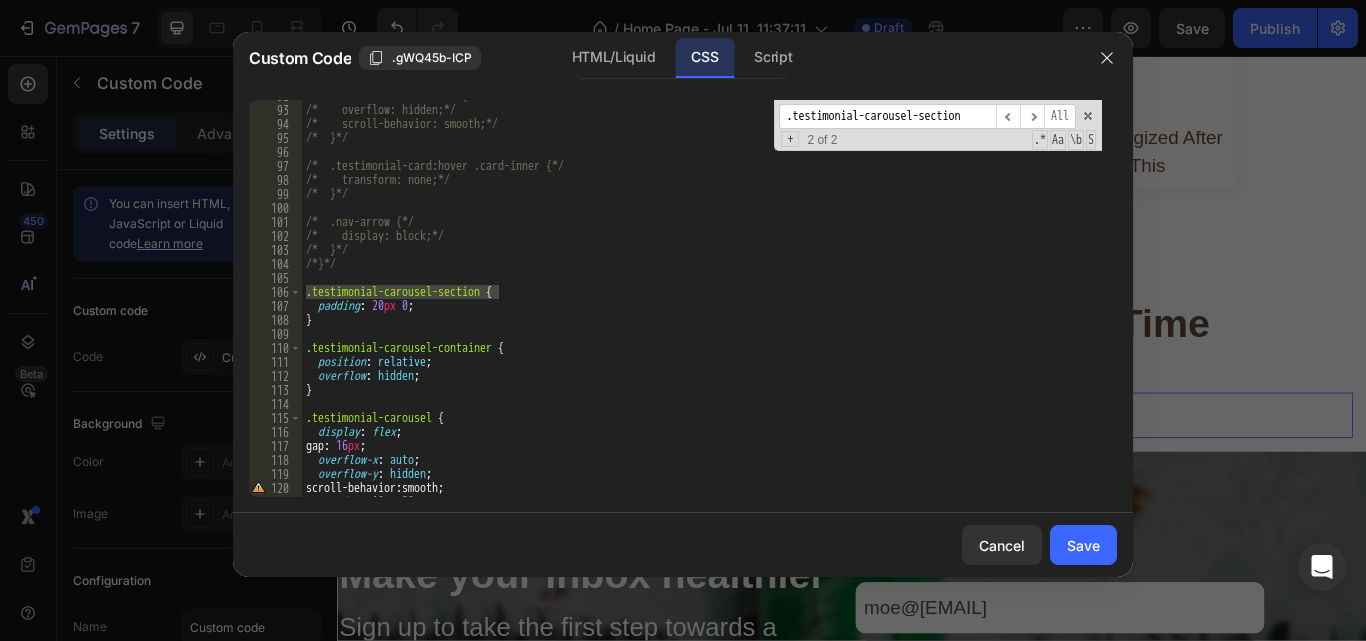 scroll, scrollTop: 1286, scrollLeft: 0, axis: vertical 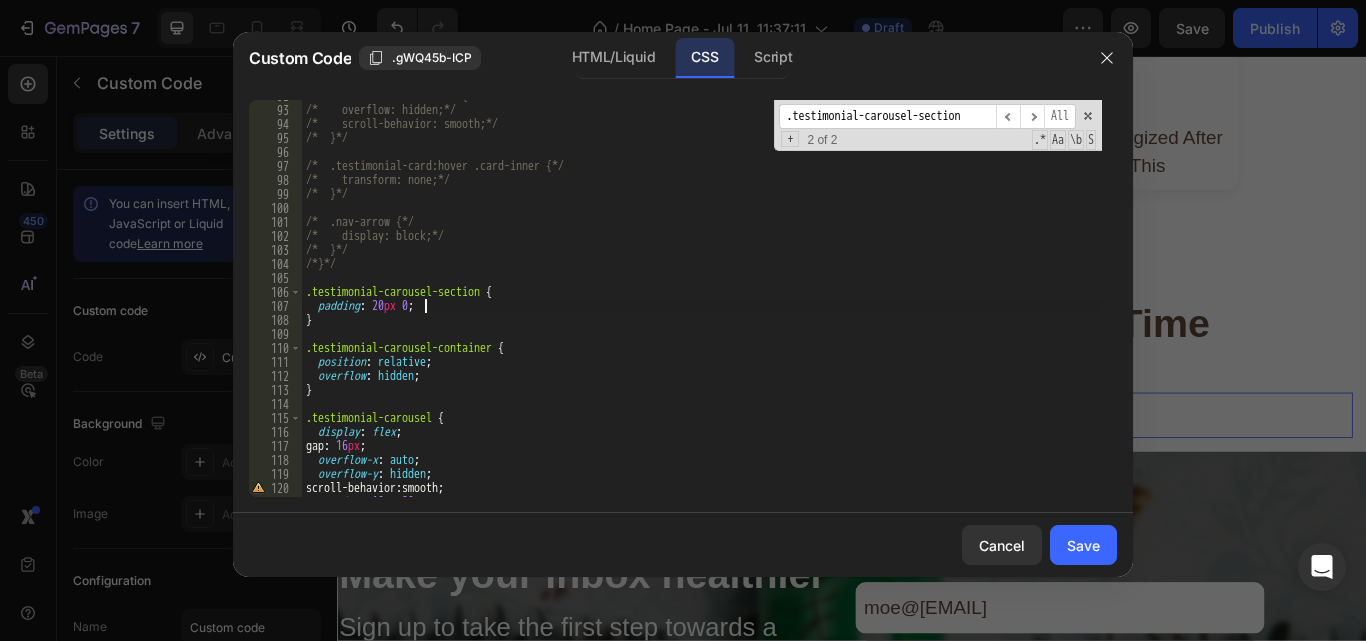 click on "/*  .testimonial-carousel {*/ /*    overflow: hidden;*/ /*    scroll-behavior: smooth;*/ /*  }*/ /*  .testimonial-card:hover .card-inner {*/ /*    transform: none;*/ /*  }*/ /*  .nav-arrow {*/ /*    display: block;*/ /*  }*/ /*}*/ .testimonial-carousel-section   {    padding :   20 px   0 ; } .testimonial-carousel-container   {    position :   relative ;    overflow :   hidden ; } .testimonial-carousel   {    display :   flex ;   gap :   16 px ;    overflow-x :   auto ;    overflow-y :   hidden ;   scroll-behavior :  smooth ;    padding :   10 px   20 px ;" at bounding box center [702, 301] 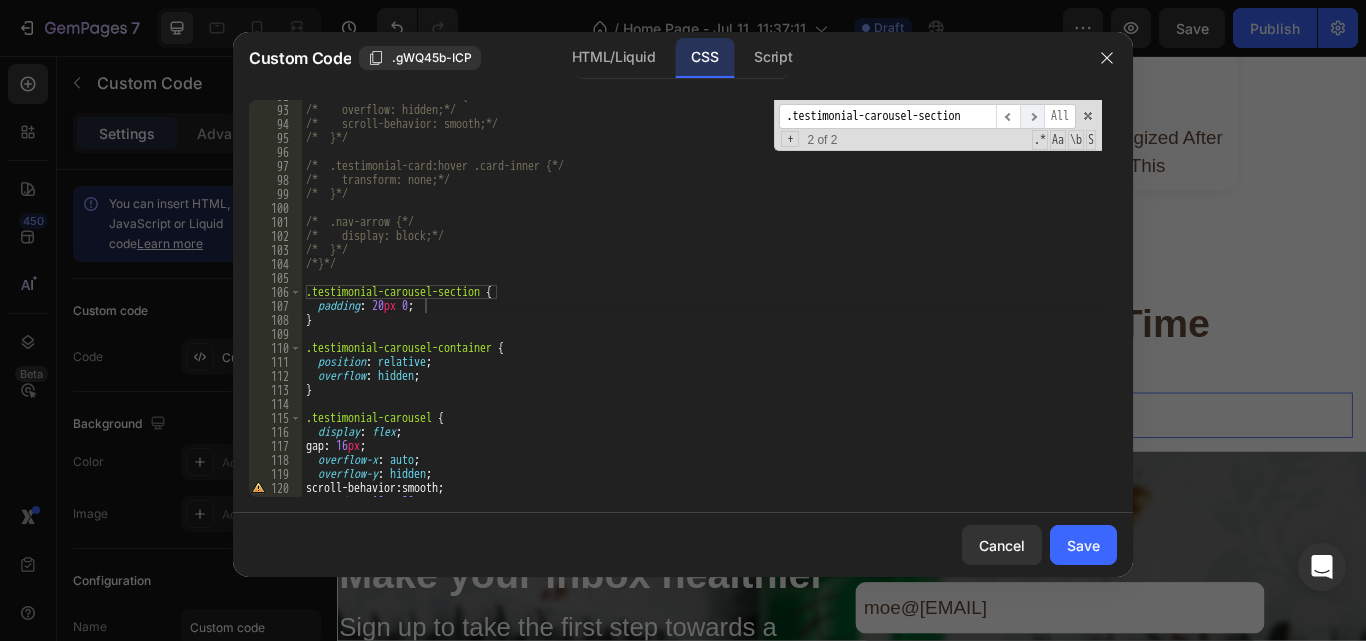 click on "​" at bounding box center (1032, 116) 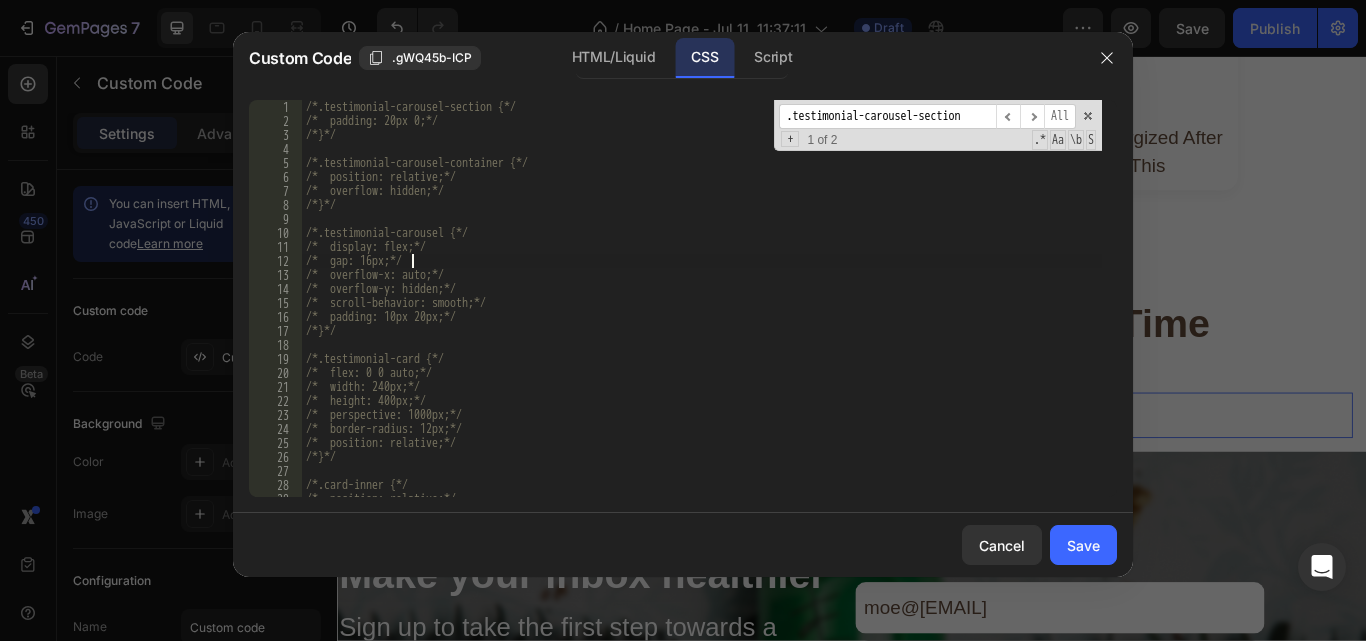 click on "/*.testimonial-carousel-section {*/ /*  padding: 20px 0;*/ /*}*/ /*.testimonial-carousel-container {*/ /*  position: relative;*/ /*  overflow: hidden;*/ /*}*/ /*.testimonial-carousel {*/ /*  display: flex;*/ /*  gap: 16px;*/ /*  overflow-x: auto;*/ /*  overflow-y: hidden;*/ /*  scroll-behavior: smooth;*/ /*  padding: 10px 20px;*/ /*}*/ /*.testimonial-card {*/ /*  flex: 0 0 auto;*/ /*  width: 240px;*/ /*  height: 400px;*/ /*  perspective: 1000px;*/ /*  border-radius: 12px;*/ /*  position: relative;*/ /*}*/ /*.card-inner {*/ /*  position: relative;*/ /*  width: 100%;*/" at bounding box center [702, 312] 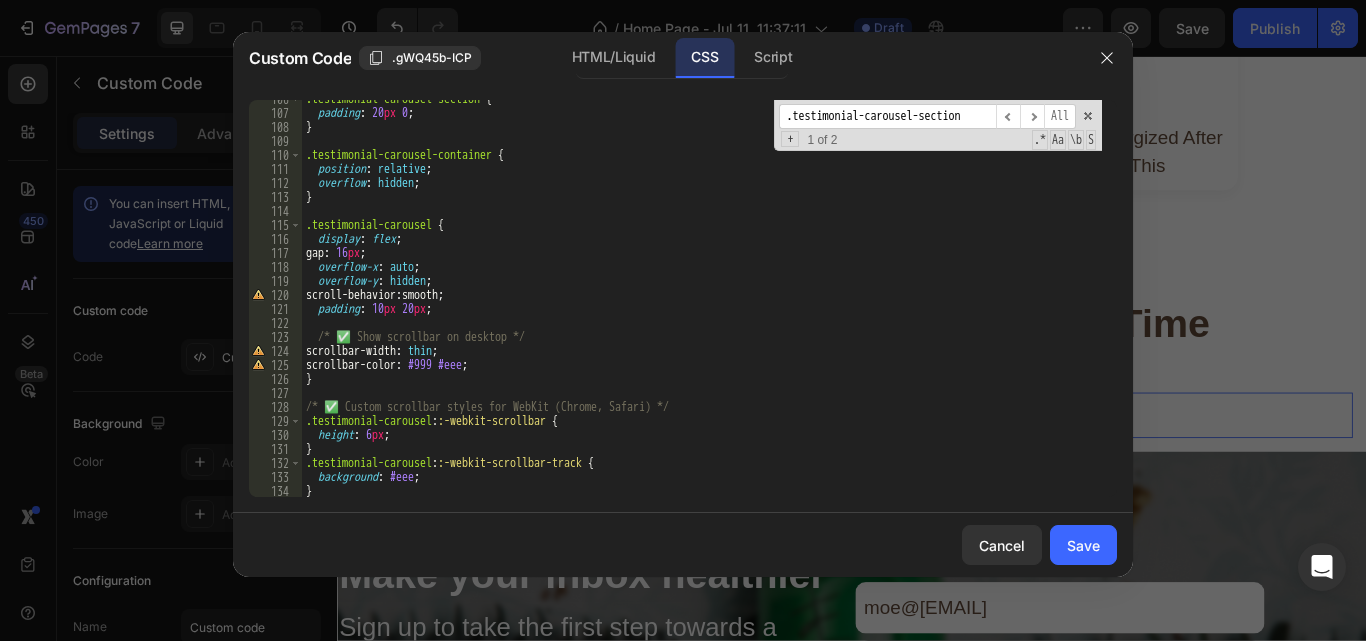 scroll, scrollTop: 1497, scrollLeft: 0, axis: vertical 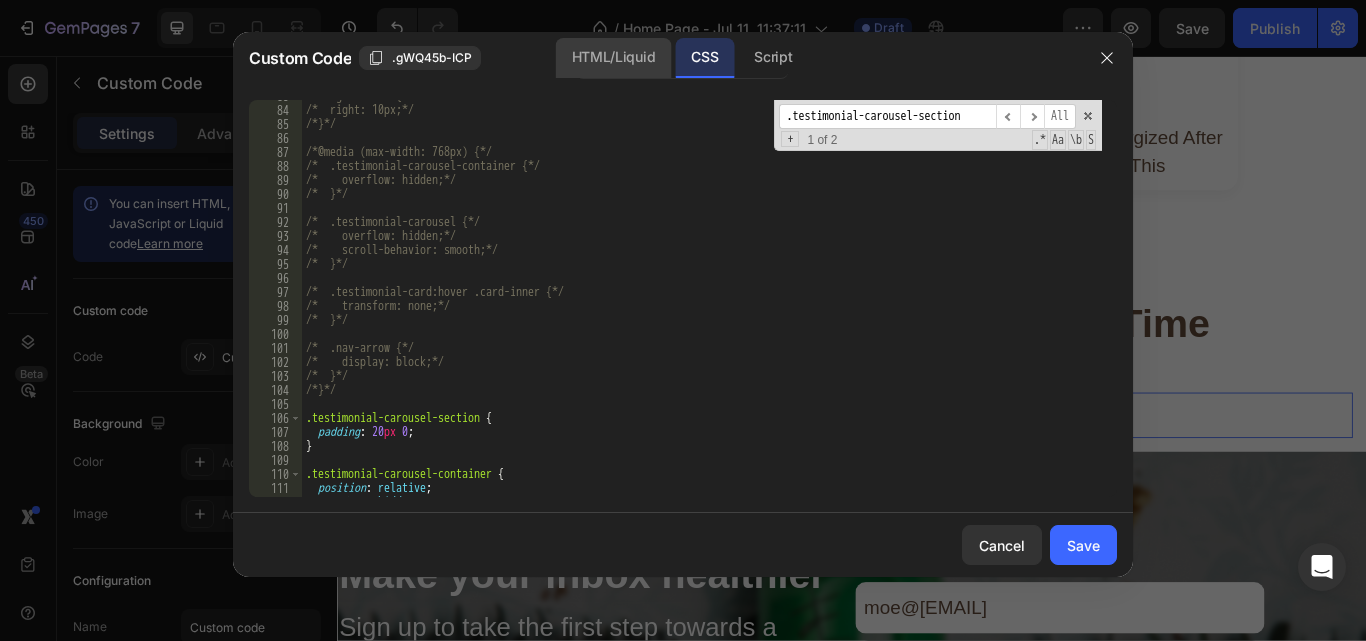 click on "HTML/Liquid" 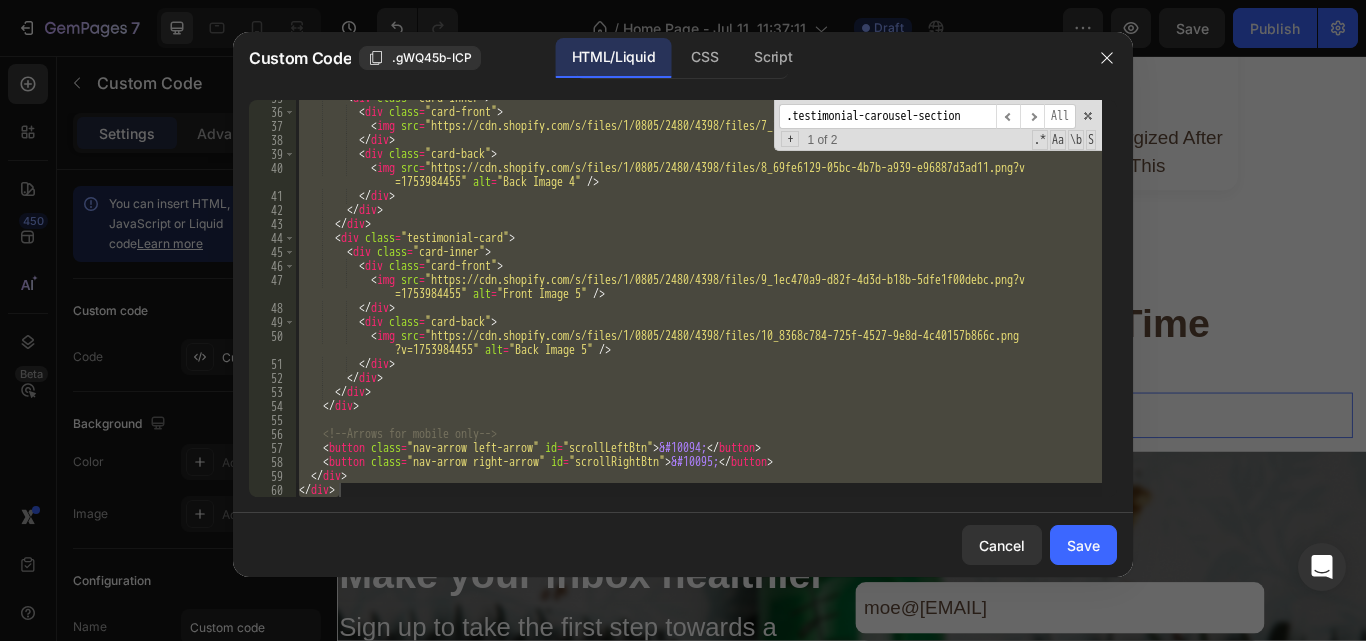 click on "< div   class = "card-inner" >              < div   class = "card-front" >                < img   src = "https://cdn.shopify.com/s/files/1/0805/2480/4398/files/7_2.png?v=1753984456"   alt = "Front Image 4"   />              </ div >              < div   class = "card-back" >                < img   src = "https://cdn.shopify.com/s/files/1/0805/2480/4398/files/8_69fe6129-05bc-4b7b-a939-e96887d3ad11.png?v                  =1753984455"   alt = "Back Image 4"   />              </ div >           </ div >         </ div >         < div   class = "testimonial-card" >           < div   class = "card-inner" >              < div   class = "card-front" >                < img   src = "https://cdn.shopify.com/s/files/1/0805/2480/4398/files/9_1ec470a9-d82f-4d3d-b18b-5dfe1f00debc.png?v                  =1753984455"   alt = "Front Image 5"   />              </ div >              < div   class = "card-back" >                < img   src =                  ?v=1753984455"" at bounding box center [698, 298] 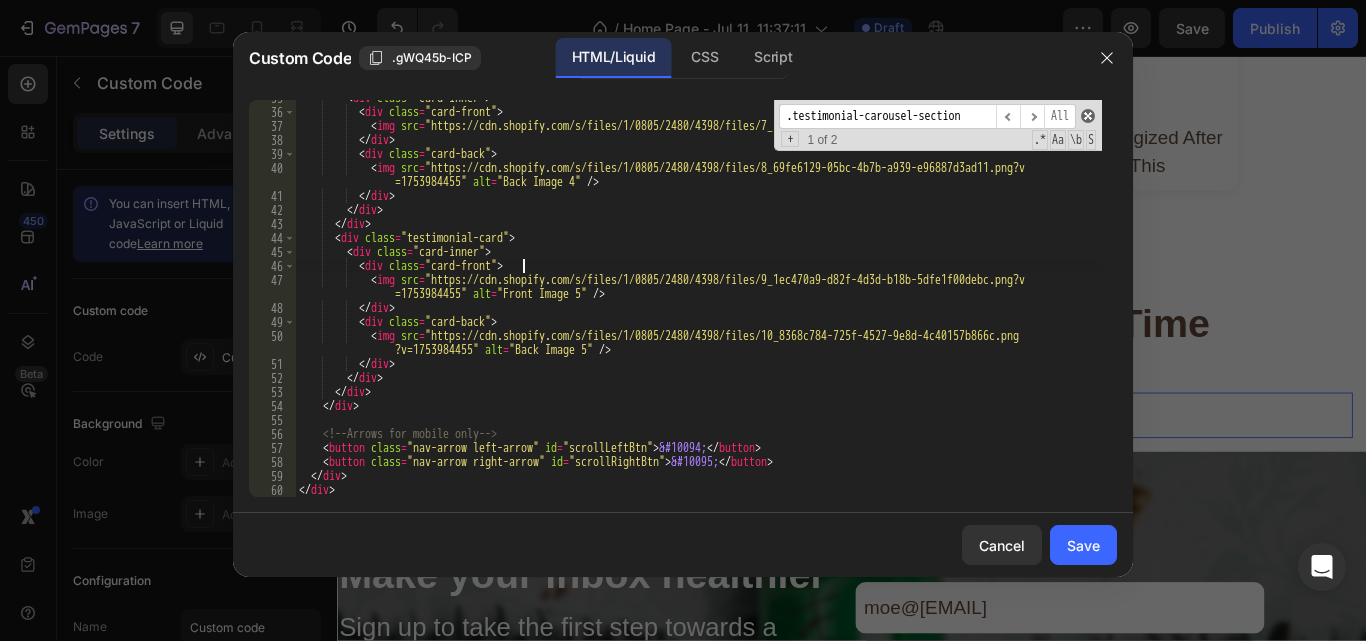 click at bounding box center (1088, 116) 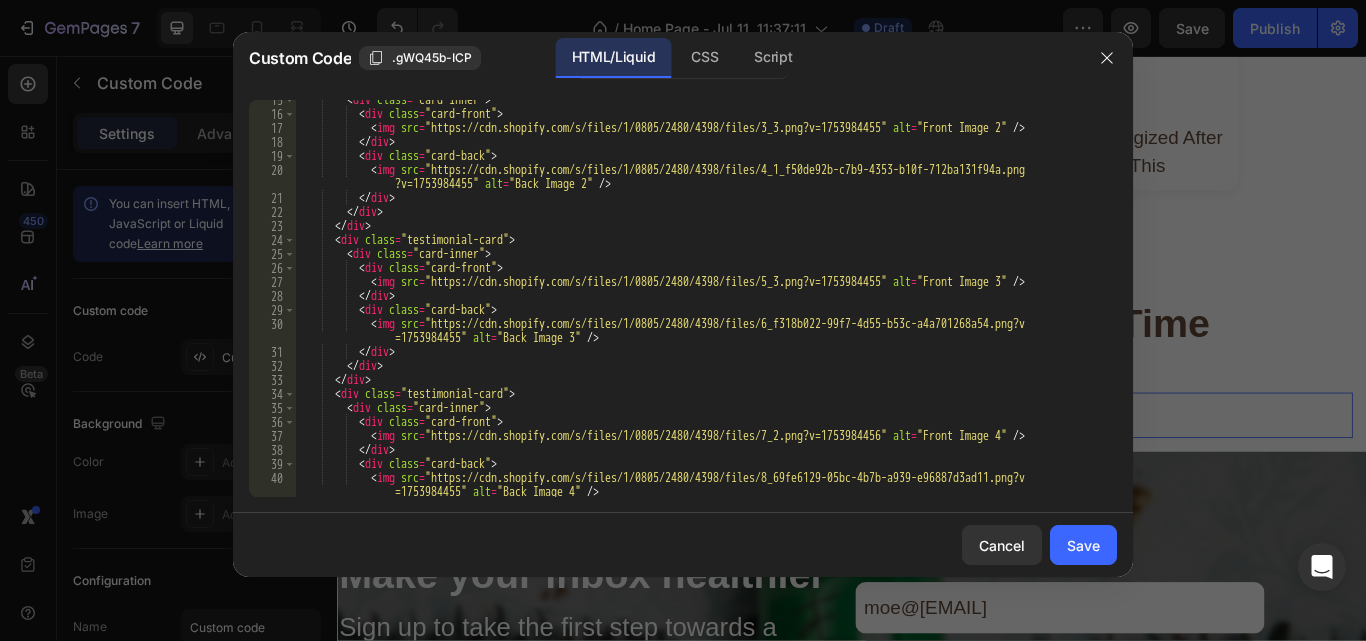scroll, scrollTop: 0, scrollLeft: 0, axis: both 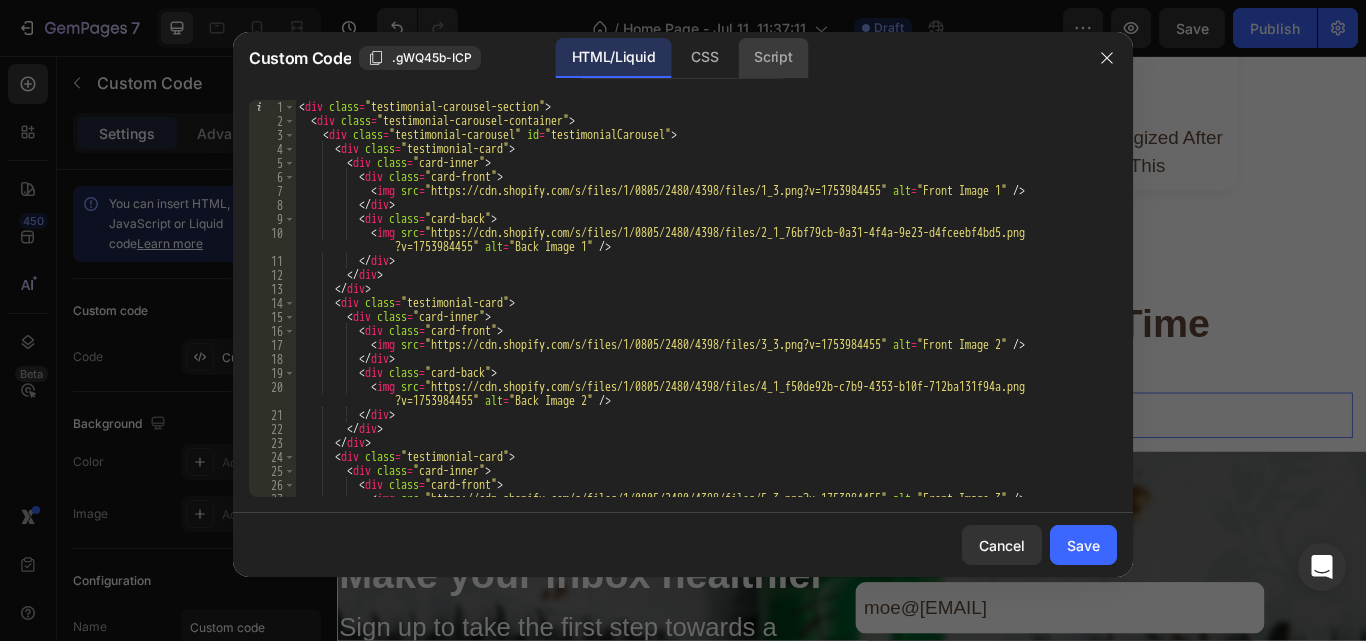 click on "Script" 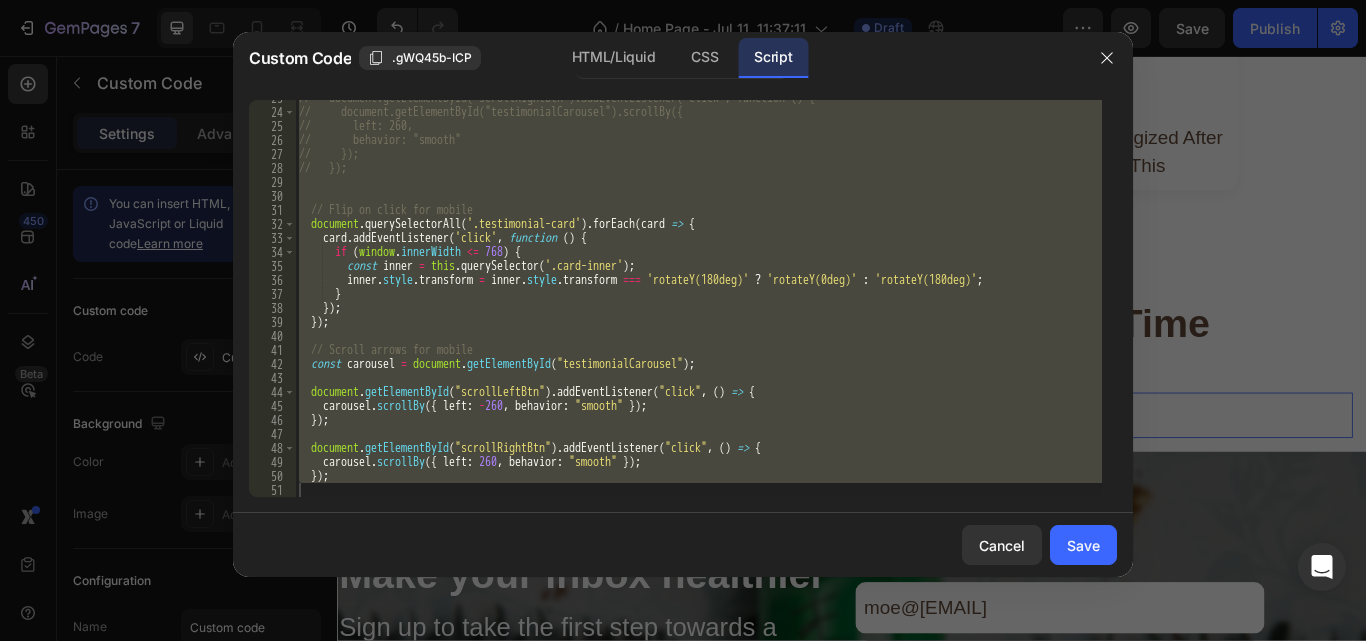 scroll, scrollTop: 317, scrollLeft: 0, axis: vertical 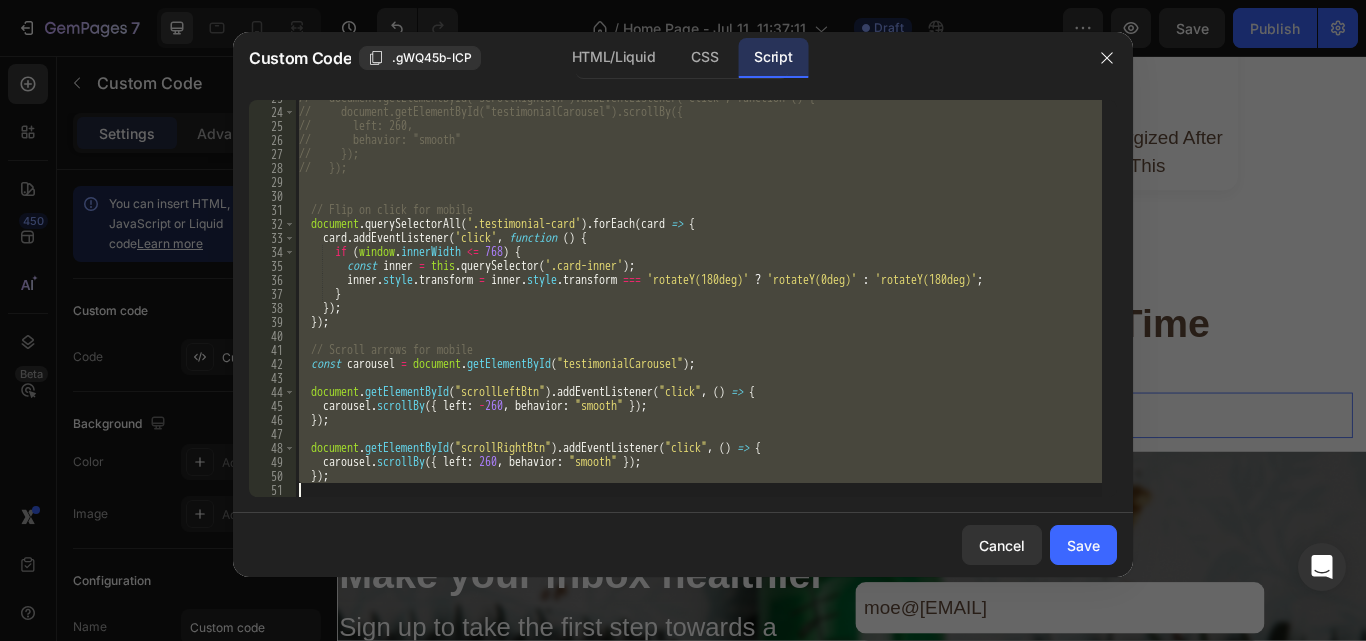 click on "//   document.getElementById("scrollRightBtn").addEventListener("click", function () { //     document.getElementById("testimonialCarousel").scrollBy({ //       left: 260, //       behavior: "smooth" //     }); //   });    // Flip on click for mobile    document . querySelectorAll ( '.testimonial-card' ) . forEach ( card   =>   {      card . addEventListener ( 'click' ,   function   ( )   {         if   ( window . innerWidth   <=   768 )   {           const   inner   =   this . querySelector ( '.card-inner' ) ;           inner . style . transform   =   inner . style . transform   ===   'rotateY(180deg)'   ?   'rotateY(0deg)'   :   'rotateY(180deg)' ;         }      }) ;    }) ;    // Scroll arrows for mobile    const   carousel   =   document . getElementById ( "testimonialCarousel" ) ;    document . getElementById ( "scrollLeftBtn" ) . addEventListener ( "click" ,   ( )   =>   {      carousel . scrollBy ({   left :   - 260 ,   behavior :   "smooth"   }) ;    }) ;    document . getElementById ( ) . ( "click"" at bounding box center [698, 298] 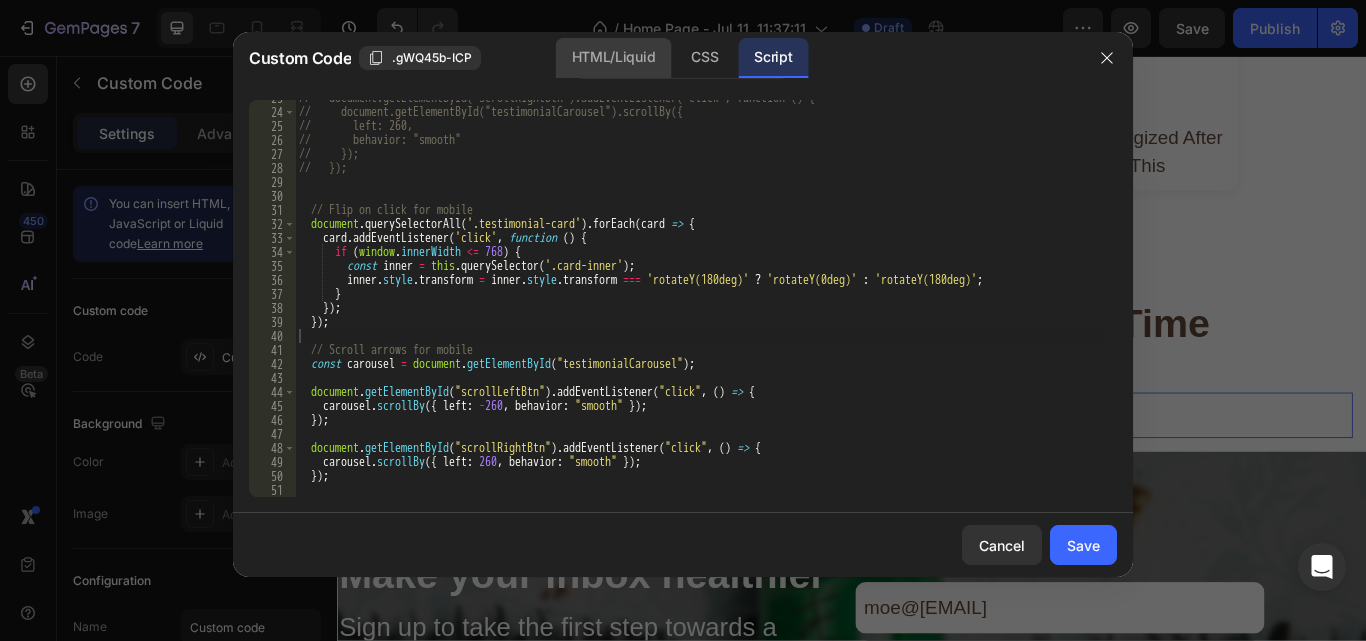 click on "HTML/Liquid" 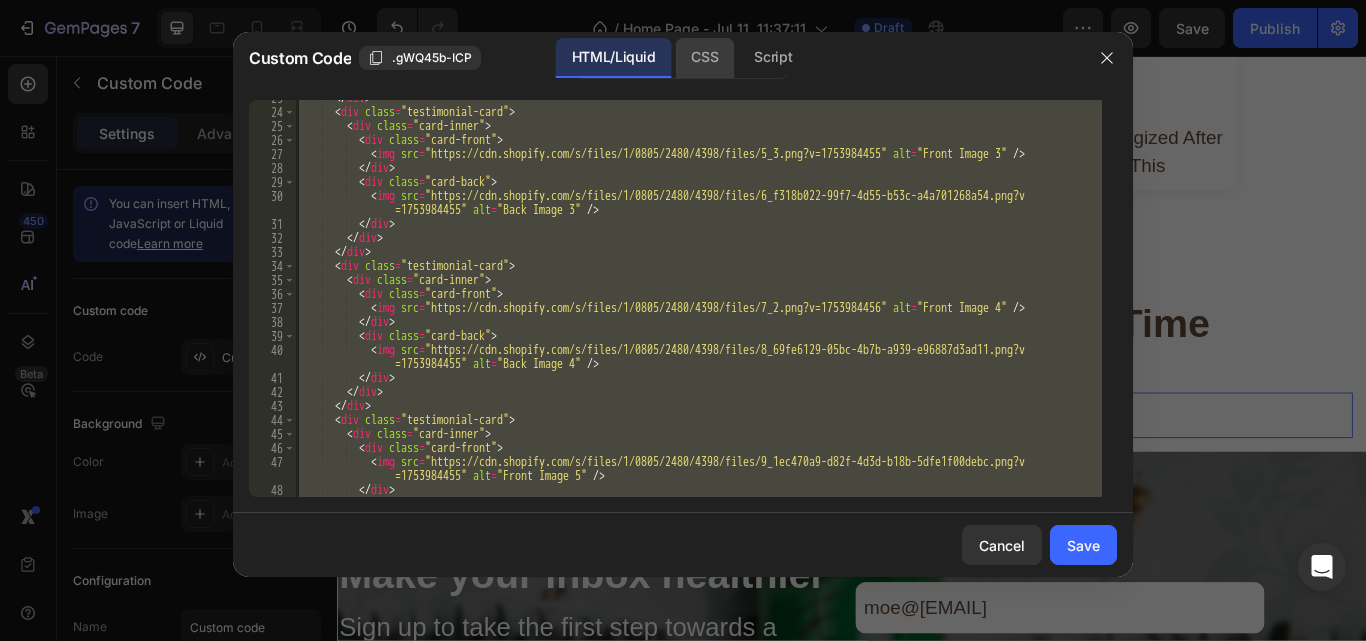 click on "CSS" 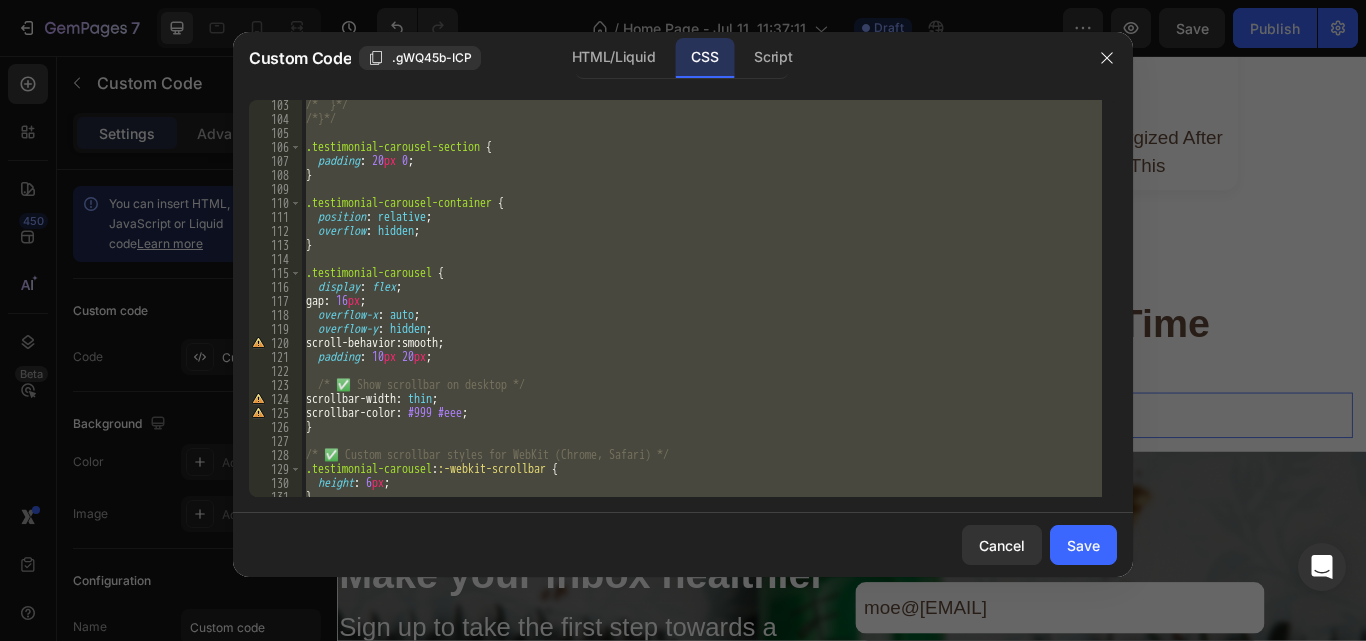 scroll, scrollTop: 1485, scrollLeft: 0, axis: vertical 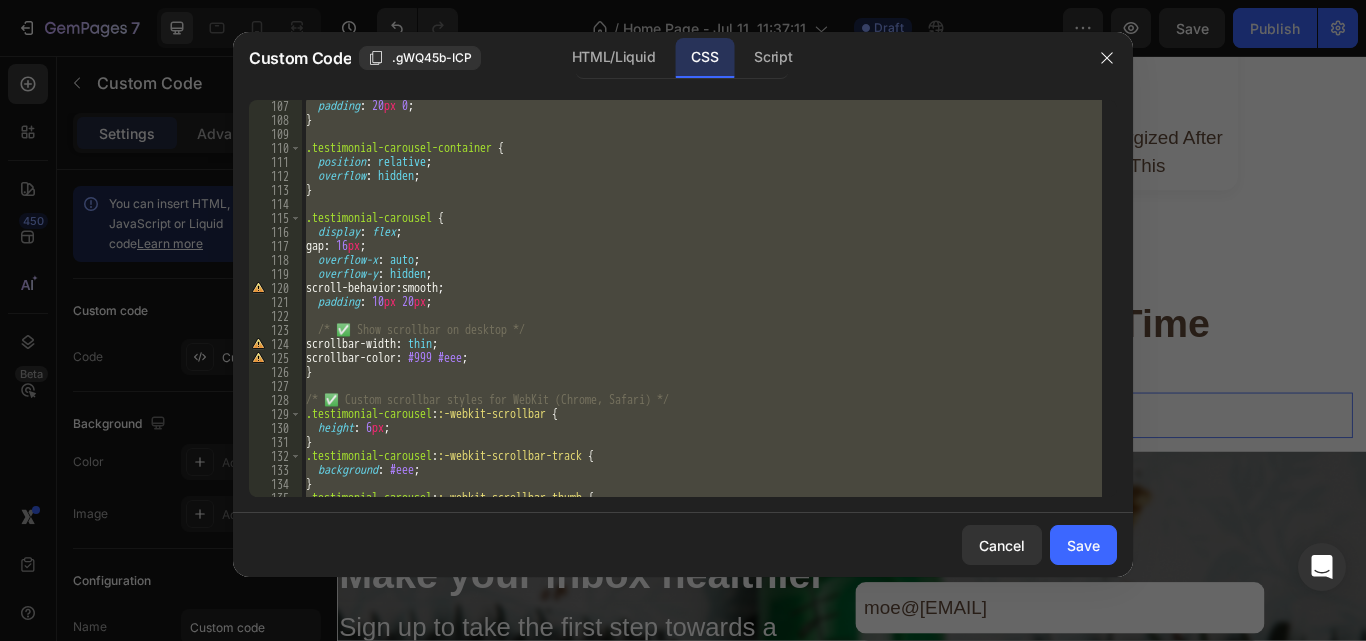 drag, startPoint x: 1122, startPoint y: 300, endPoint x: 1121, endPoint y: 262, distance: 38.013157 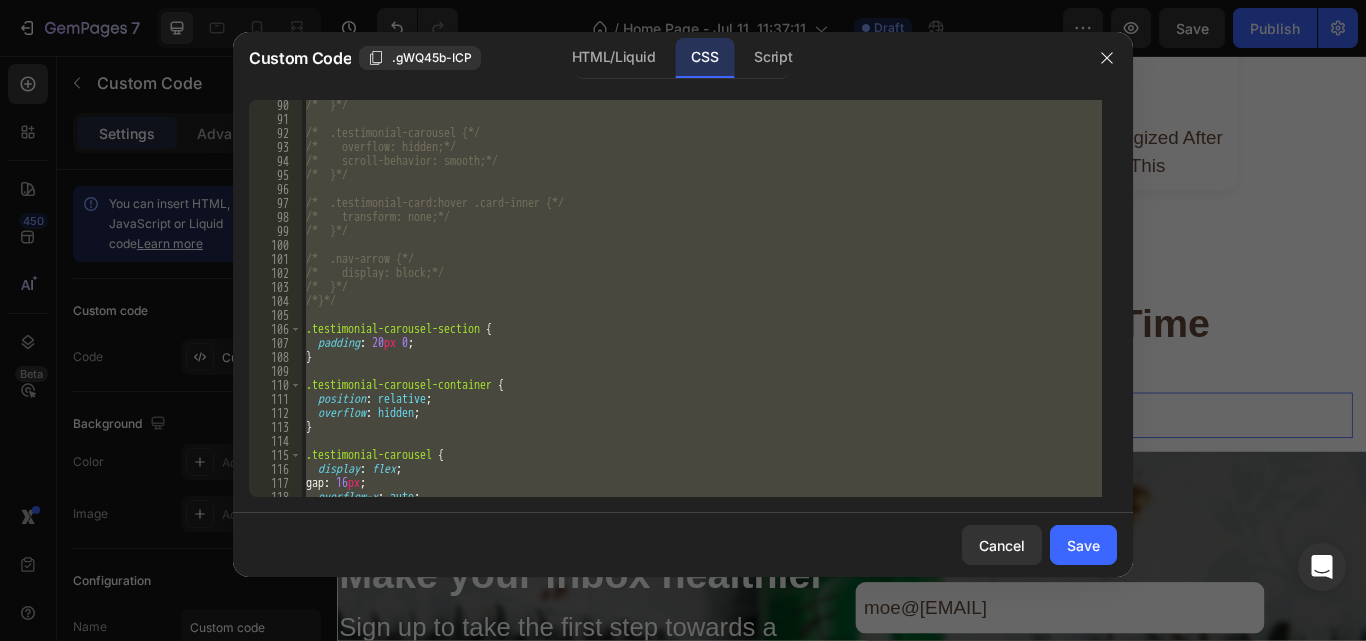 scroll, scrollTop: 1239, scrollLeft: 0, axis: vertical 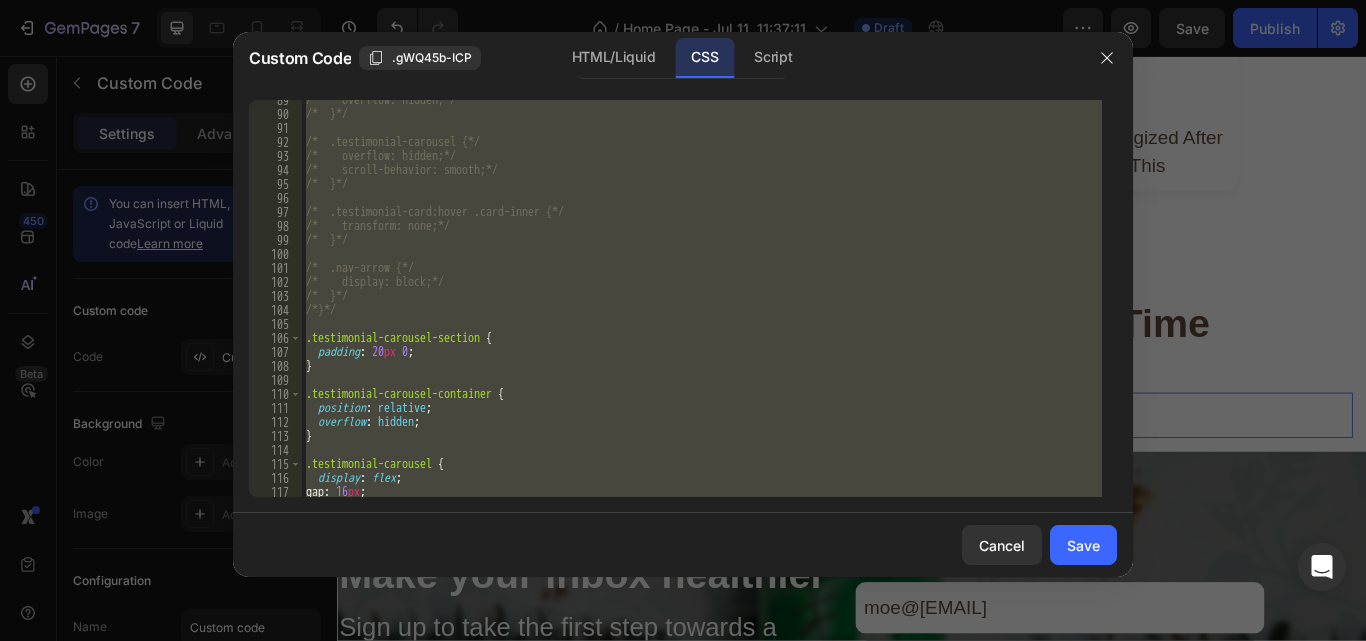 click on "/*    overflow: hidden;*/ /*  }*/ /*  .testimonial-carousel {*/ /*    overflow: hidden;*/ /*    scroll-behavior: smooth;*/ /*  }*/ /*  .testimonial-card:hover .card-inner {*/ /*    transform: none;*/ /*  }*/ /*  .nav-arrow {*/ /*    display: block;*/ /*  }*/ /*}*/ .testimonial-carousel-section   {    padding :   20 px   0 ; } .testimonial-carousel-container   {    position :   relative ;    overflow :   hidden ; } .testimonial-carousel   {    display :   flex ;   gap :   16 px ;    overflow-x :   auto ; .testimonial-carousel-section ​ ​ All Replace All + 1 of 2 .* Aa \b S" at bounding box center (702, 298) 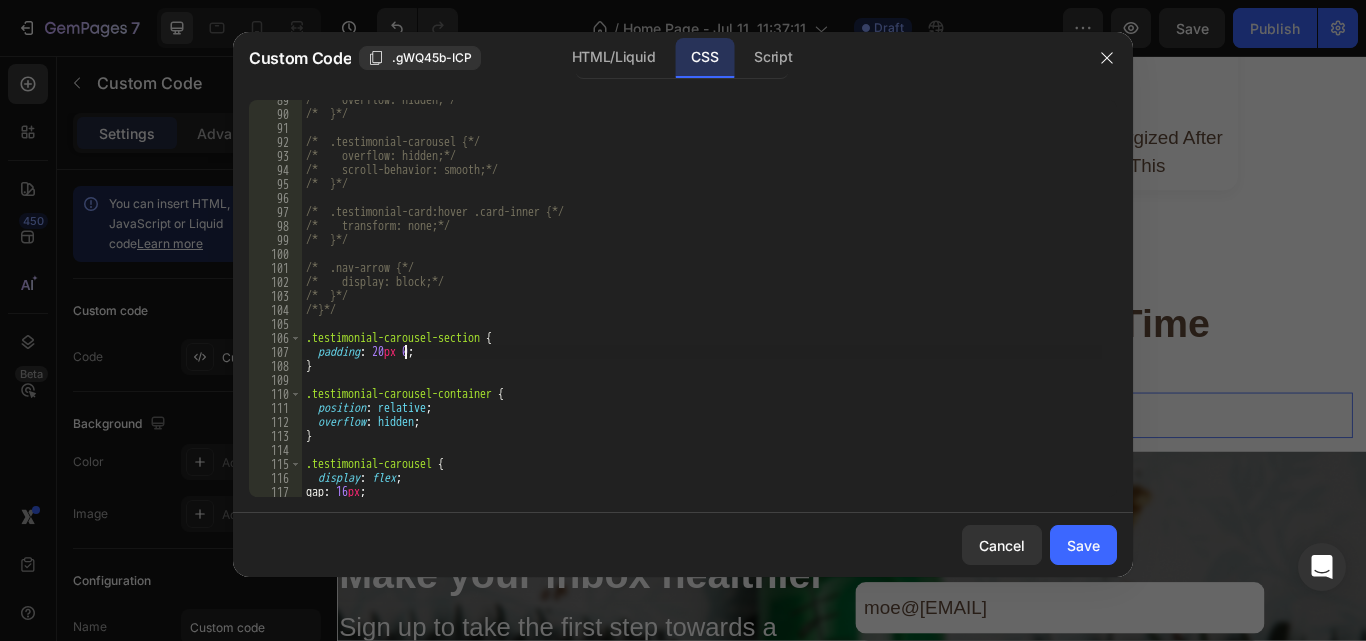click on "/*    overflow: hidden;*/ /*  }*/ /*  .testimonial-carousel {*/ /*    overflow: hidden;*/ /*    scroll-behavior: smooth;*/ /*  }*/ /*  .testimonial-card:hover .card-inner {*/ /*    transform: none;*/ /*  }*/ /*  .nav-arrow {*/ /*    display: block;*/ /*  }*/ /*}*/ .testimonial-carousel-section   {    padding :   20 px   0 ; } .testimonial-carousel-container   {    position :   relative ;    overflow :   hidden ; } .testimonial-carousel   {    display :   flex ;   gap :   16 px ;    overflow-x :   auto ;" at bounding box center [702, 305] 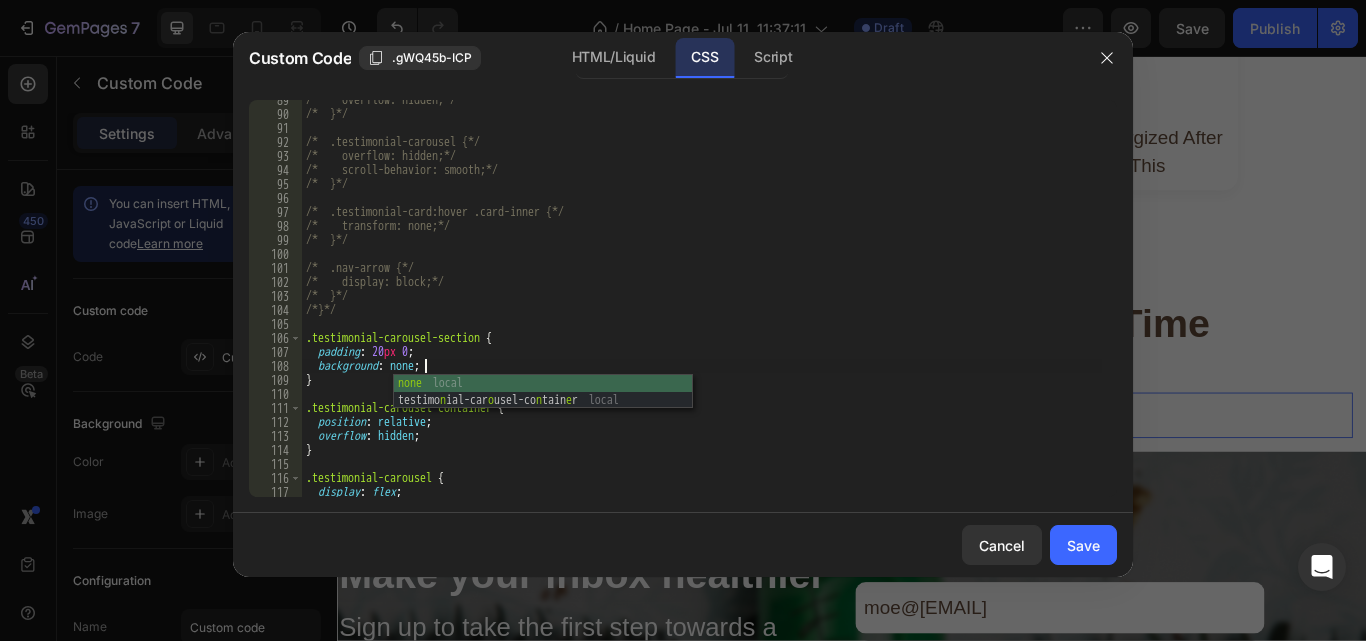 scroll, scrollTop: 0, scrollLeft: 10, axis: horizontal 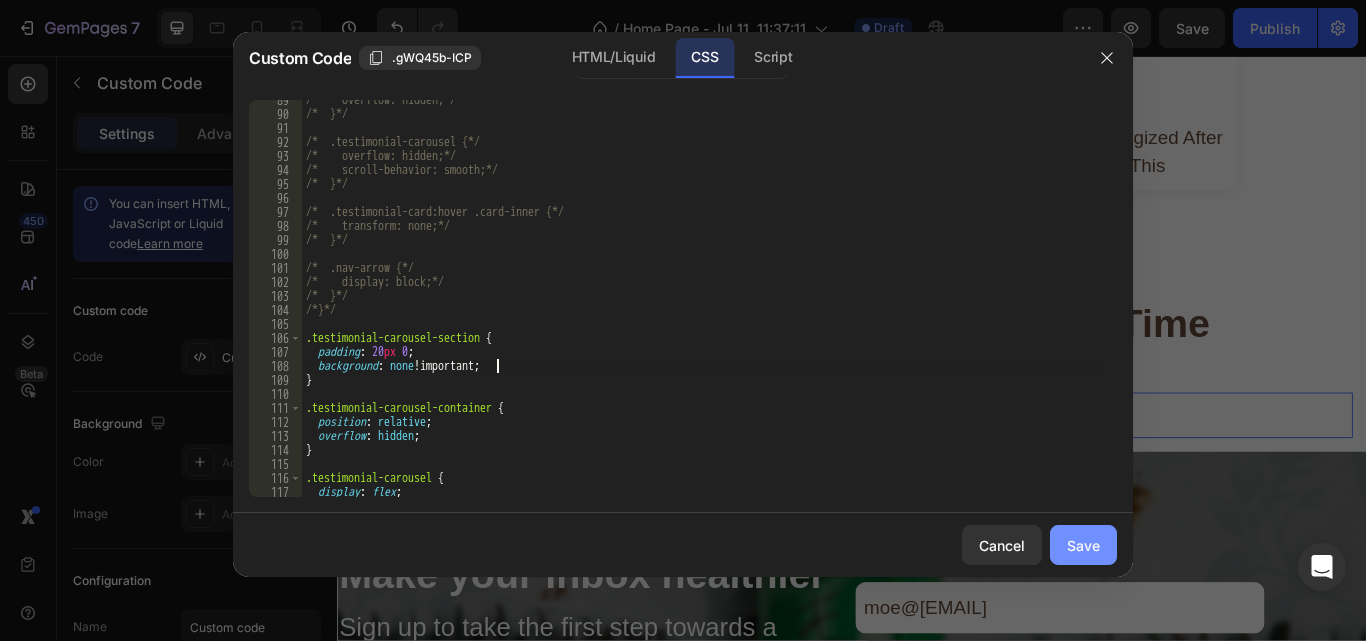 type on "background: none !;" 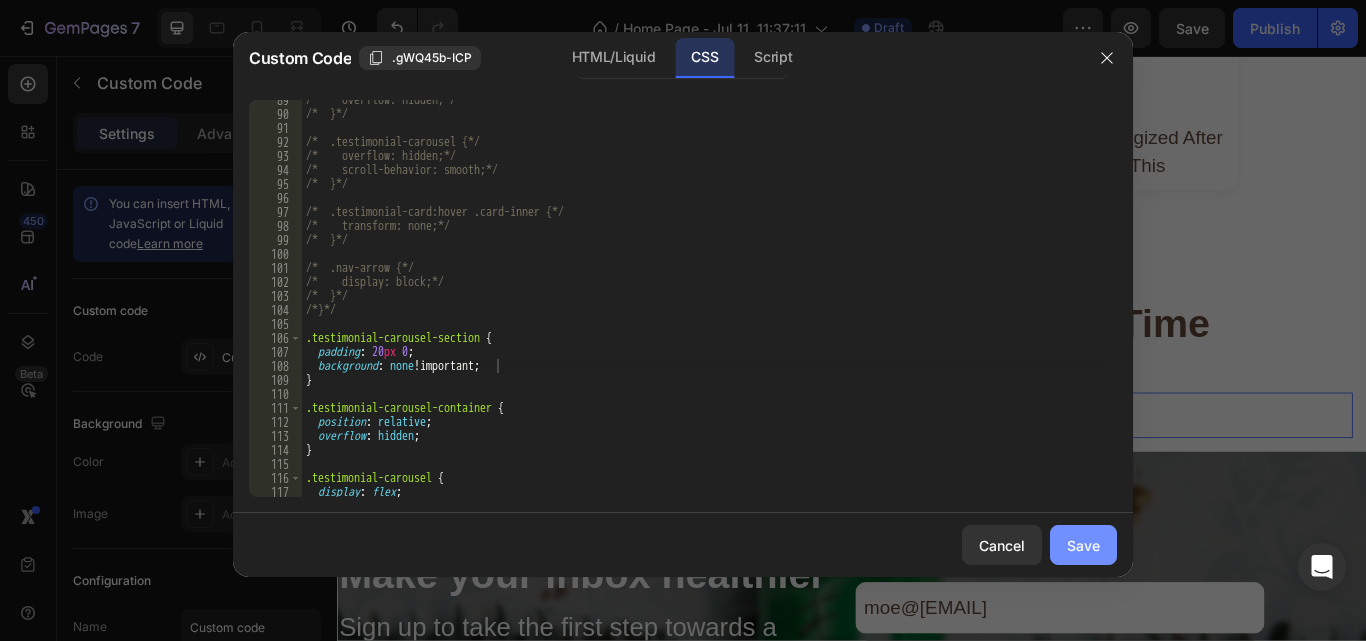 click on "Save" at bounding box center (1083, 545) 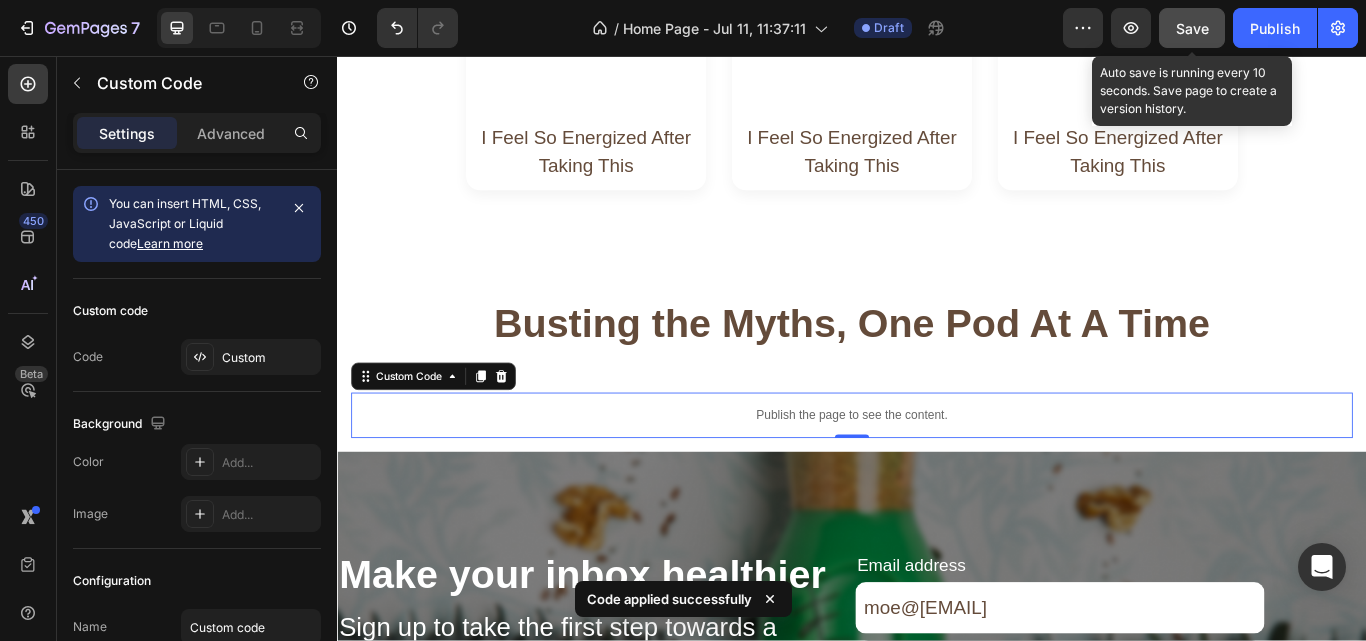 click on "Save" 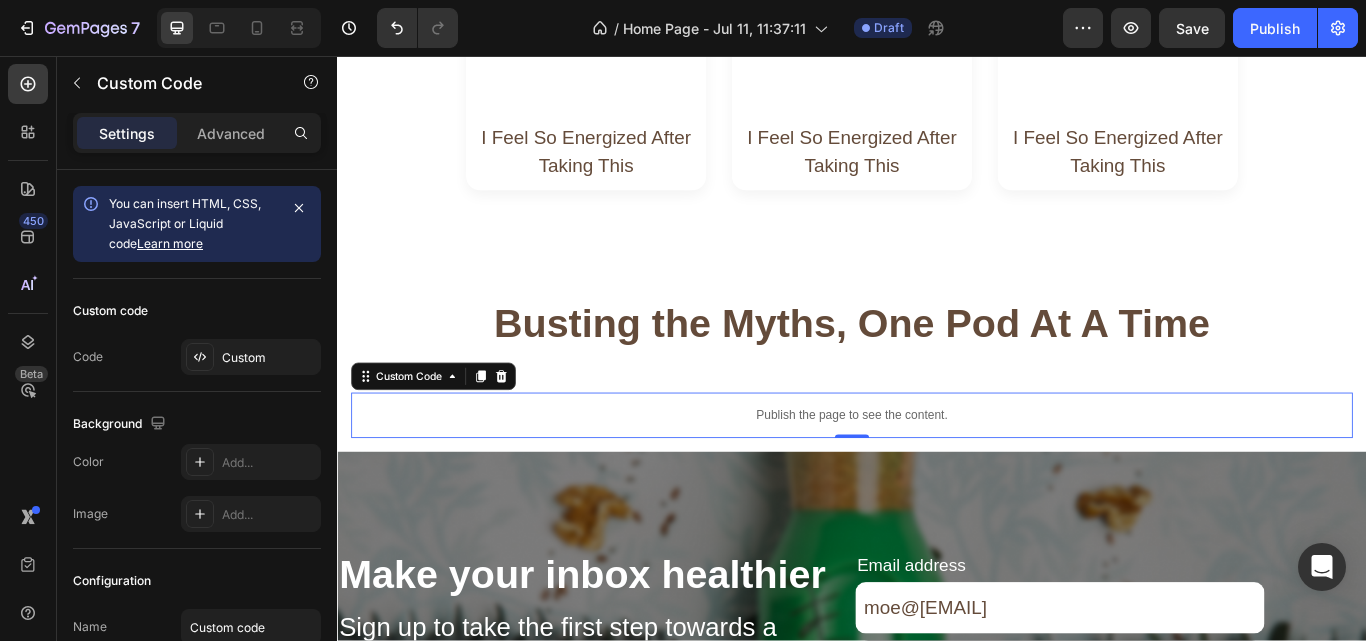 click on "Publish the page to see the content." at bounding box center [937, 475] 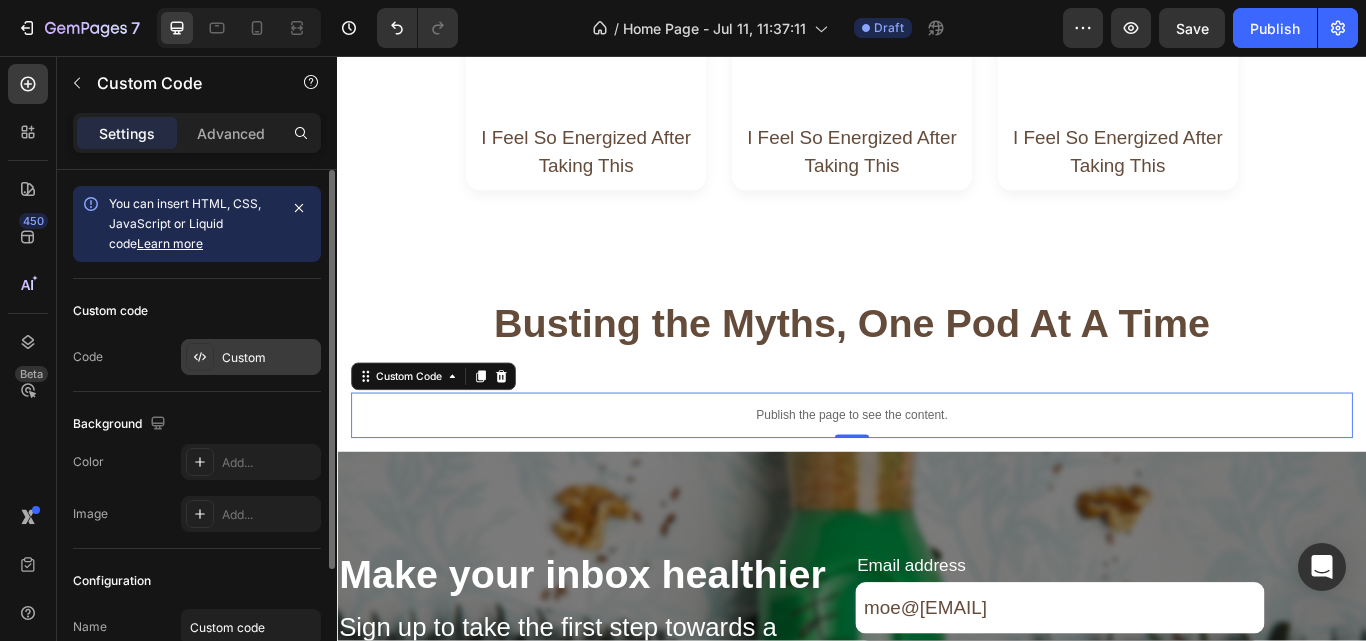 click on "Custom" at bounding box center (269, 358) 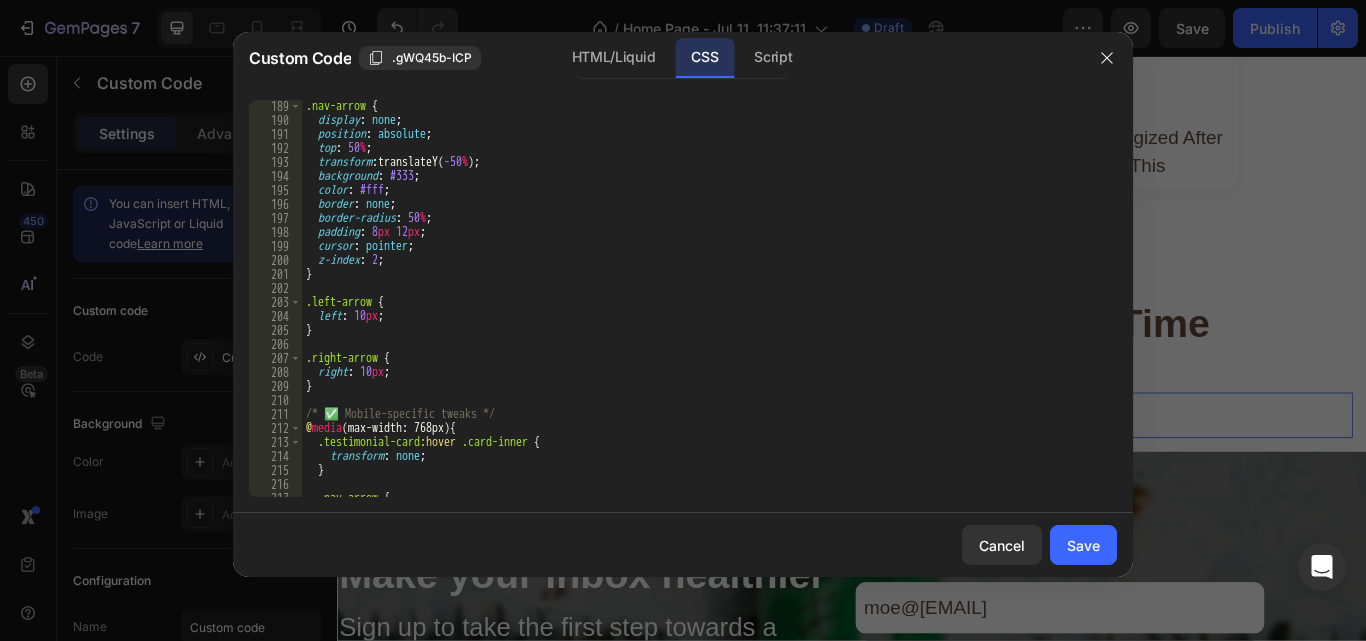 scroll, scrollTop: 2624, scrollLeft: 0, axis: vertical 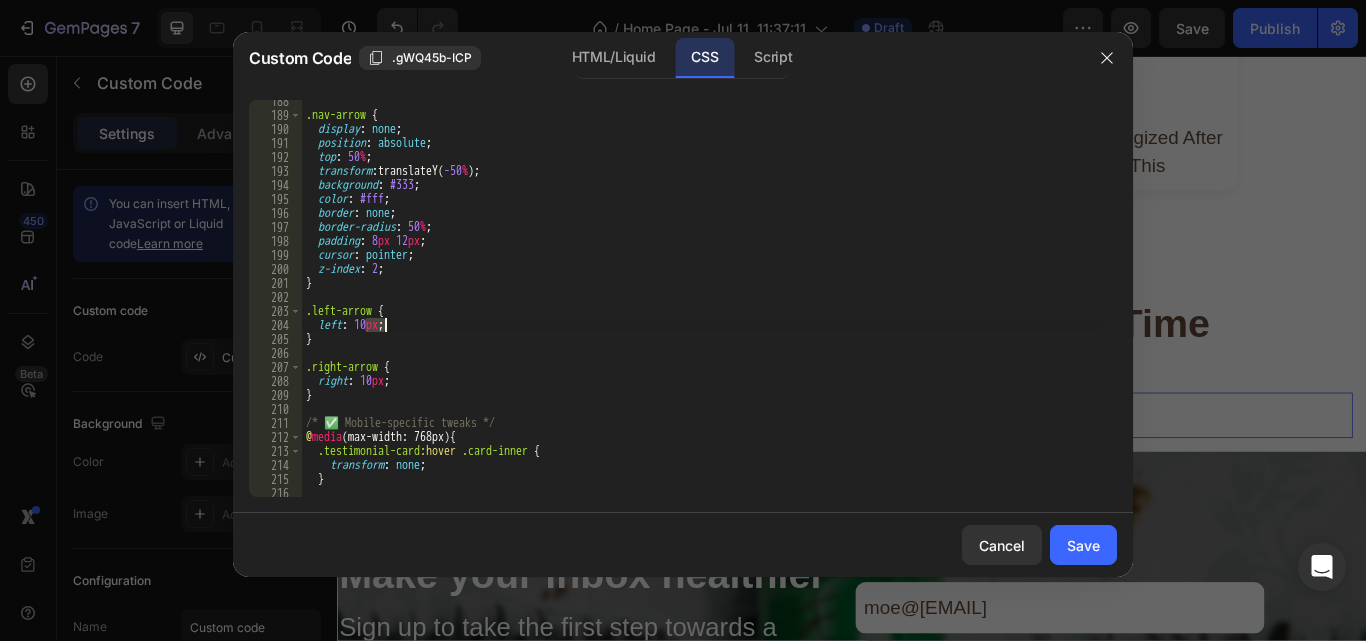 drag, startPoint x: 368, startPoint y: 320, endPoint x: 385, endPoint y: 324, distance: 17.464249 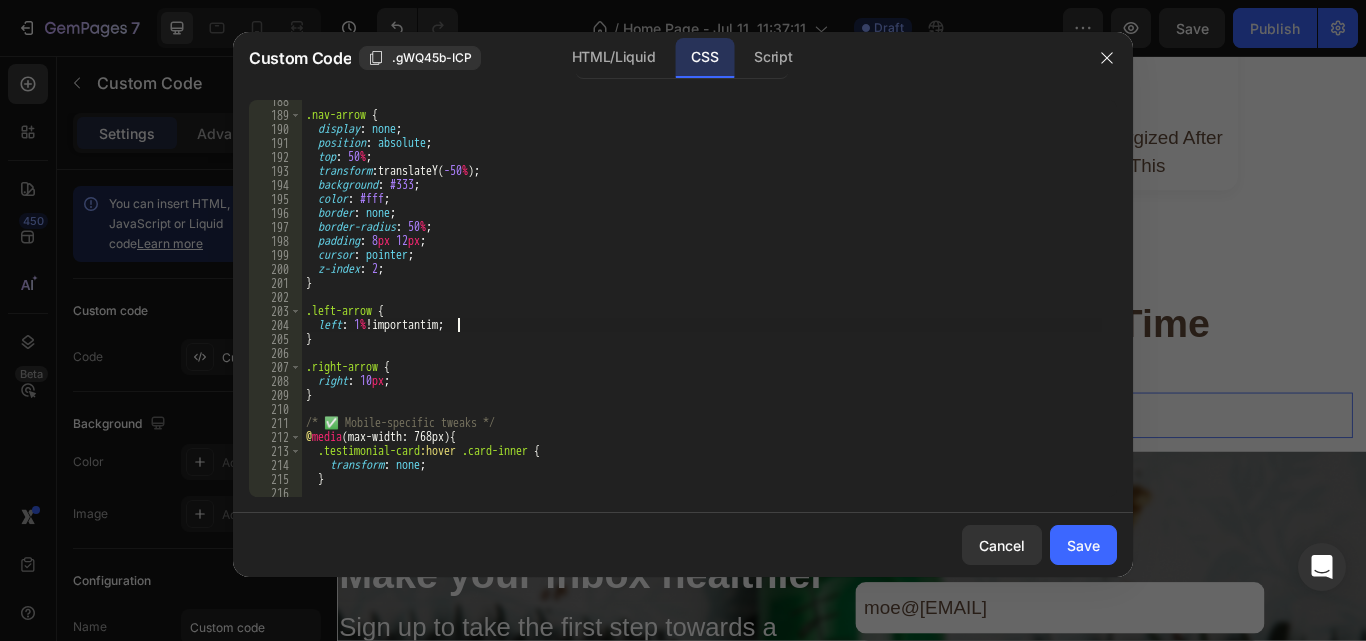 scroll, scrollTop: 0, scrollLeft: 7, axis: horizontal 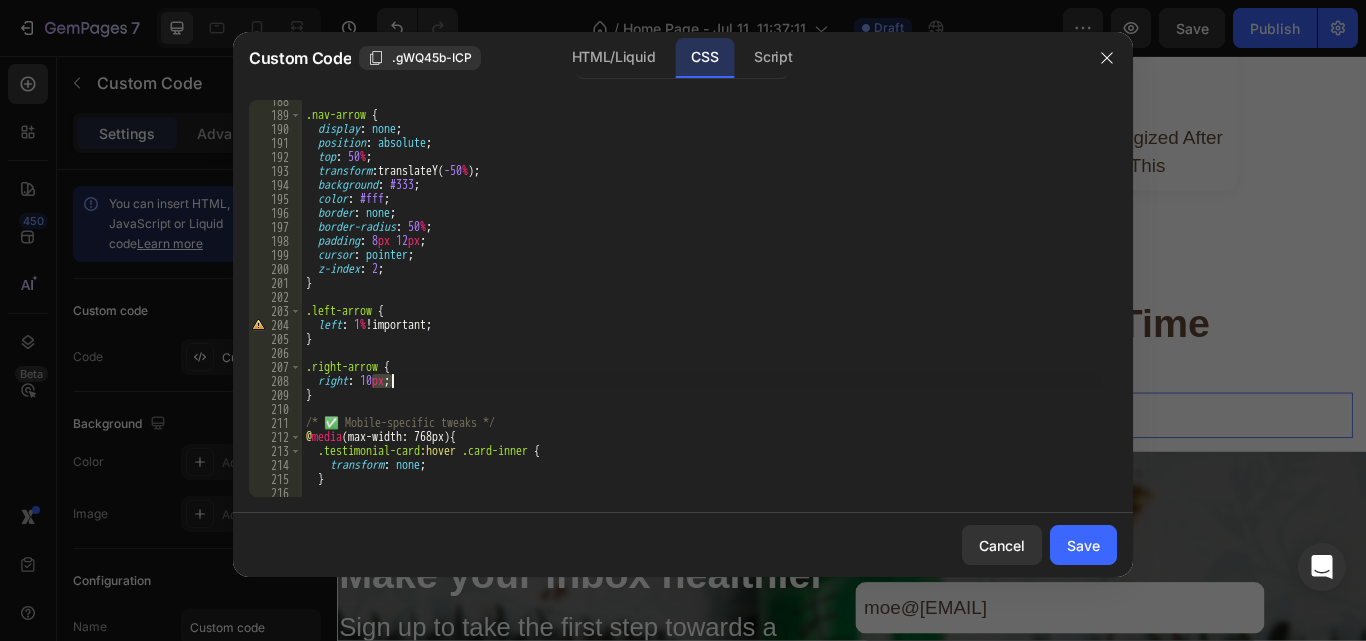 drag, startPoint x: 372, startPoint y: 378, endPoint x: 389, endPoint y: 378, distance: 17 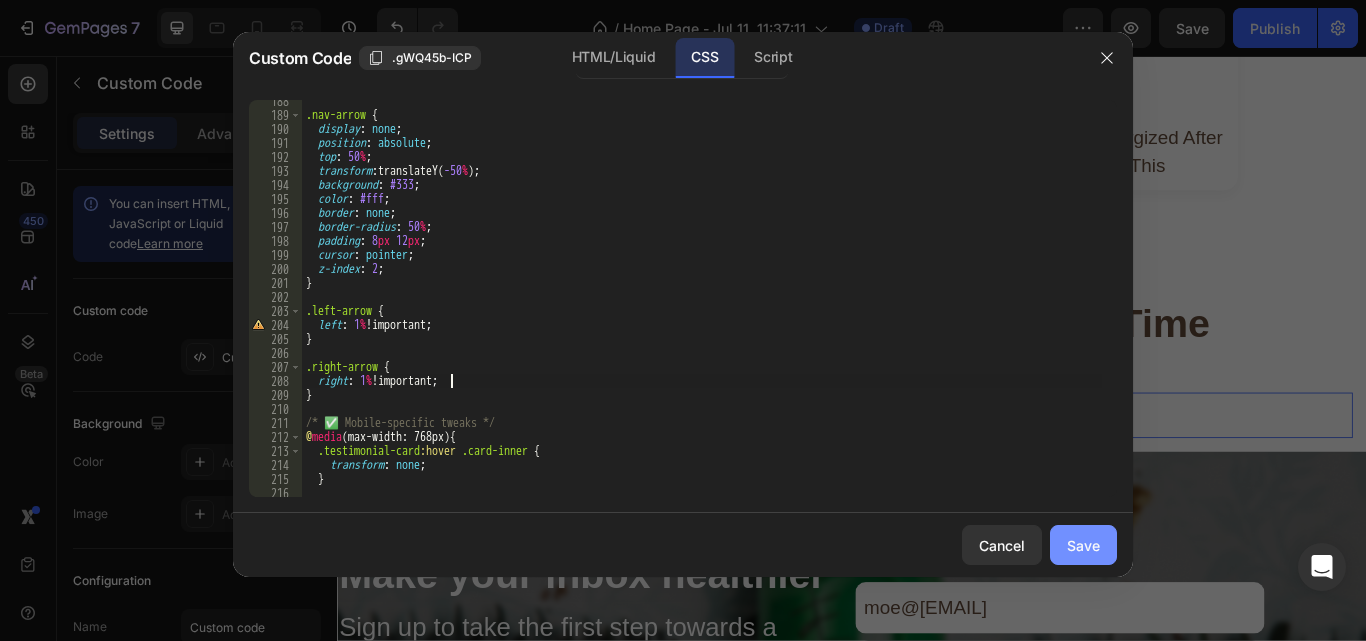 type on "right: 1% !;" 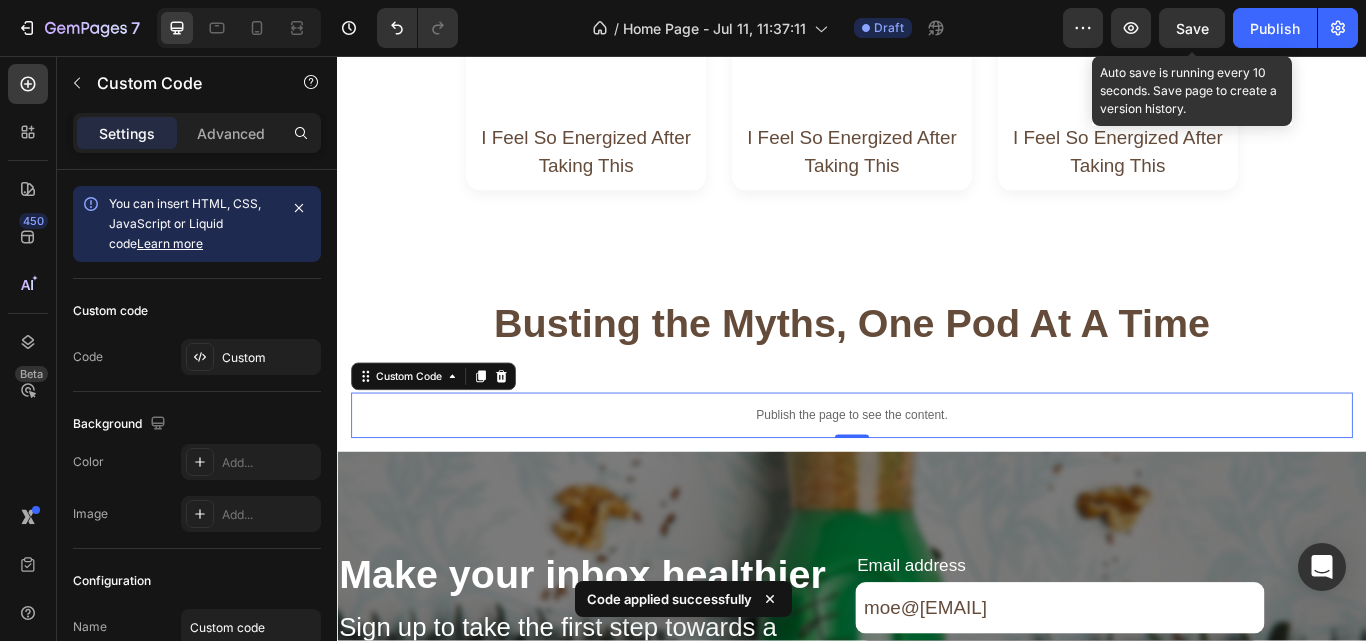 click on "Save" at bounding box center (1192, 28) 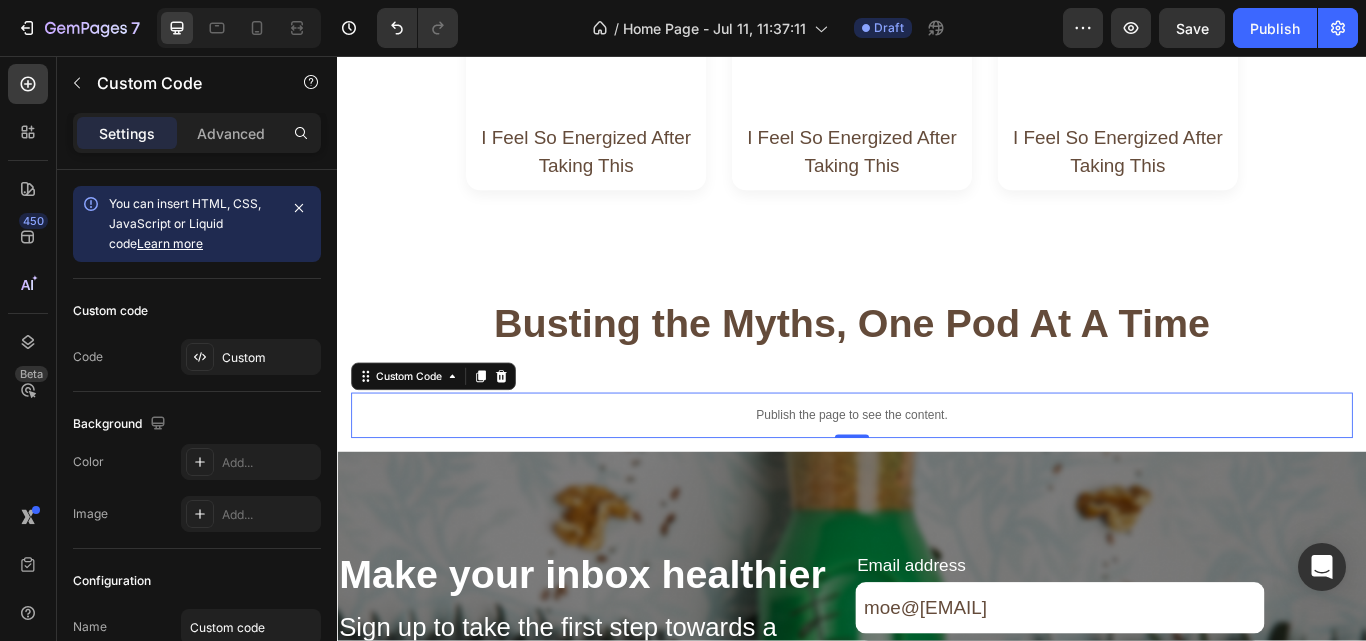 click on "Publish the page to see the content." at bounding box center (937, 475) 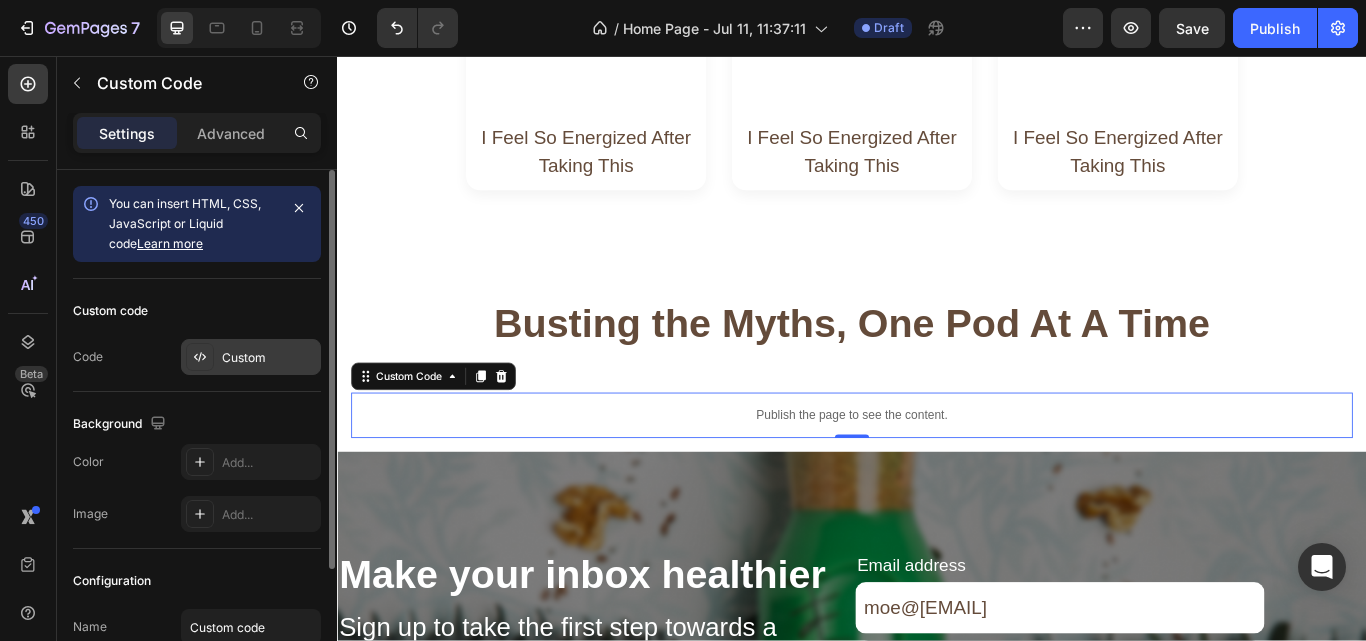 click on "Custom" at bounding box center (269, 358) 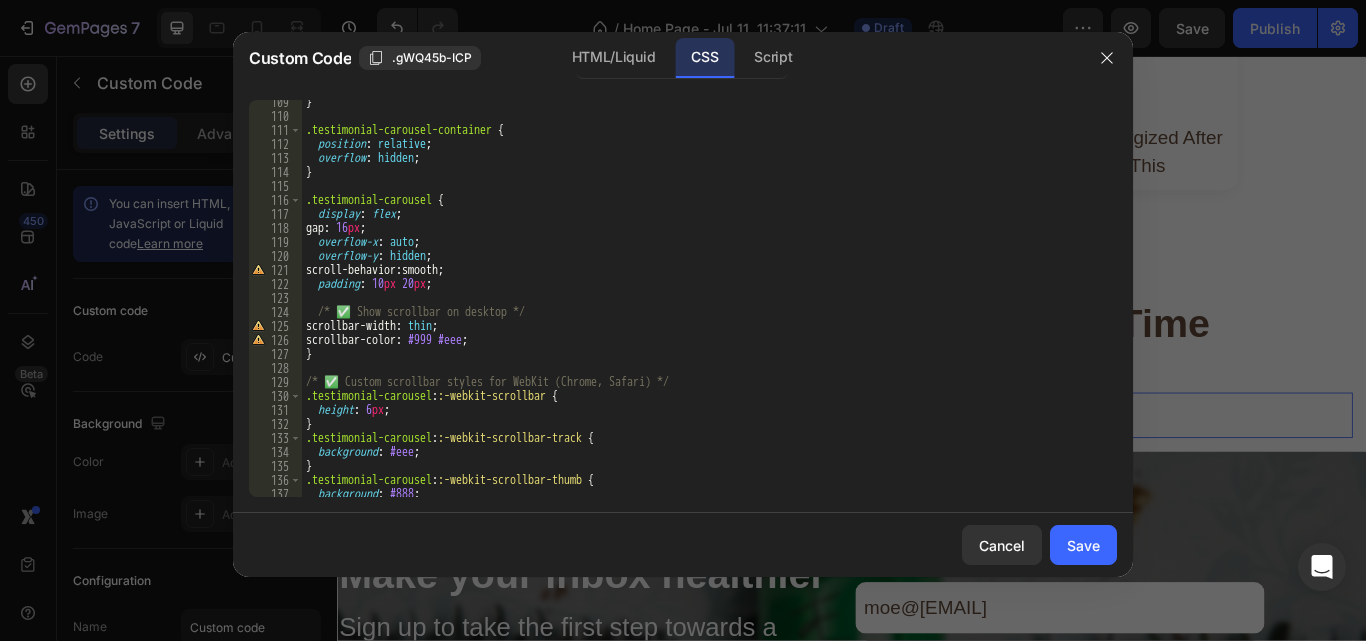 scroll, scrollTop: 1600, scrollLeft: 0, axis: vertical 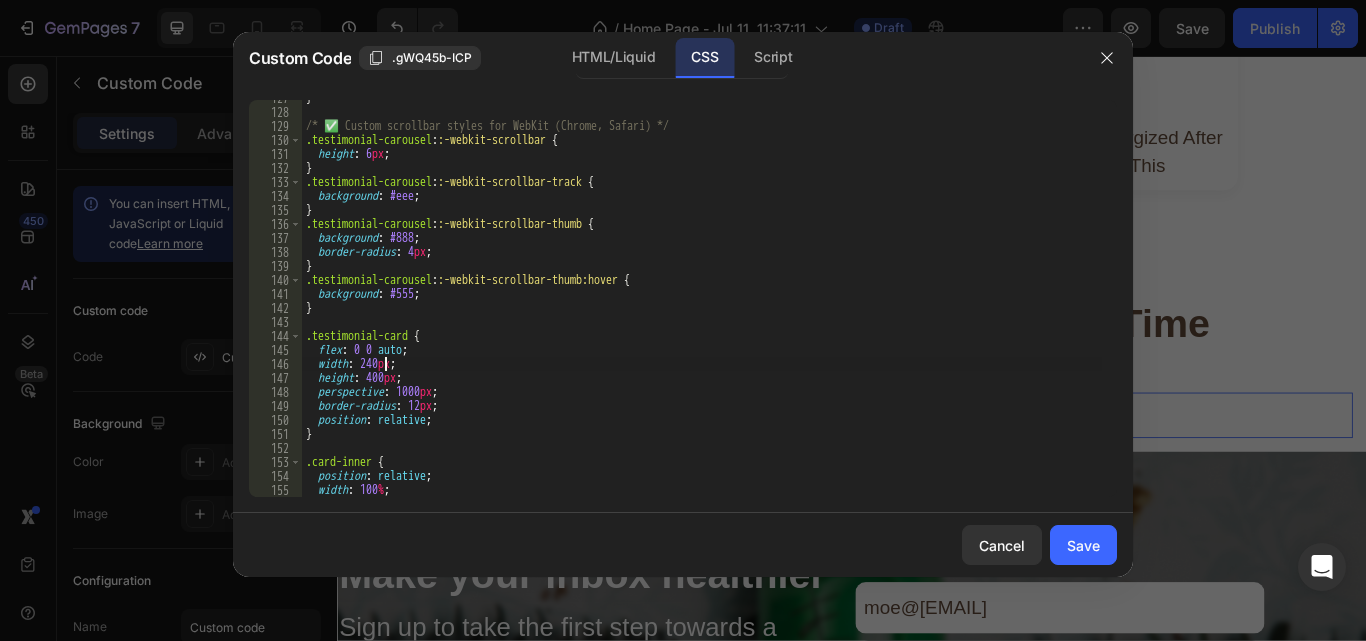 click on "} /* ✅ Custom scrollbar styles for WebKit (Chrome, Safari) */ .testimonial-carousel : :-webkit-scrollbar   {    height :   6 px ; } .testimonial-carousel : :-webkit-scrollbar-track   {    background :   #eee ; } .testimonial-carousel : :-webkit-scrollbar-thumb   {    background :   #888 ;    border-radius :   4 px ; } .testimonial-carousel : :-webkit-scrollbar-thumb:hover   {    background :   #555 ; } .testimonial-card   {    flex :   0   0   auto ;    width :   240 px ;    height :   400 px ;    perspective :   1000 px ;    border-radius :   12 px ;    position :   relative ; } .card-inner   {    position :   relative ;    width :   100 % ;    height :   100 % ;" at bounding box center (702, 303) 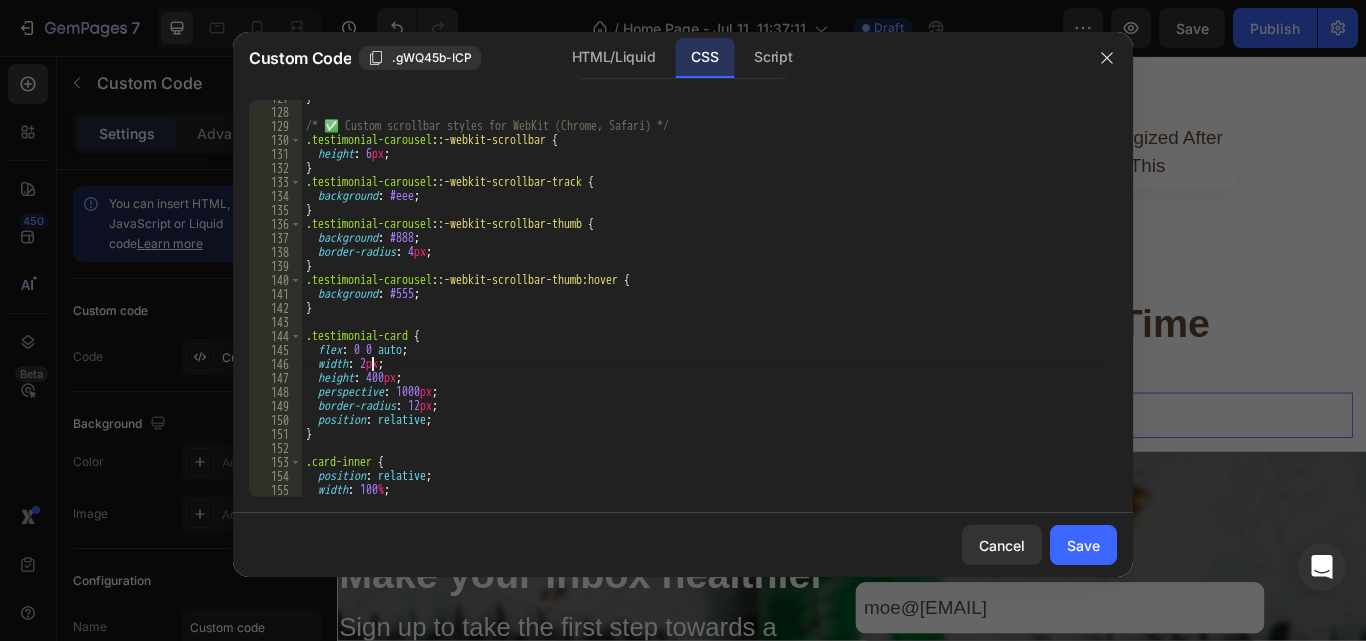 scroll, scrollTop: 0, scrollLeft: 6, axis: horizontal 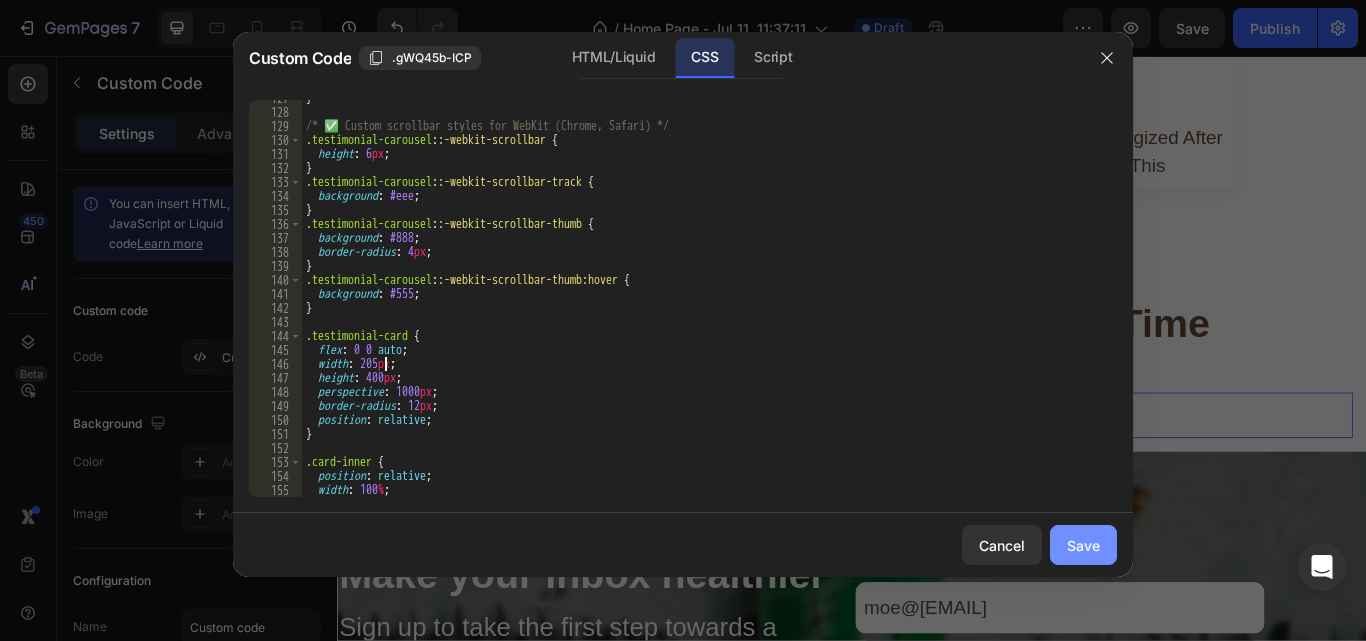 type on "width: 205px;" 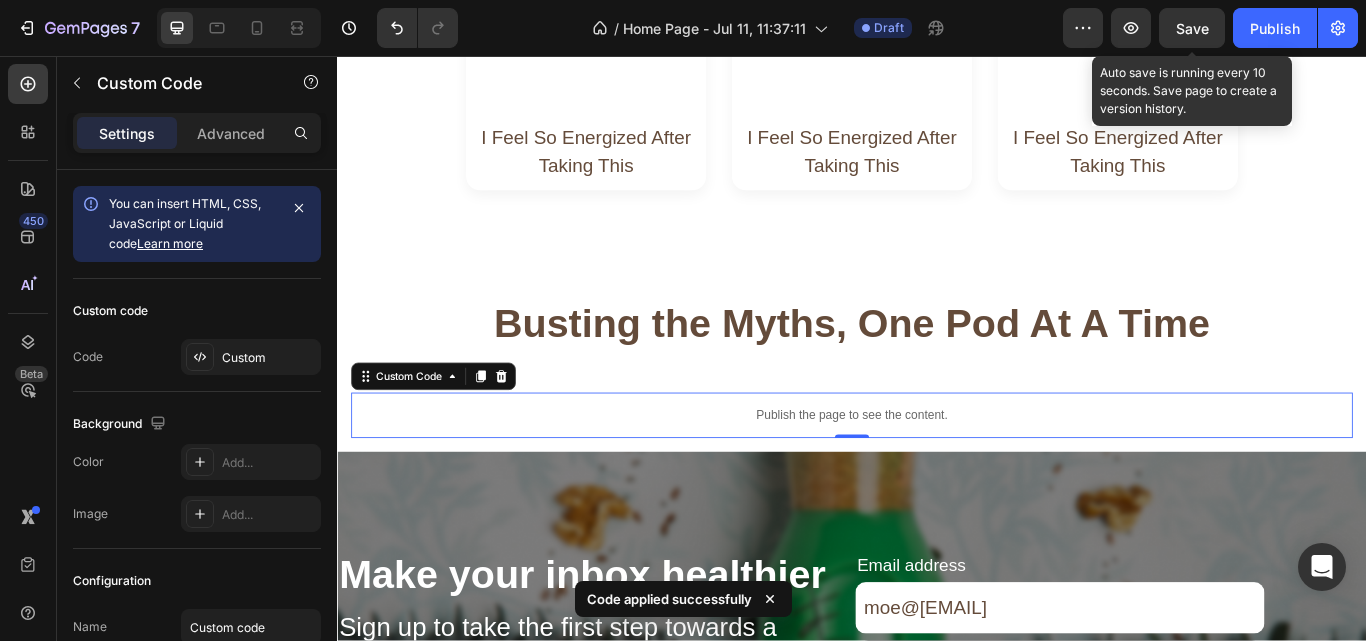click on "Save" at bounding box center [1192, 28] 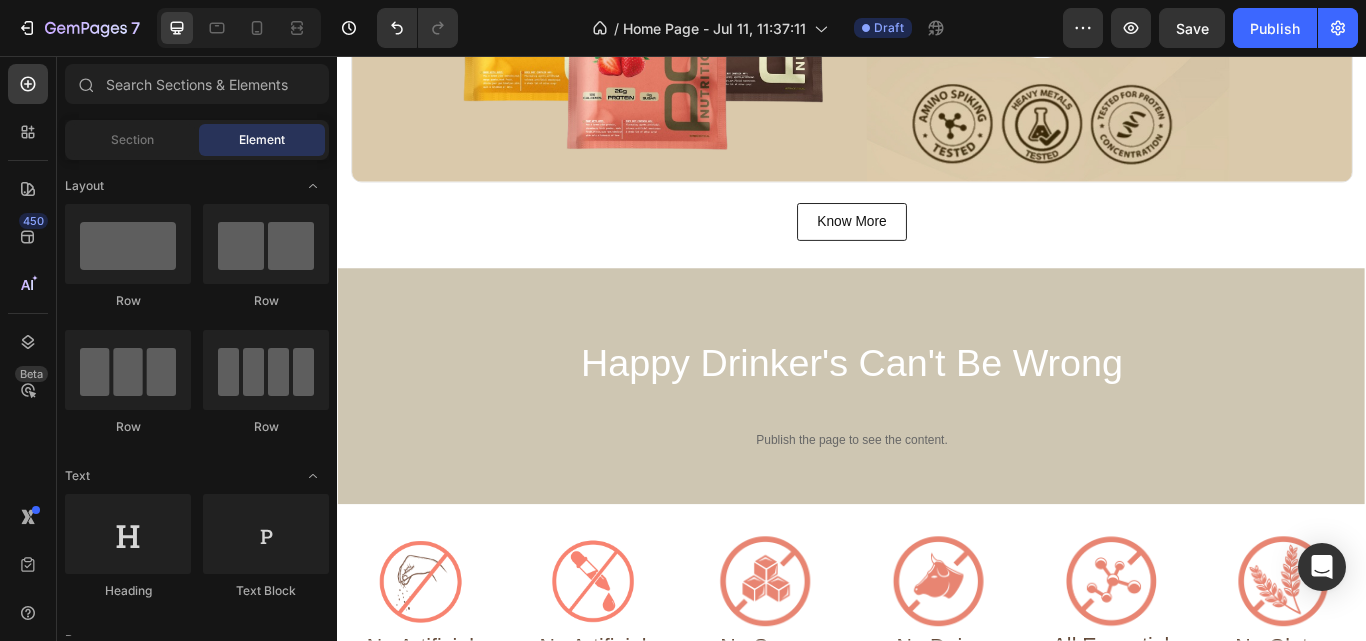 scroll, scrollTop: 702, scrollLeft: 0, axis: vertical 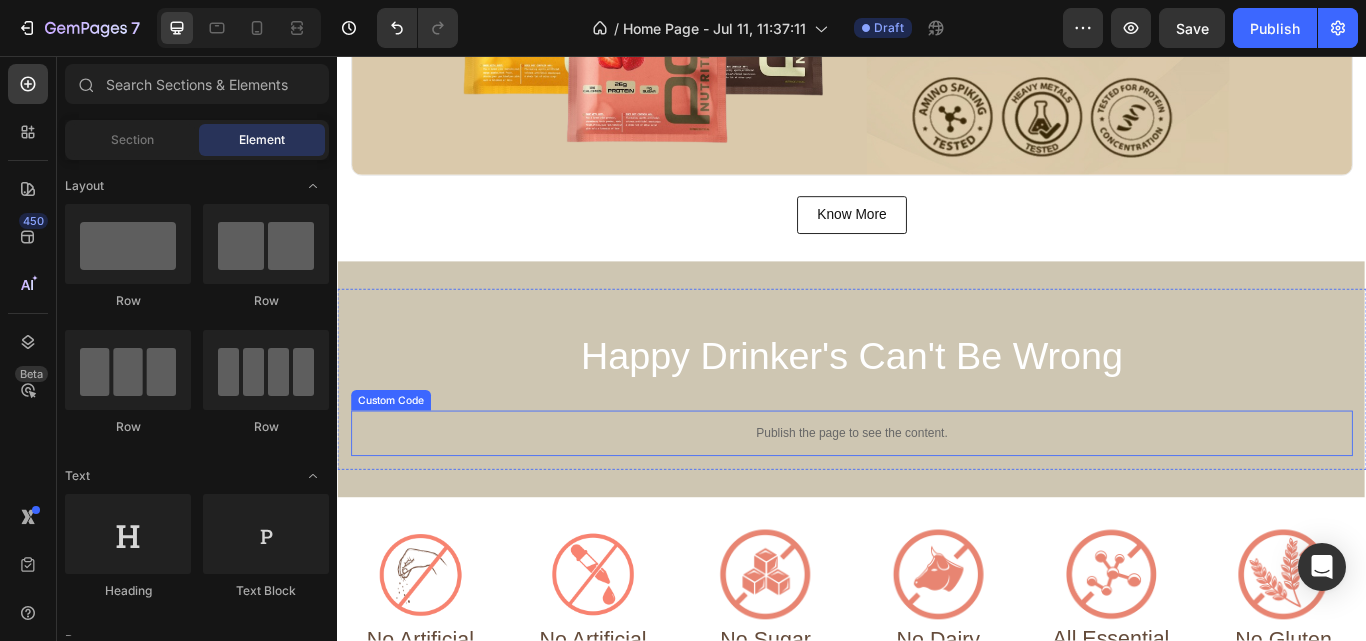 click on "Publish the page to see the content." at bounding box center [937, 496] 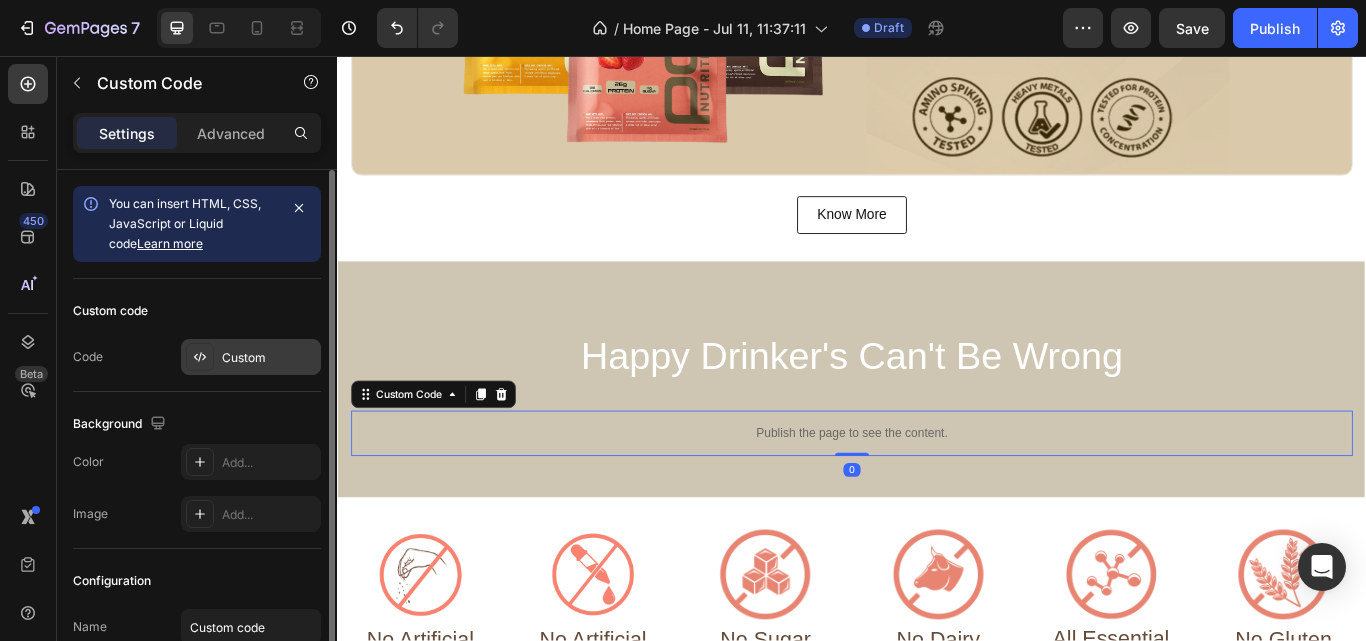 click on "Custom" at bounding box center [269, 358] 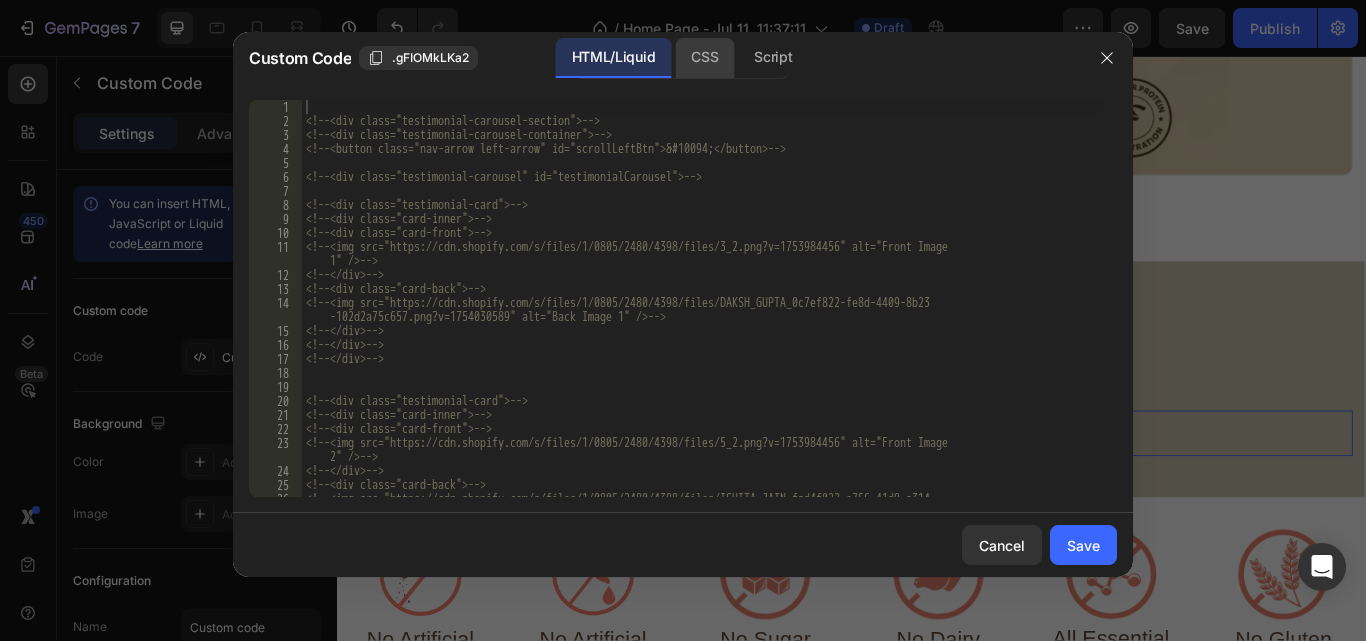 click on "CSS" 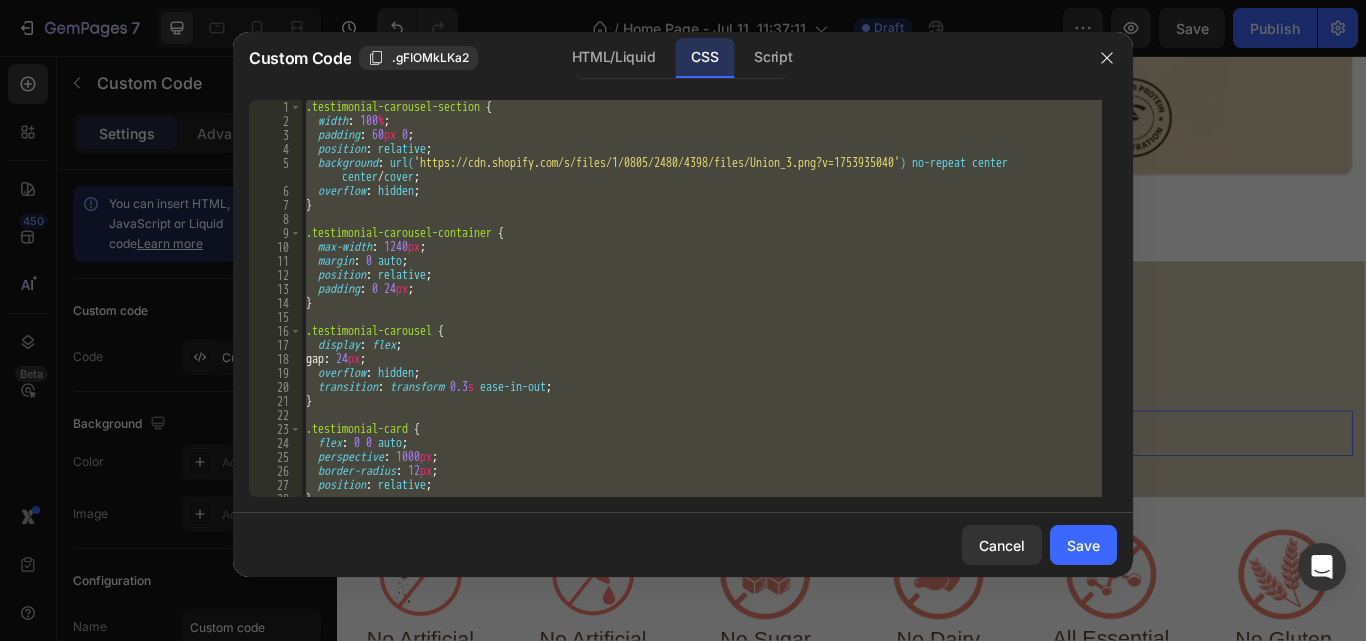 click on ".testimonial-carousel-section   {    width :   100 % ;    padding :   60 px   0 ;    position :   relative ;    background :   url( 'https://cdn.shopify.com/s/files/1/0805/2480/4398/files/Union_3.png?v=1753935040' )   no-repeat   center          center  /  cover ;    overflow :   hidden ; } .testimonial-carousel-container   {    max-width :   1240 px ;    margin :   0   auto ;    position :   relative ;    padding :   0   24 px ; } .testimonial-carousel   {    display :   flex ;   gap :   24 px ;    overflow :   hidden ;    transition :   transform   0.3 s   ease-in-out ; } .testimonial-card   {    flex :   0   0   auto ;    perspective :   1000 px ;    border-radius :   12 px ;    position :   relative ; }" at bounding box center (702, 298) 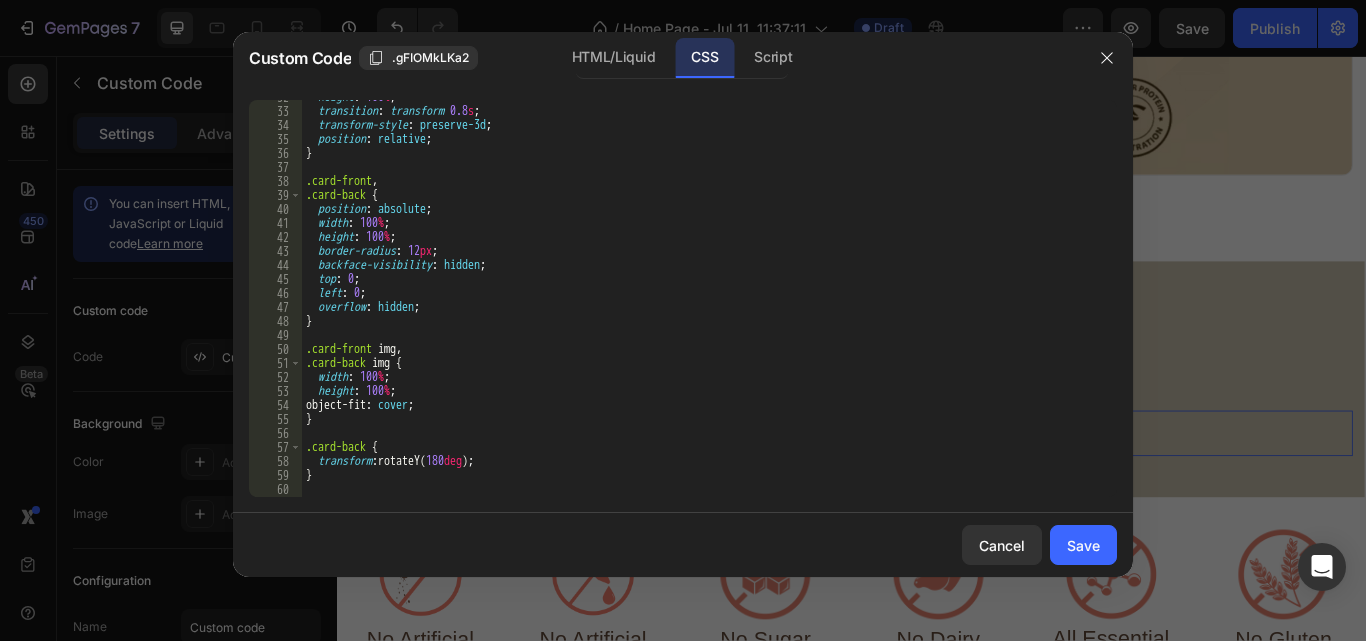 scroll, scrollTop: 158, scrollLeft: 0, axis: vertical 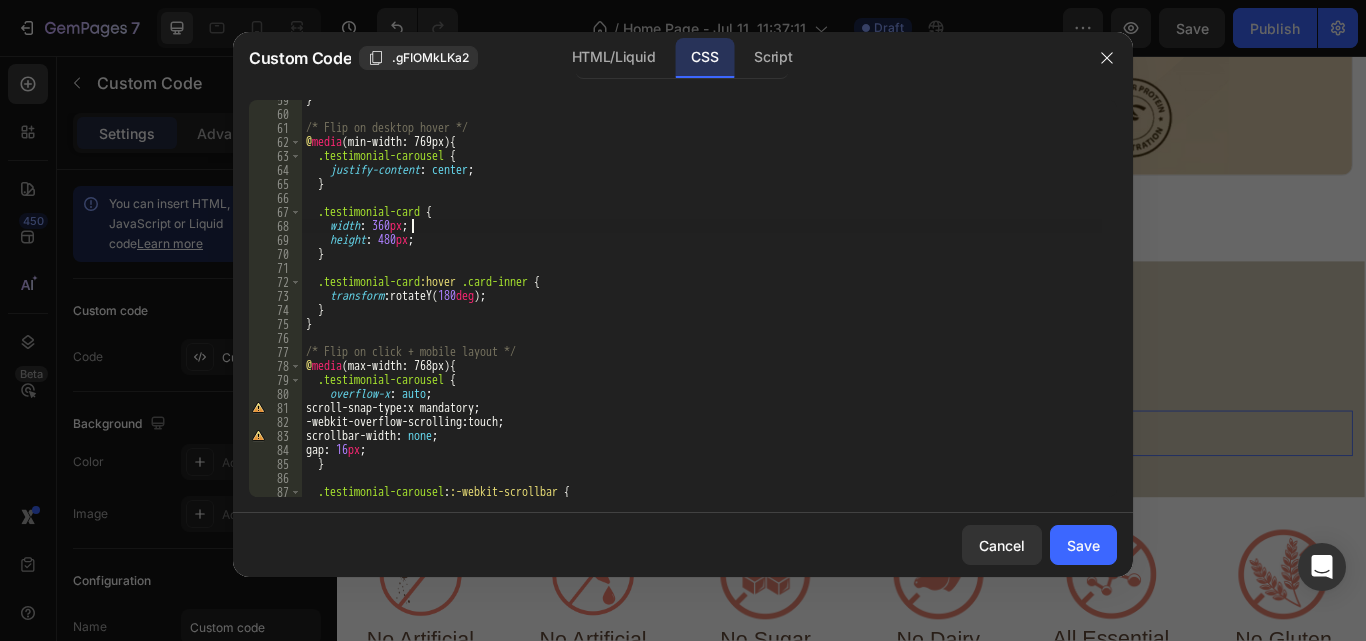 click on "} /* Flip on desktop hover */ @ media  (min-width: 769px)  {    .testimonial-carousel   {      justify-content :   center ;    }    .testimonial-card   {      width :   360 px ;      height :   480 px ;    }    .testimonial-card :hover   .card-inner   {      transform :  rotateY( 180 deg ) ;    } } /* Flip on click + mobile layout */ @ media  (max-width: 768px)  {    .testimonial-carousel   {      overflow-x :   auto ;     scroll-snap-type :  x mandatory ;     -webkit-overflow-scrolling :  touch ;     scrollbar-width :   none ;     gap :   16 px ;    }    .testimonial-carousel : :-webkit-scrollbar   {      display :   none ;" at bounding box center [702, 305] 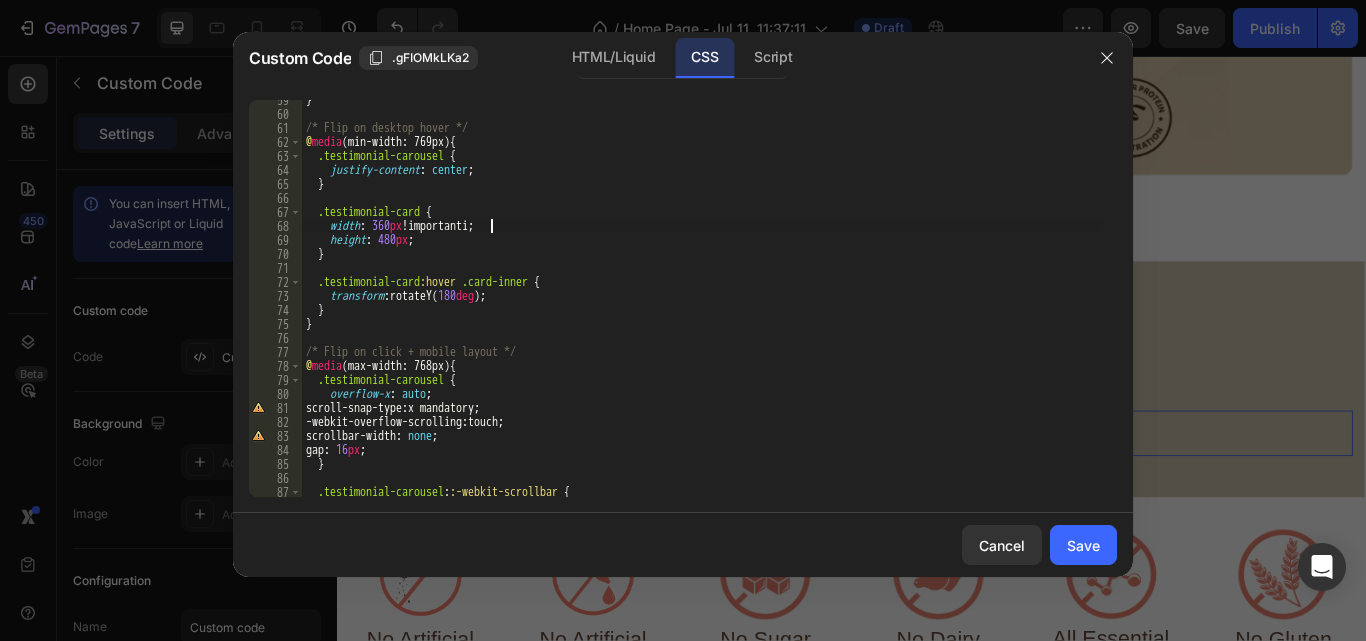 scroll, scrollTop: 0, scrollLeft: 10, axis: horizontal 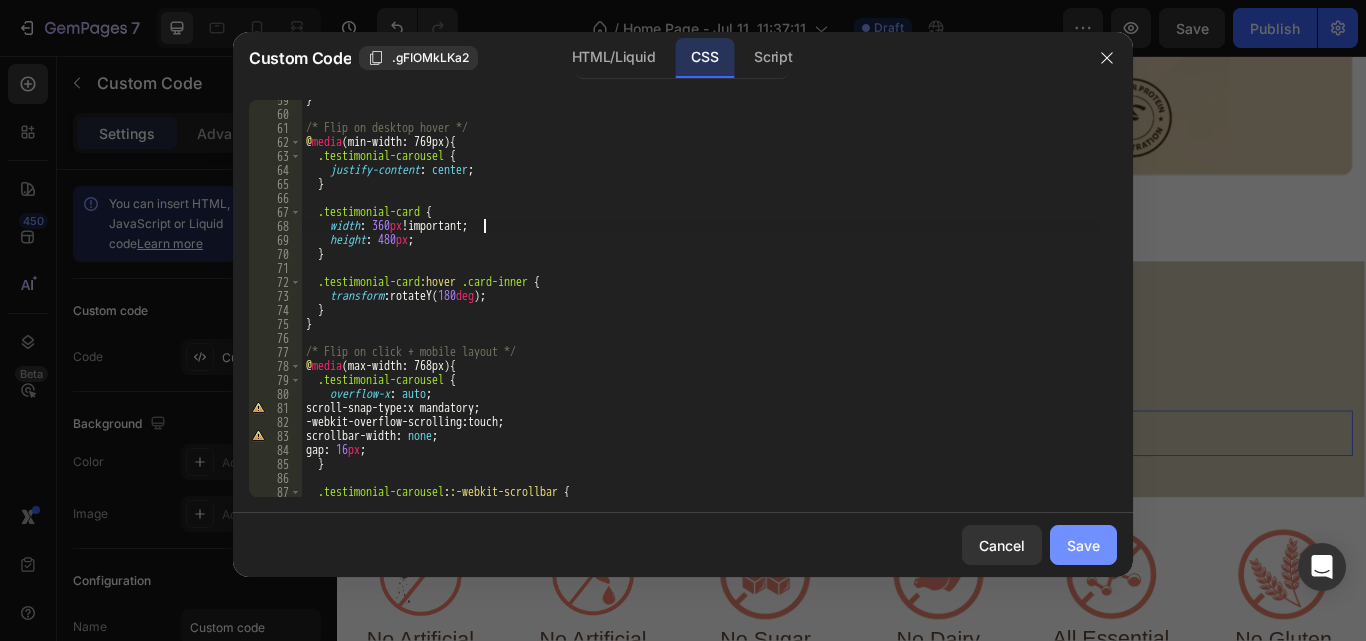 type on "width: 360px !important;" 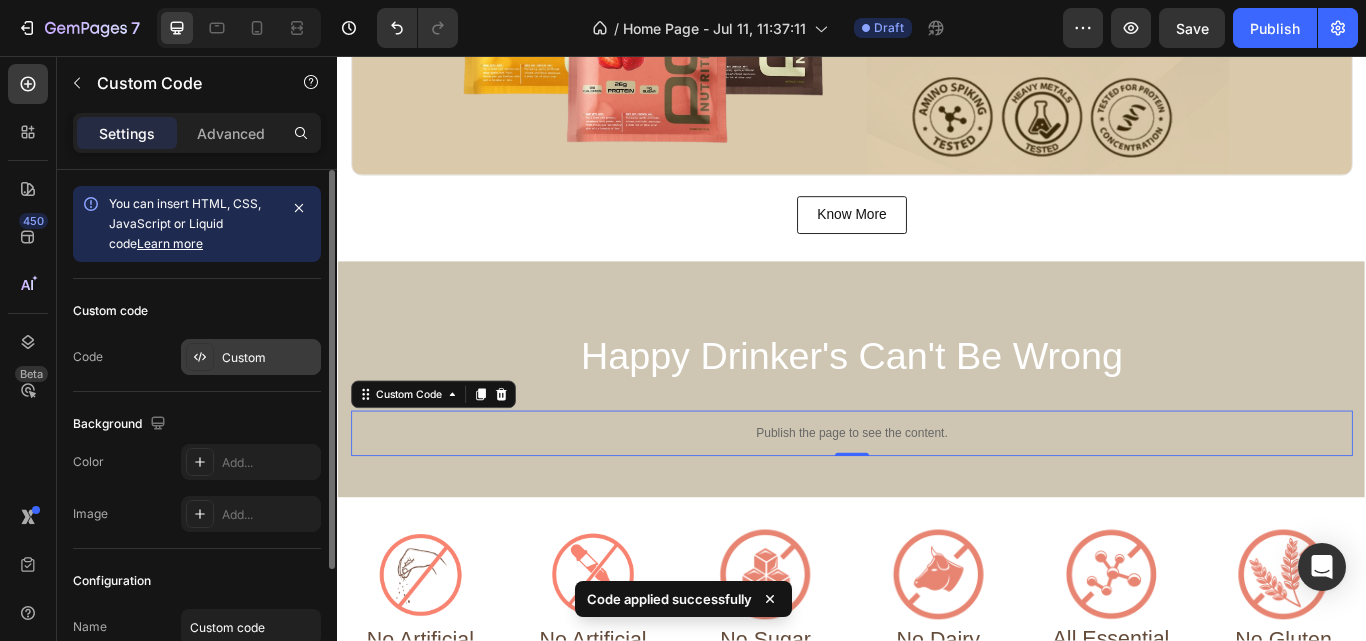 click on "Custom" at bounding box center [251, 357] 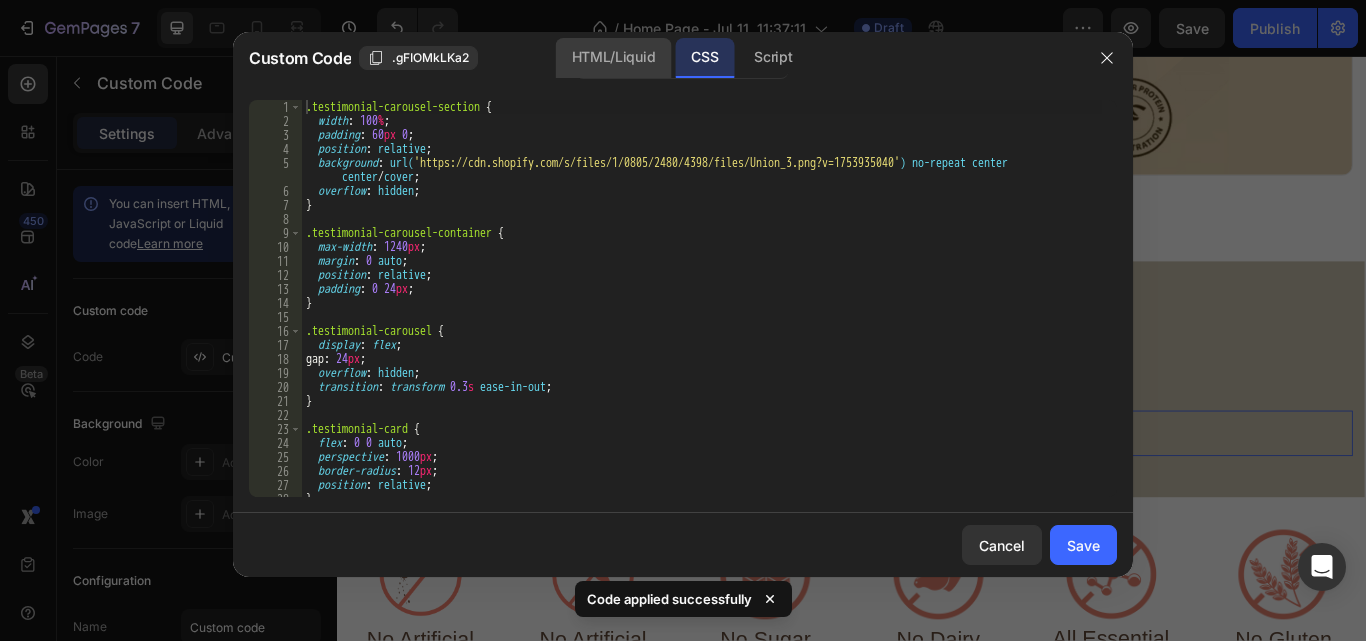 click on "HTML/Liquid" 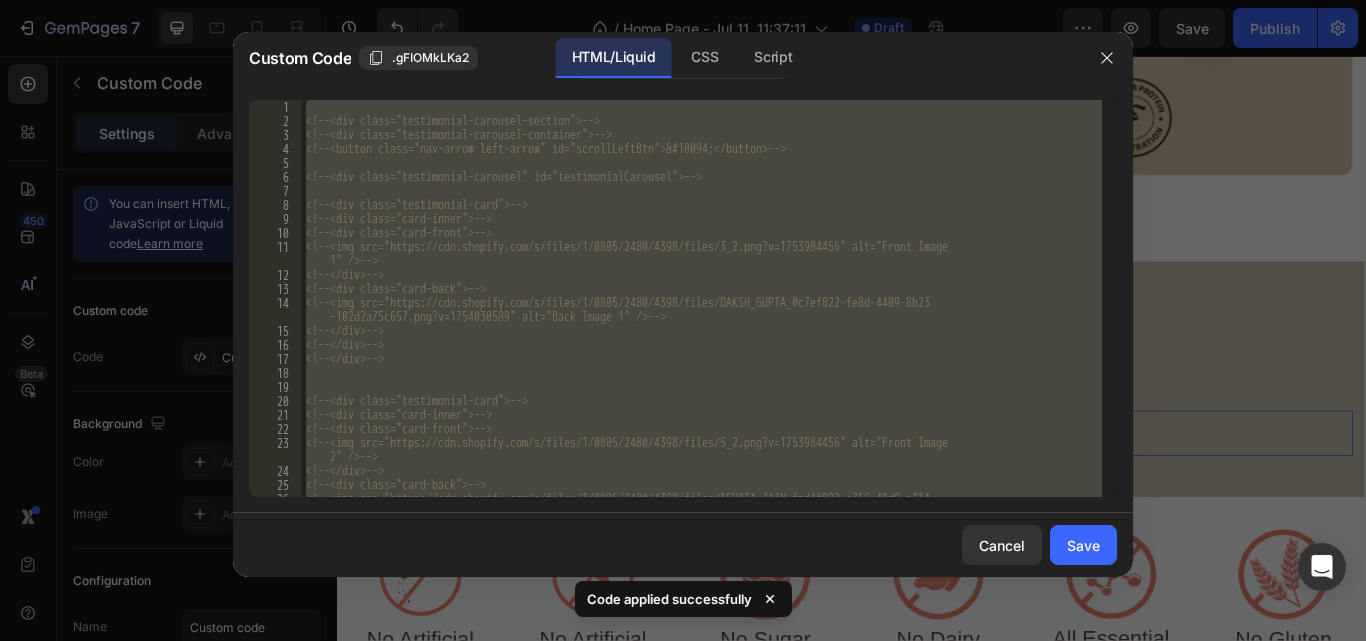 click on "<!-- <div class="testimonial-carousel-section"> --> <!--   <div class="testimonial-carousel-container"> --> <!--     <button class="nav-arrow left-arrow" id="scrollLeftBtn">&#10094;</button> --> <!--     <div class="testimonial-carousel" id="testimonialCarousel"> -->     <!--       <div class="testimonial-card"> --> <!--         <div class="card-inner"> --> <!--           <div class="card-front"> --> <!--             <img src="https://cdn.shopify.com/s/files/1/0805/2480/4398/files/3_2.png?v=1753984456" alt="Front Image       1" /> --> <!--           </div> --> <!--           <div class="card-back"> --> <!--             <img src="https://cdn.shopify.com/s/files/1/0805/2480/4398/files/DAKSH_GUPTA_0c7ef822-fe8d-4409-8b23      -102d2a75c657.png?v=1754030589" alt="Back Image 1" /> --> <!--           </div> --> <!--         </div> --> <!--       </div> -->     <!--       <div class="testimonial-card"> --> <!--         <div class="card-inner"> --> <!--           <div class="card-front"> --> <!--      -->" at bounding box center (702, 298) 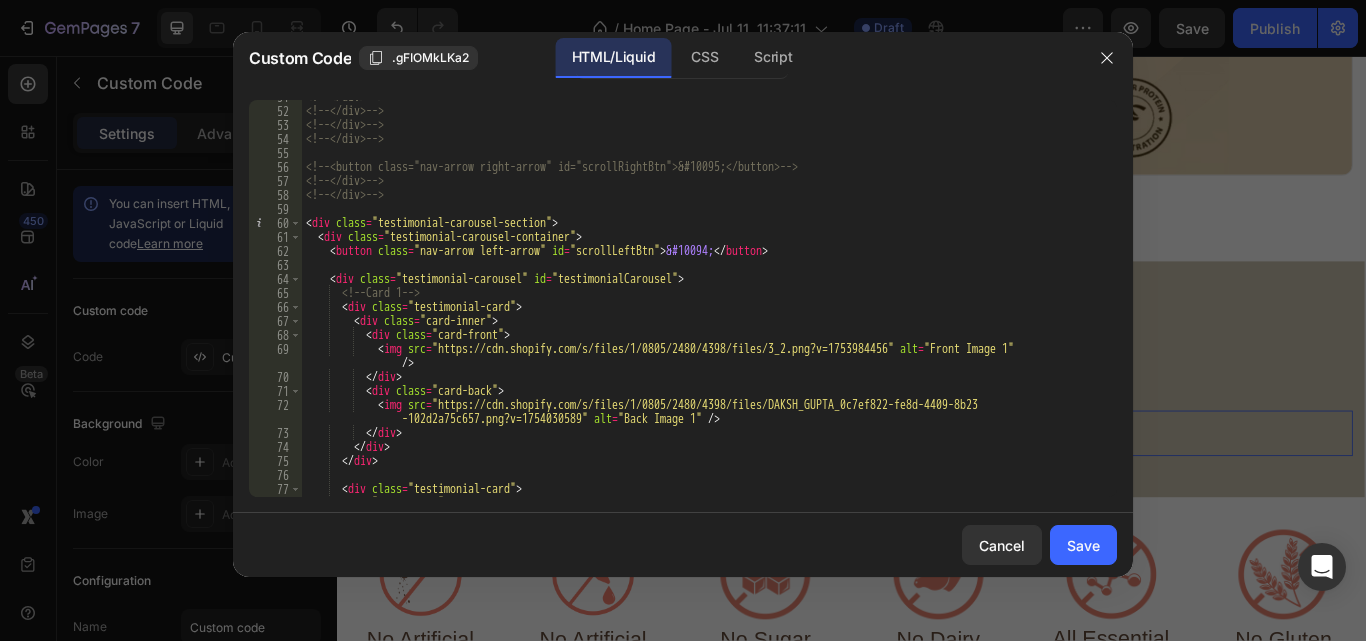 scroll, scrollTop: 836, scrollLeft: 0, axis: vertical 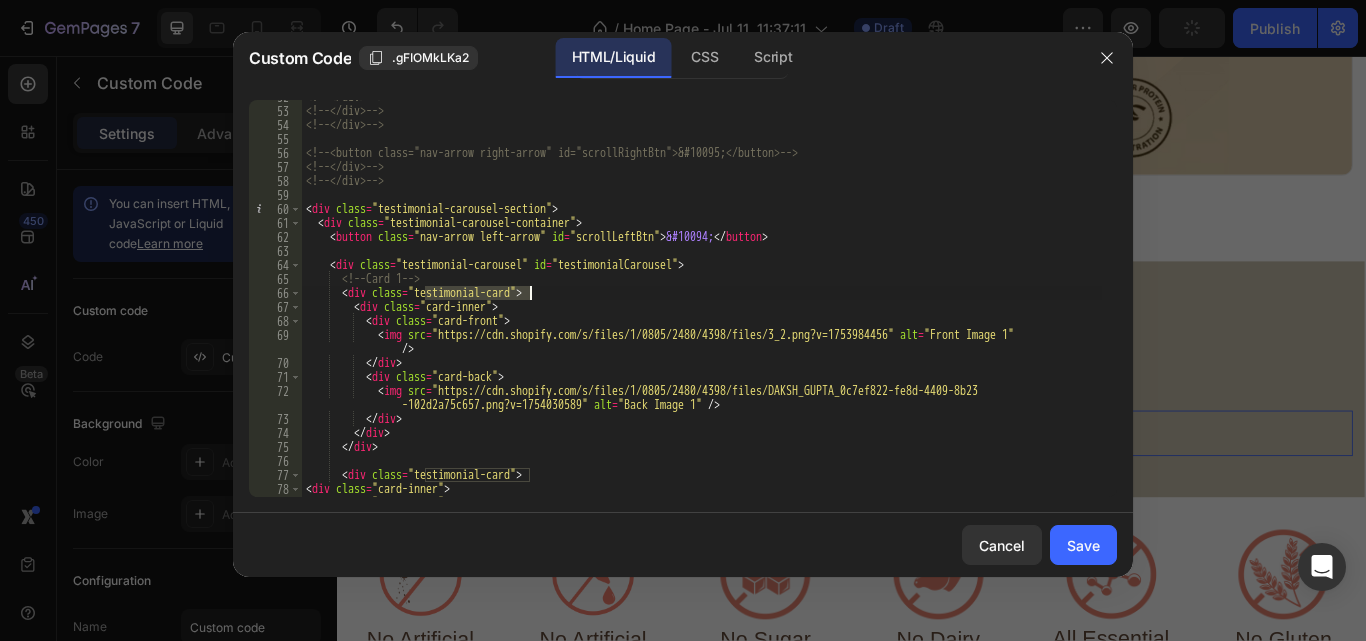 drag, startPoint x: 424, startPoint y: 289, endPoint x: 529, endPoint y: 291, distance: 105.01904 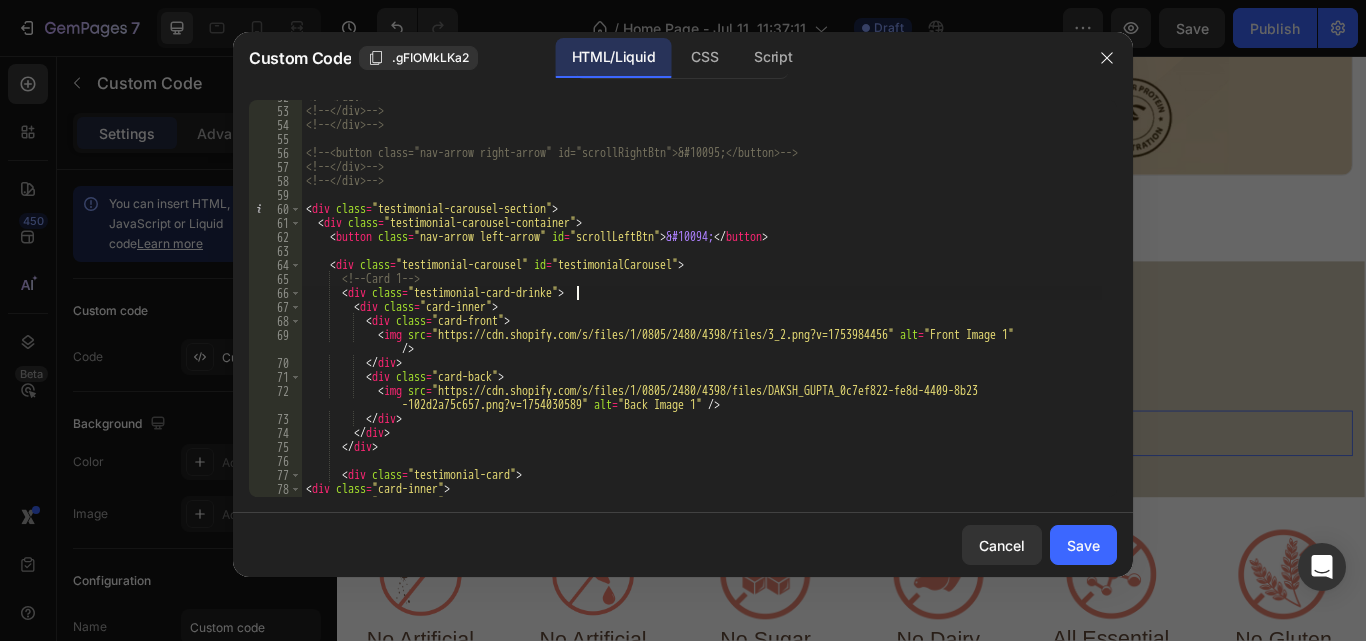 scroll, scrollTop: 0, scrollLeft: 23, axis: horizontal 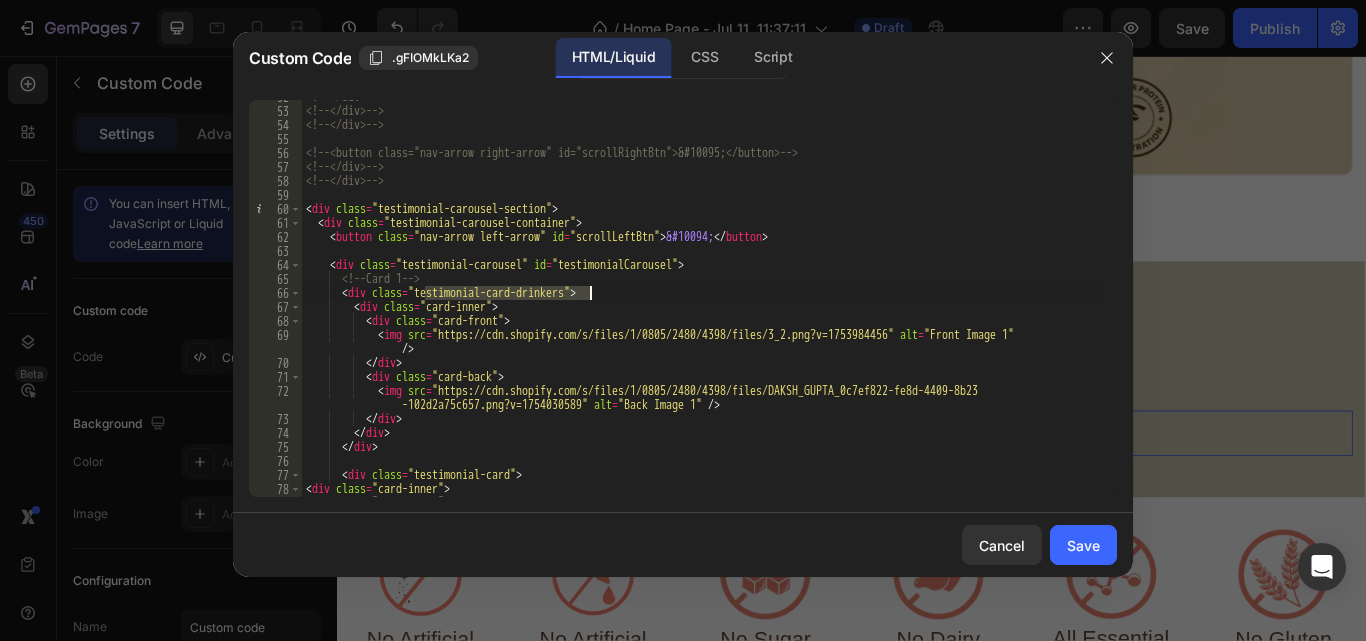 drag, startPoint x: 425, startPoint y: 292, endPoint x: 588, endPoint y: 292, distance: 163 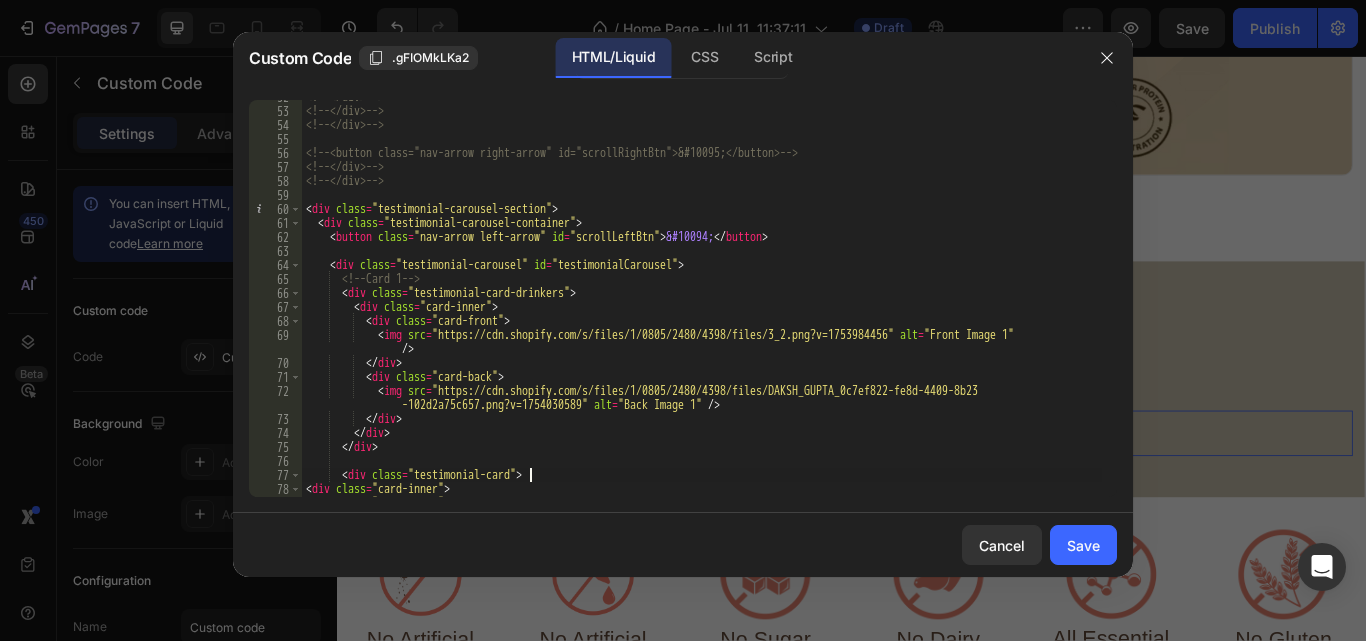 click on "<!--         </div> --> <!--       </div> --> <!--     </div> --> <!--     <button class="nav-arrow right-arrow" id="scrollRightBtn">&#10095;</button> --> <!--   </div> --> <!-- </div> --> < div   class = "testimonial-carousel-section" >    < div   class = "testimonial-carousel-container" >      < button   class = "nav-arrow left-arrow"   id = "scrollLeftBtn" > &#10094; </ button >      < div   class = "testimonial-carousel"   id = "testimonialCarousel" >         <!--  Card 1  -->         < div   class = "testimonial-card-drinkers" >           < div   class = "card-inner" >              < div   class = "card-front" >                < img   src = "https://cdn.shopify.com/s/files/1/0805/2480/4398/files/3_2.png?v=1753984456"   alt = "Front Image 1"                    />              </ div >              < div   class = "card-back" >                < img   src = "https://cdn.shopify.com/s/files/1/0805/2480/4398/files/DAKSH_GUPTA_0c7ef822-fe8d-4409-8b23                  -102d2a75c657.png?v=1754030589"   alt =   >" at bounding box center (702, 302) 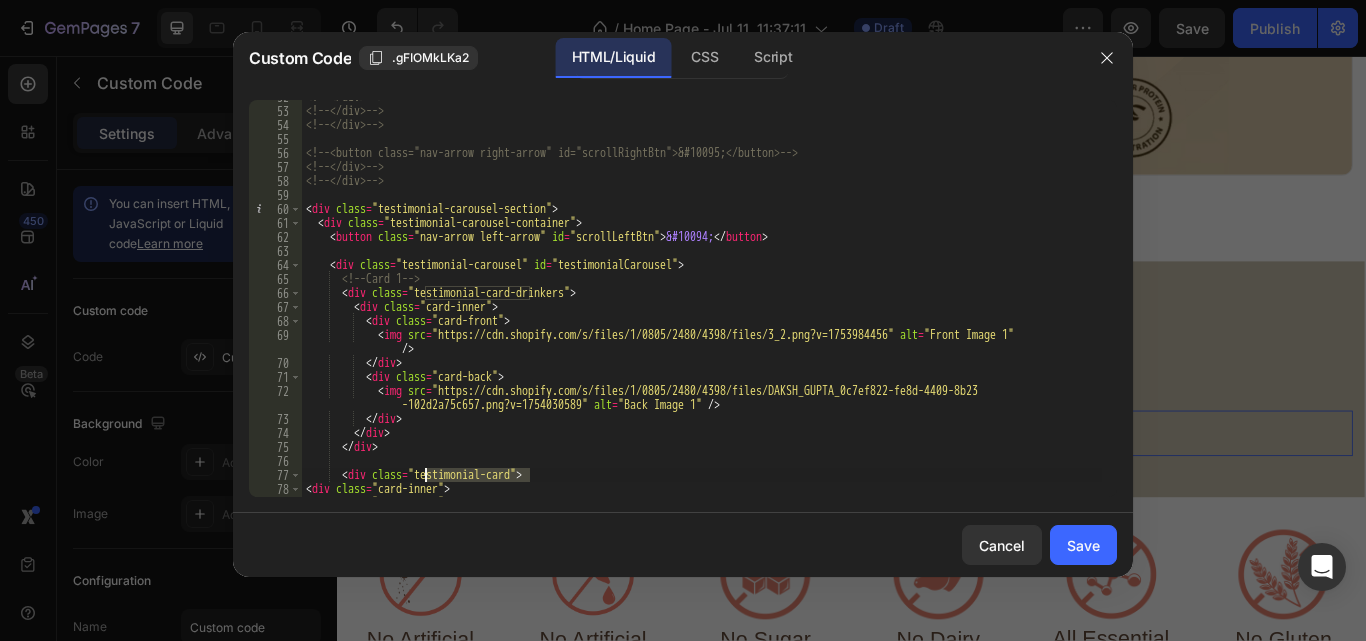 drag, startPoint x: 530, startPoint y: 475, endPoint x: 425, endPoint y: 474, distance: 105.00476 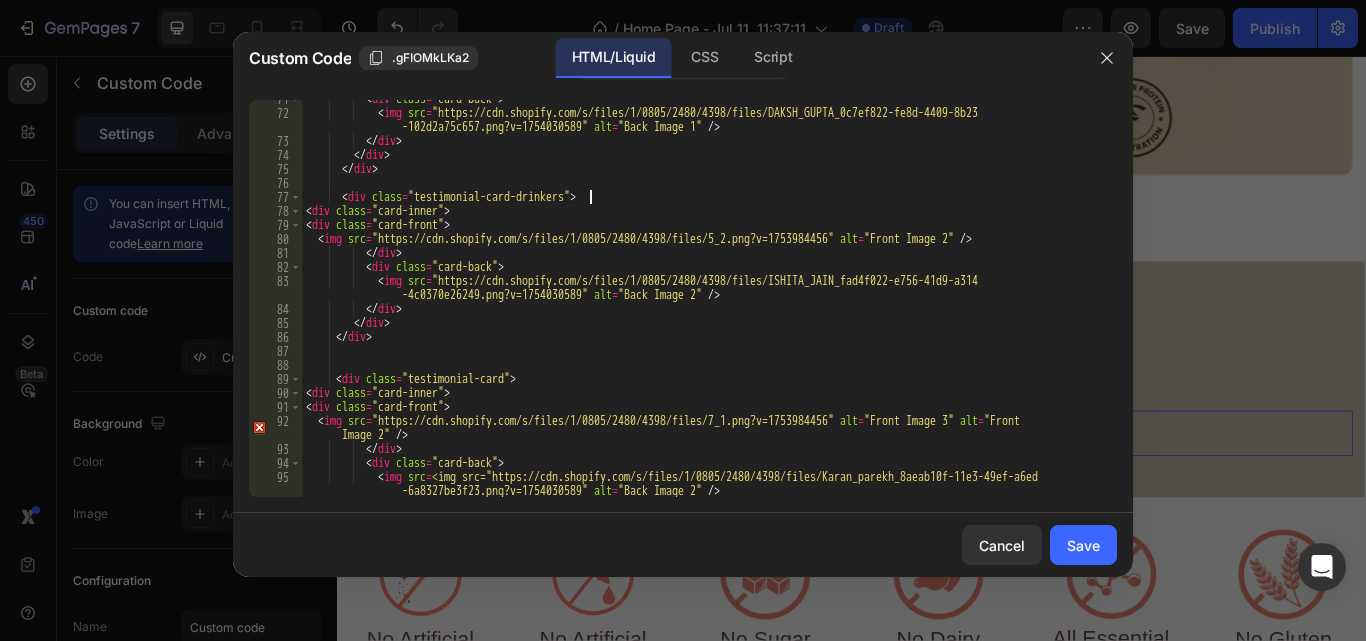 scroll, scrollTop: 1118, scrollLeft: 0, axis: vertical 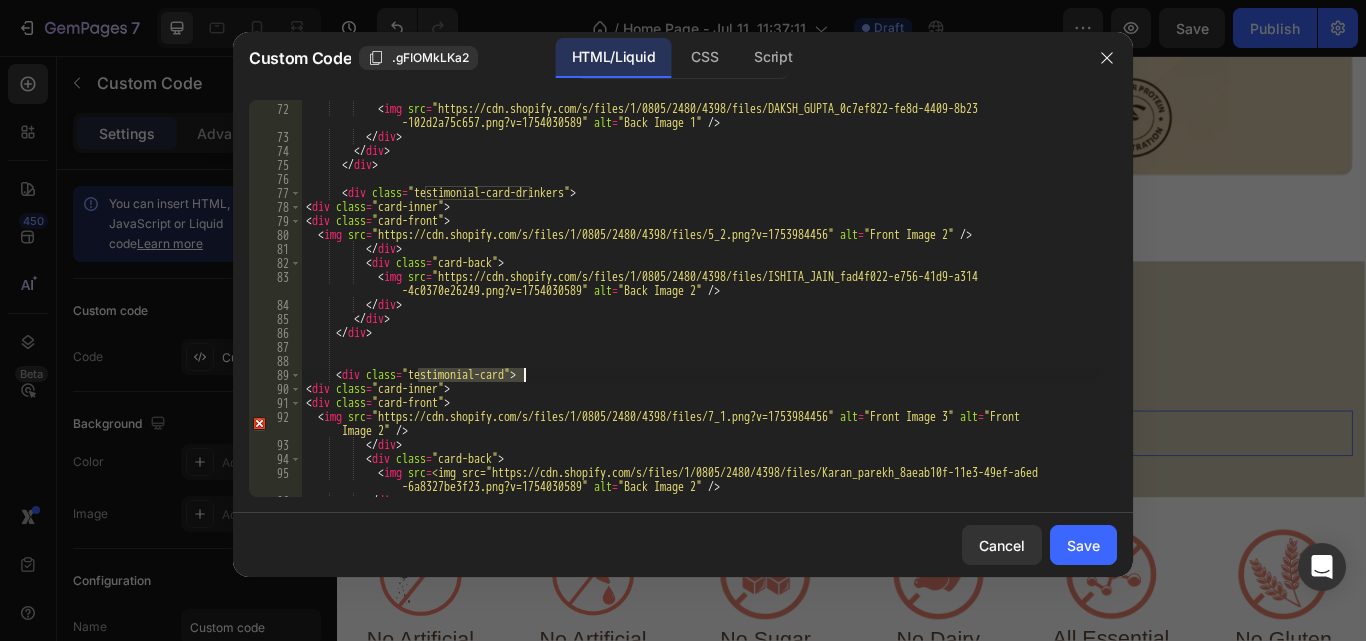 drag, startPoint x: 417, startPoint y: 376, endPoint x: 524, endPoint y: 374, distance: 107.01869 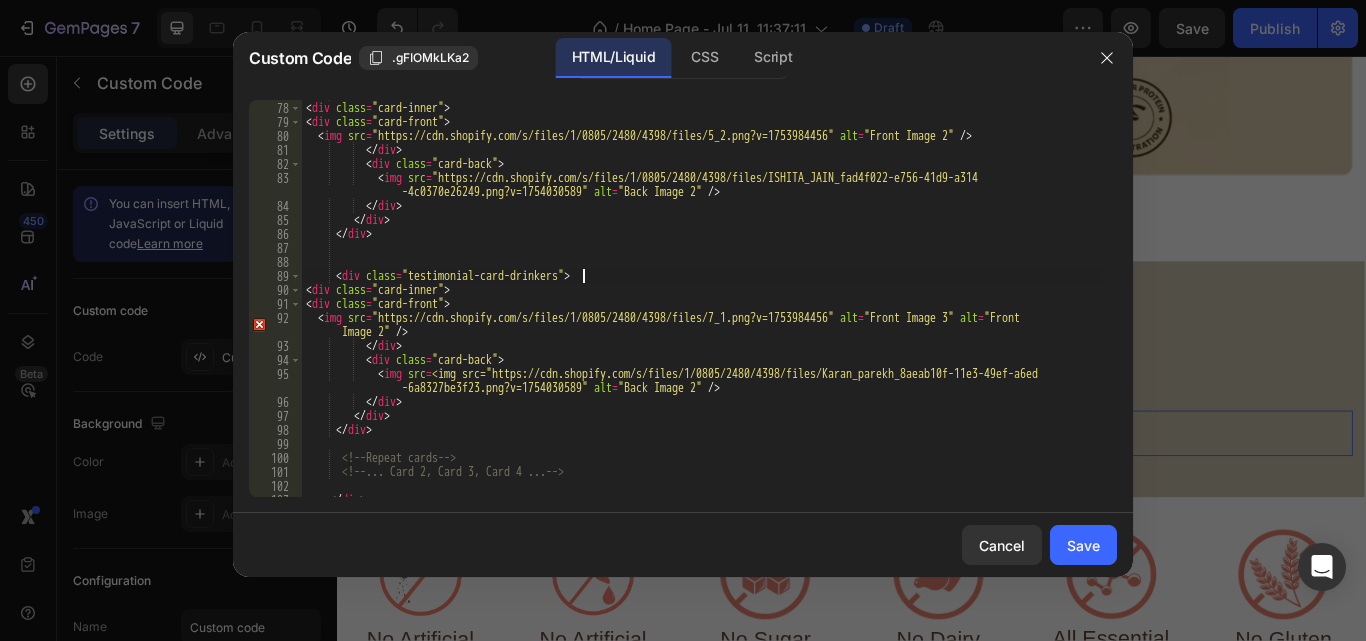 scroll, scrollTop: 1255, scrollLeft: 0, axis: vertical 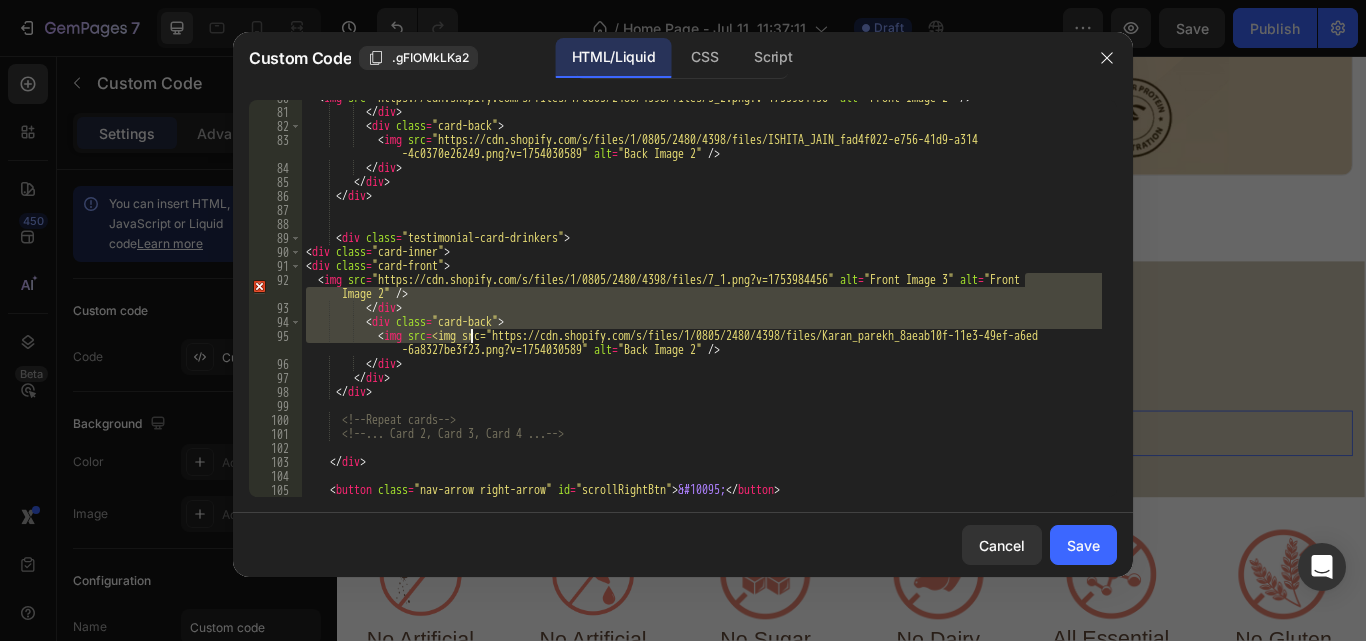 drag, startPoint x: 1028, startPoint y: 280, endPoint x: 472, endPoint y: 331, distance: 558.3341 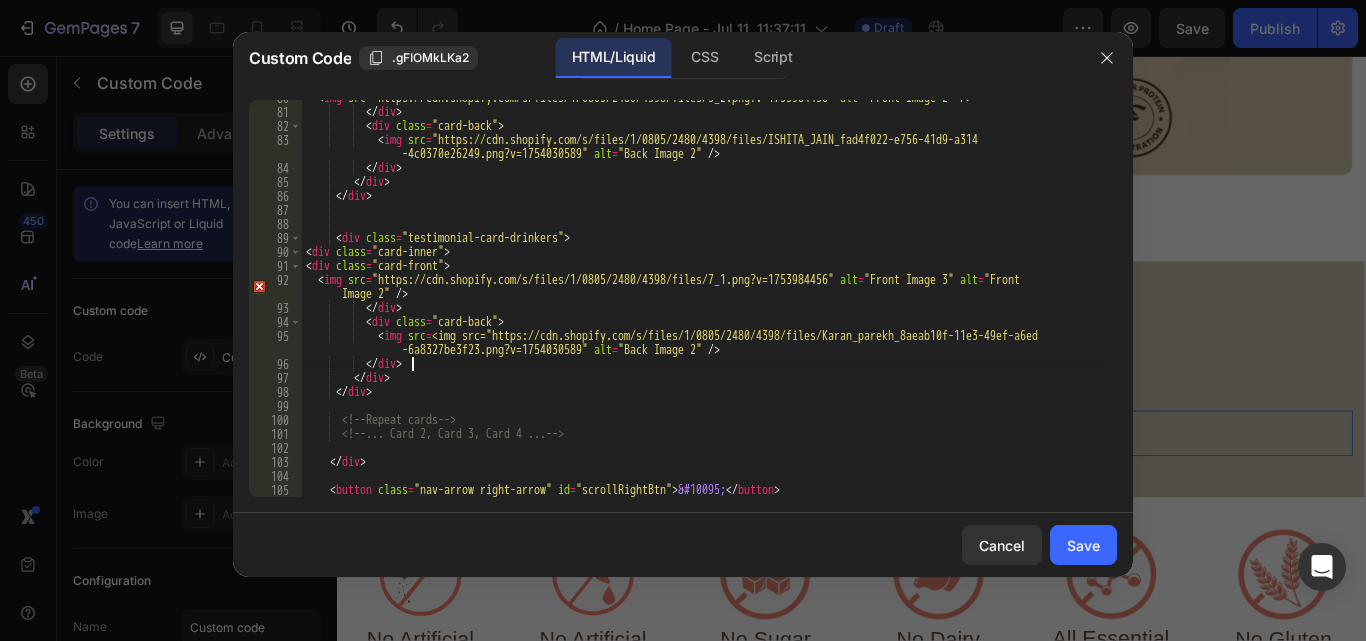 click on "< img   src = "https://cdn.shopify.com/s/files/1/0805/2480/4398/files/5_2.png?v=1753984456"   alt = "Front Image 2"   />              </ div >              < div   class = "card-back" >                < img   src = "https://cdn.shopify.com/s/files/1/0805/2480/4398/files/[FIRSTNAME]_[LASTNAME]_fad4f022-e756-41d9-a314                  -4c0370e26249.png?v=1754030589"   alt = "Back Image 2"   />              </ div >           </ div >        </ div >                      < div   class = "testimonial-card-drinkers" > < div   class = "card-inner" > < div   class = "card-front" >    < img   src = "https://cdn.shopify.com/s/files/1/0805/2480/4398/files/7_1.png?v=1753984456"   alt = "Front Image 3"   alt = "Front         Image 2"   />              </ div >              < div   class = "card-back" >                < img   src = "https://cdn.shopify.com/s/files/1/0805/2480/4398/files/[FIRSTNAME]_[LASTNAME]_8aeab10f-11e3-49ef-a6ed                  -6a8327be3f23.png?v=1754030589"   alt =   />" at bounding box center (702, 303) 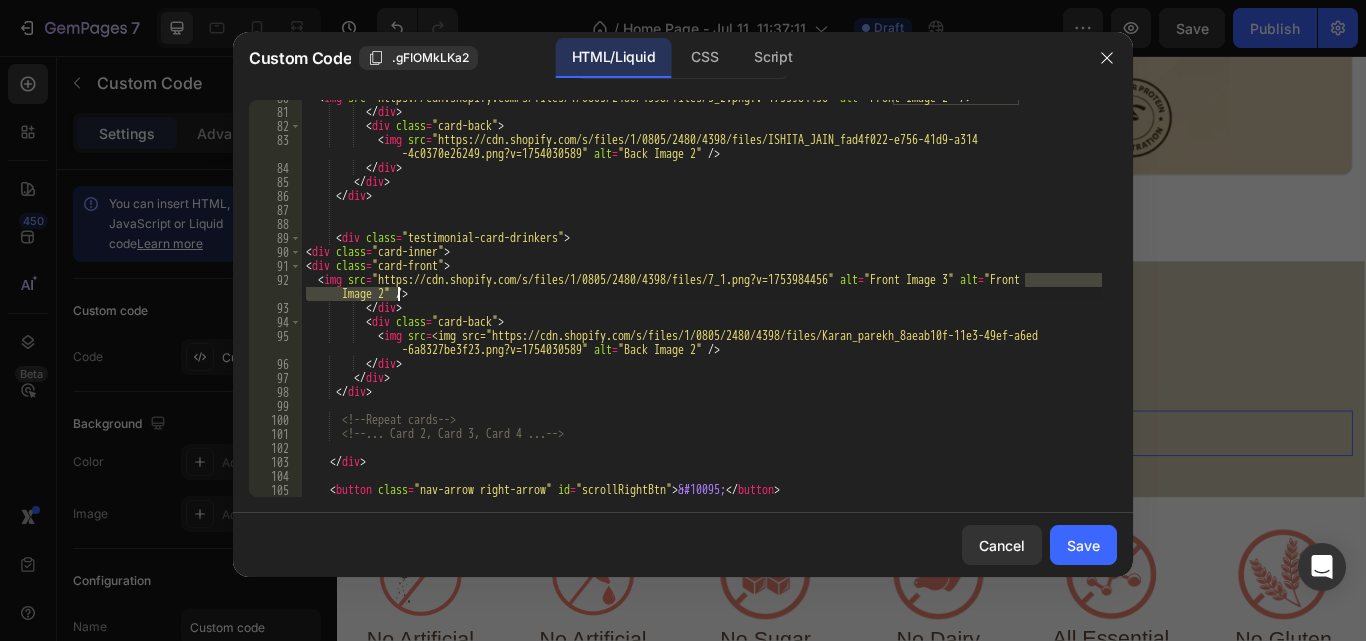 drag, startPoint x: 1026, startPoint y: 278, endPoint x: 398, endPoint y: 294, distance: 628.2038 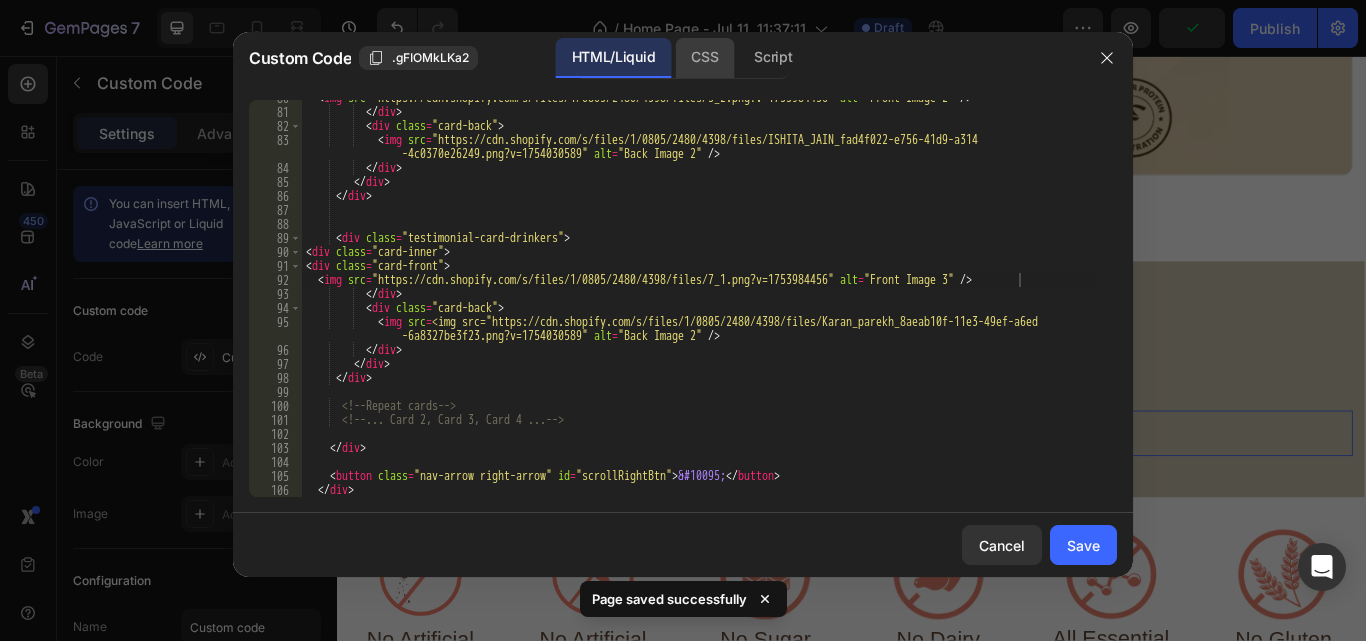 click on "CSS" 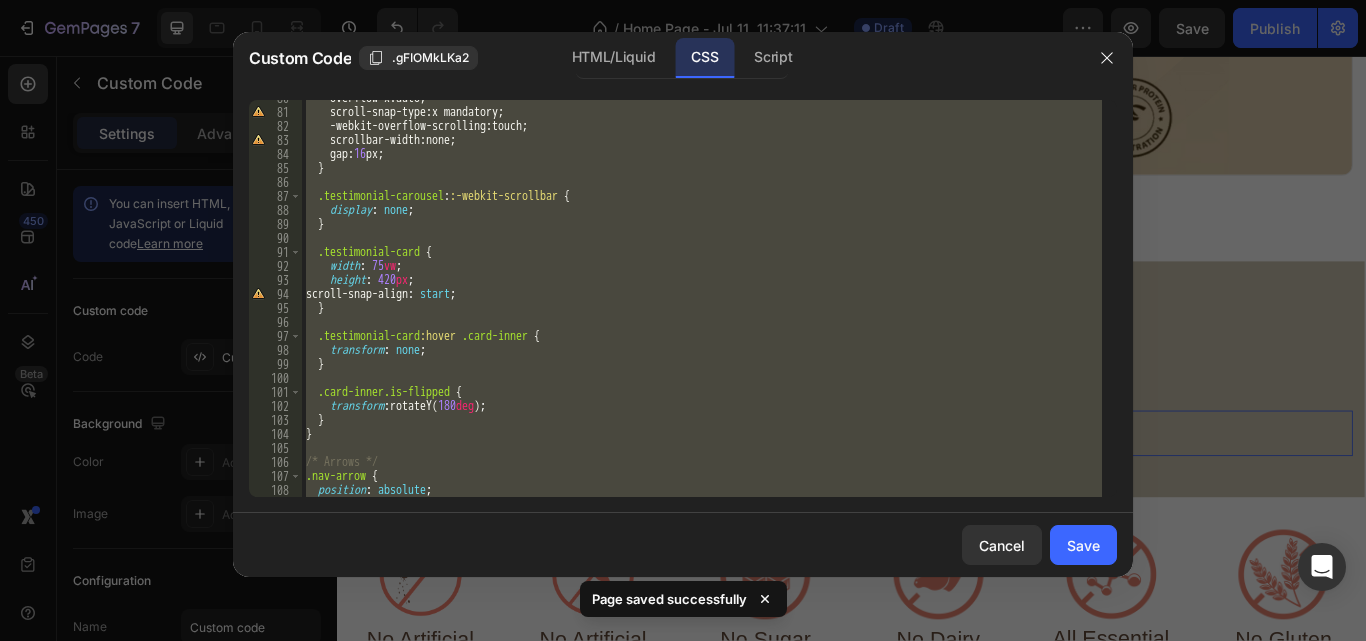 click on "overflow-x :  auto ;      scroll-snap-type :  x   mandatory ;      -webkit-overflow-scrolling :  touch ;      scrollbar-width :  none ;      gap :  16 px ;    }    .testimonial-carousel : :-webkit-scrollbar   {      display :   none ;    }    .testimonial-card   {      width :   75 vw ;      height :   420 px ;     scroll-snap-align :   start ;    }    .testimonial-card :hover   .card-inner   {      transform :   none ;    }    .card-inner.is-flipped   {      transform :  rotateY( 180 deg ) ;    } } /* Arrows */ .nav-arrow   {    position :   absolute ;    top :   50 % ;" at bounding box center (702, 298) 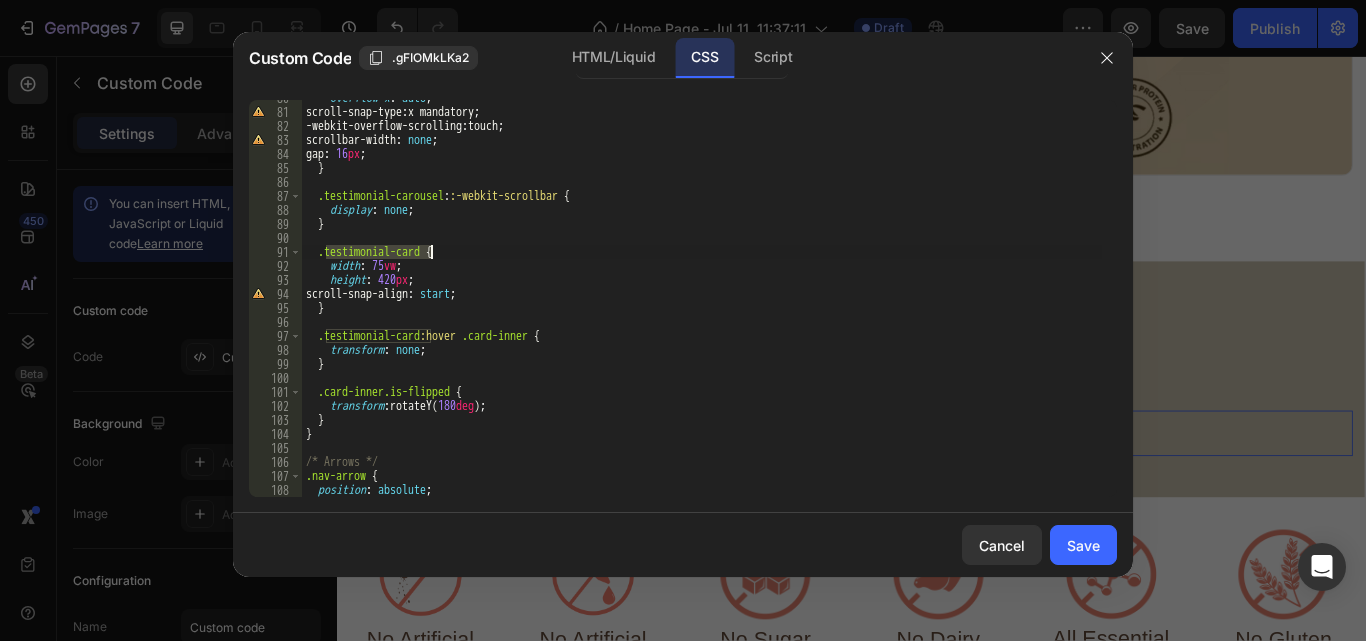 drag, startPoint x: 324, startPoint y: 251, endPoint x: 429, endPoint y: 252, distance: 105.00476 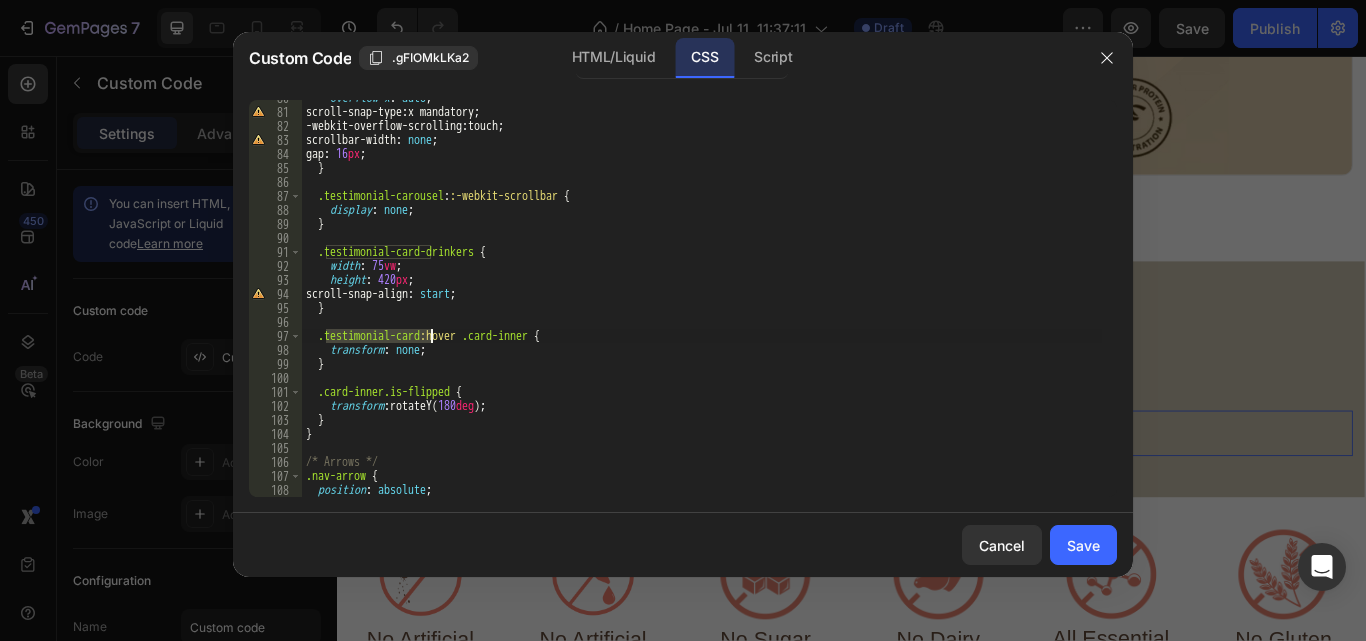 drag, startPoint x: 326, startPoint y: 336, endPoint x: 429, endPoint y: 333, distance: 103.04368 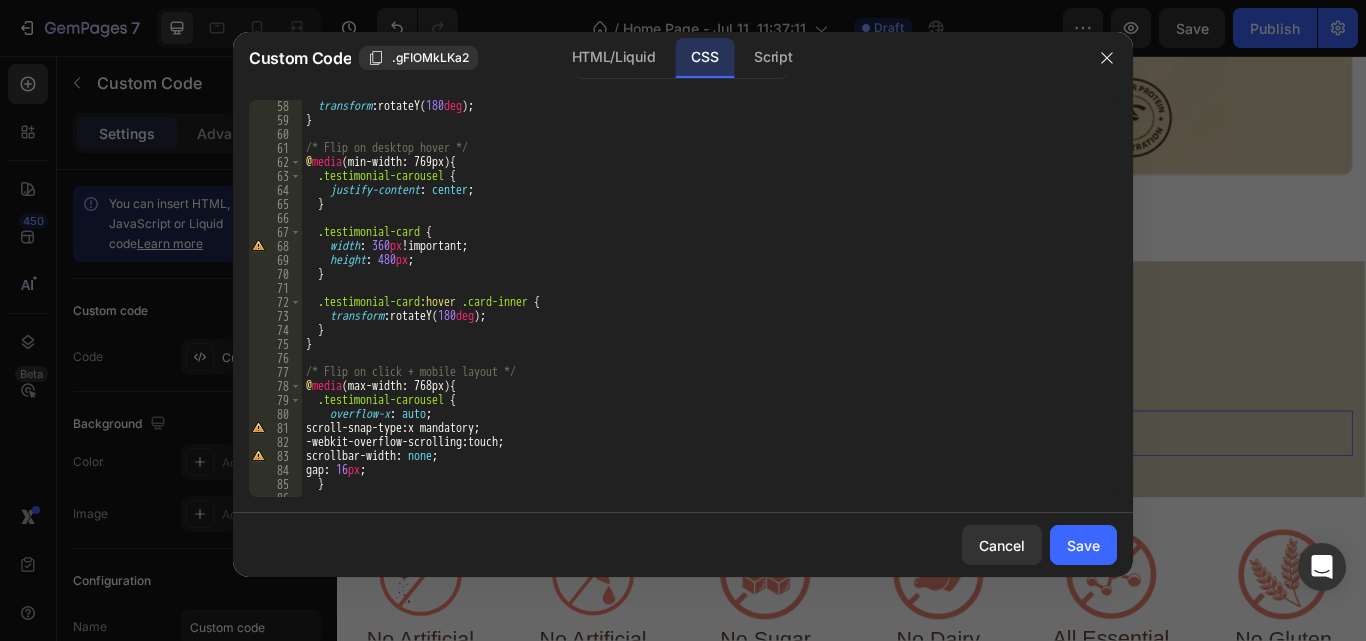 scroll, scrollTop: 802, scrollLeft: 0, axis: vertical 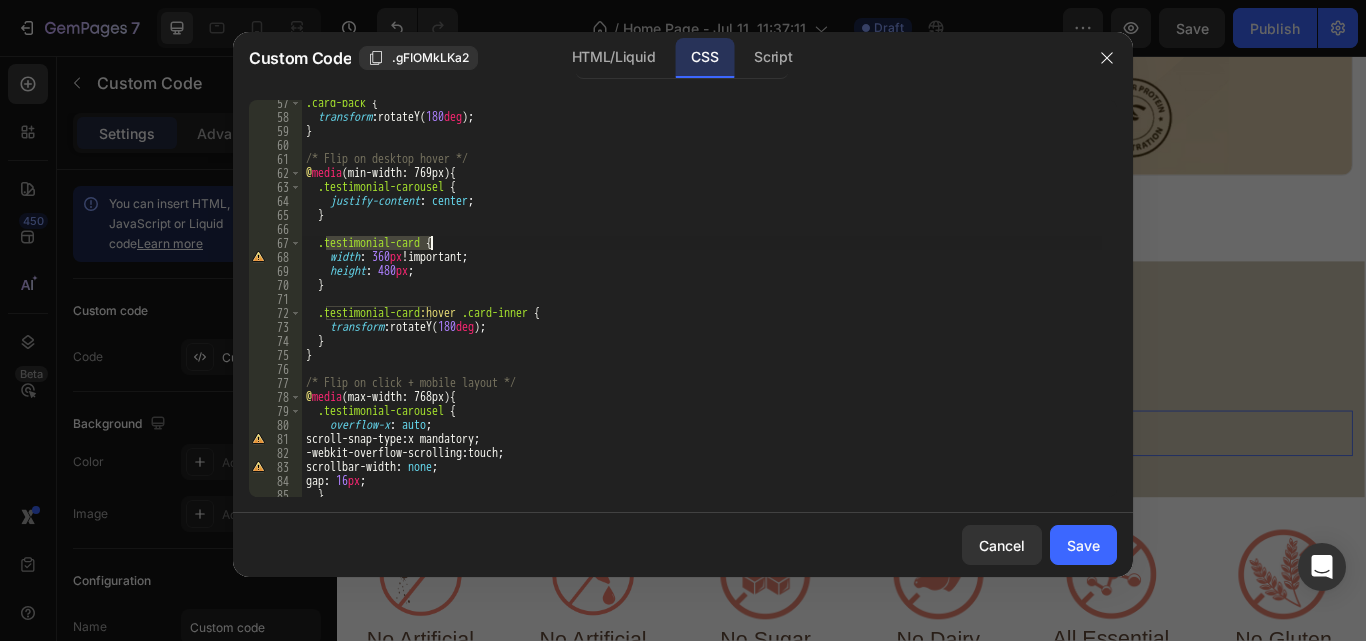 drag, startPoint x: 327, startPoint y: 238, endPoint x: 431, endPoint y: 239, distance: 104.00481 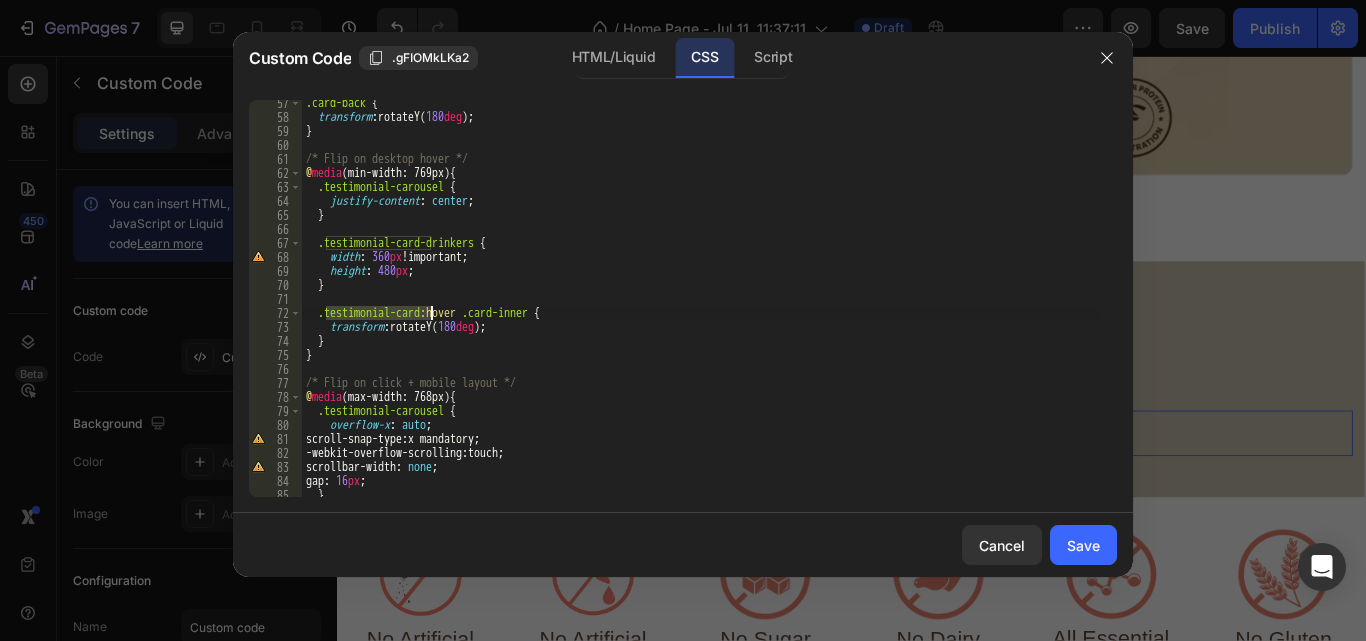 drag, startPoint x: 327, startPoint y: 316, endPoint x: 433, endPoint y: 314, distance: 106.01887 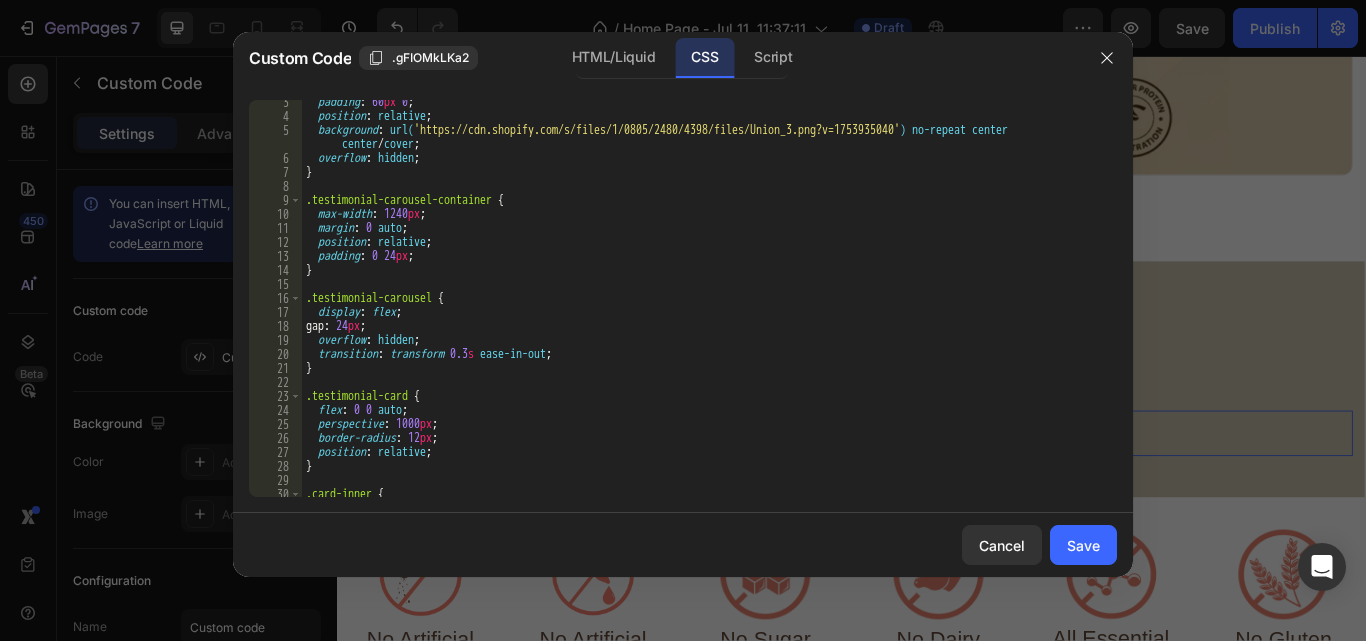 scroll, scrollTop: 33, scrollLeft: 0, axis: vertical 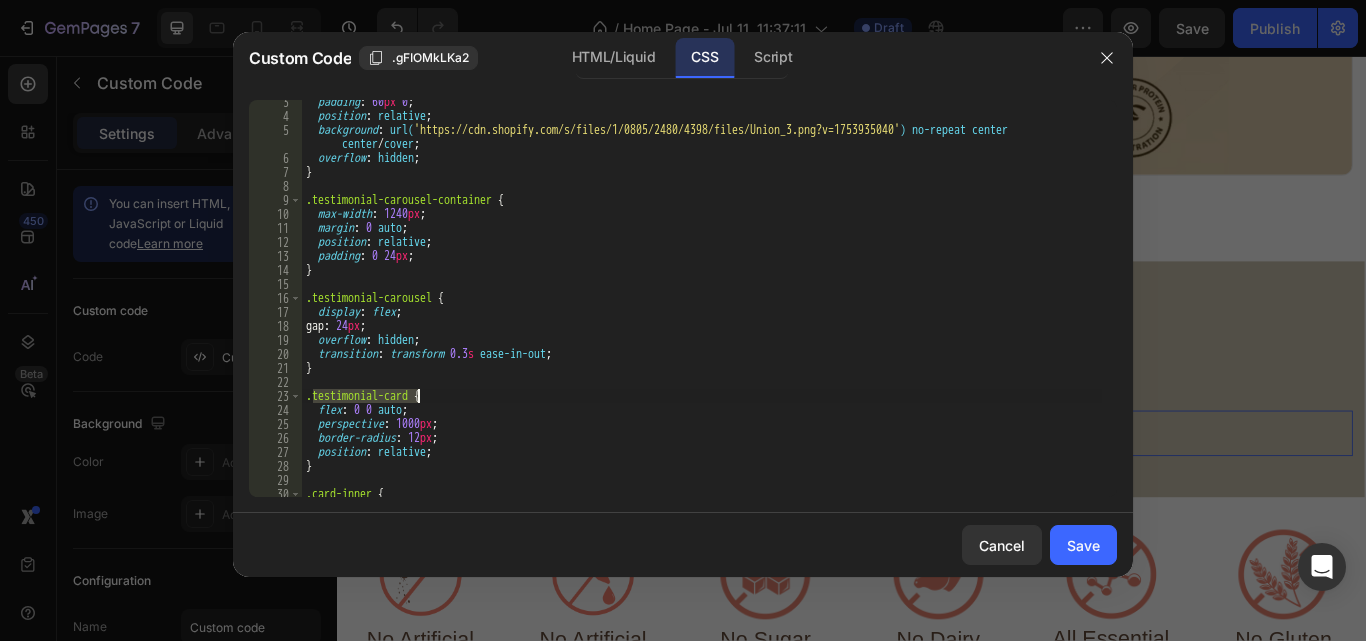 drag, startPoint x: 312, startPoint y: 393, endPoint x: 417, endPoint y: 396, distance: 105.04285 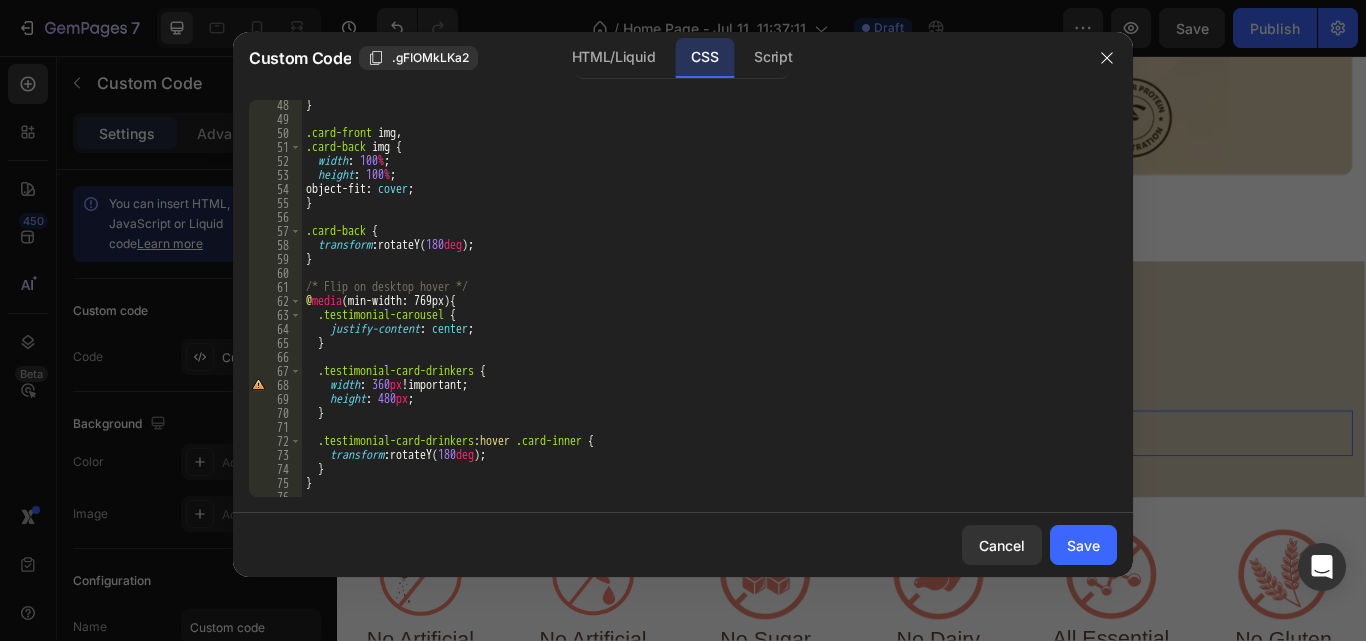 scroll, scrollTop: 706, scrollLeft: 0, axis: vertical 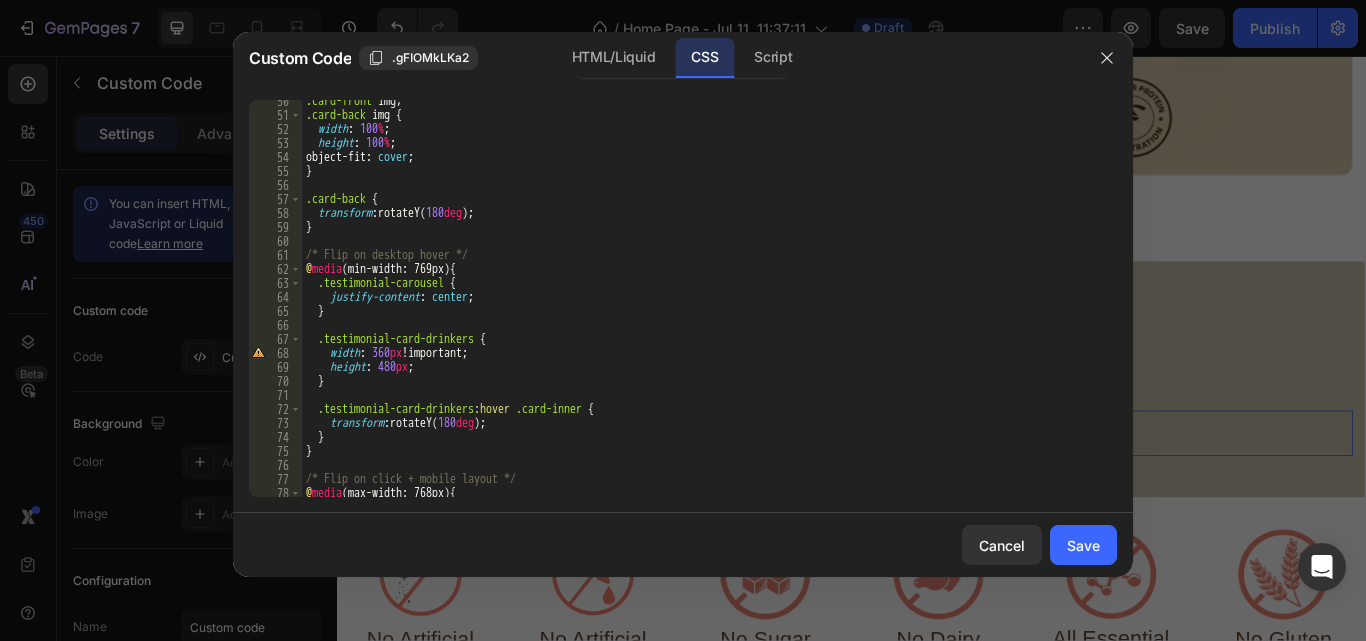 drag, startPoint x: 1117, startPoint y: 287, endPoint x: 1117, endPoint y: 306, distance: 19 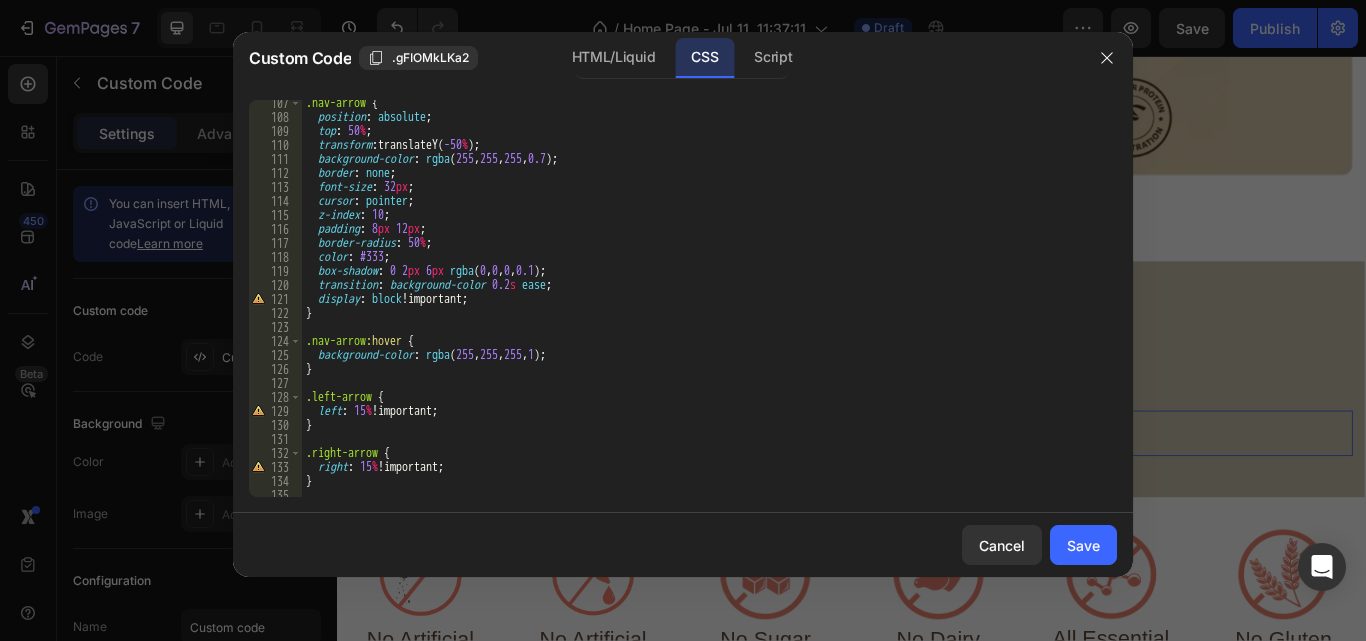 scroll, scrollTop: 1507, scrollLeft: 0, axis: vertical 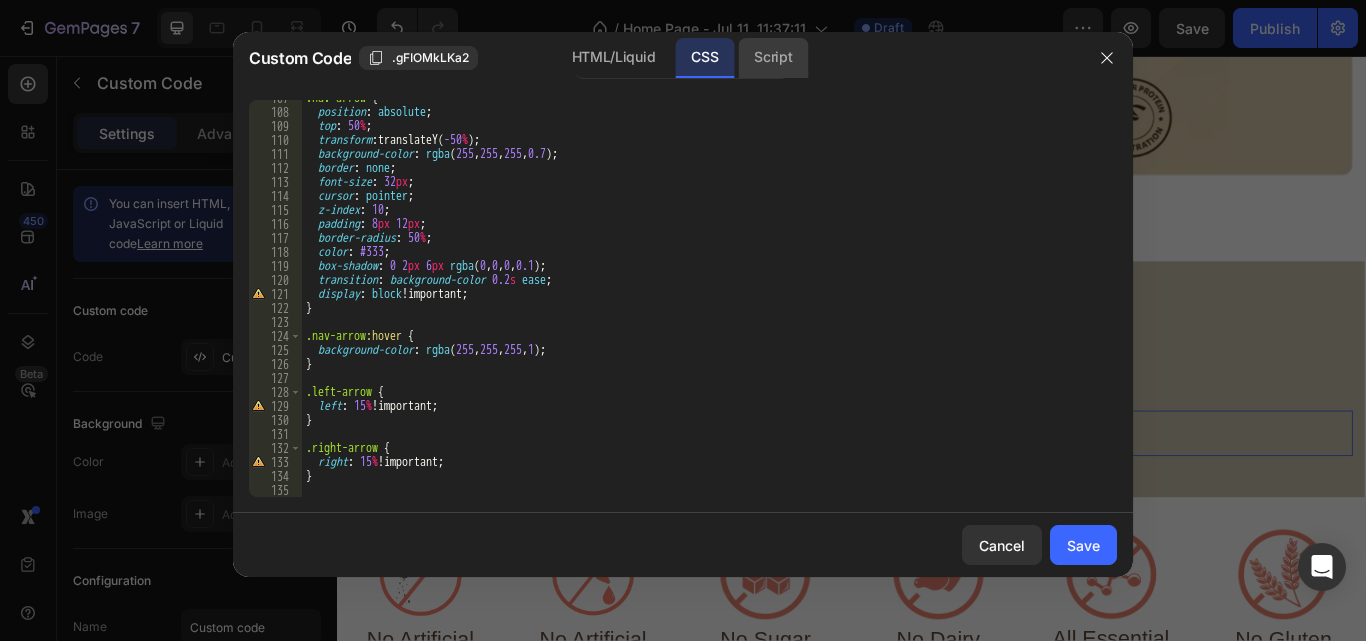 click on "Script" 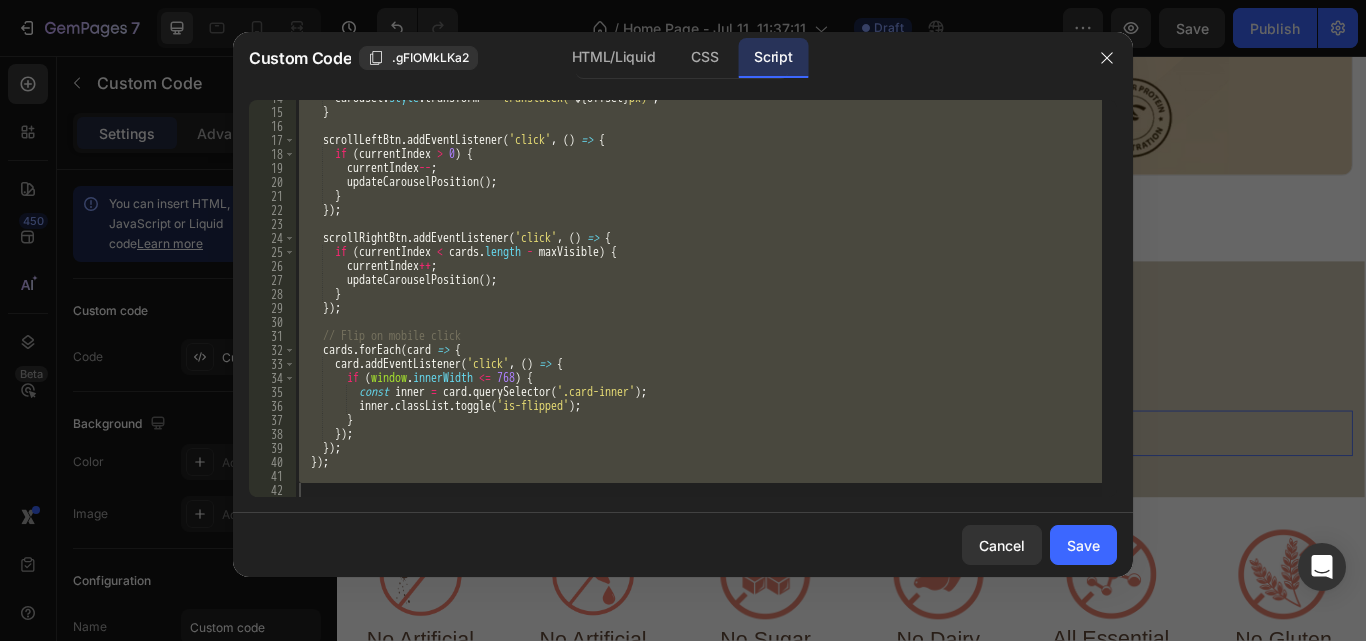 scroll, scrollTop: 191, scrollLeft: 0, axis: vertical 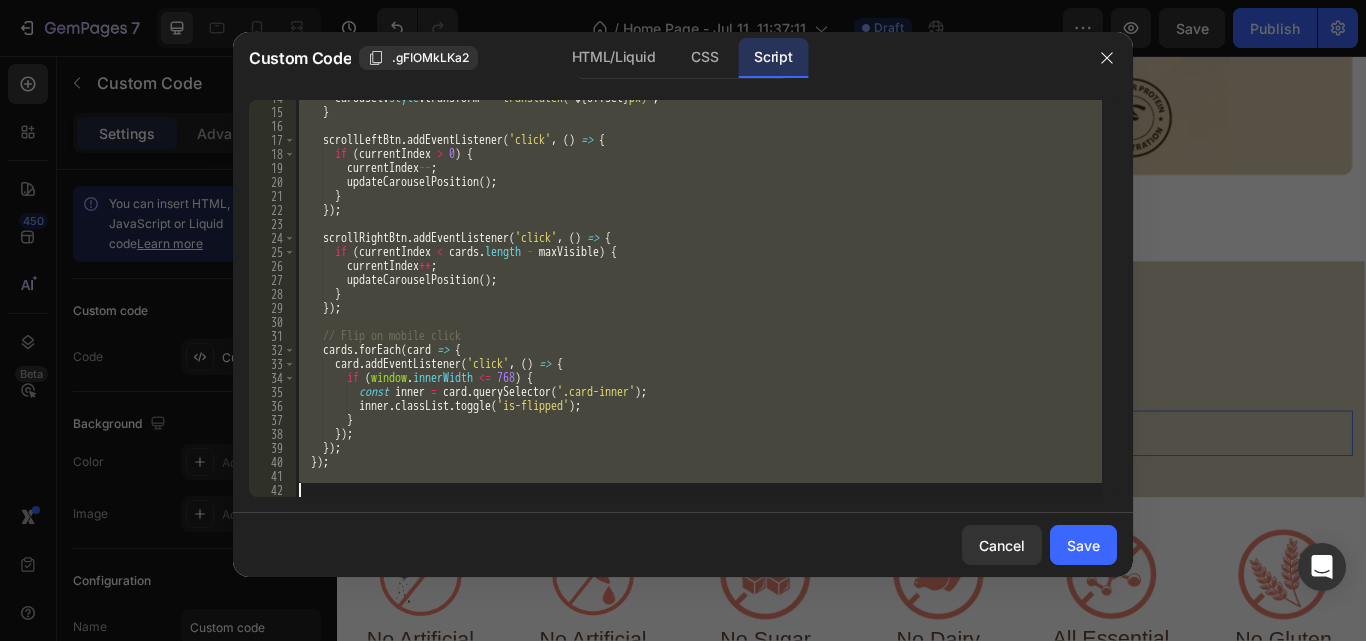 click on "carousel . style . transform   =   ` translateX(- ${ offset } px) ` ;      }      scrollLeftBtn . addEventListener ( 'click' ,   ( )   =>   {         if   ( currentIndex   >   0 )   {           currentIndex -- ;           updateCarouselPosition ( ) ;         }      }) ;      scrollRightBtn . addEventListener ( 'click' ,   ( )   =>   {         if   ( currentIndex   <   cards . length   -   maxVisible )   {           currentIndex ++ ;           updateCarouselPosition ( ) ;         }      }) ;      // Flip on mobile click      cards . forEach ( card   =>   {         card . addEventListener ( 'click' ,   ( )   =>   {           if   ( window . innerWidth   <=   768 )   {              const   inner   =   card . querySelector ( '.card-inner' ) ;              inner . classList . toggle ( 'is-flipped' ) ;           }         }) ;      }) ;    }) ;" at bounding box center (698, 298) 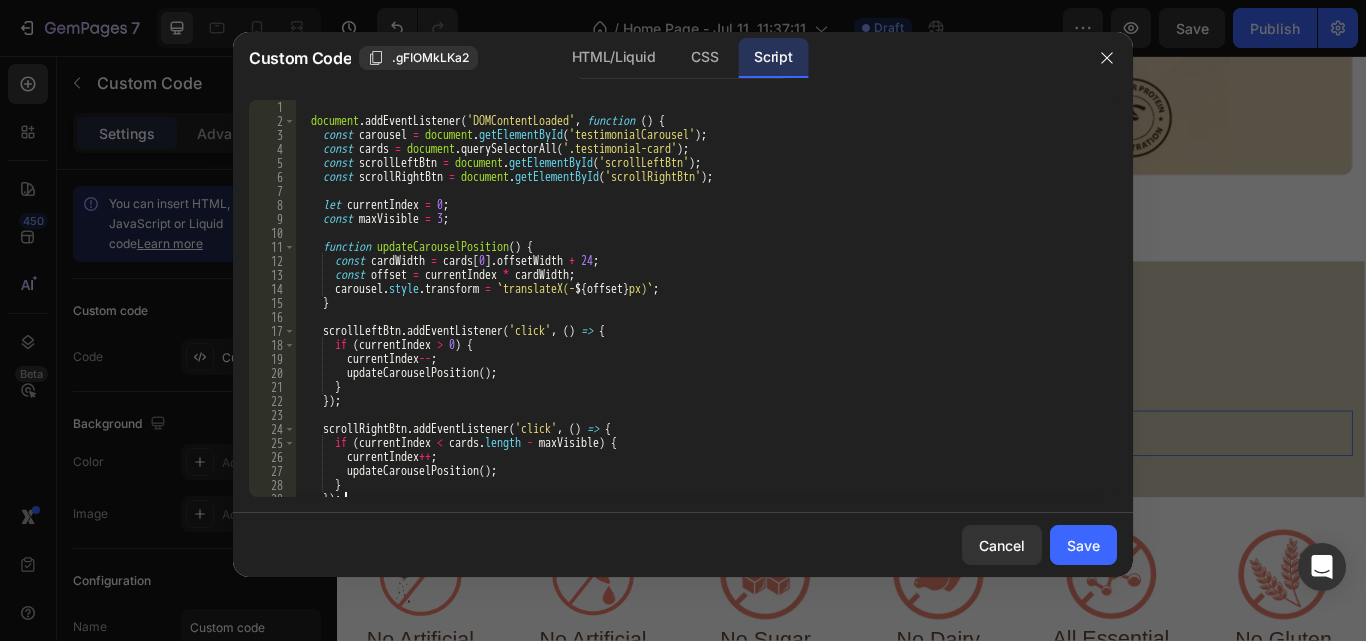 scroll, scrollTop: 0, scrollLeft: 0, axis: both 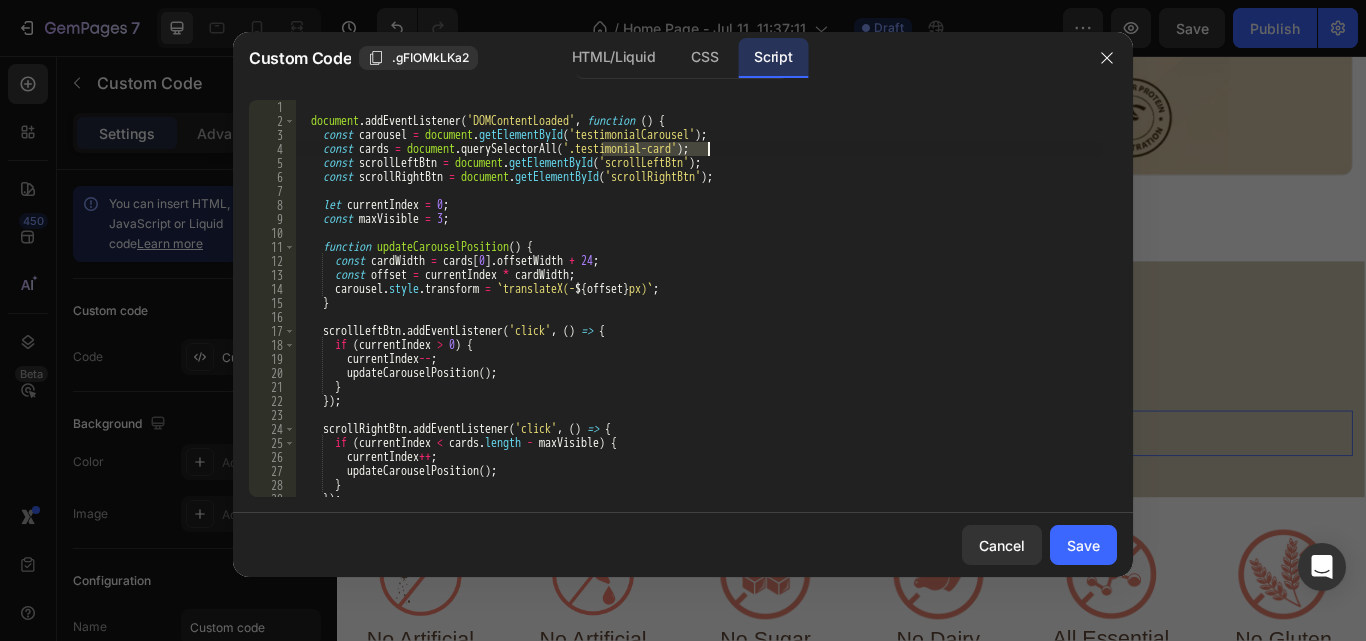 drag, startPoint x: 603, startPoint y: 145, endPoint x: 707, endPoint y: 149, distance: 104.0769 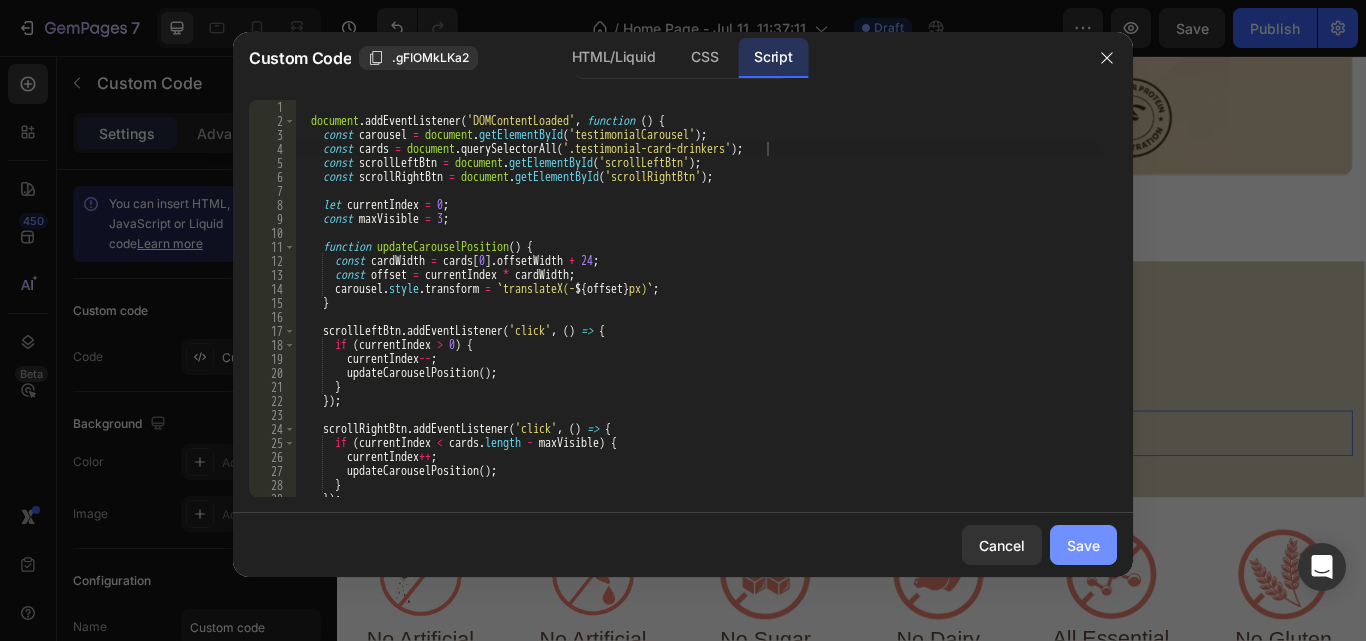 click on "Save" 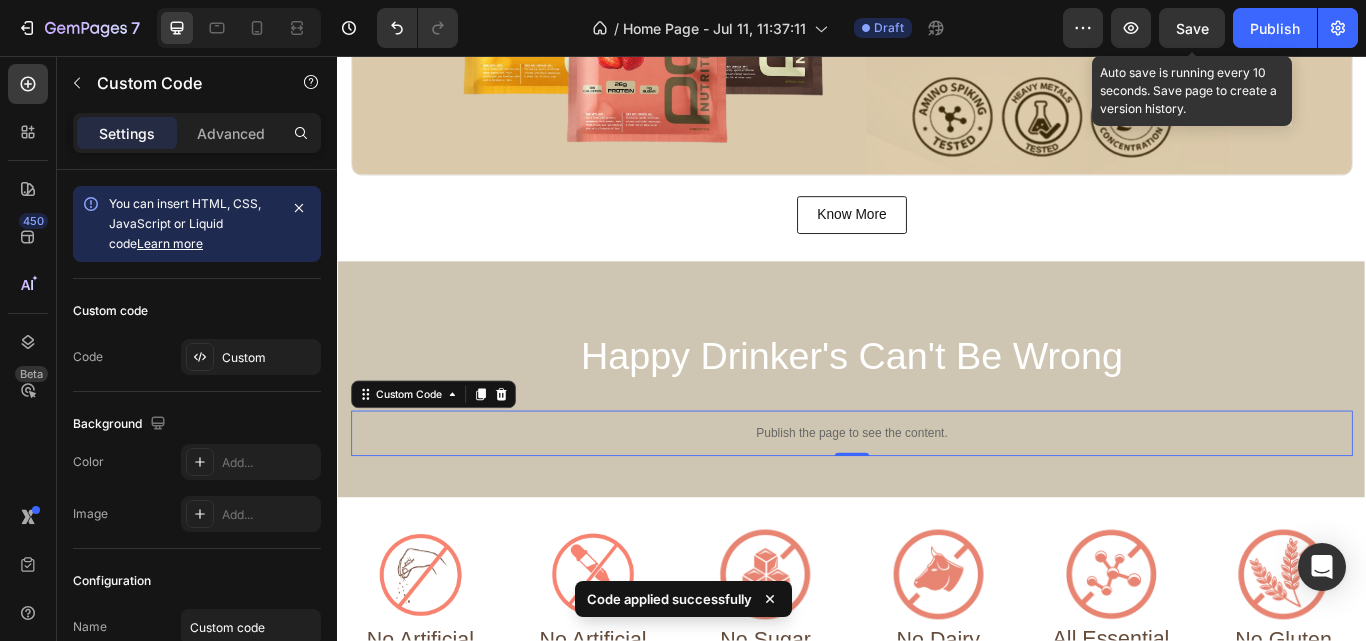 click on "Save" at bounding box center [1192, 28] 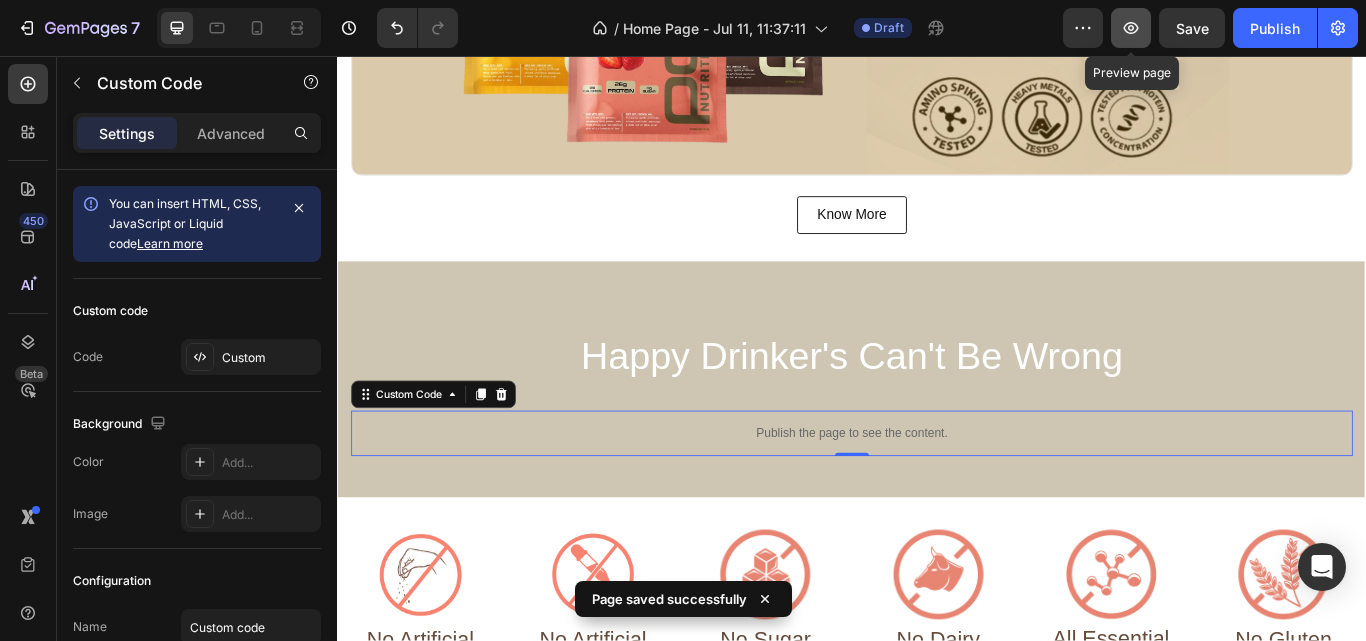 click 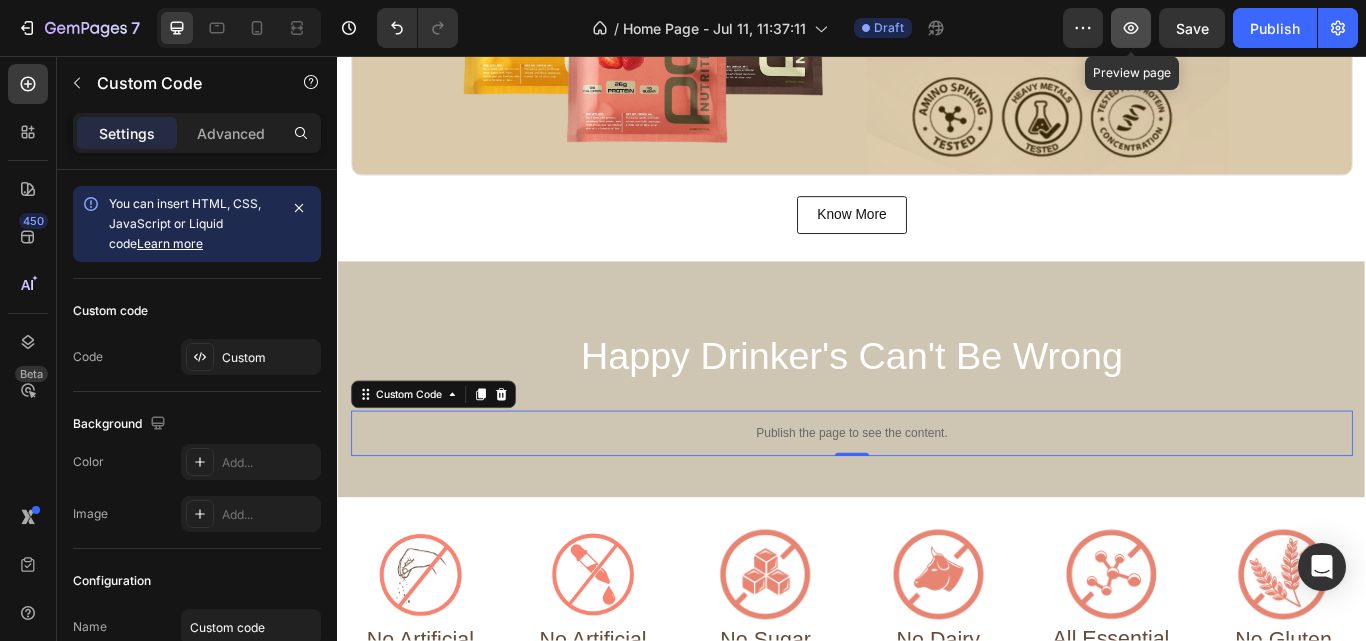 click 